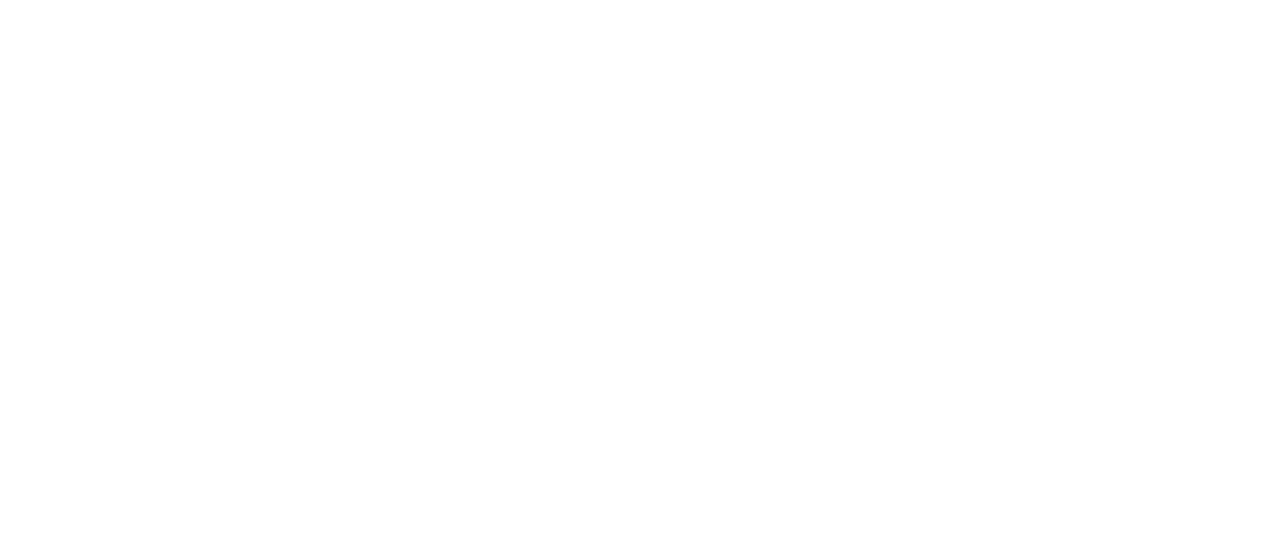 scroll, scrollTop: 0, scrollLeft: 0, axis: both 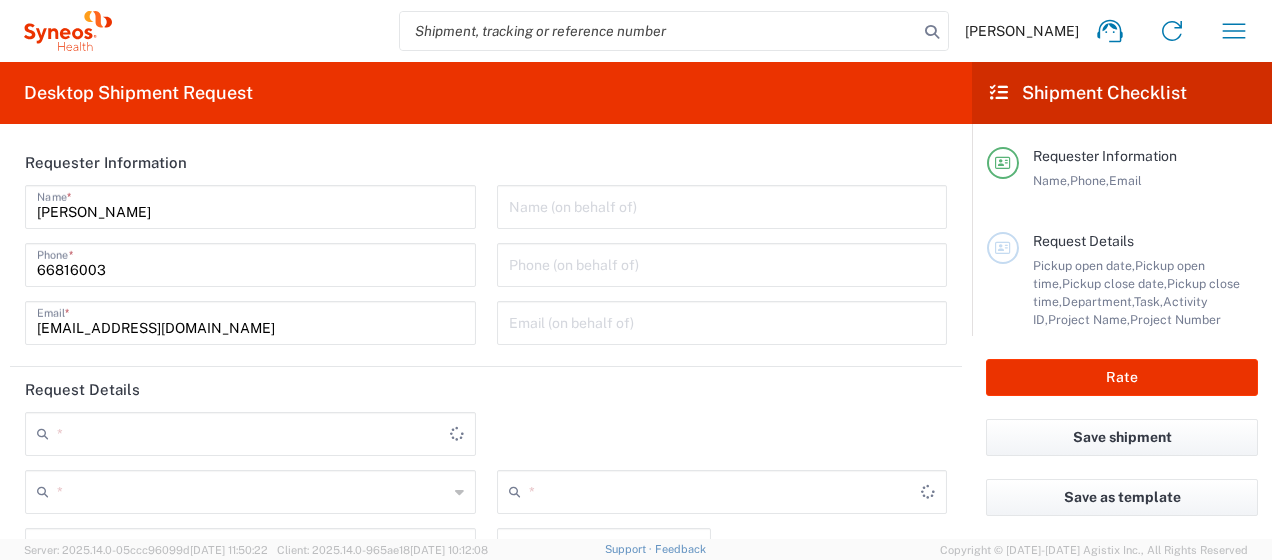 type on "8350" 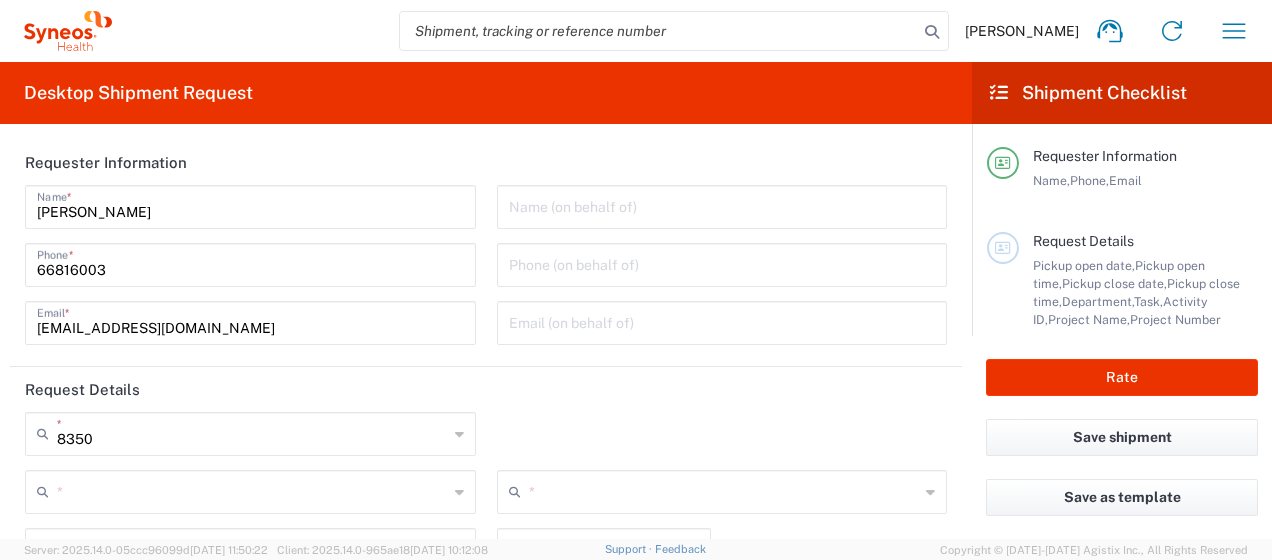 type on "[GEOGRAPHIC_DATA]" 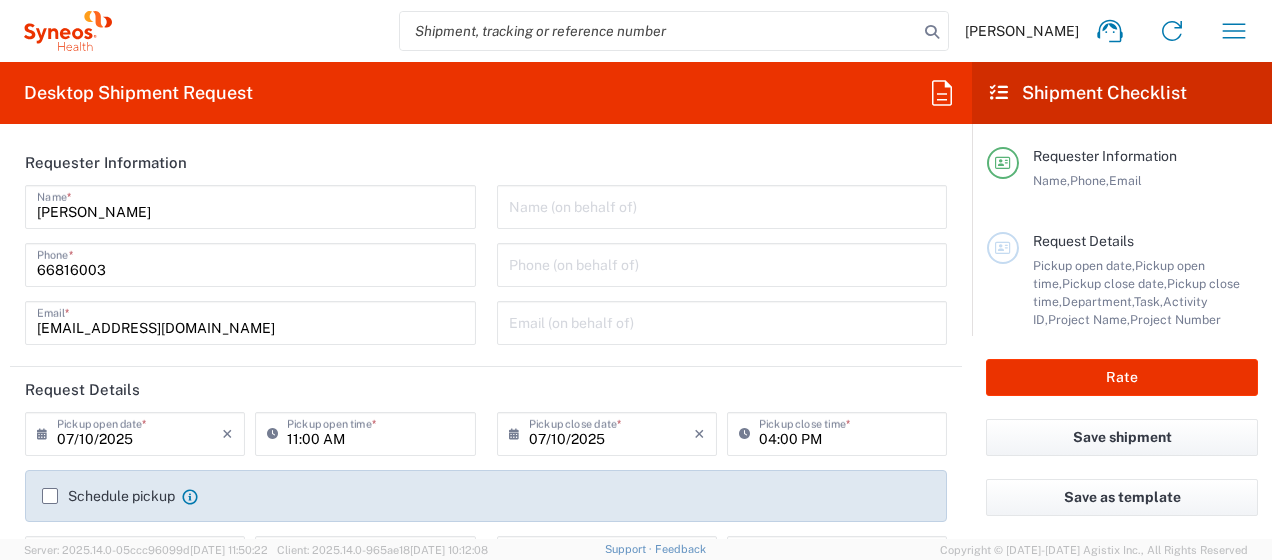 type on "Syneos Health Singapore PteLtd" 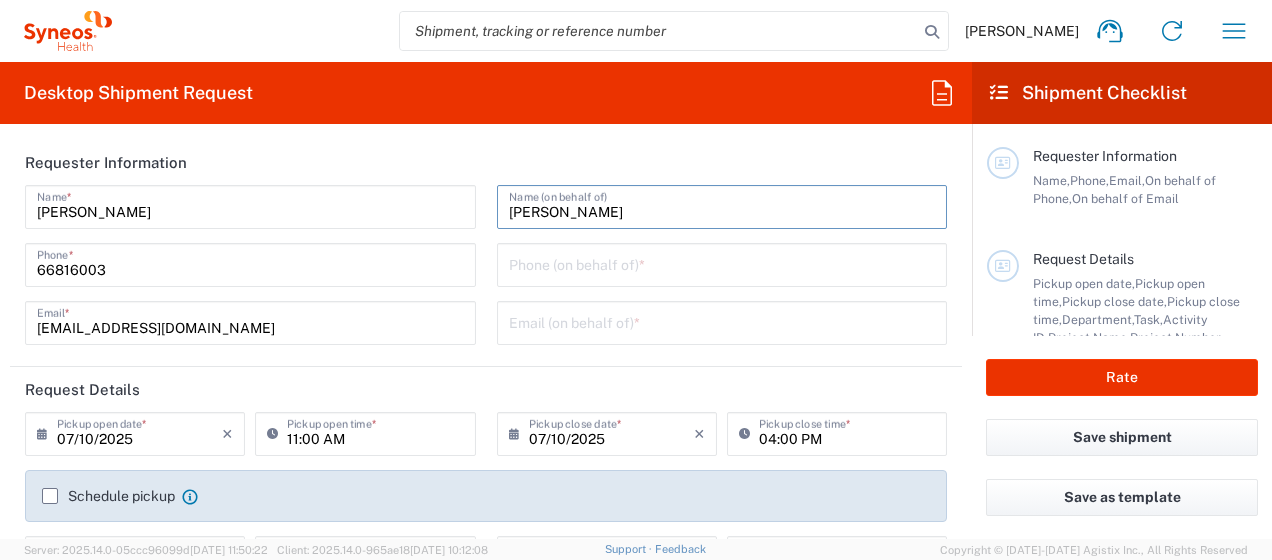type on "Hoshino Yumi" 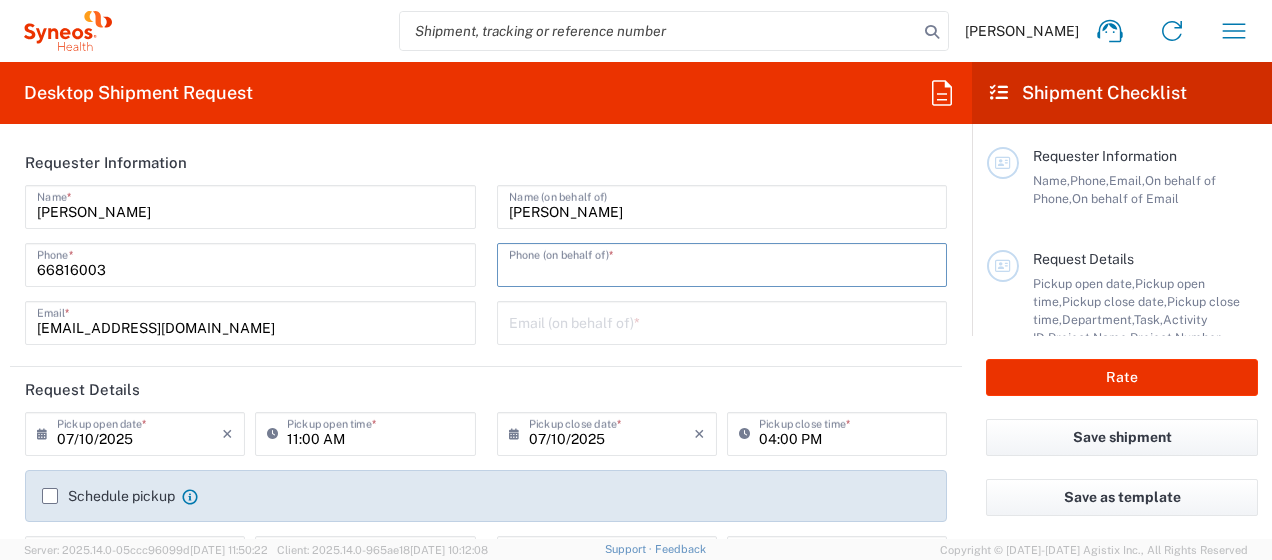 click at bounding box center (722, 263) 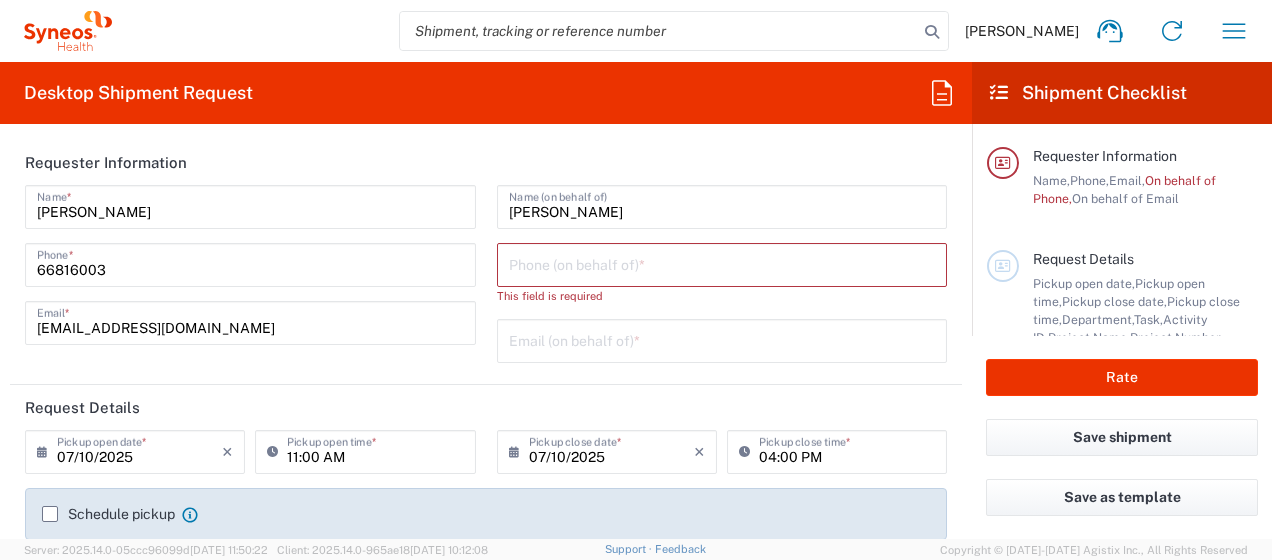 drag, startPoint x: 527, startPoint y: 258, endPoint x: 550, endPoint y: 273, distance: 27.45906 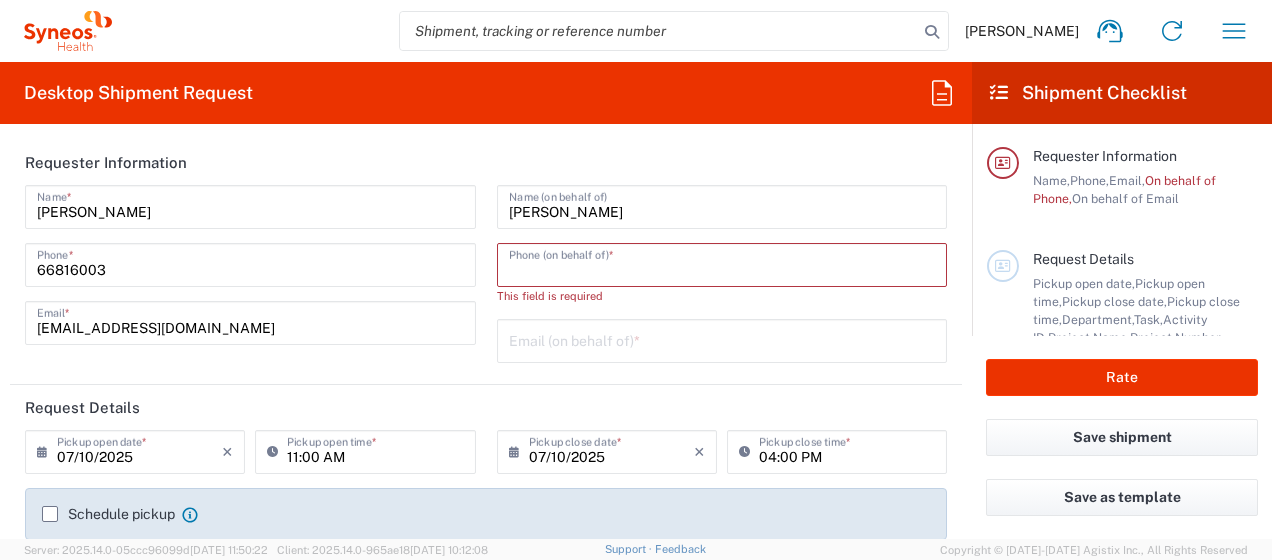 type on "96872212" 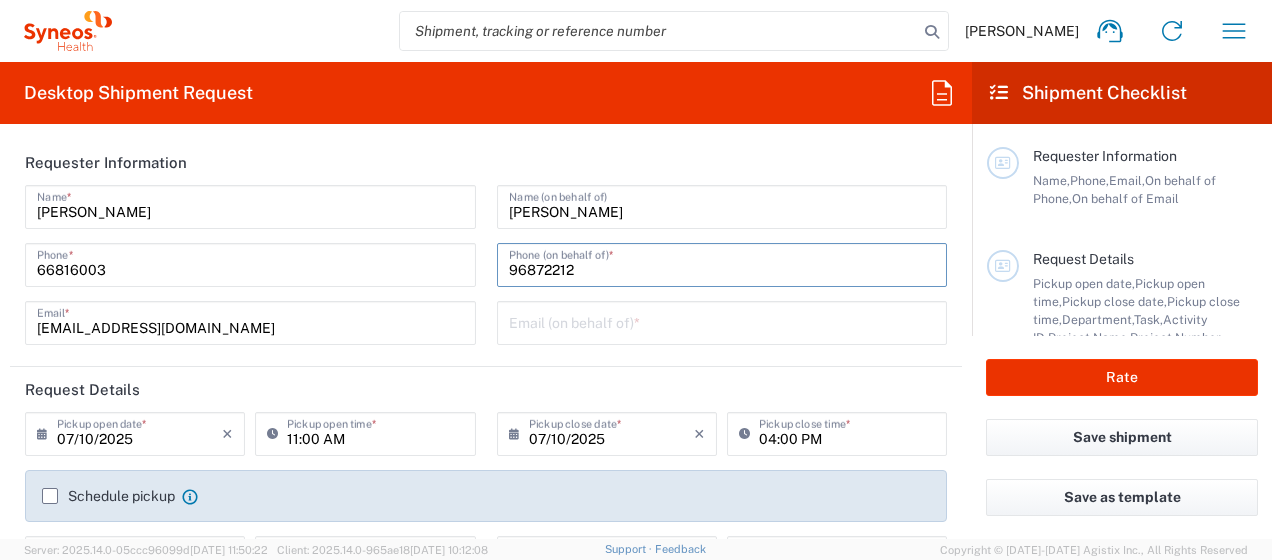scroll, scrollTop: 100, scrollLeft: 0, axis: vertical 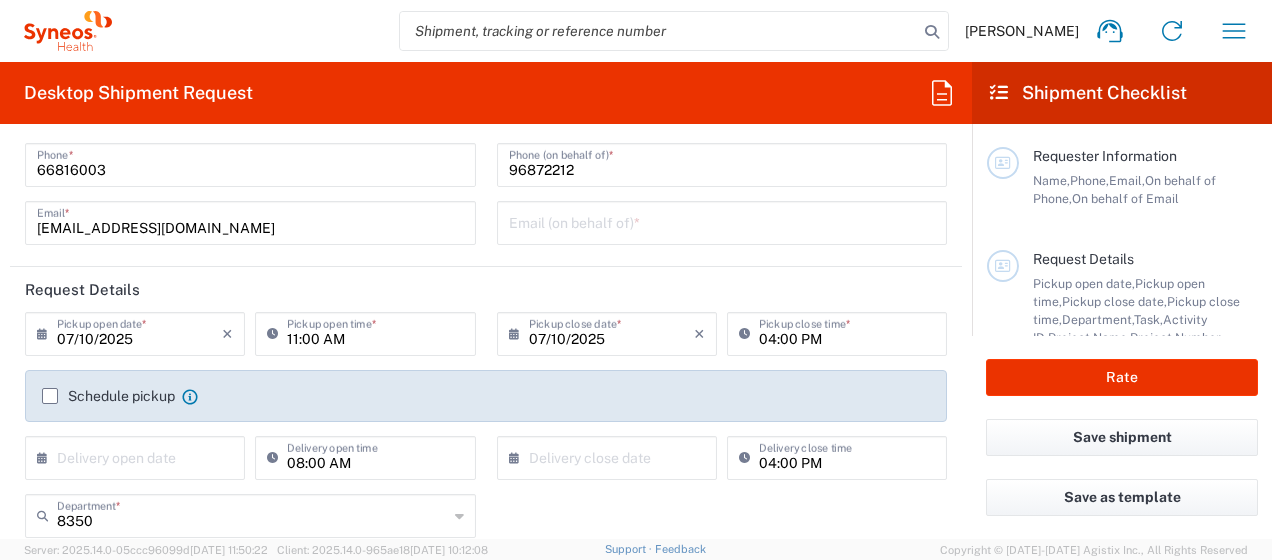 click 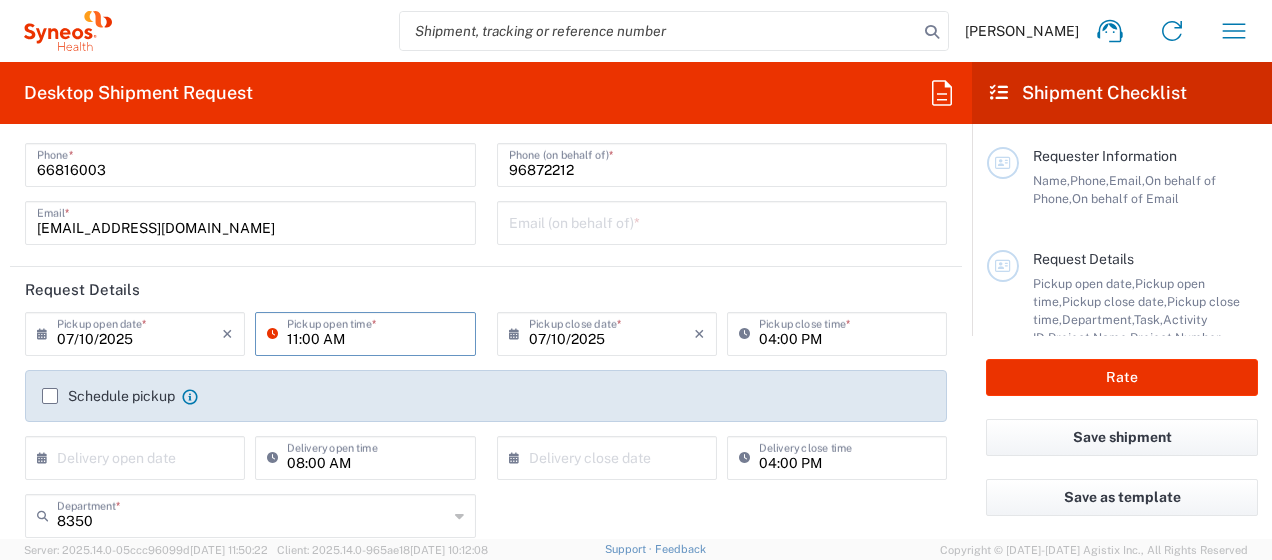 click on "11:00 AM" at bounding box center (375, 332) 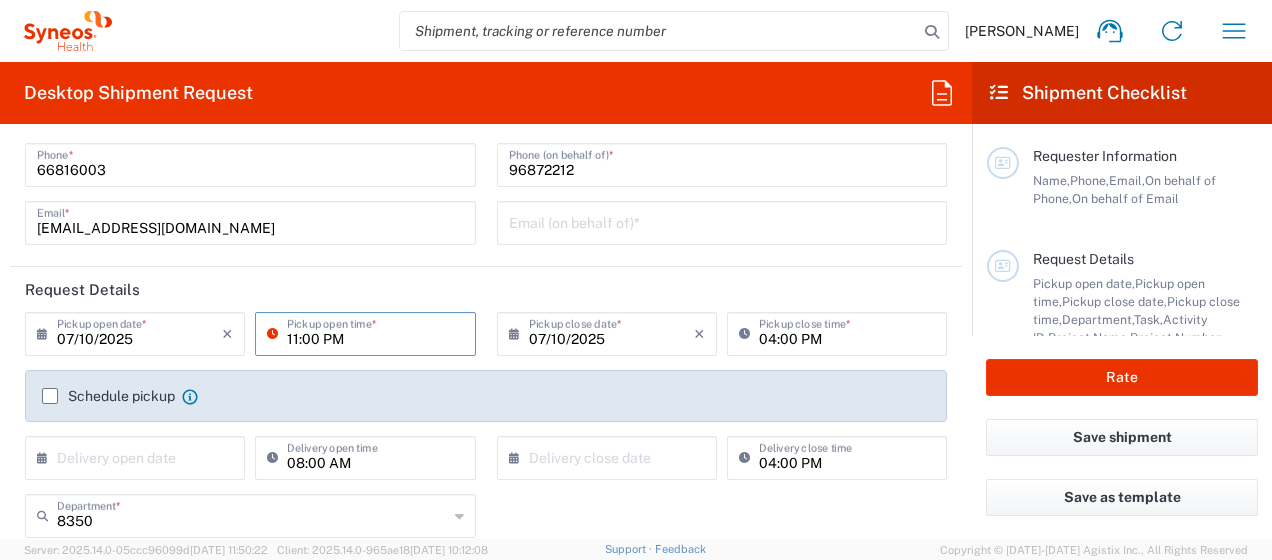 click on "11:00 PM" at bounding box center (375, 332) 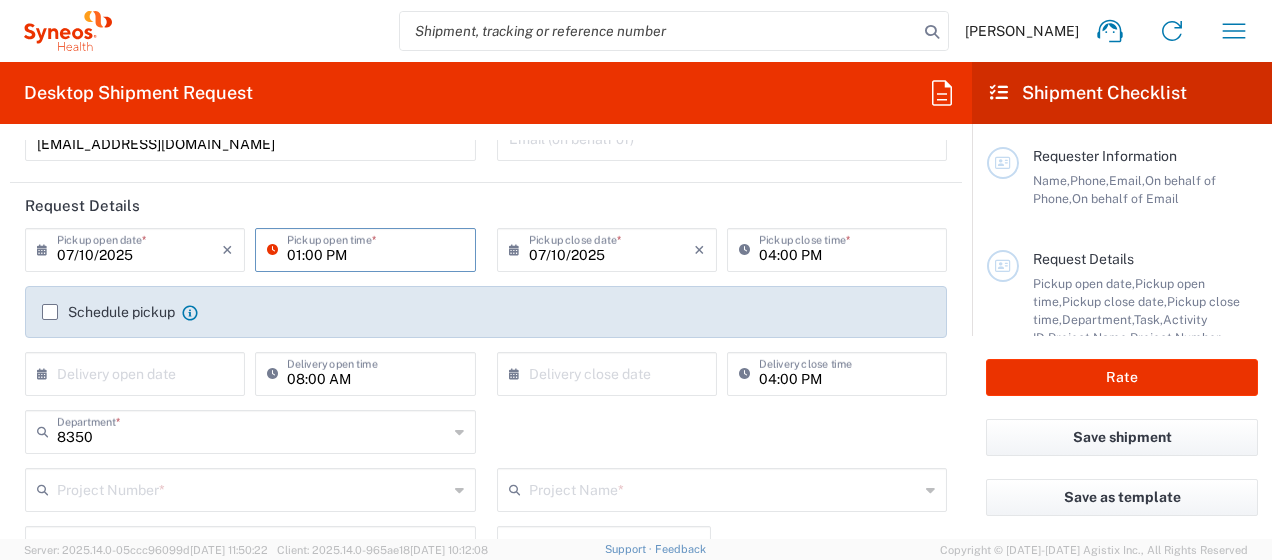 scroll, scrollTop: 200, scrollLeft: 0, axis: vertical 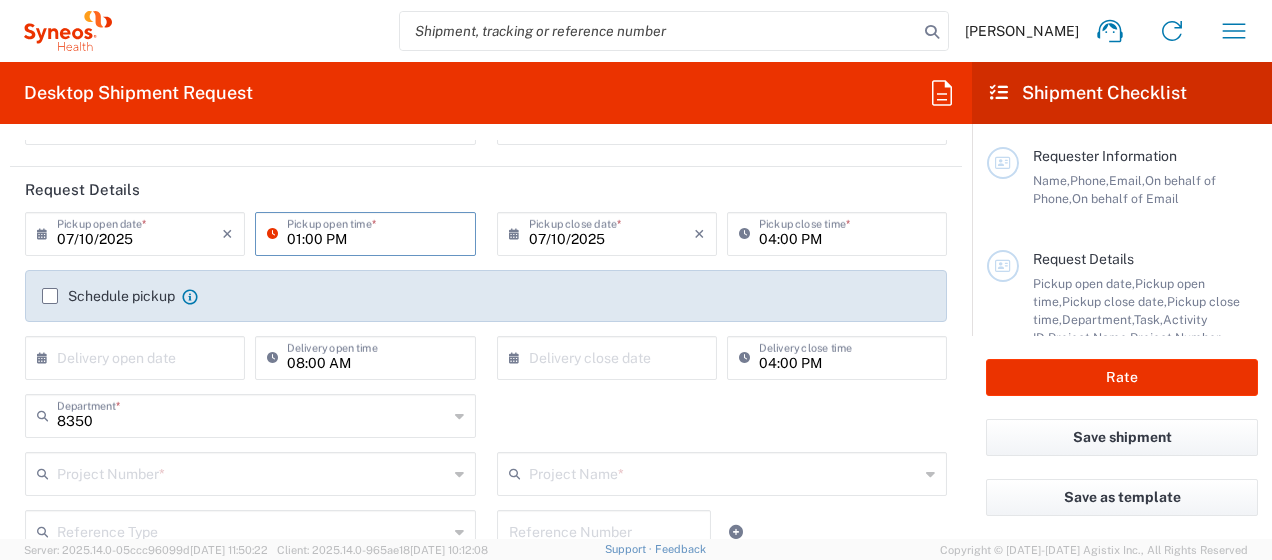 type on "01:00 PM" 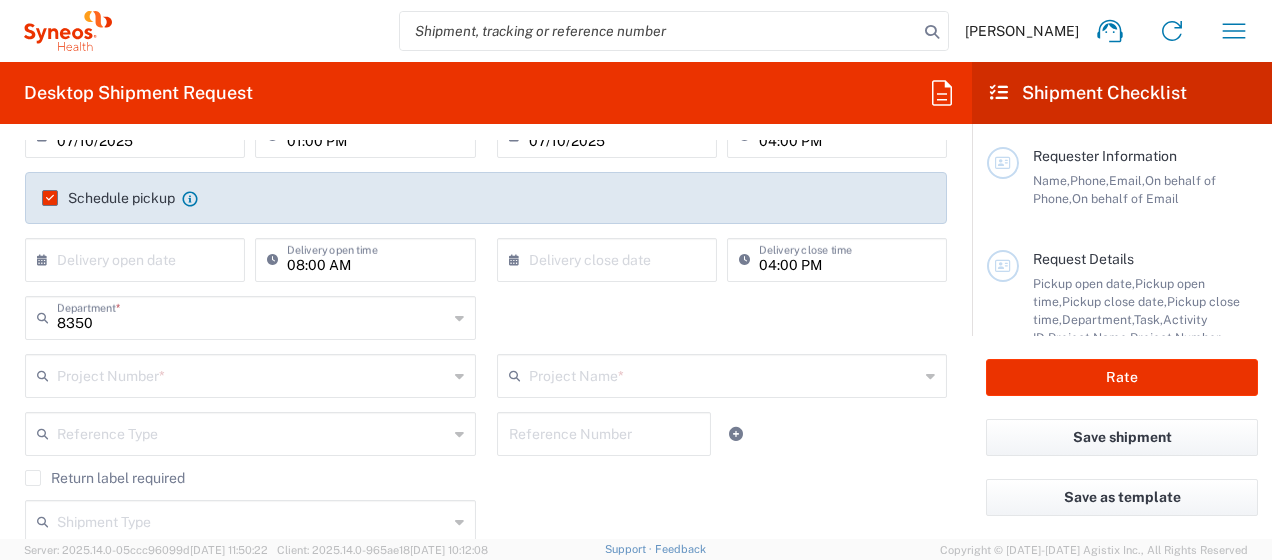 scroll, scrollTop: 300, scrollLeft: 0, axis: vertical 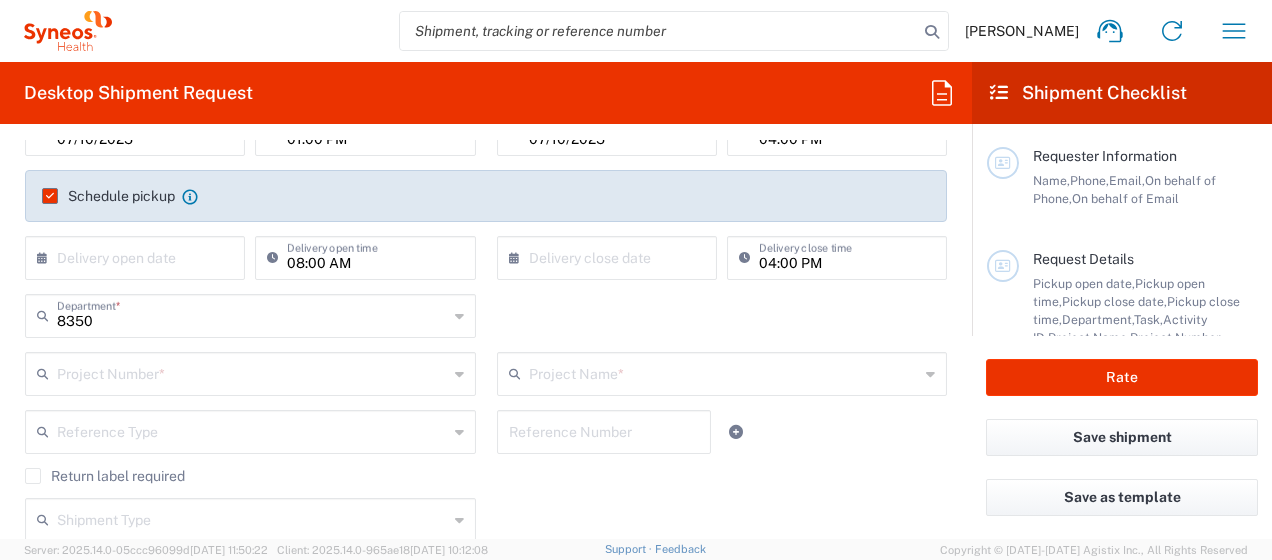 click 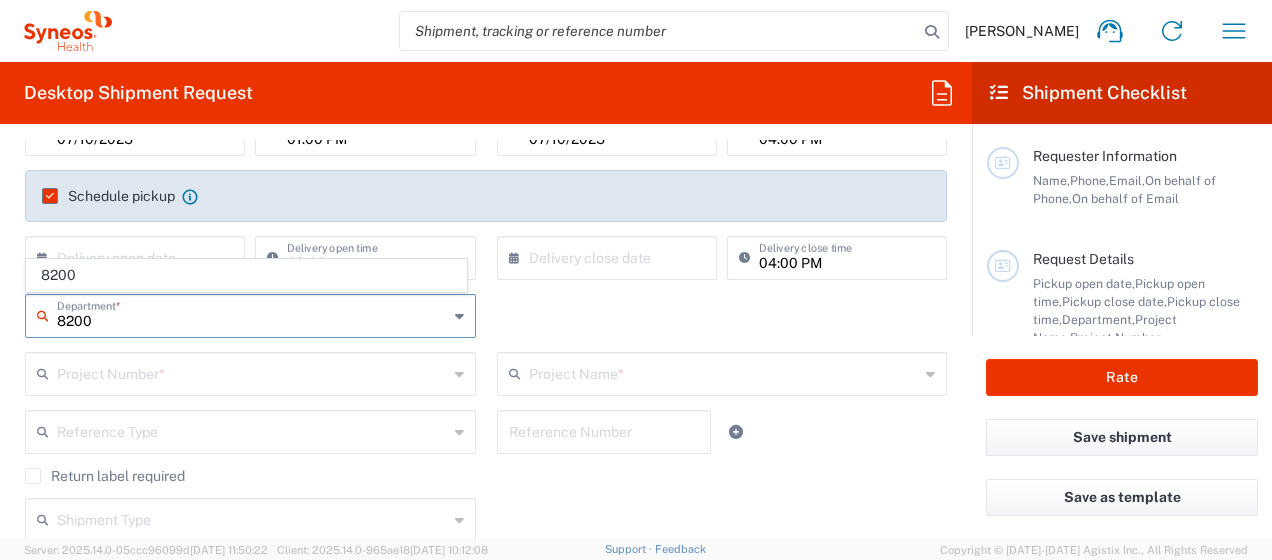 scroll, scrollTop: 0, scrollLeft: 0, axis: both 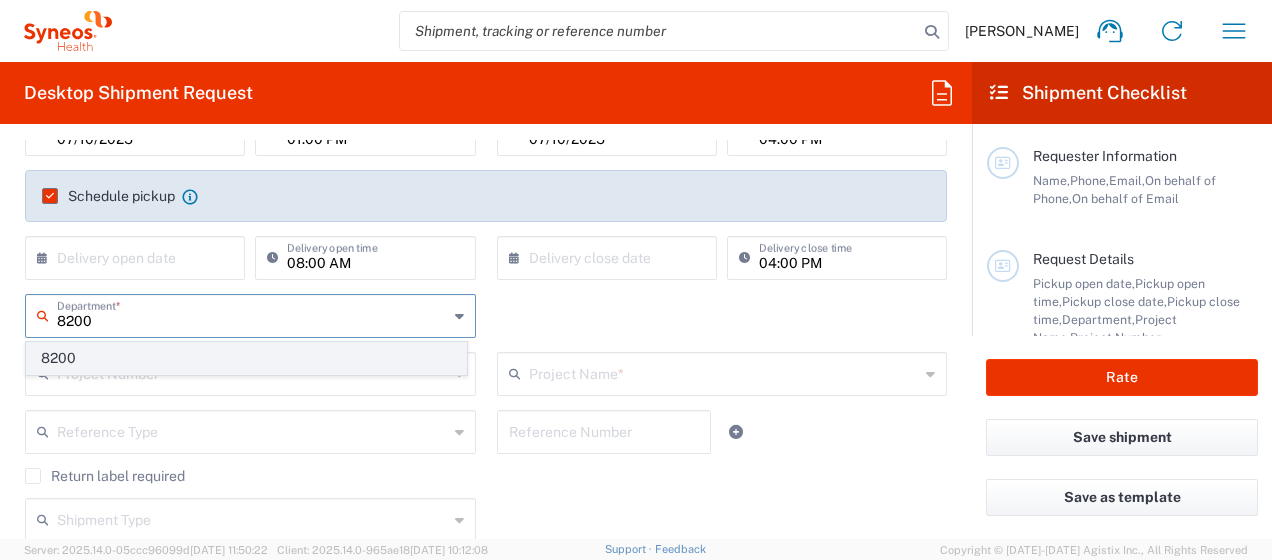type on "8200" 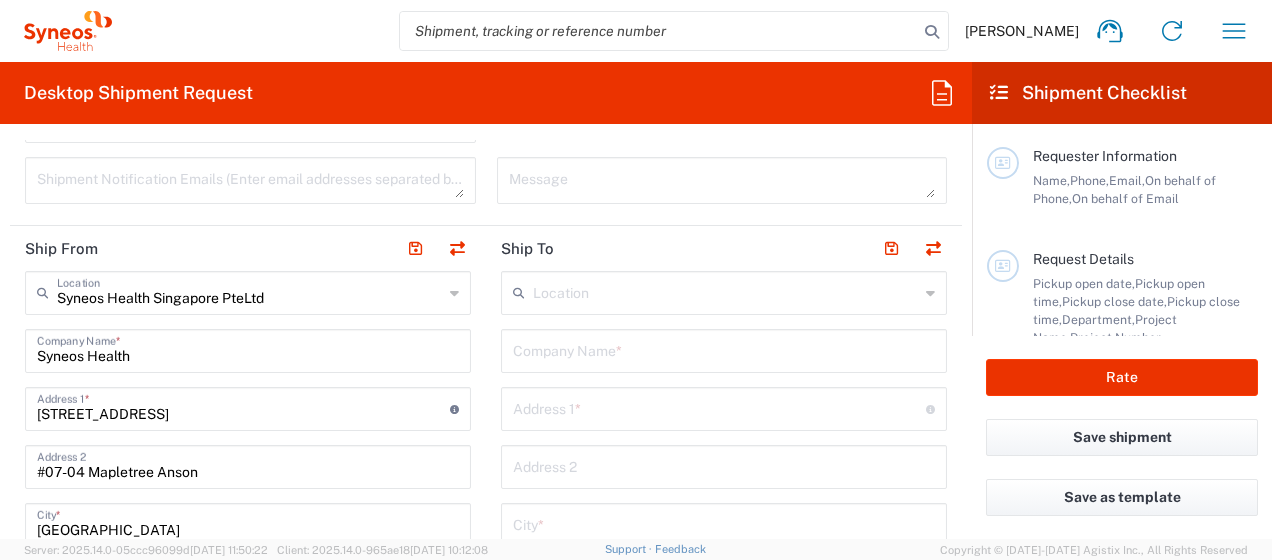 scroll, scrollTop: 700, scrollLeft: 0, axis: vertical 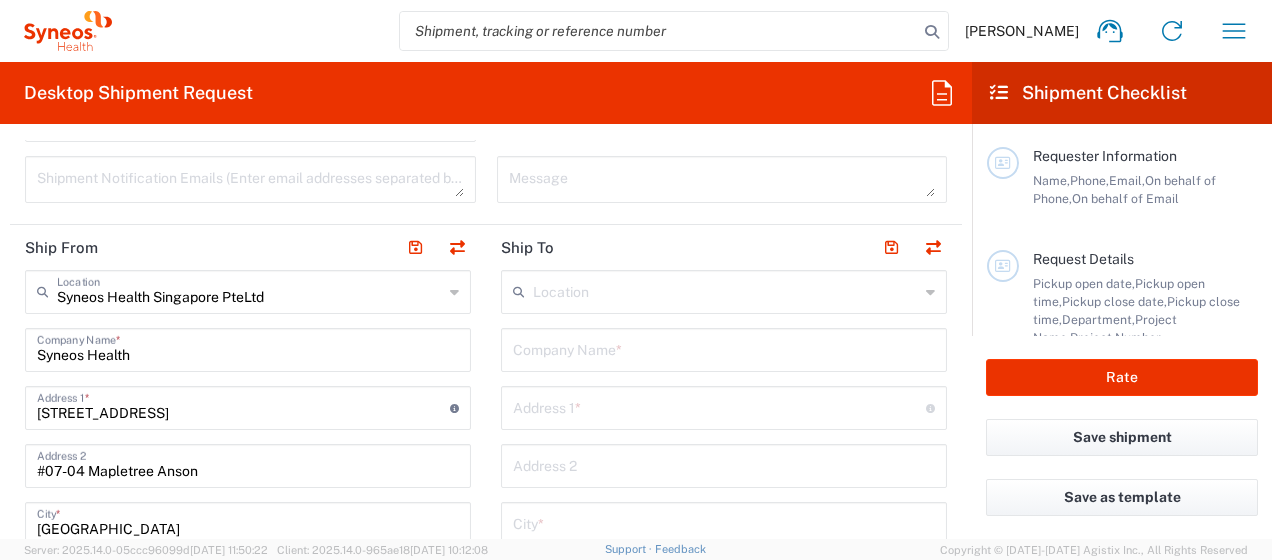 drag, startPoint x: 561, startPoint y: 313, endPoint x: 569, endPoint y: 288, distance: 26.24881 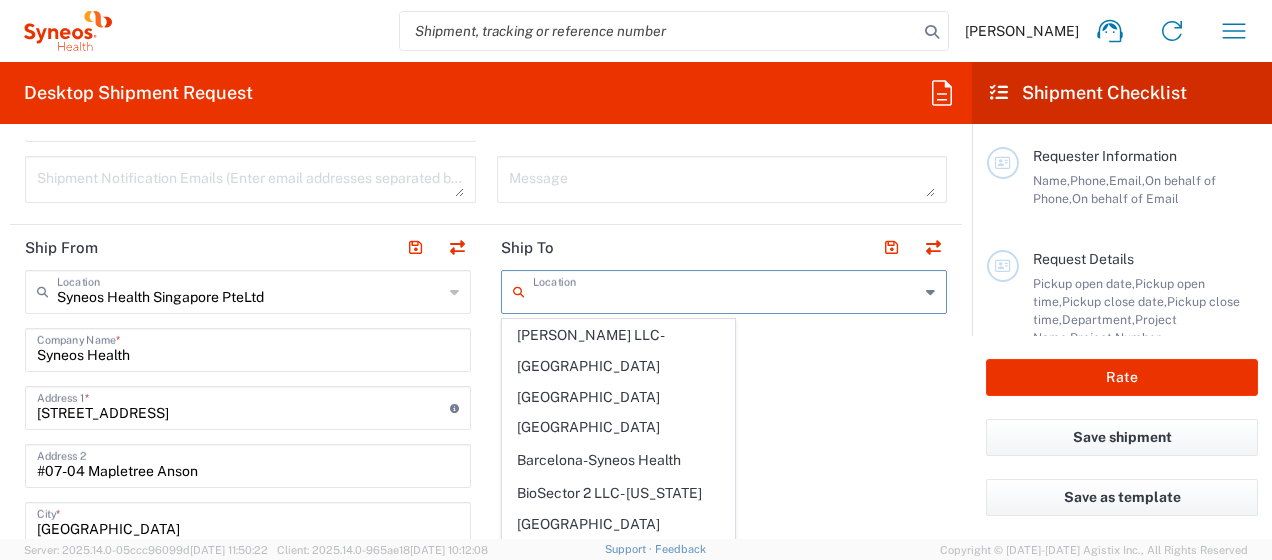 click at bounding box center [726, 290] 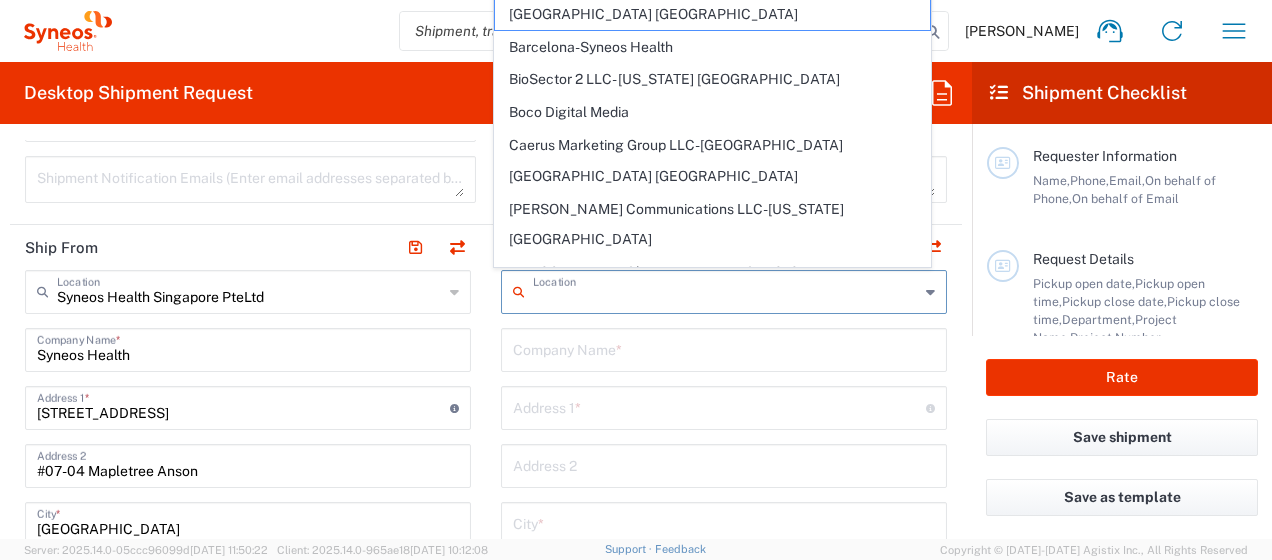 type on "M" 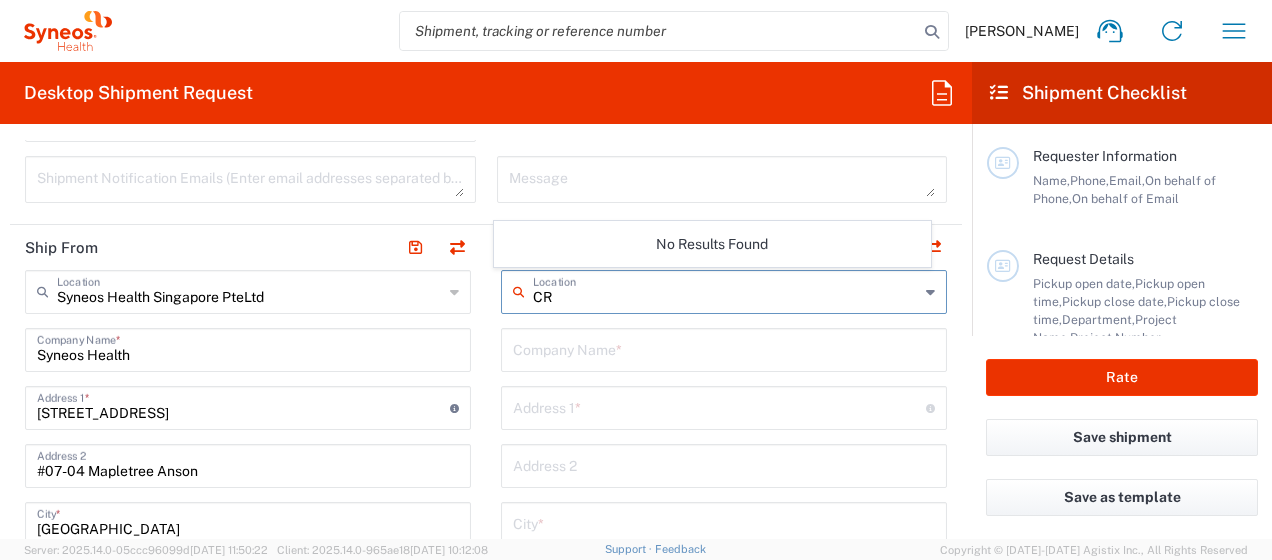 type on "C" 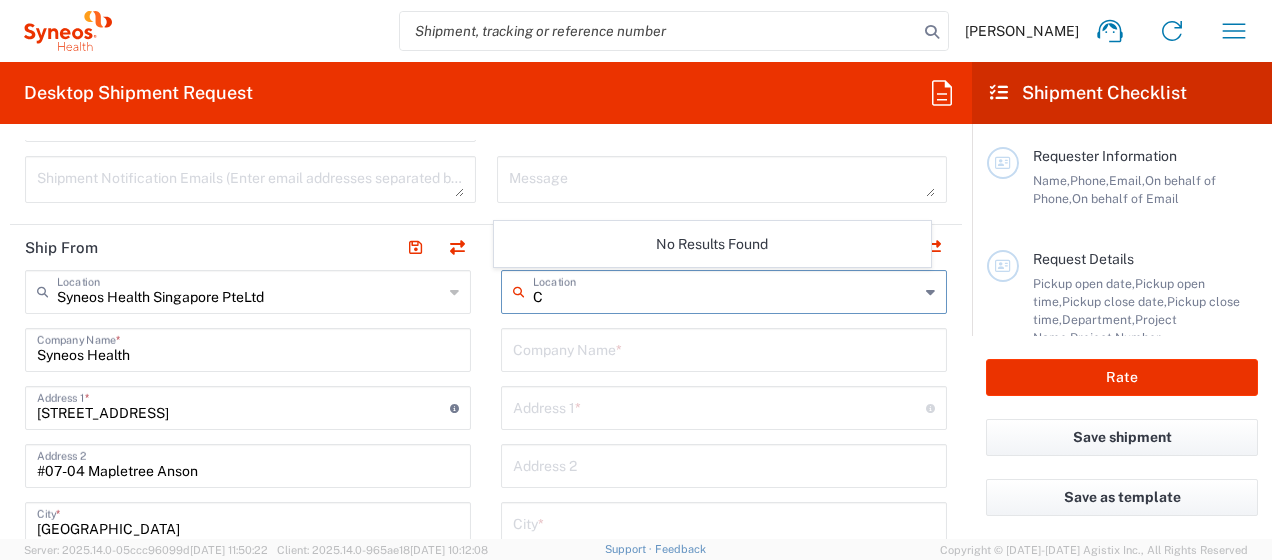 type 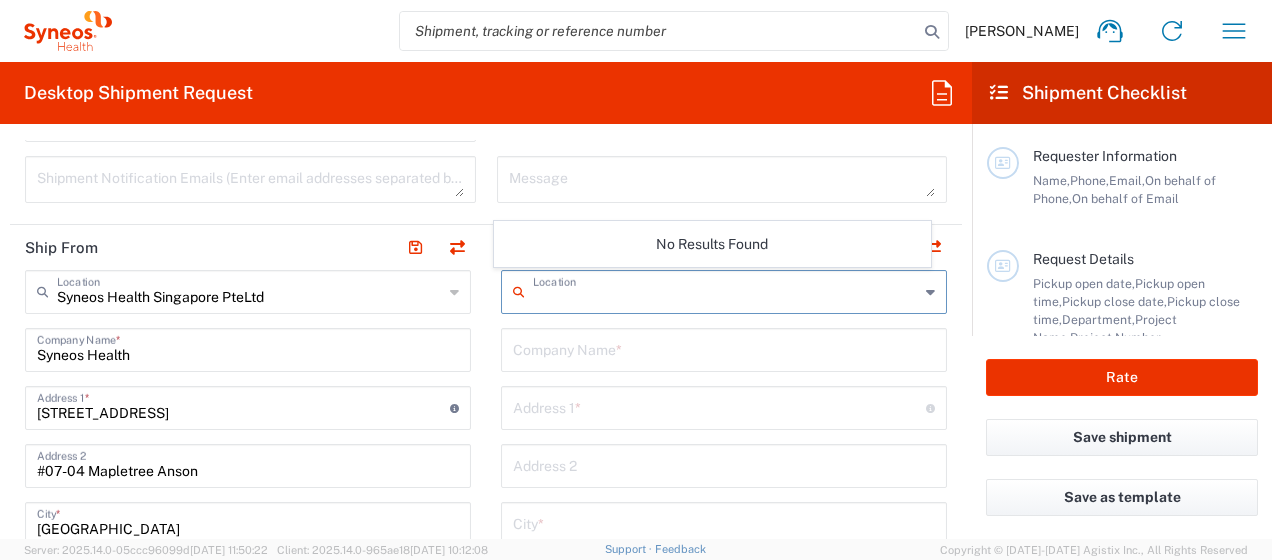 click at bounding box center (726, 290) 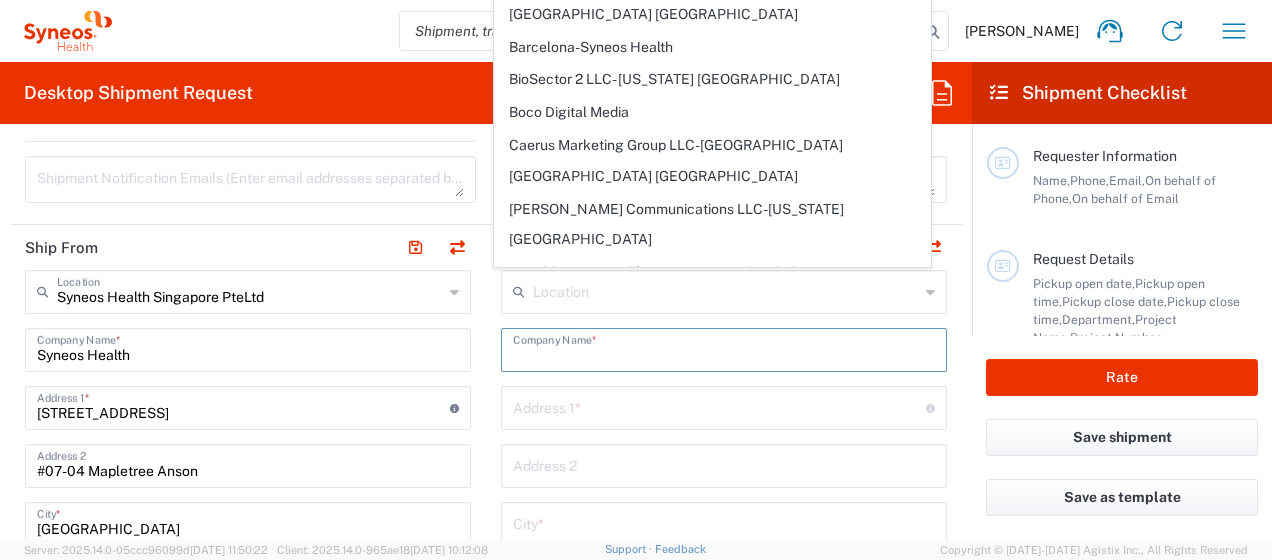 click at bounding box center [724, 348] 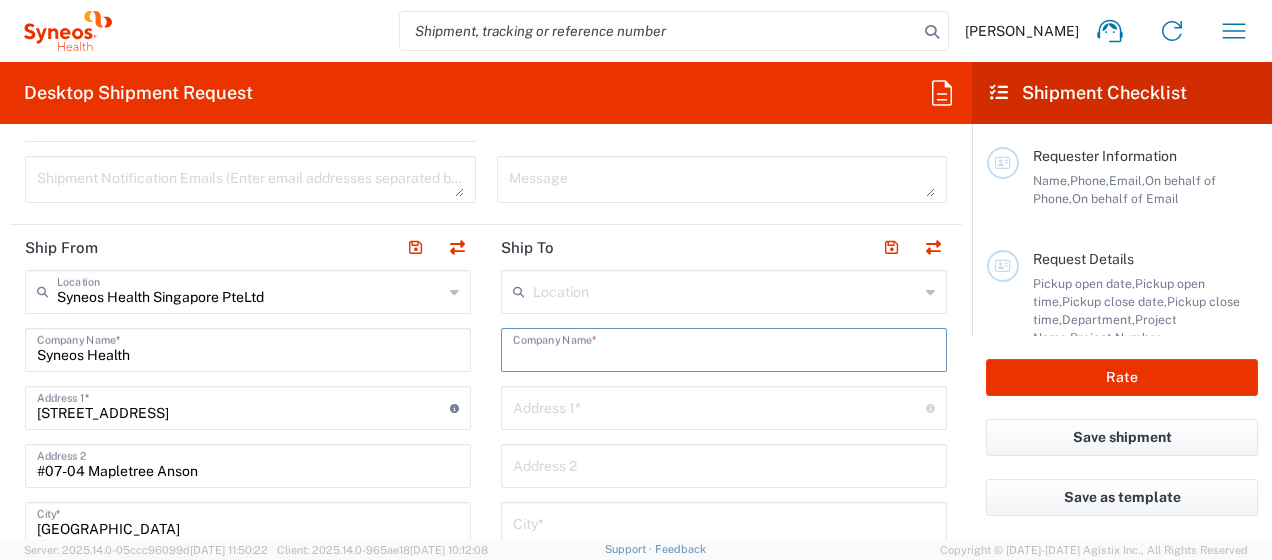 scroll, scrollTop: 800, scrollLeft: 0, axis: vertical 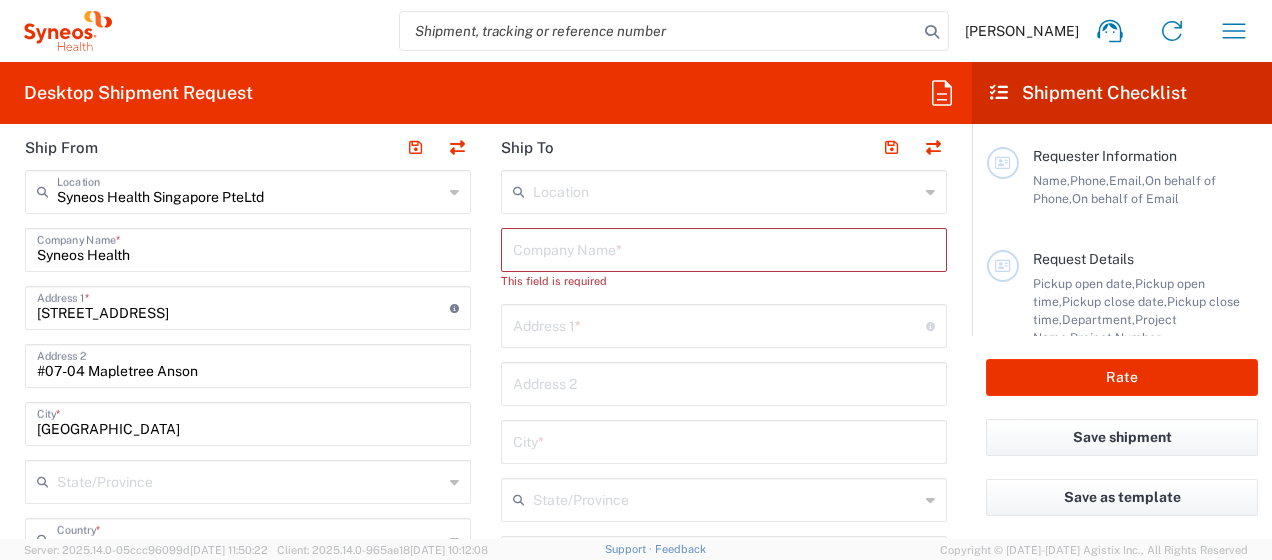 click at bounding box center (724, 248) 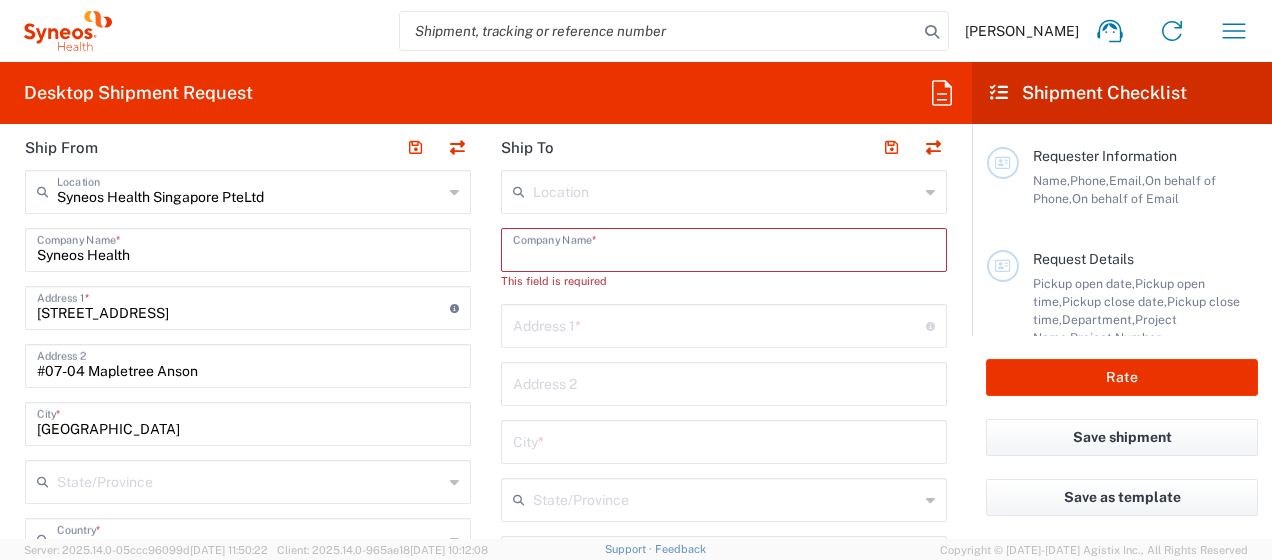 paste on "CRS Corporate Services SDN. BHD." 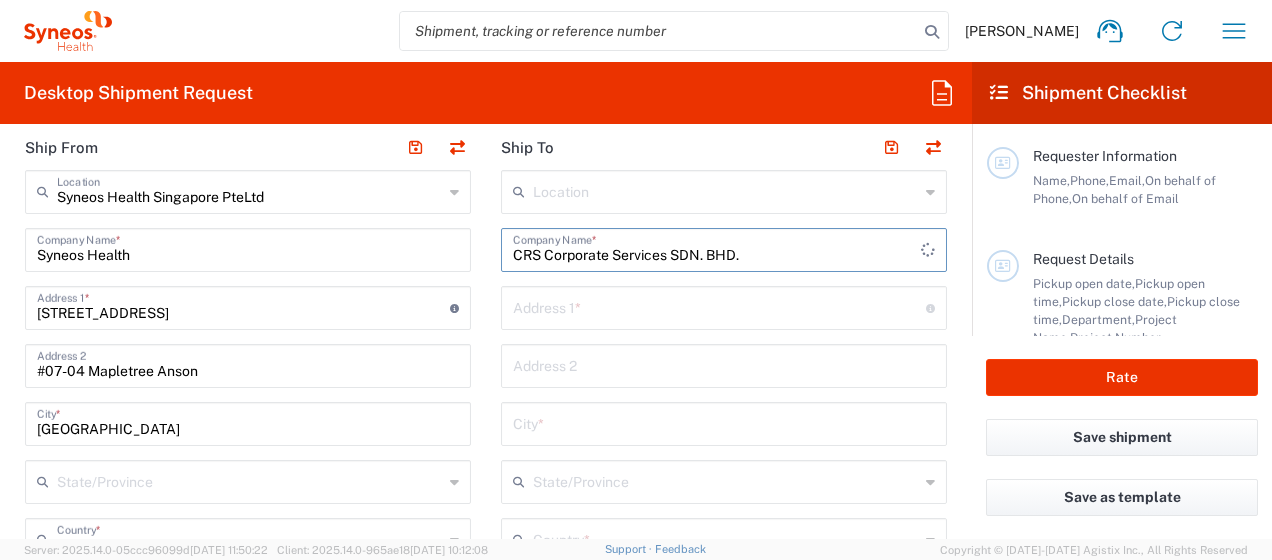 type on "CRS Corporate Services SDN. BHD." 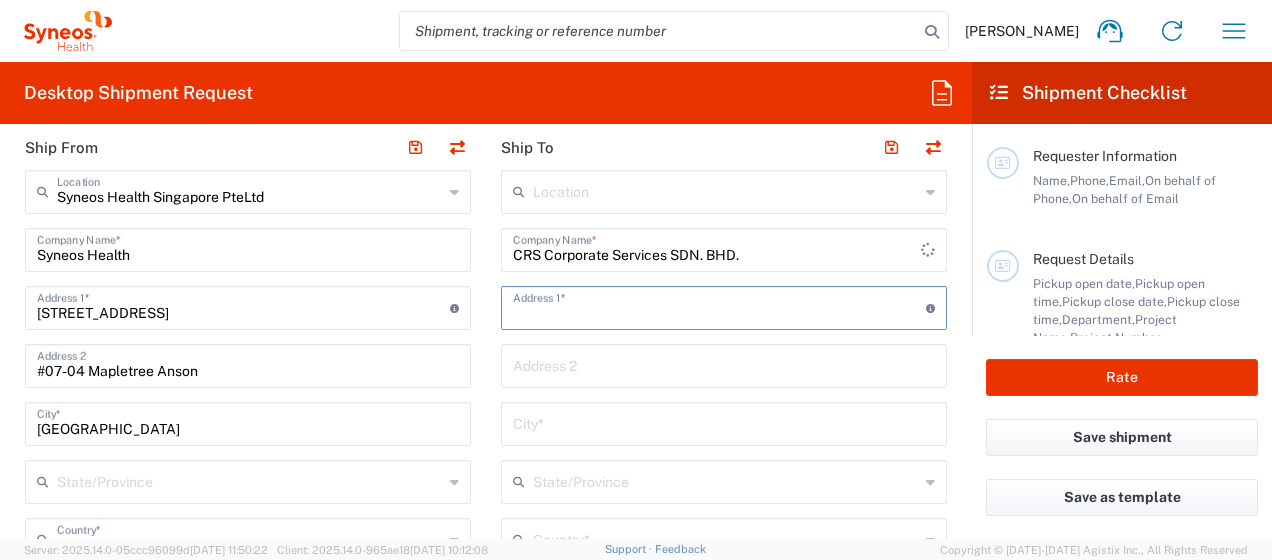drag, startPoint x: 538, startPoint y: 312, endPoint x: 491, endPoint y: 444, distance: 140.11781 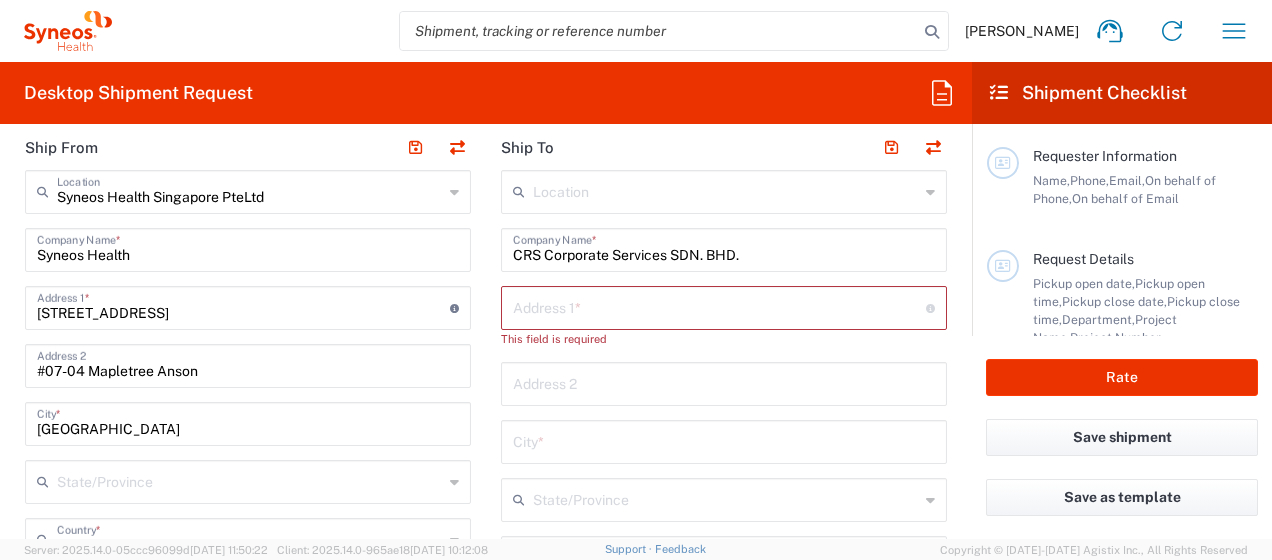 click at bounding box center [719, 306] 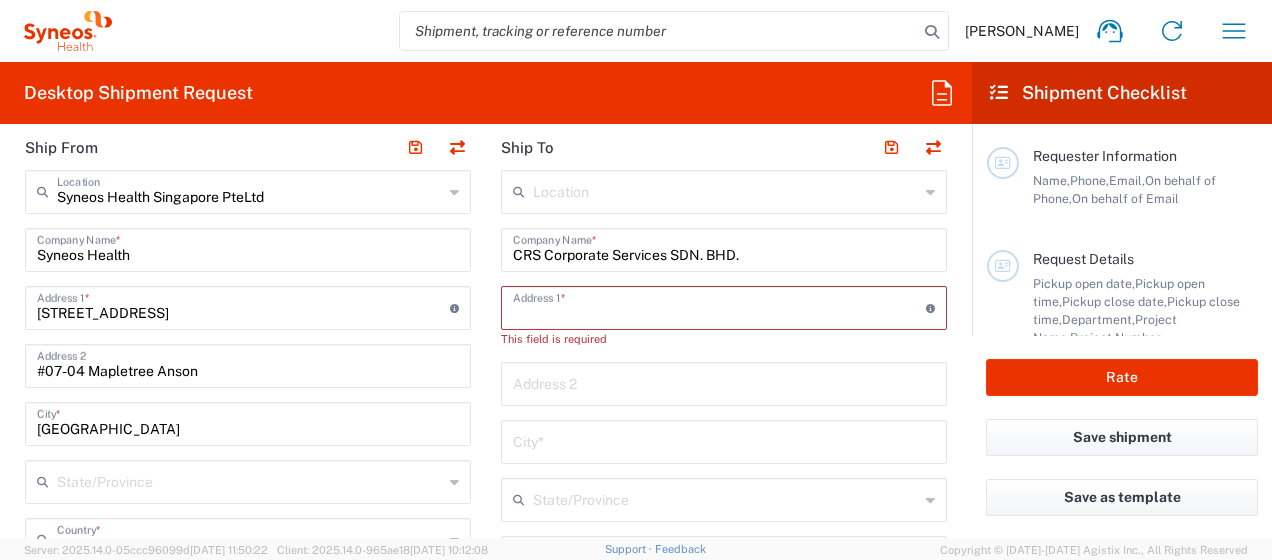 paste on "Suite 29-5 & 29-6, Level 29" 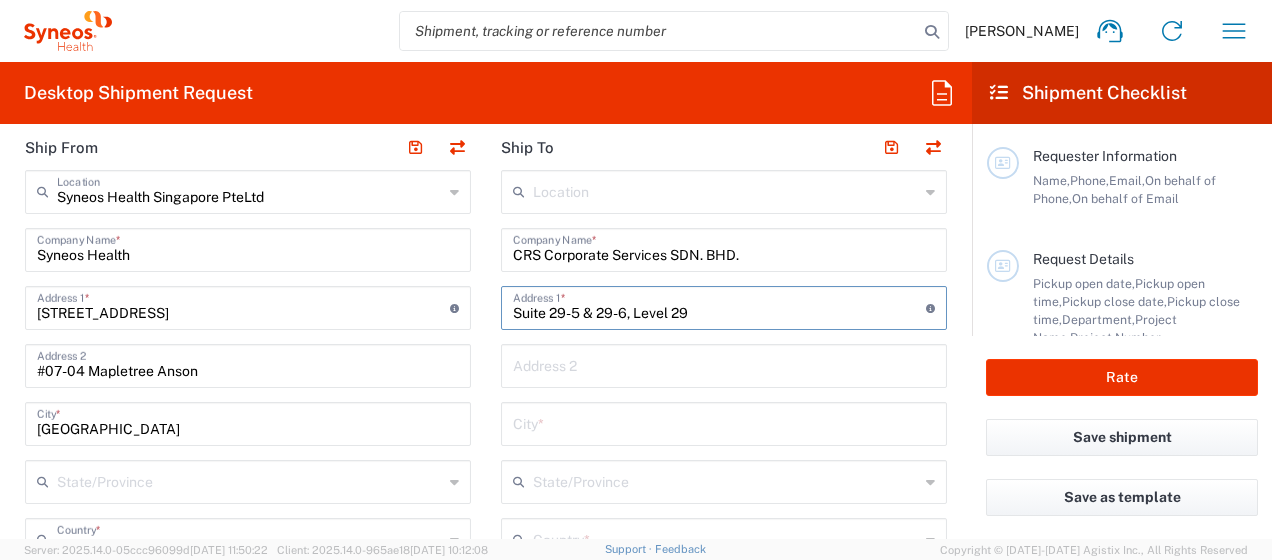 type on "Suite 29-5 & 29-6, Level 29" 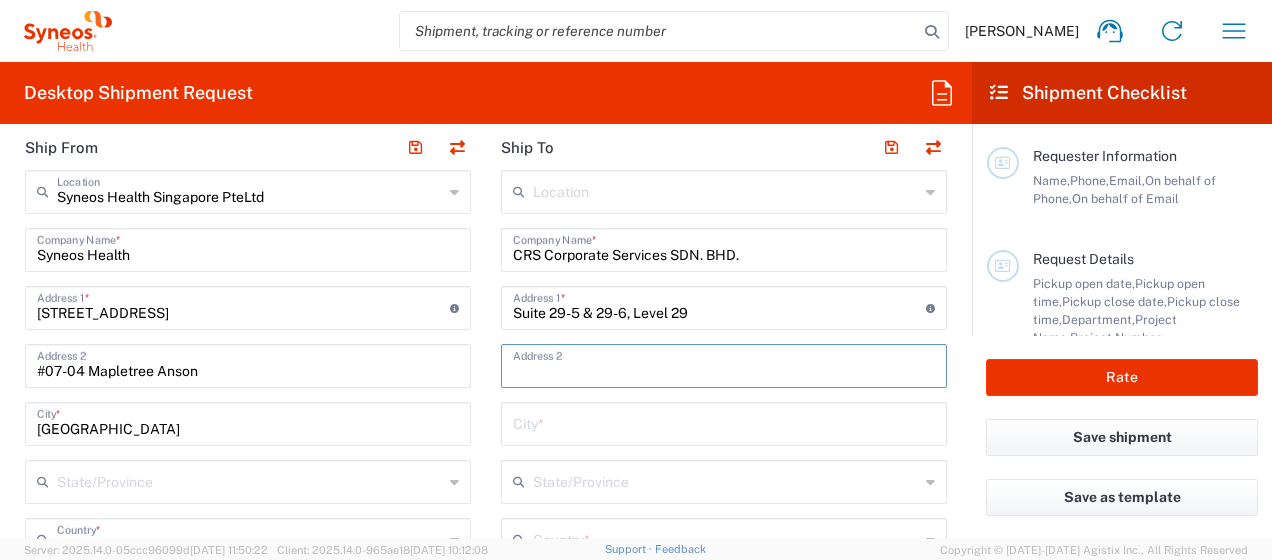 click at bounding box center (724, 364) 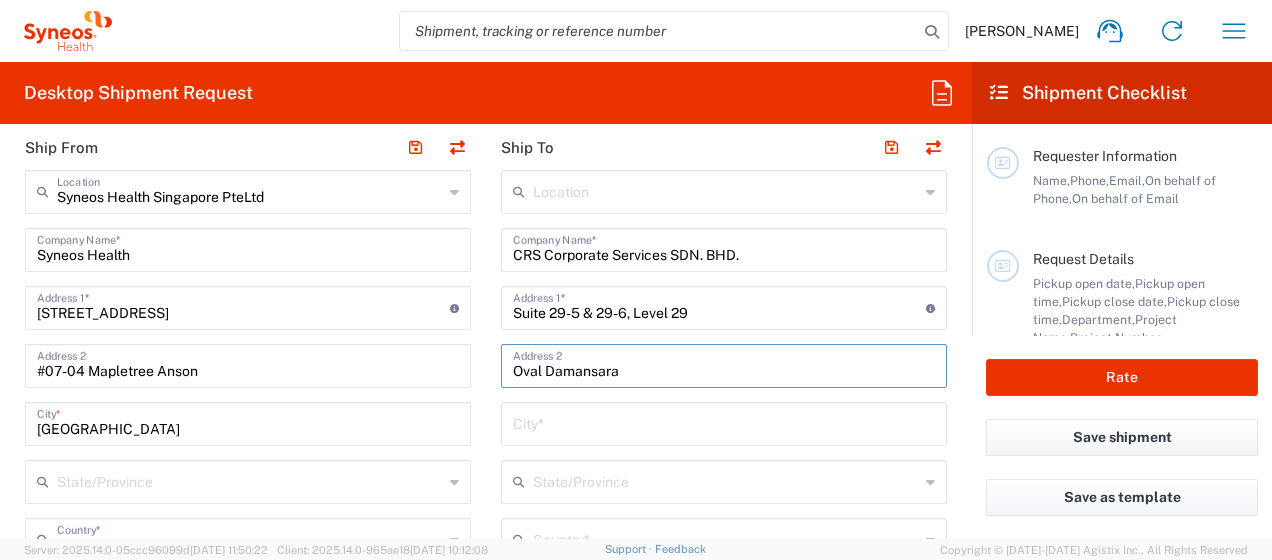 type on "Oval Damansara" 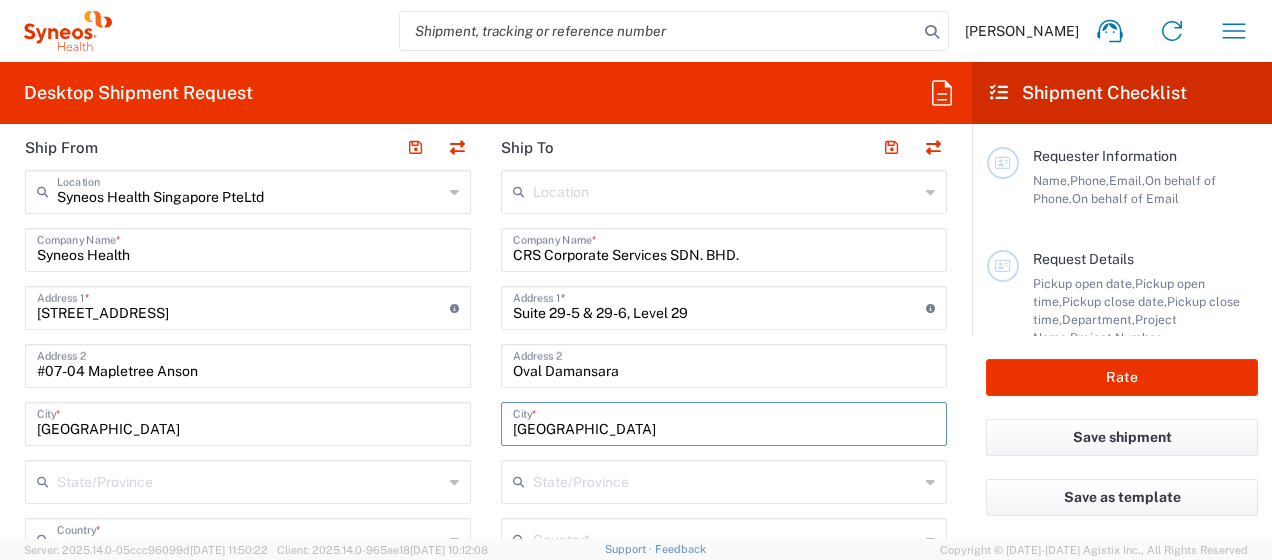 scroll, scrollTop: 900, scrollLeft: 0, axis: vertical 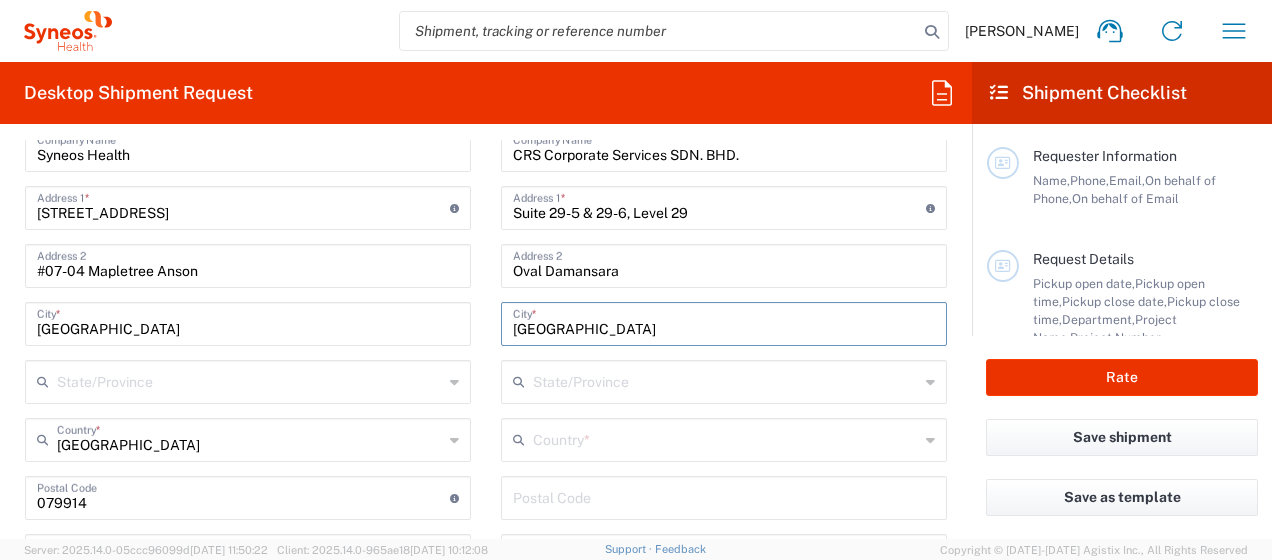 type on "[GEOGRAPHIC_DATA]" 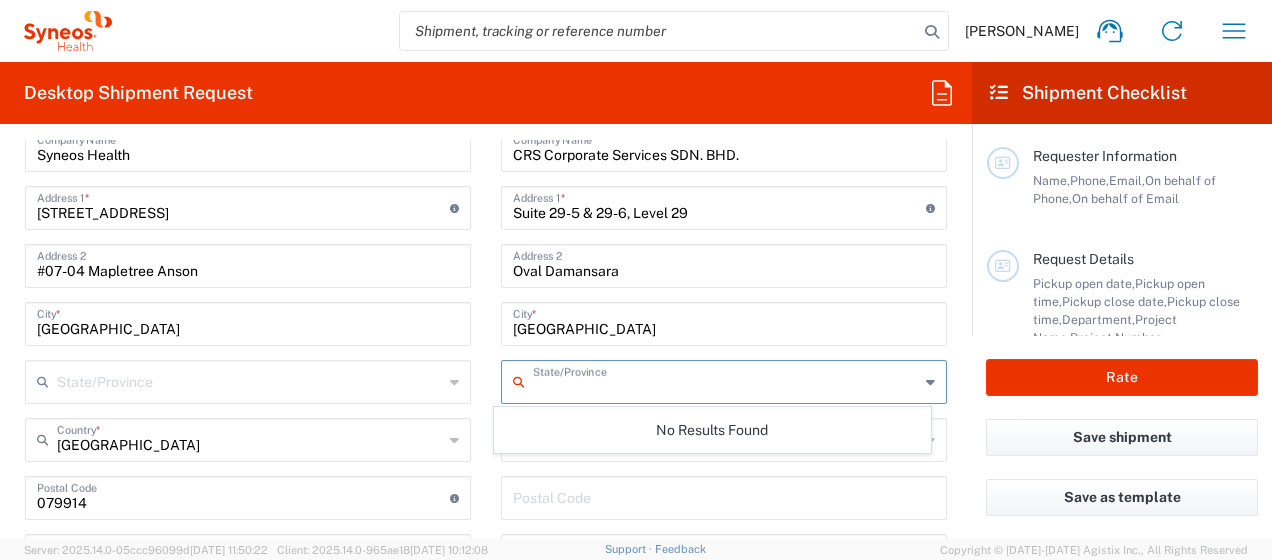 click at bounding box center [726, 380] 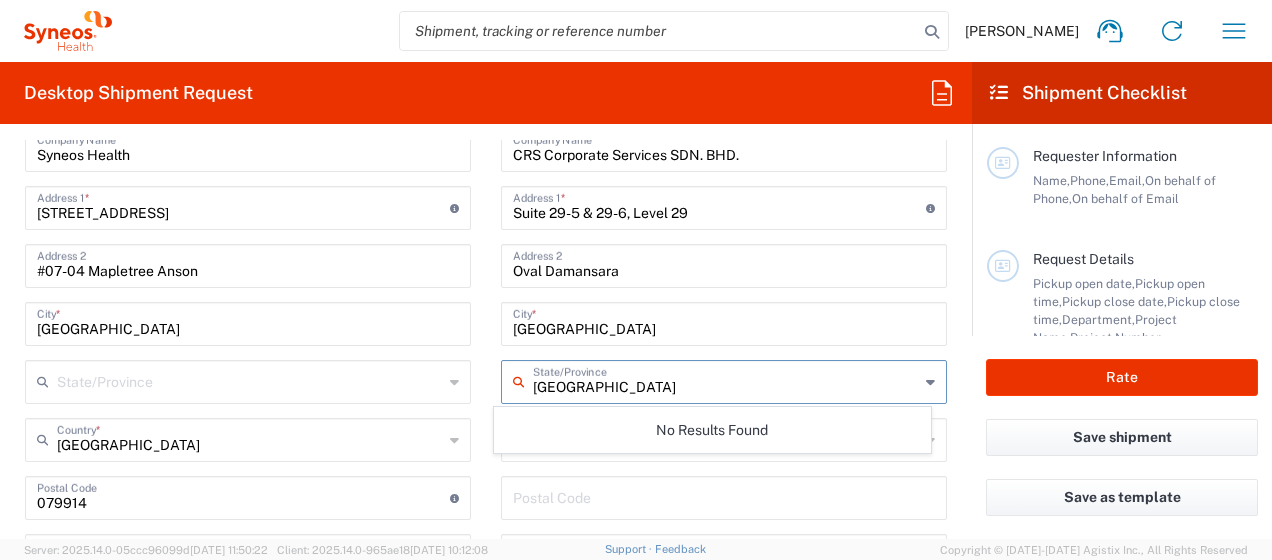 type on "[GEOGRAPHIC_DATA]" 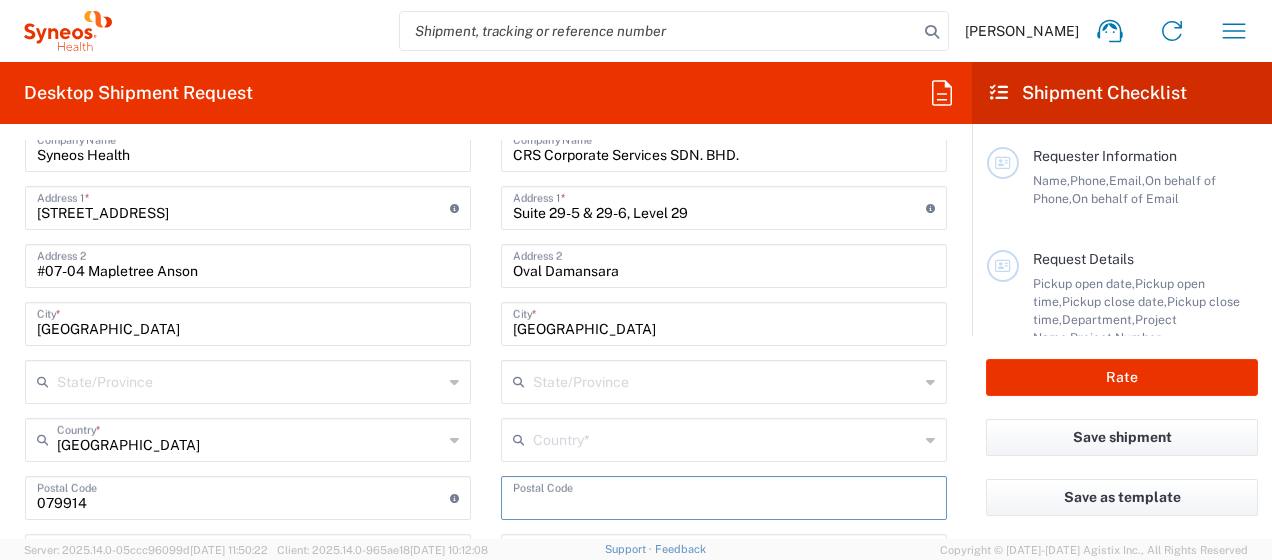 click at bounding box center [724, 496] 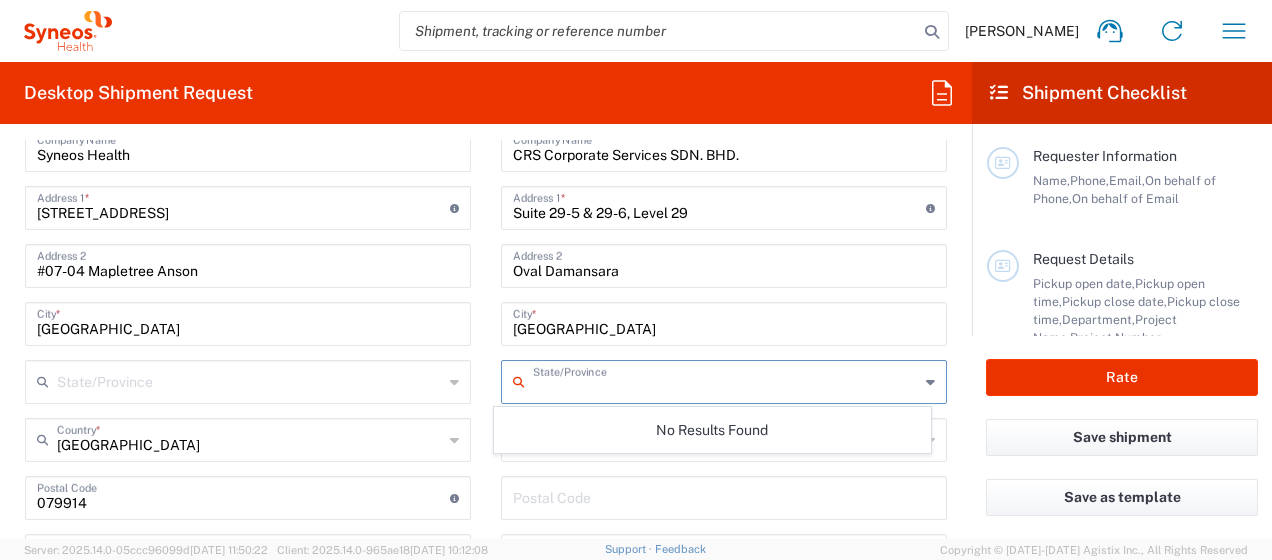 click at bounding box center (726, 380) 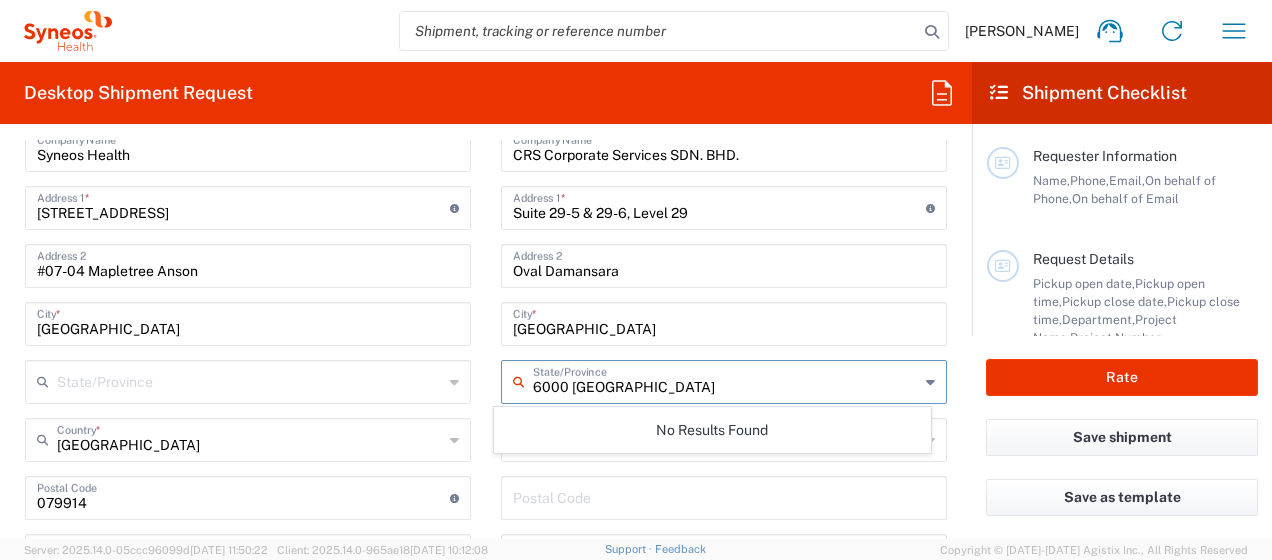 type on "6000 Kuala Lumpur" 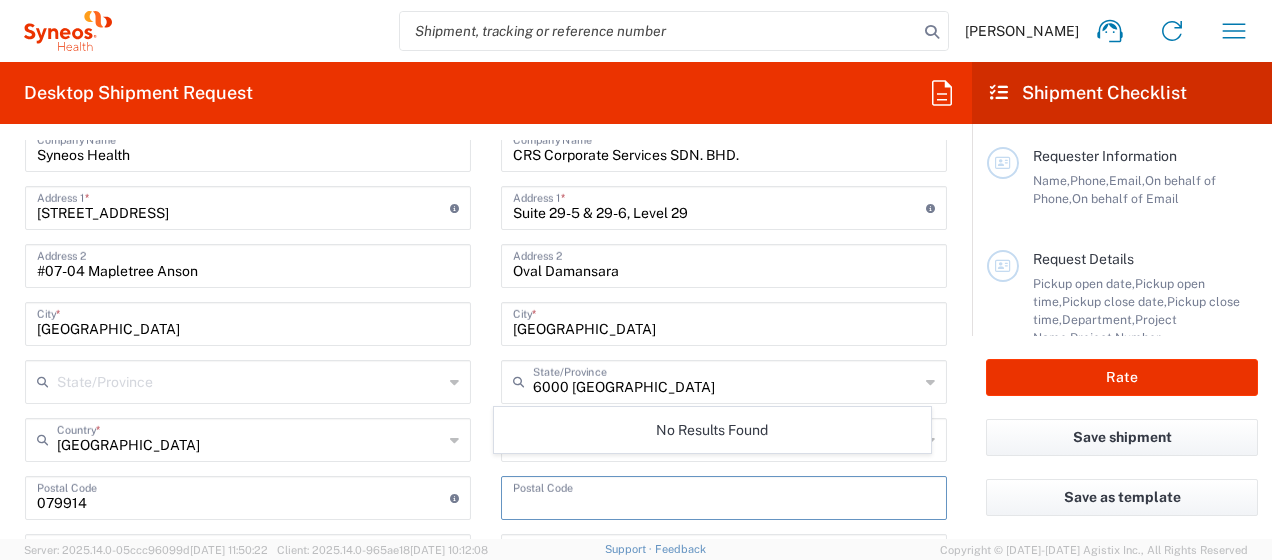 click at bounding box center [724, 496] 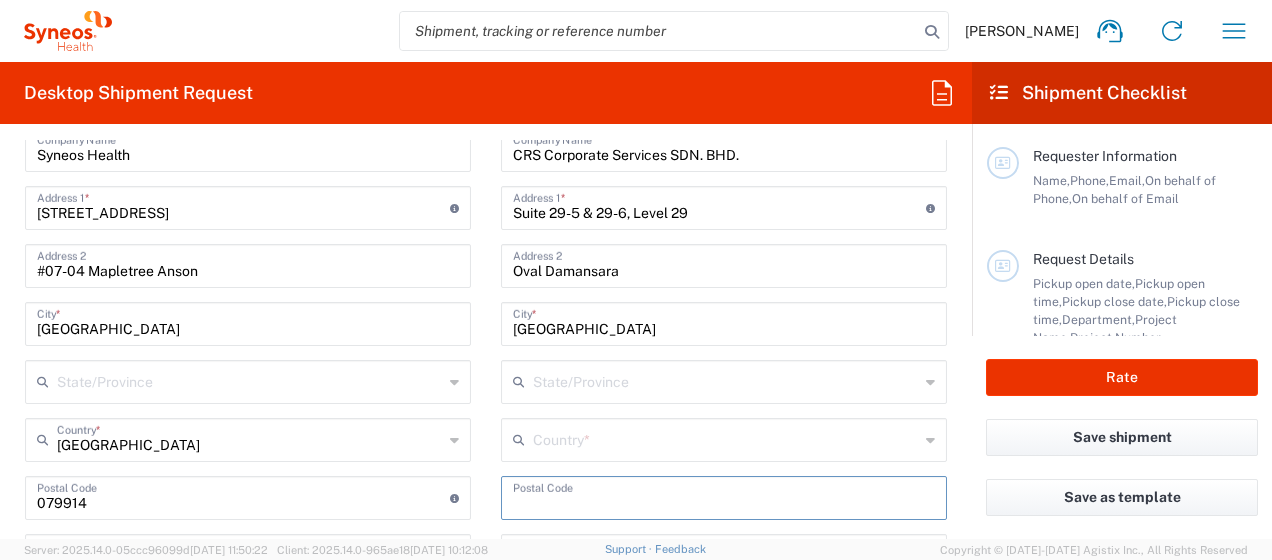 drag, startPoint x: 530, startPoint y: 507, endPoint x: 630, endPoint y: 513, distance: 100.17984 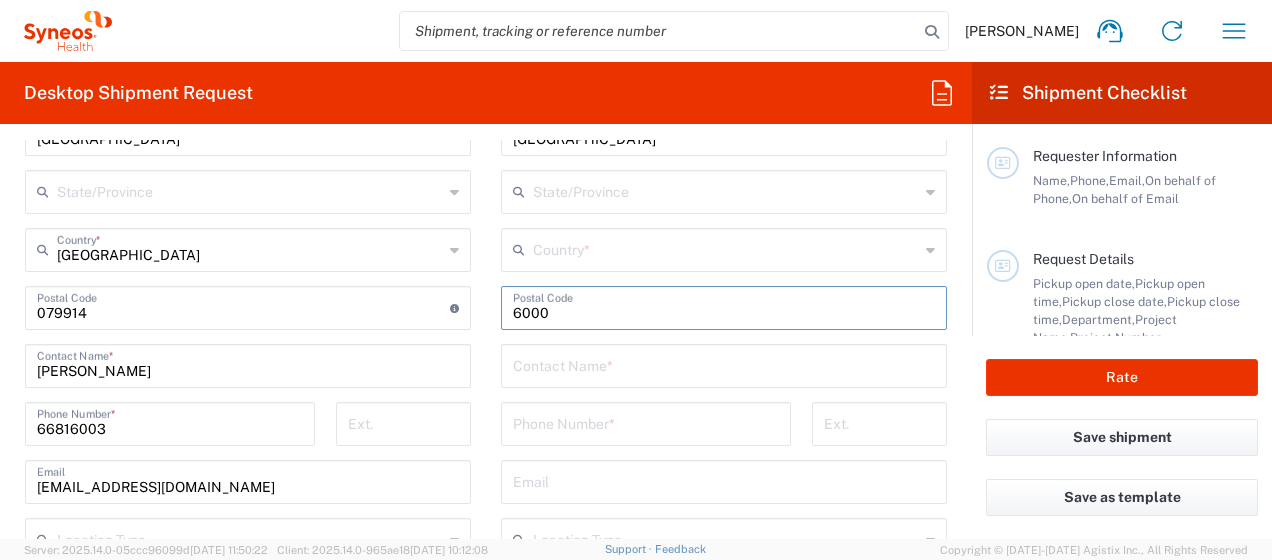 scroll, scrollTop: 1100, scrollLeft: 0, axis: vertical 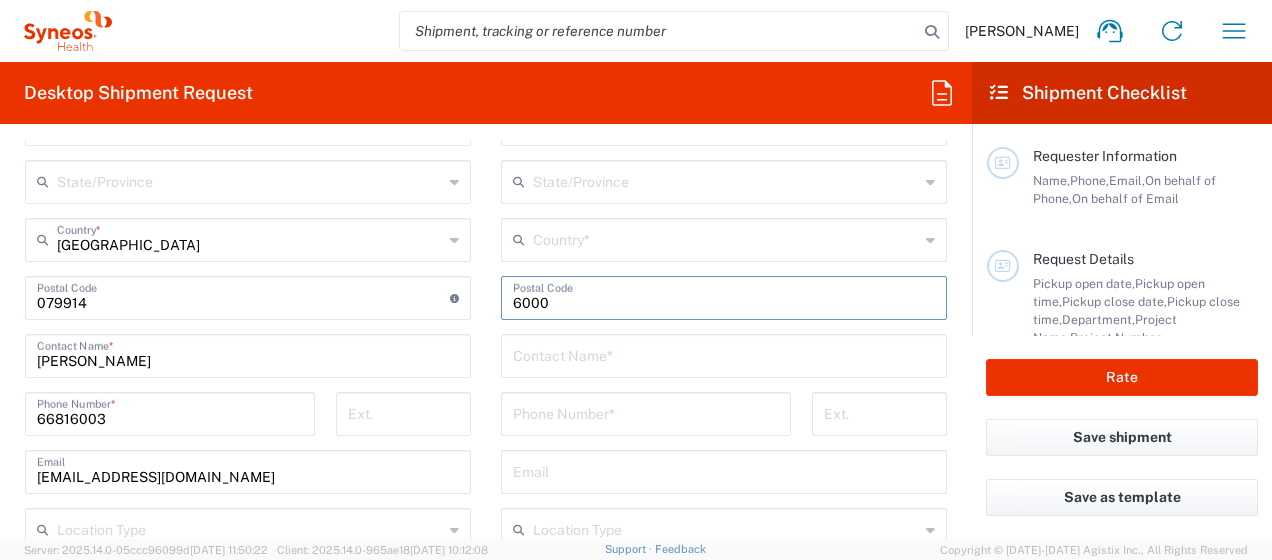 type on "6000" 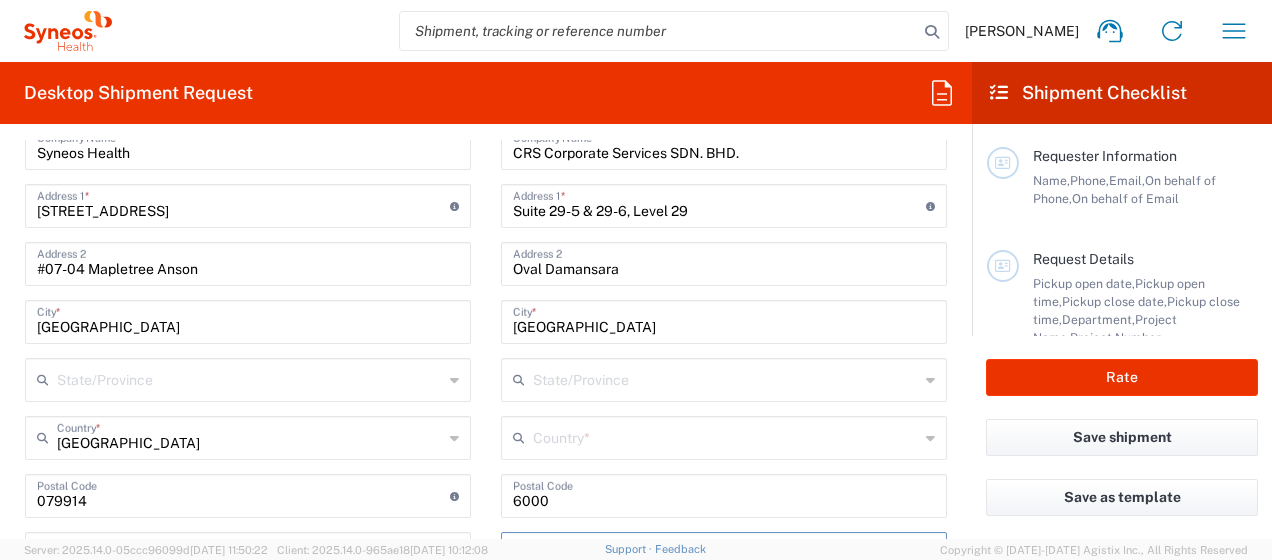 scroll, scrollTop: 900, scrollLeft: 0, axis: vertical 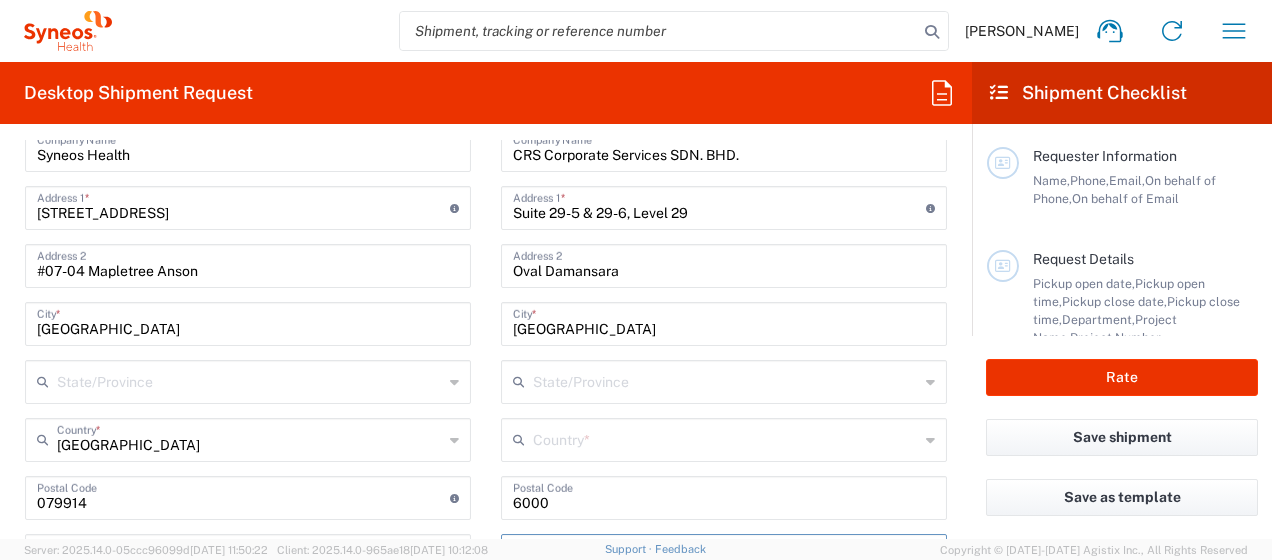 click at bounding box center [726, 438] 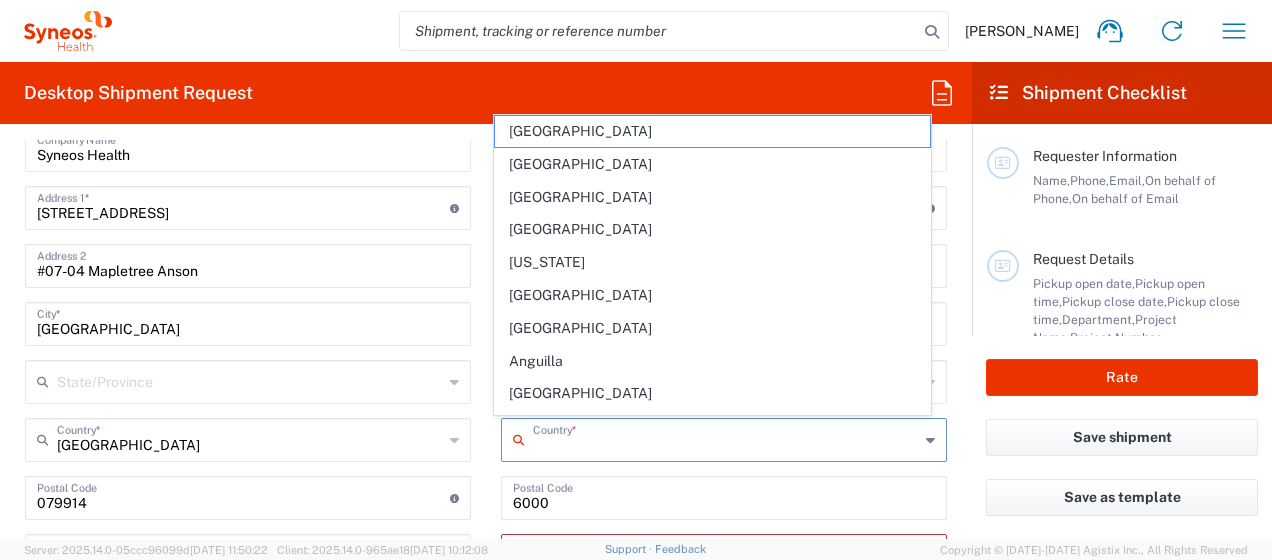 type on "[GEOGRAPHIC_DATA]" 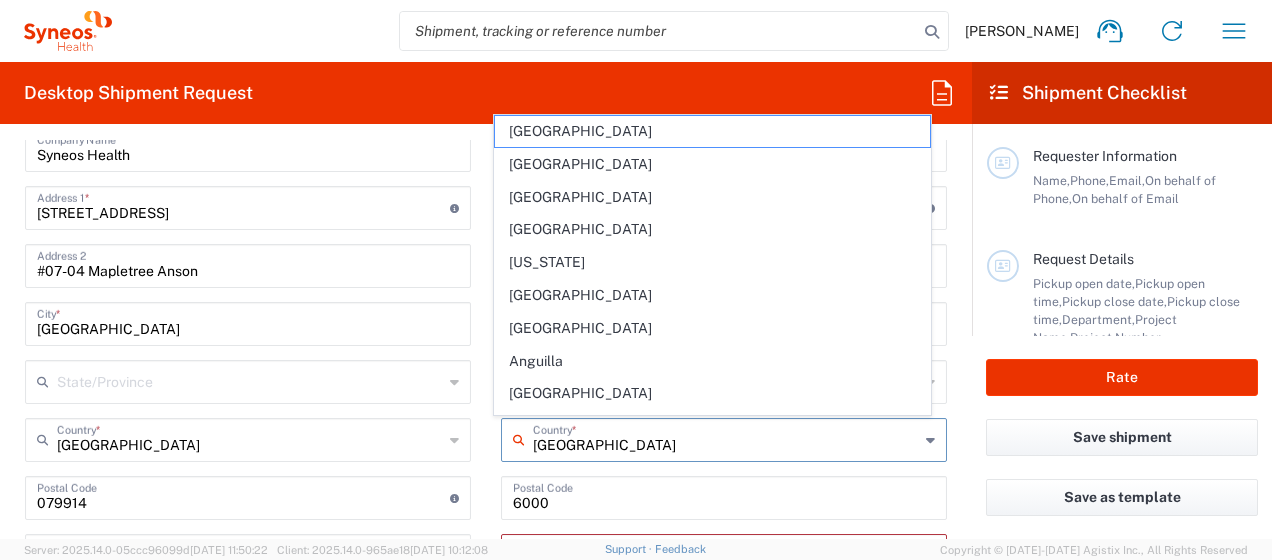 type on "0162635370" 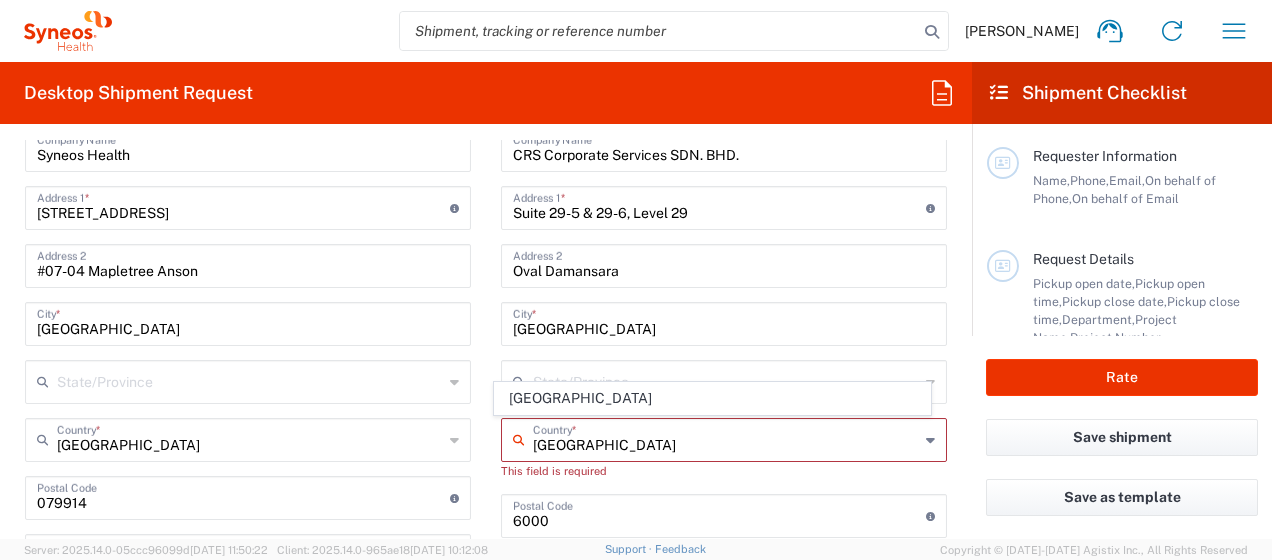 click on "[GEOGRAPHIC_DATA]" at bounding box center [726, 438] 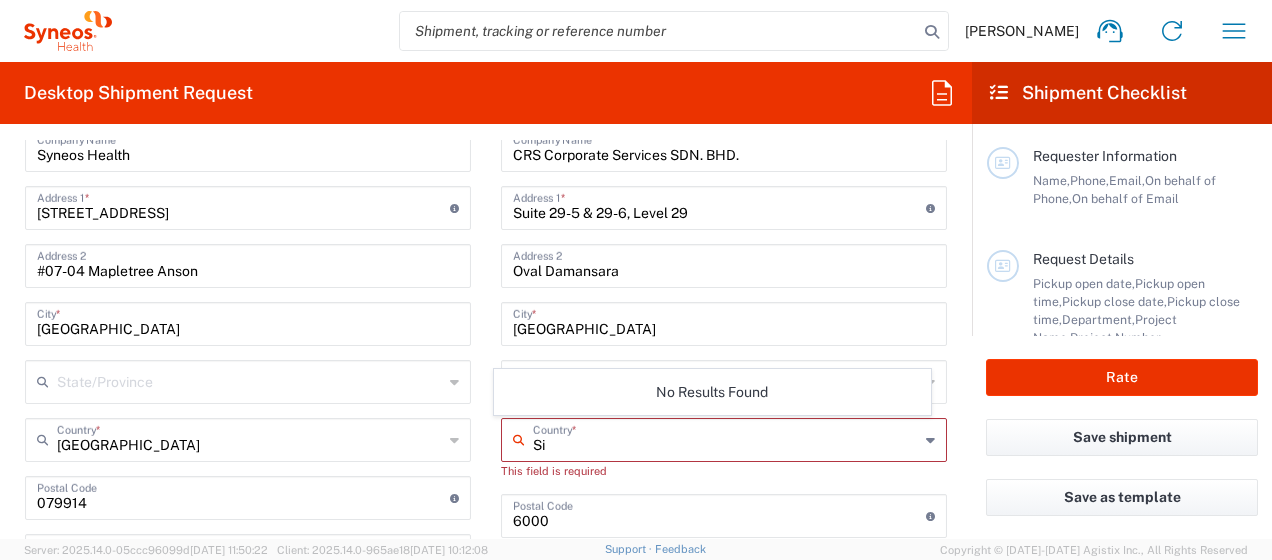 type on "S" 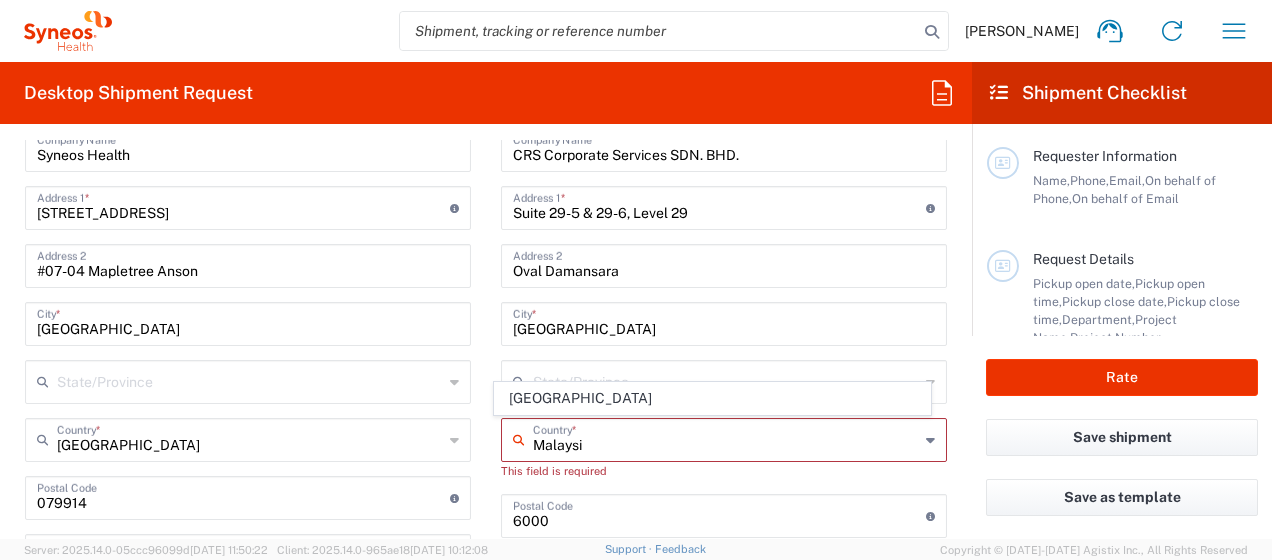 type on "[GEOGRAPHIC_DATA]" 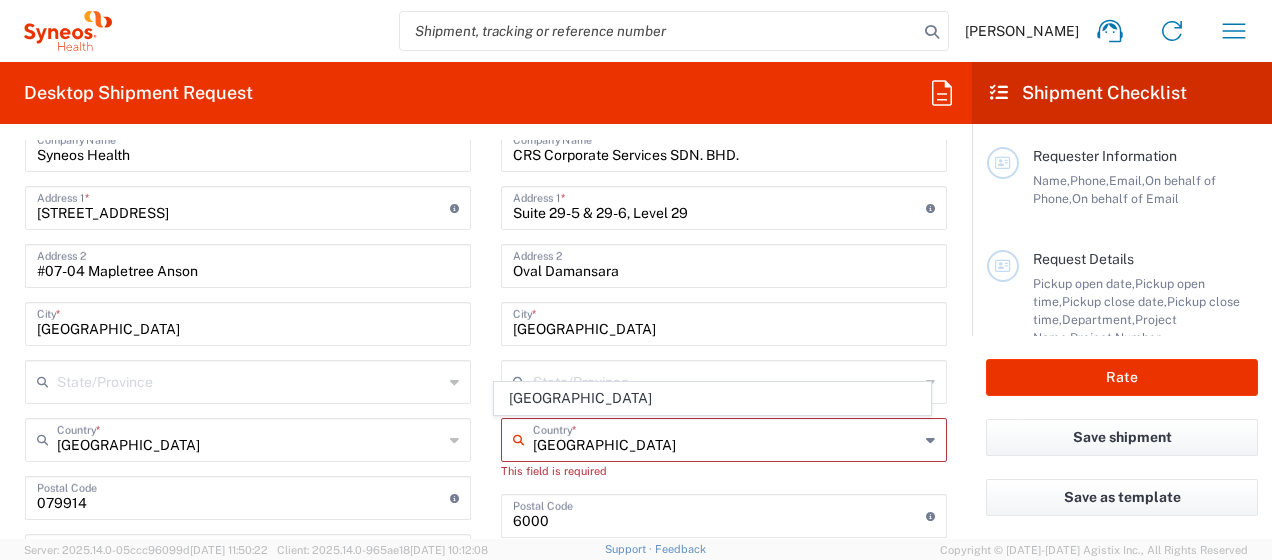 type on "Sender/Shipper" 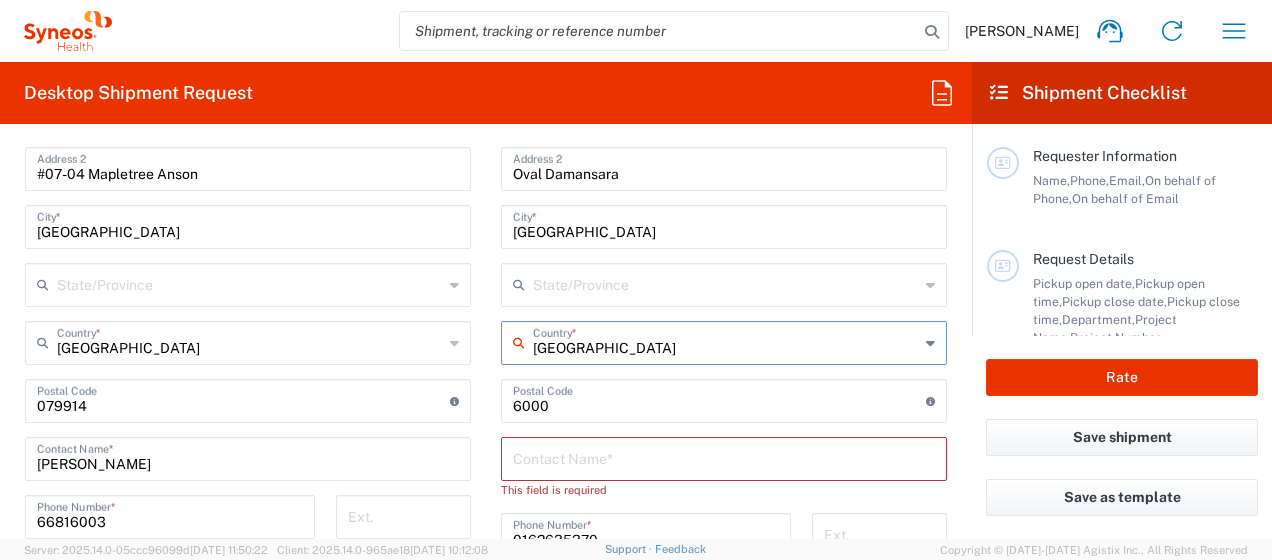 scroll, scrollTop: 1000, scrollLeft: 0, axis: vertical 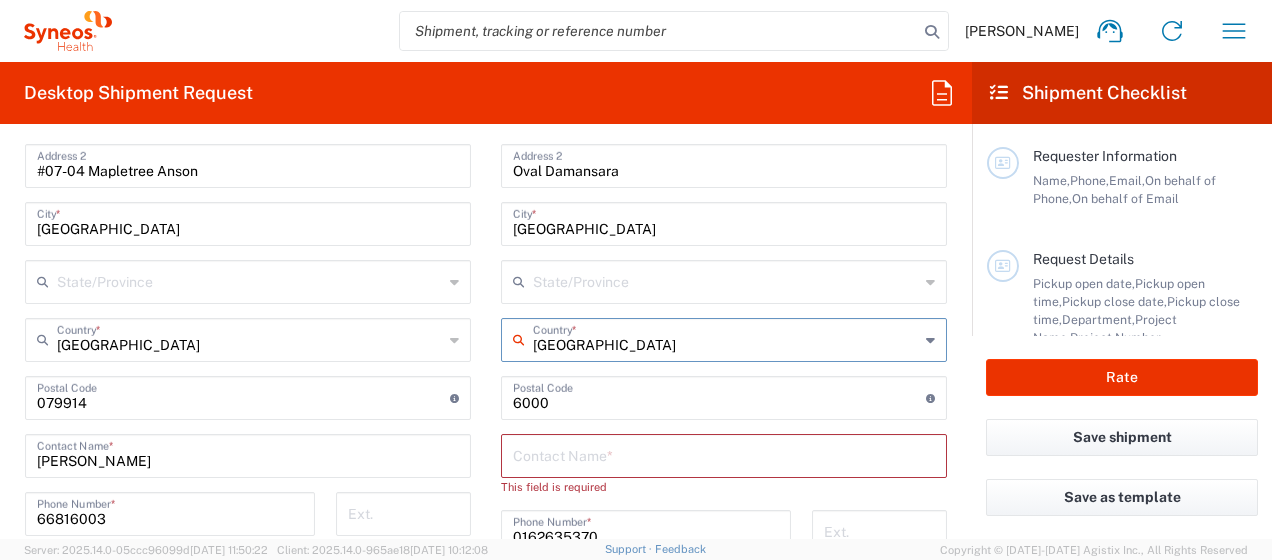 type on "[GEOGRAPHIC_DATA]" 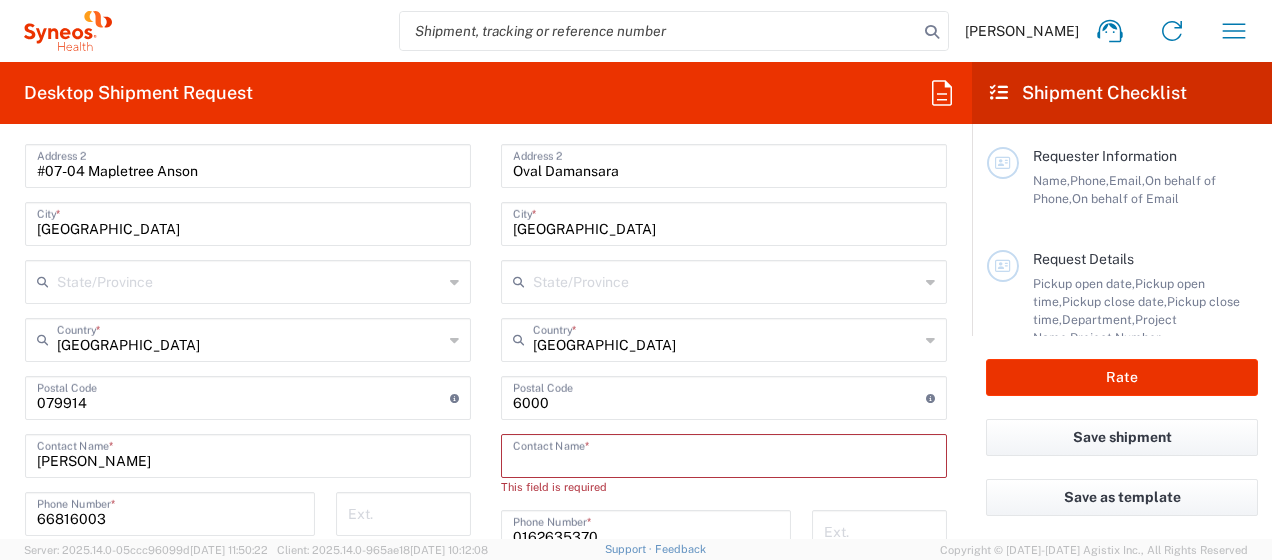 click at bounding box center (724, 454) 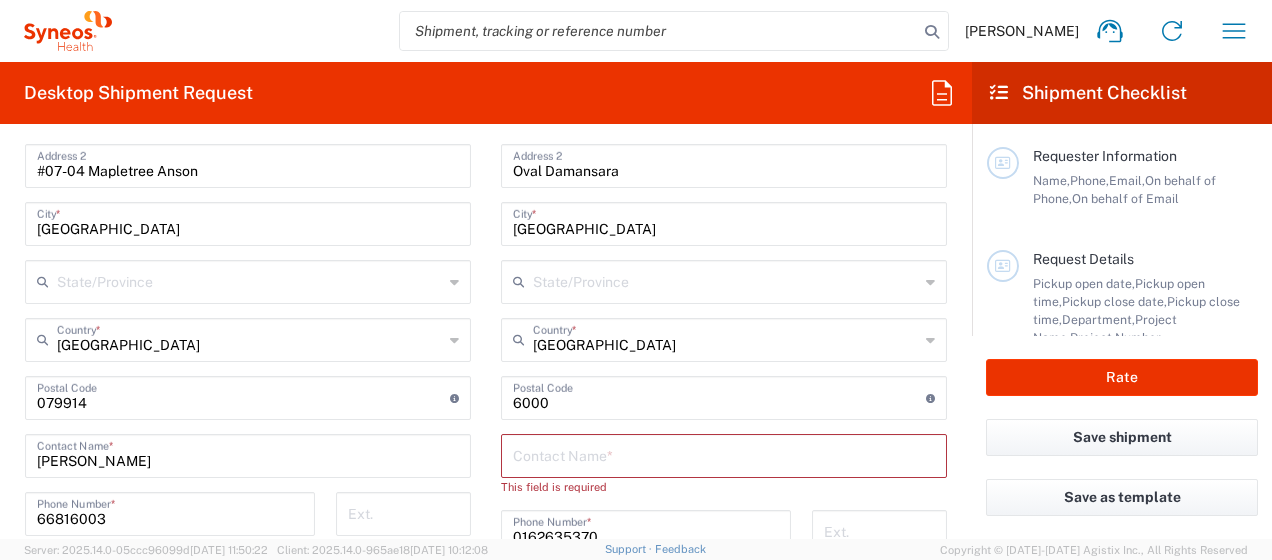 click on "Contact Name  *" 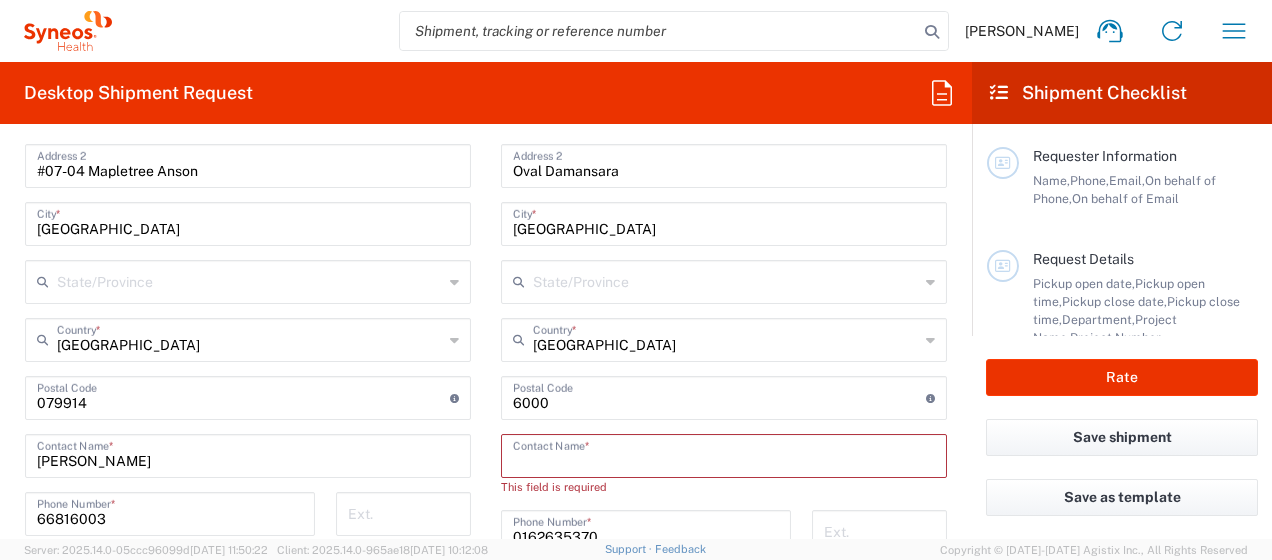 paste on "Ms. Meendy Gan" 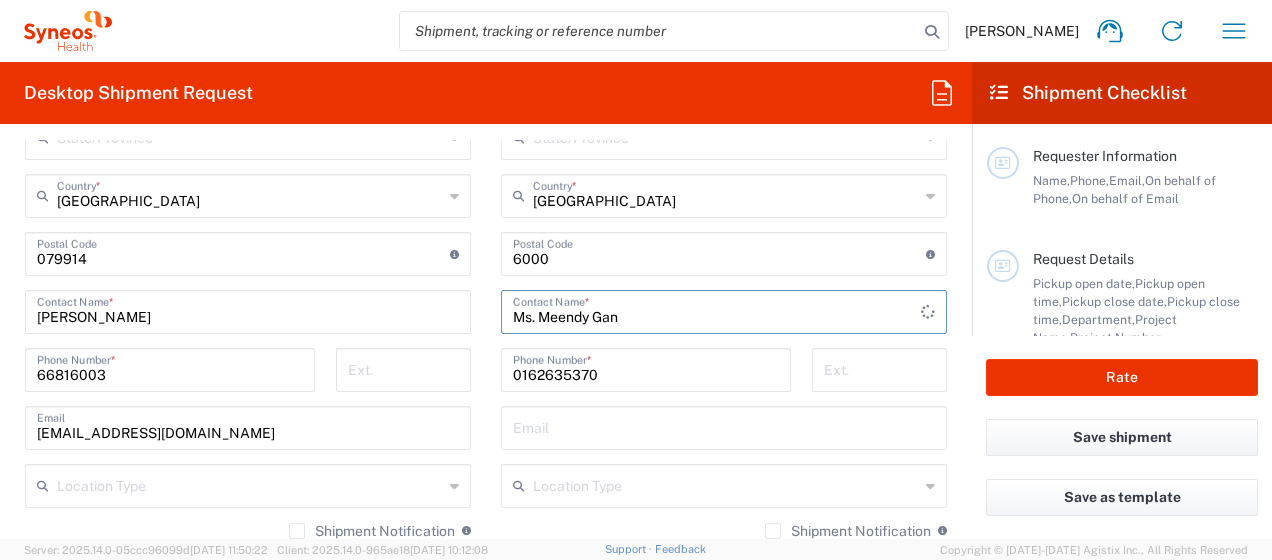 scroll, scrollTop: 1200, scrollLeft: 0, axis: vertical 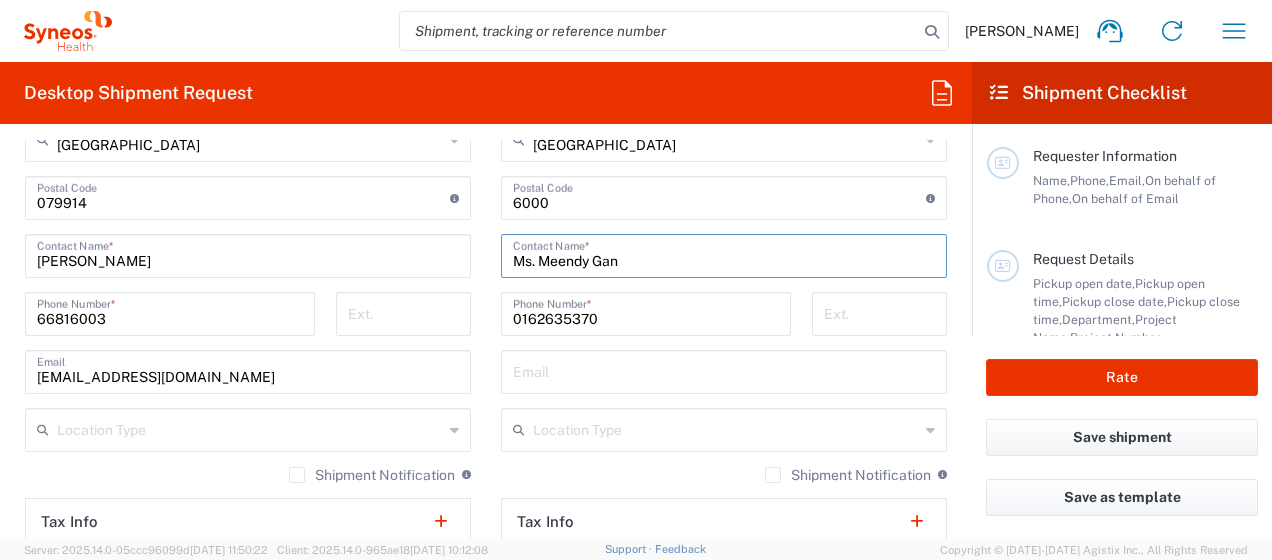 type on "Ms. Meendy Gan" 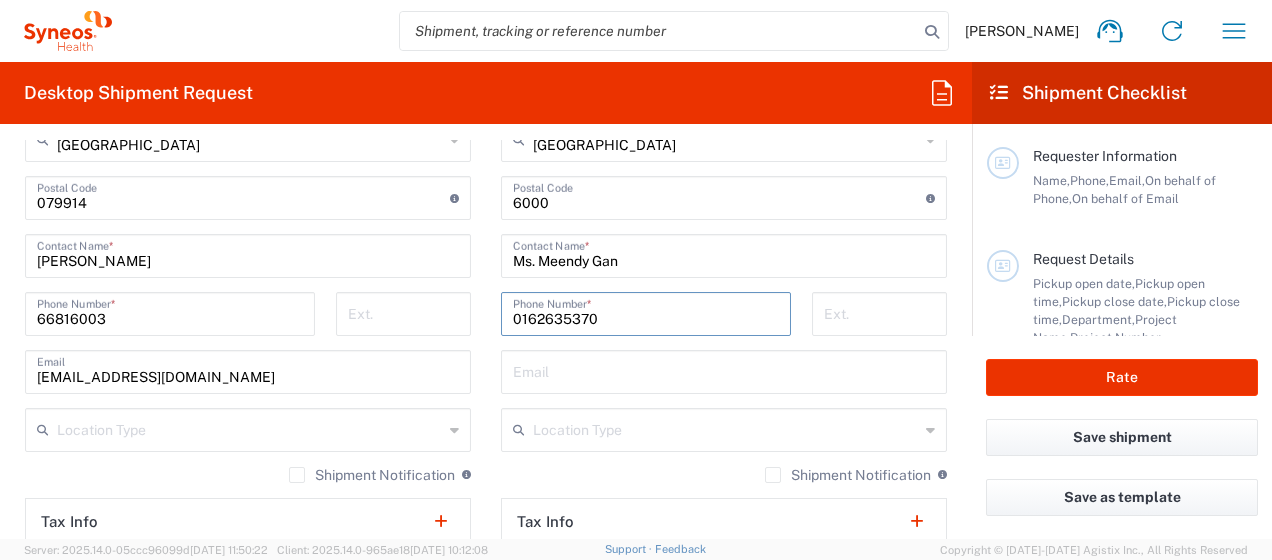 click on "0162635370" at bounding box center [646, 312] 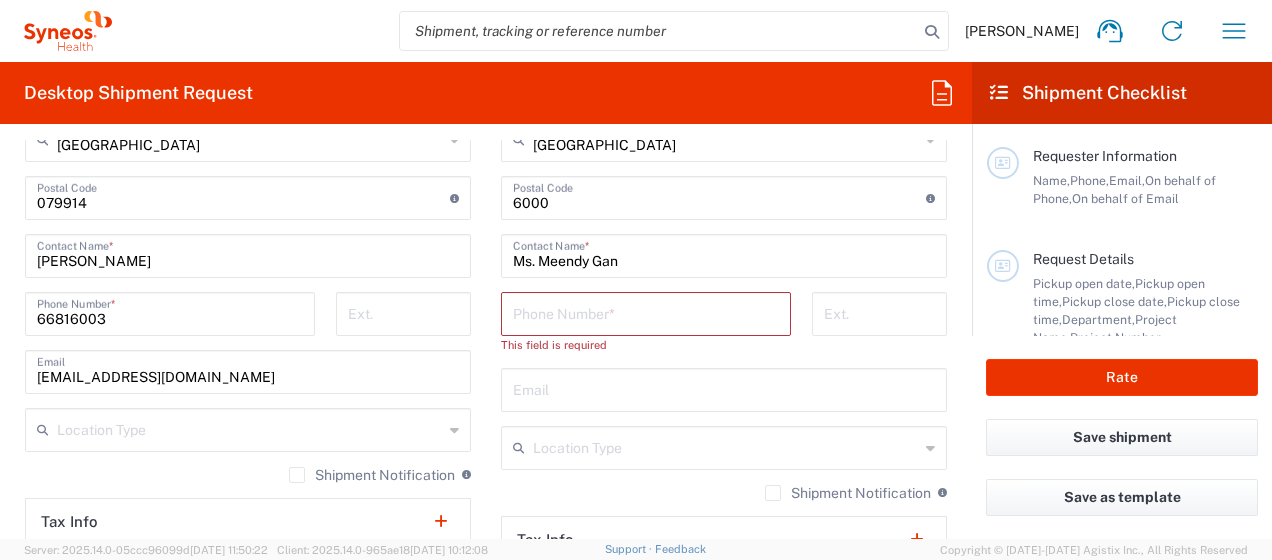 click at bounding box center (646, 312) 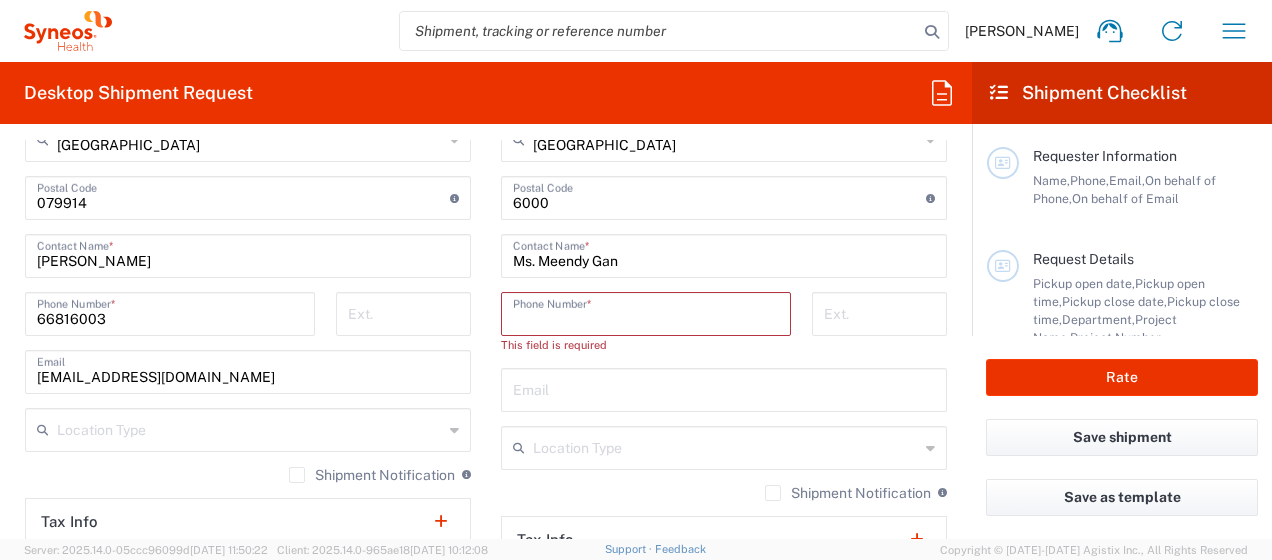 paste on "+603 2022 5528 (Ext. 109)" 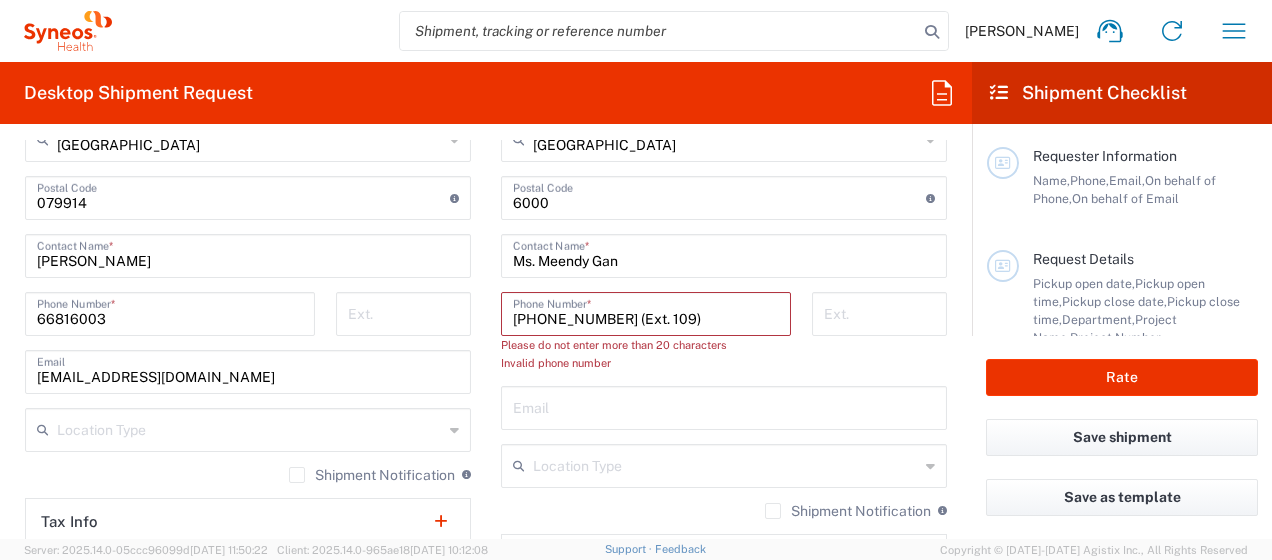 click on "+603 2022 5528 (Ext. 109)" at bounding box center [646, 312] 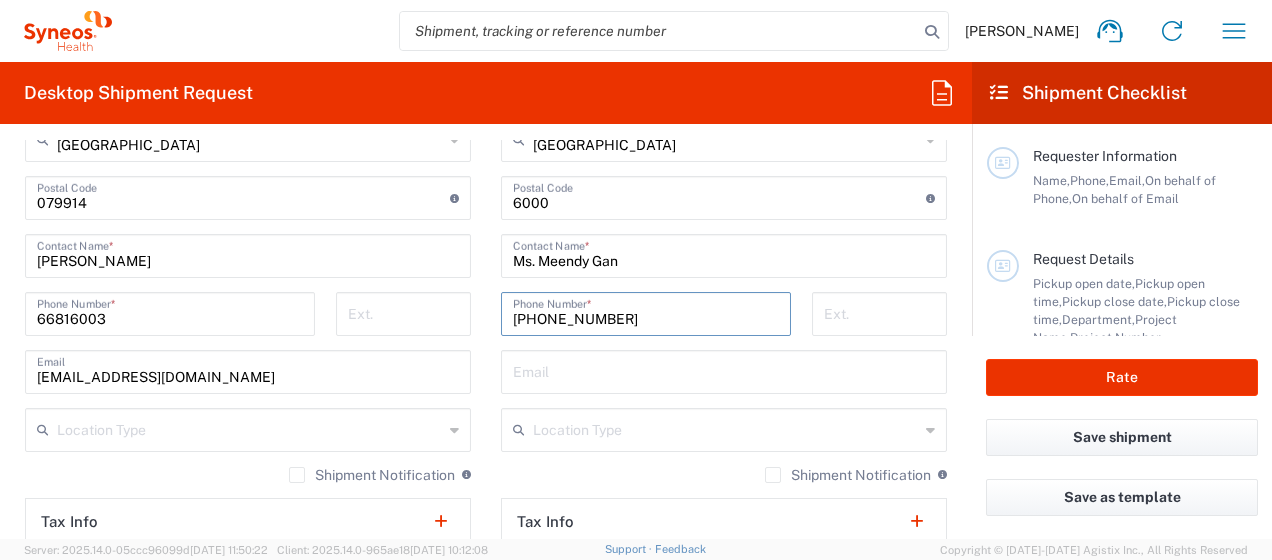 type on "+603 2022 5528" 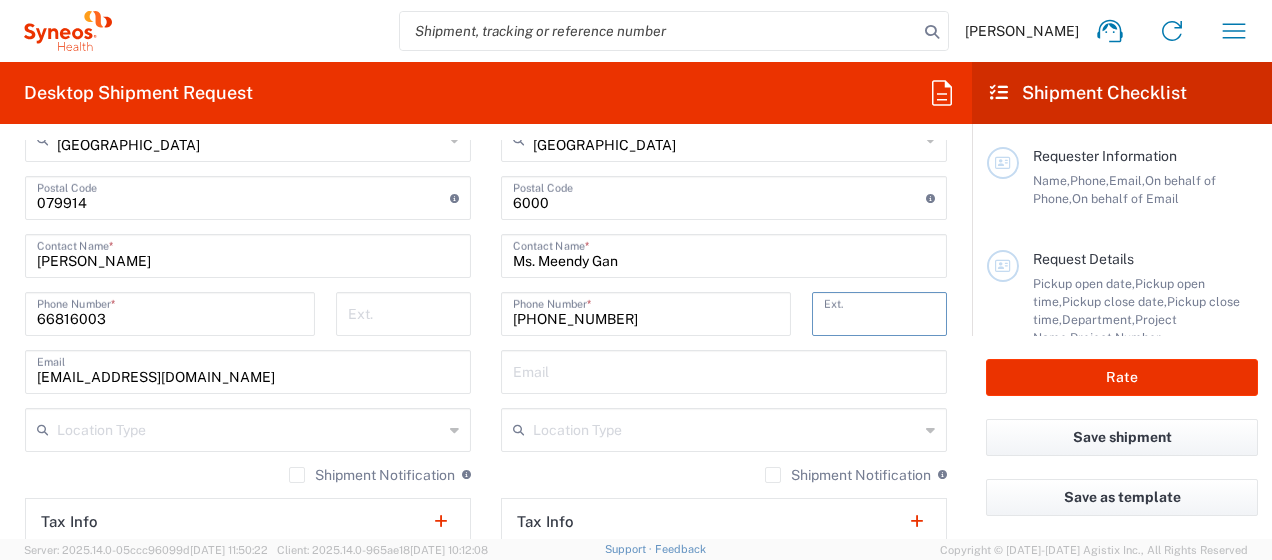 click at bounding box center [879, 312] 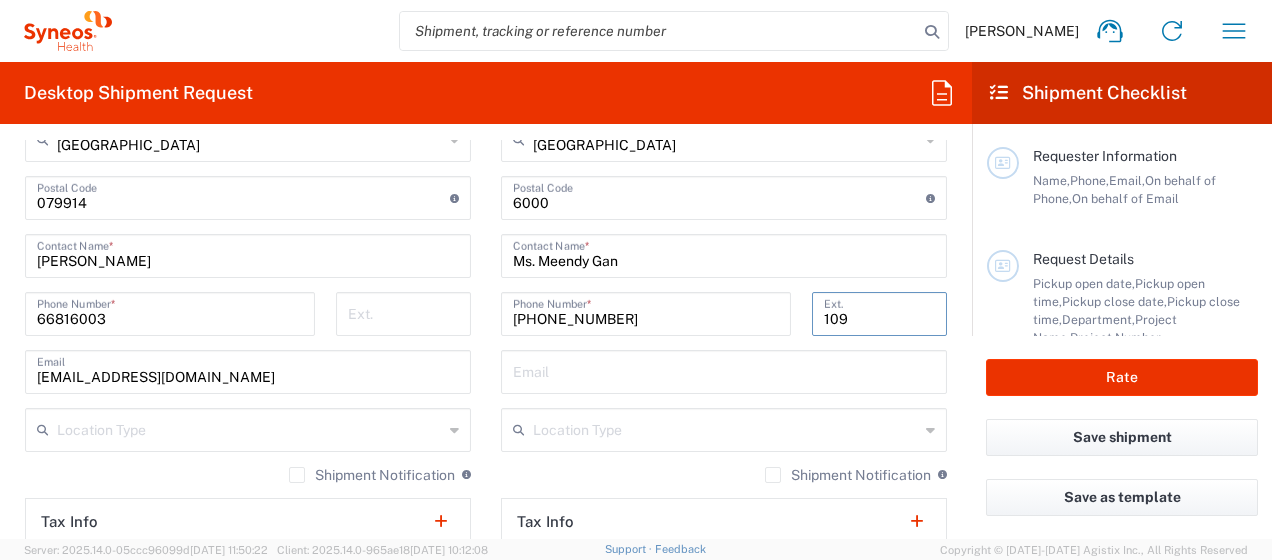 type on "109" 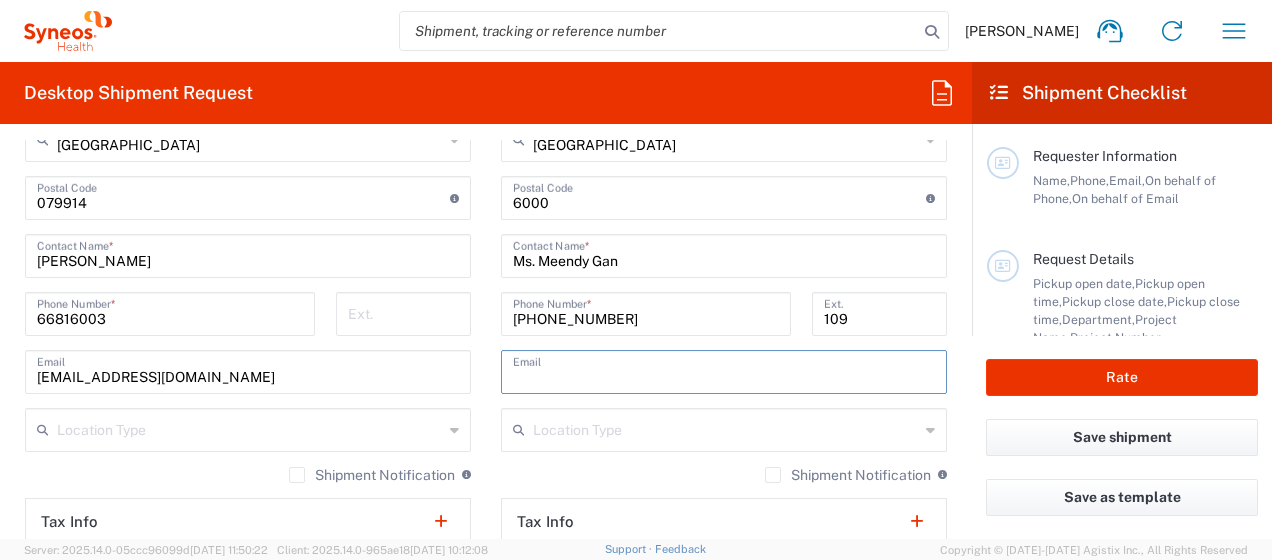 click at bounding box center [724, 370] 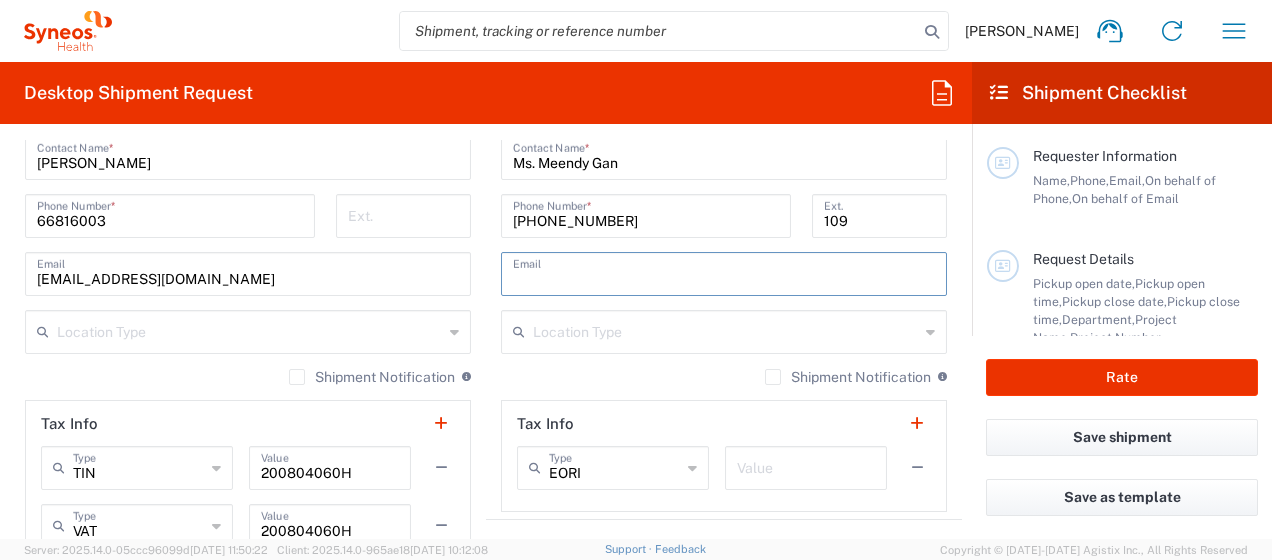 scroll, scrollTop: 1300, scrollLeft: 0, axis: vertical 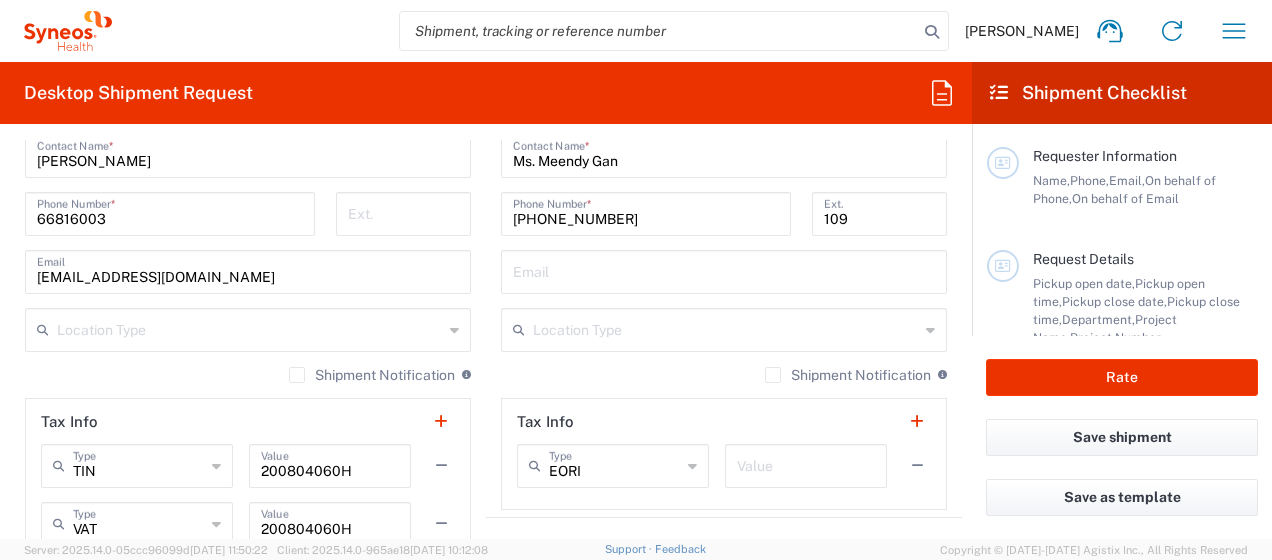 click 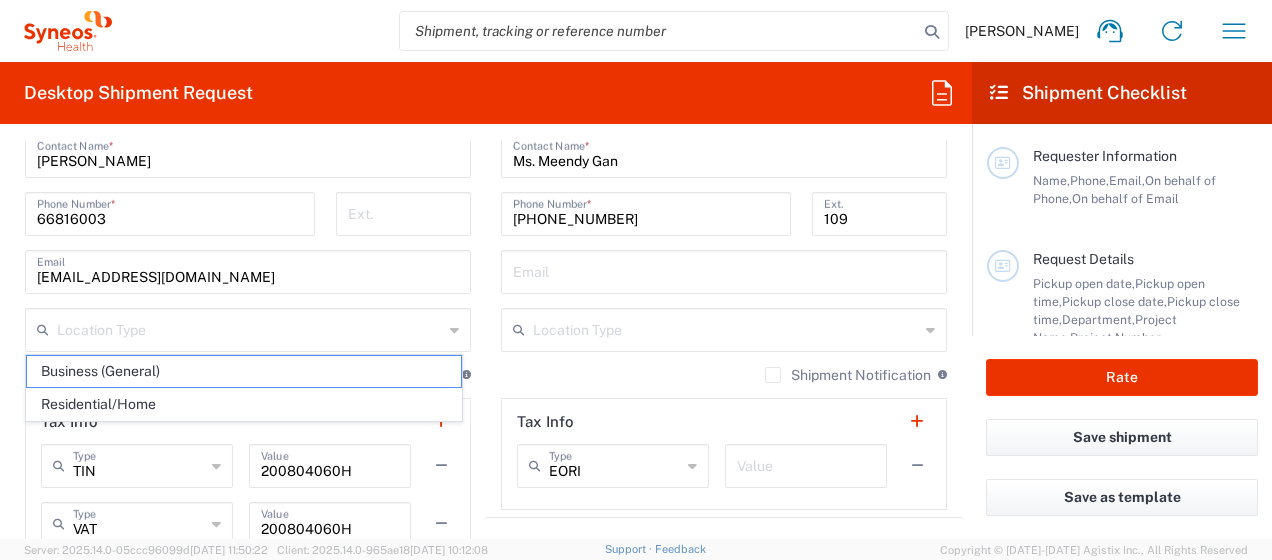 click 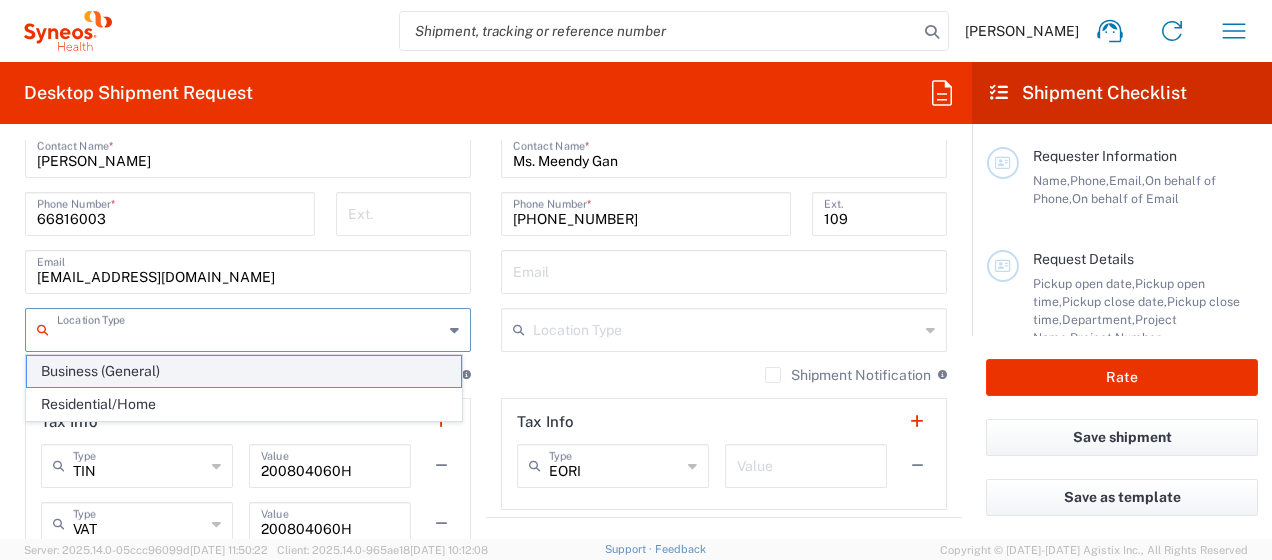 click on "Business (General)" 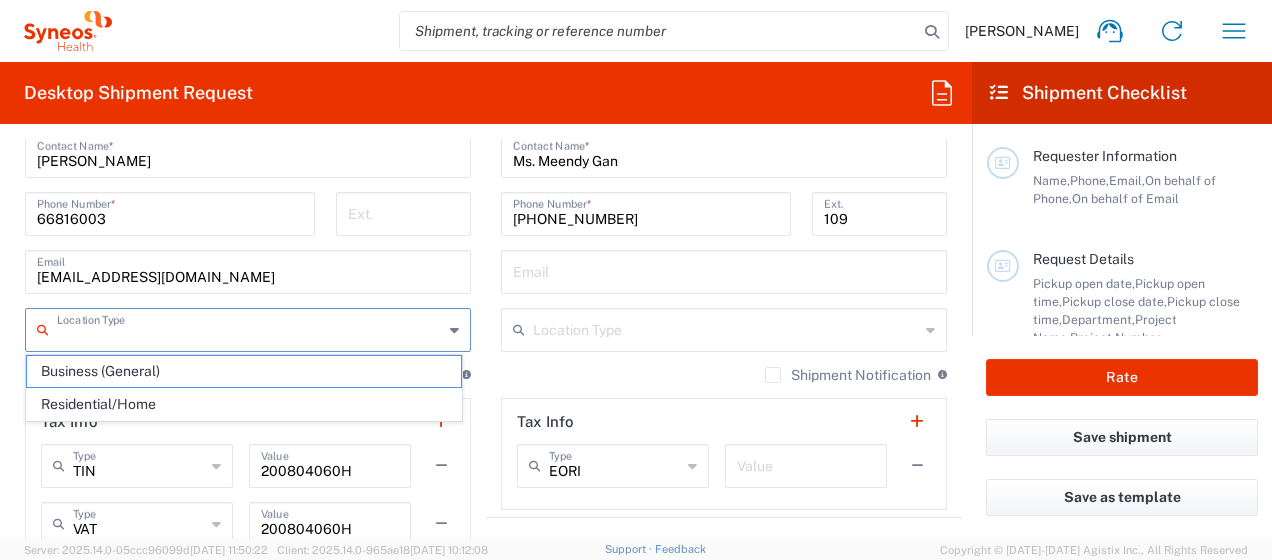 type on "Business (General)" 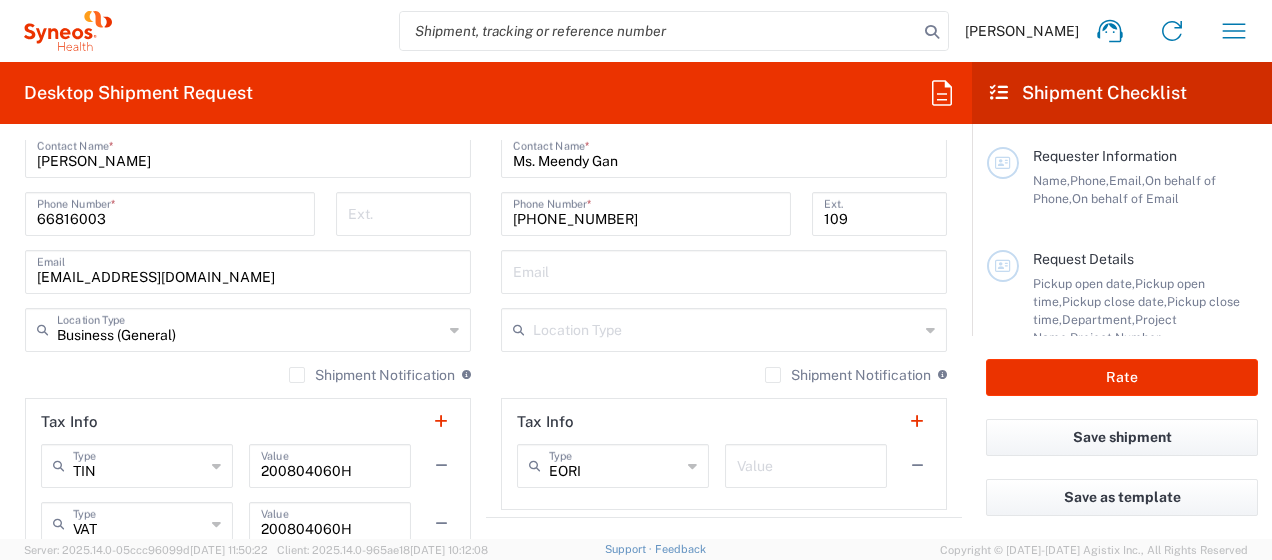 click at bounding box center (726, 328) 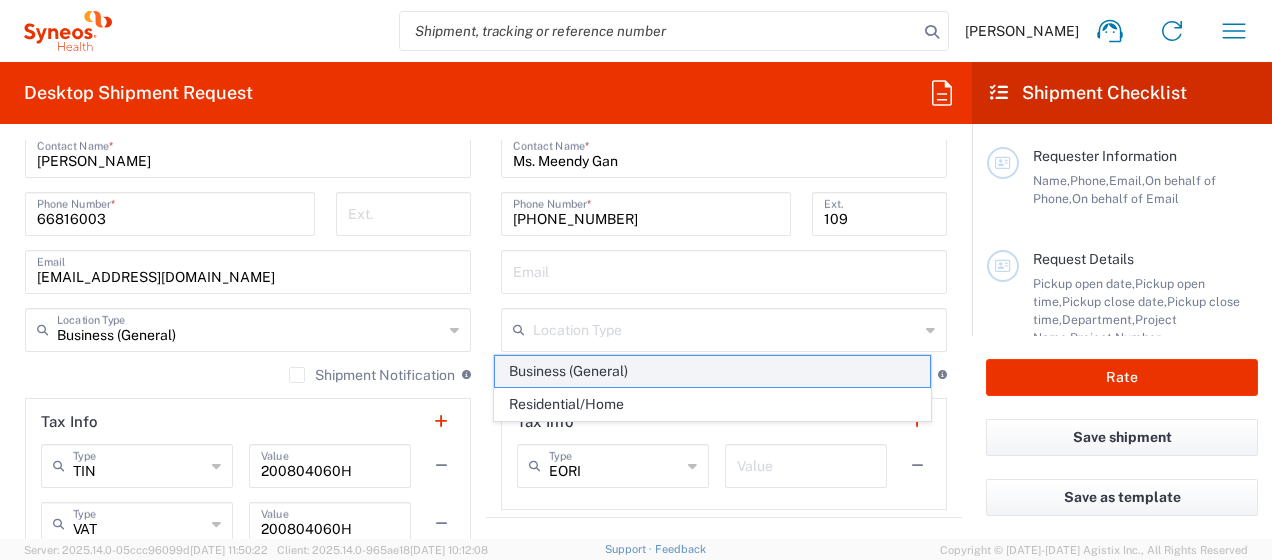click on "Business (General)" 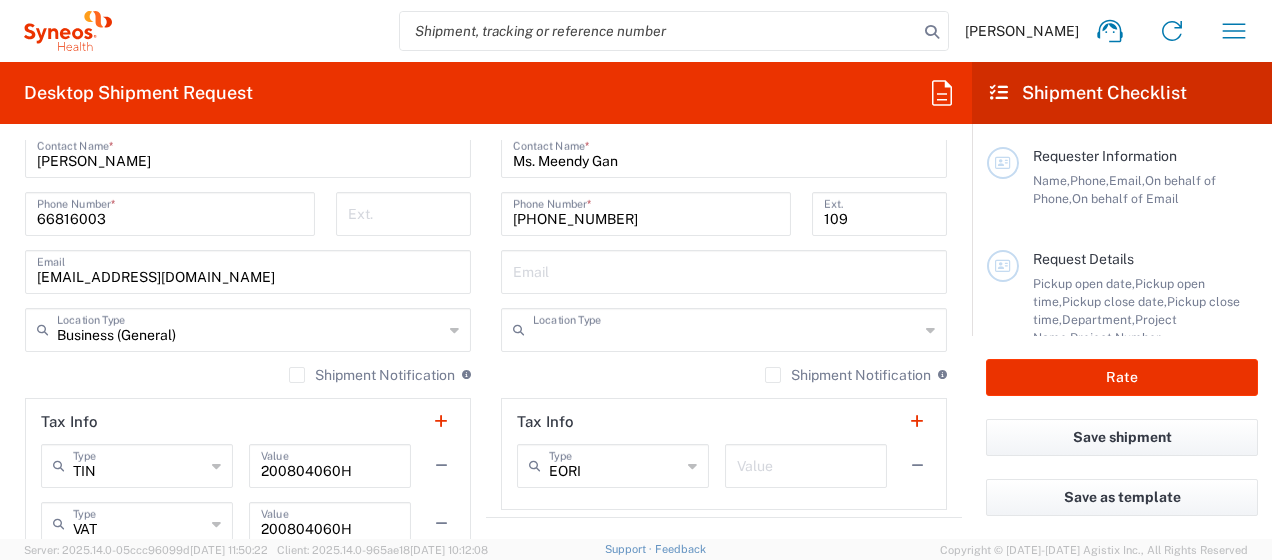 type on "Business (General)" 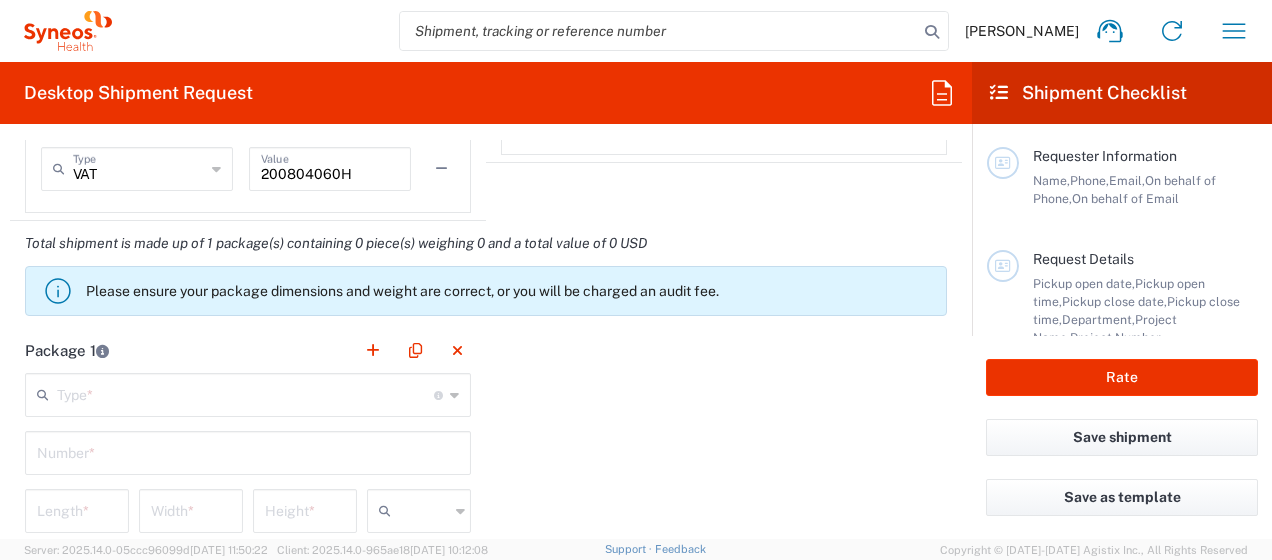 scroll, scrollTop: 1700, scrollLeft: 0, axis: vertical 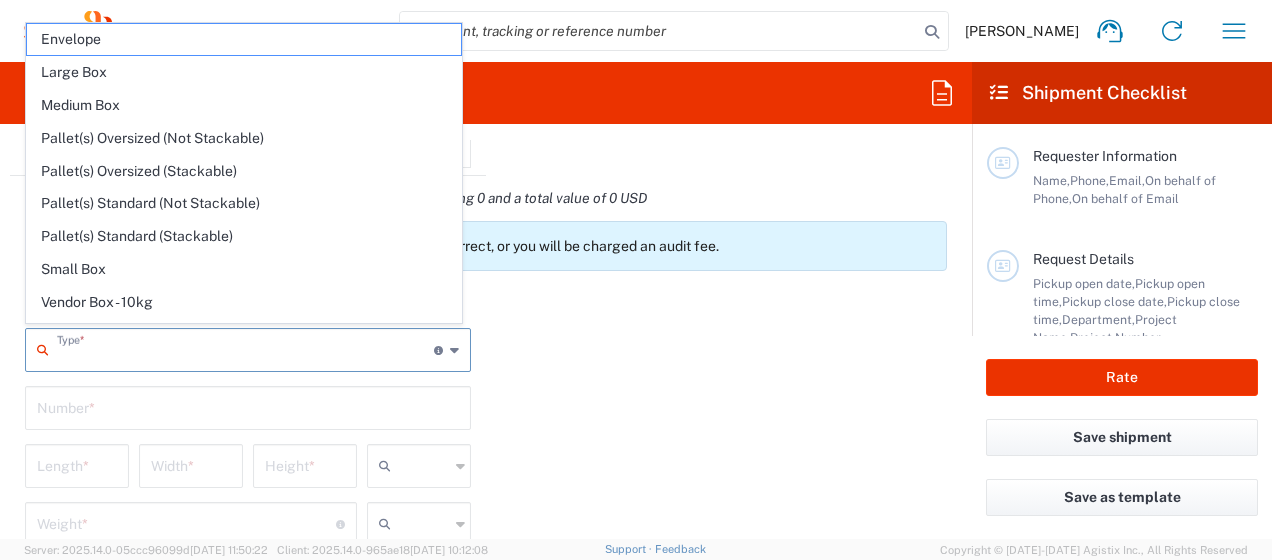 click at bounding box center (245, 348) 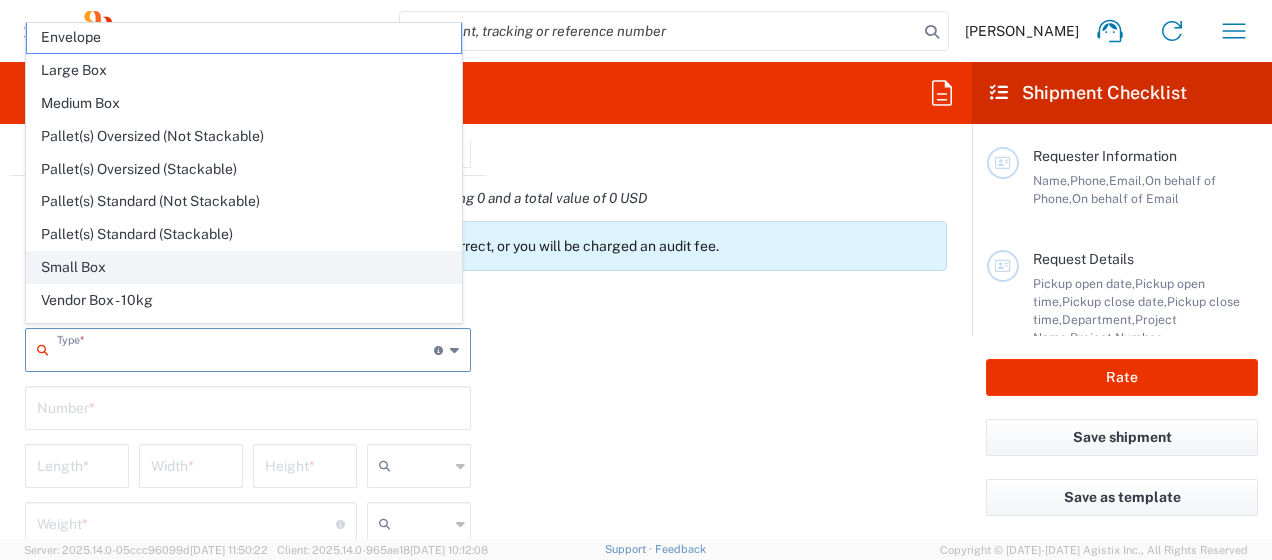 scroll, scrollTop: 0, scrollLeft: 0, axis: both 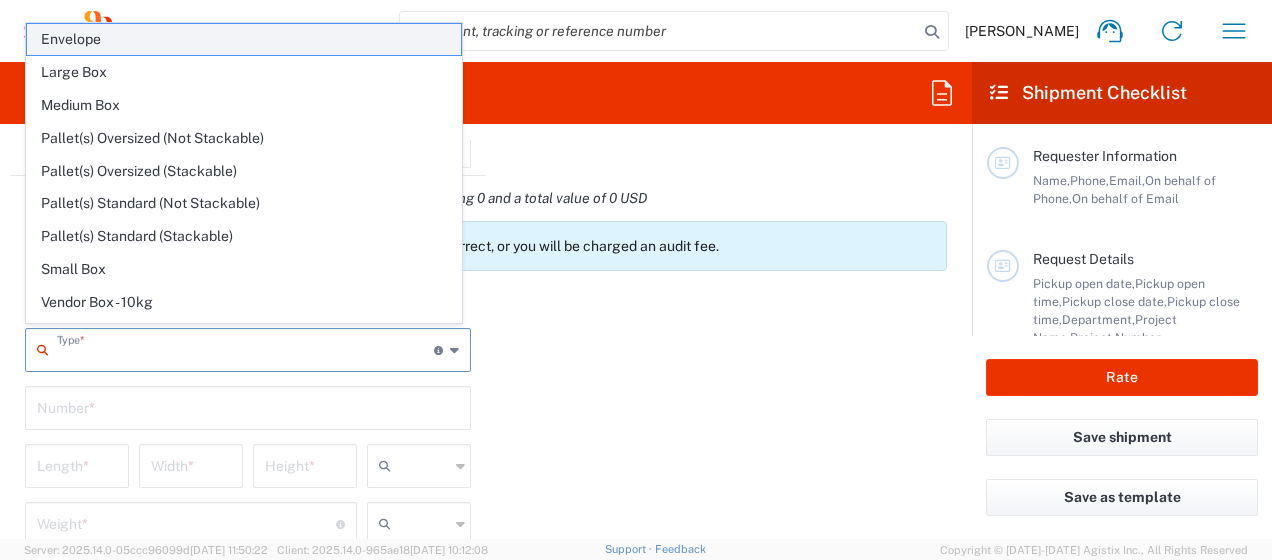 click on "Envelope" 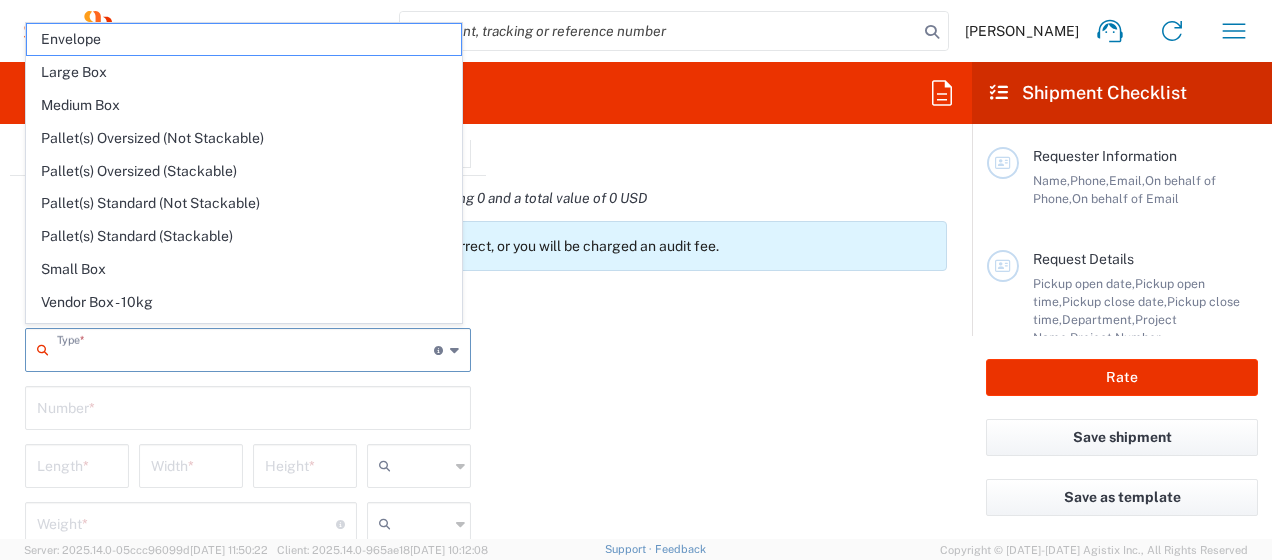 type on "Envelope" 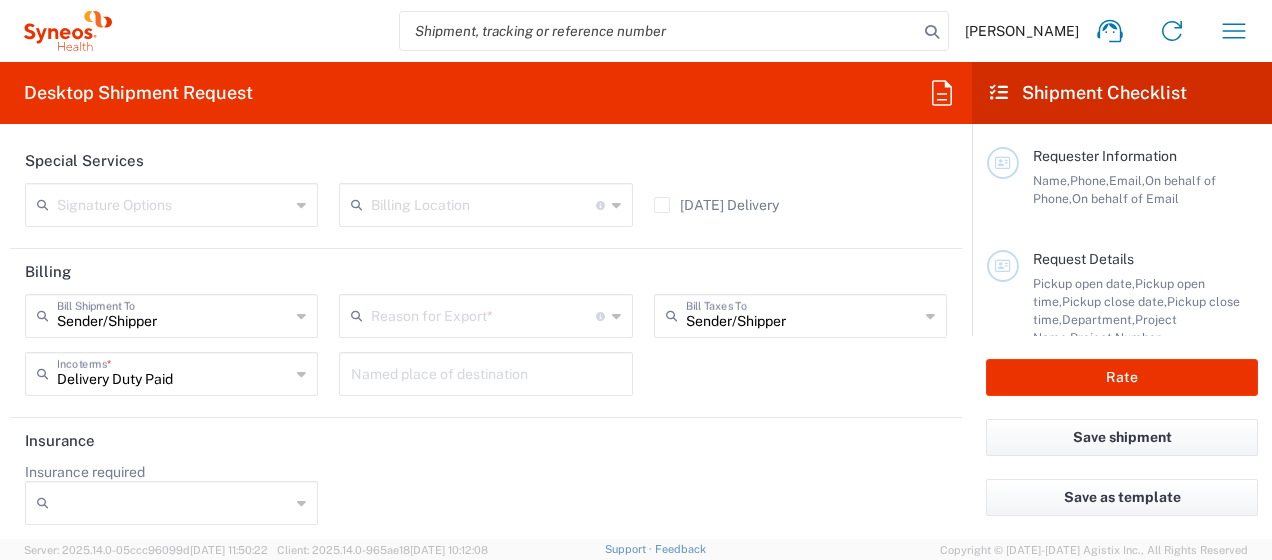 scroll, scrollTop: 2816, scrollLeft: 0, axis: vertical 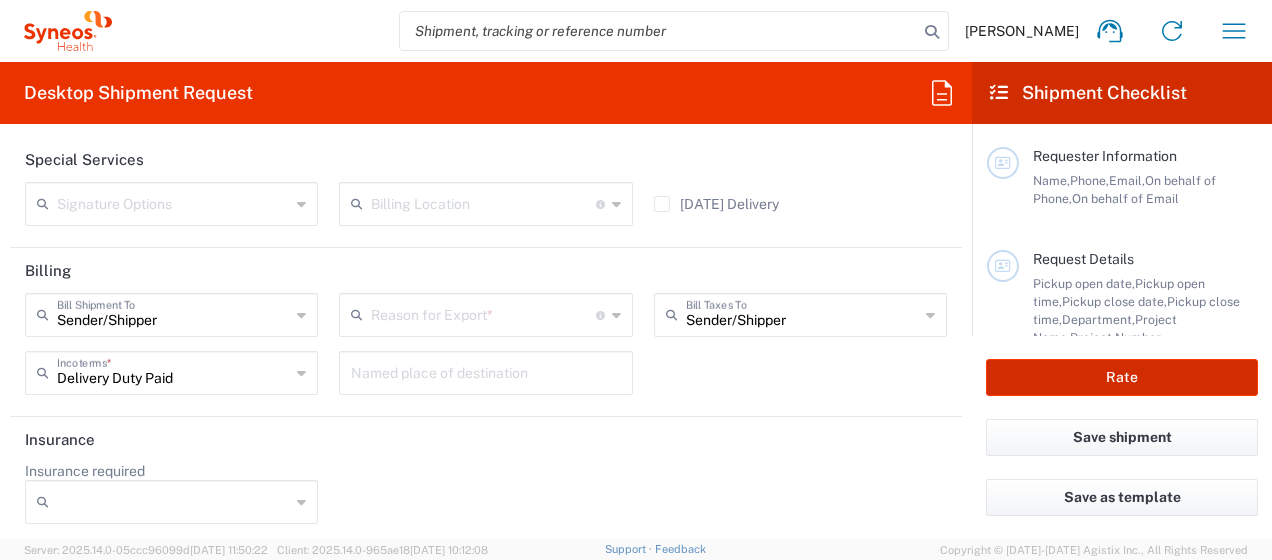 click on "Rate" 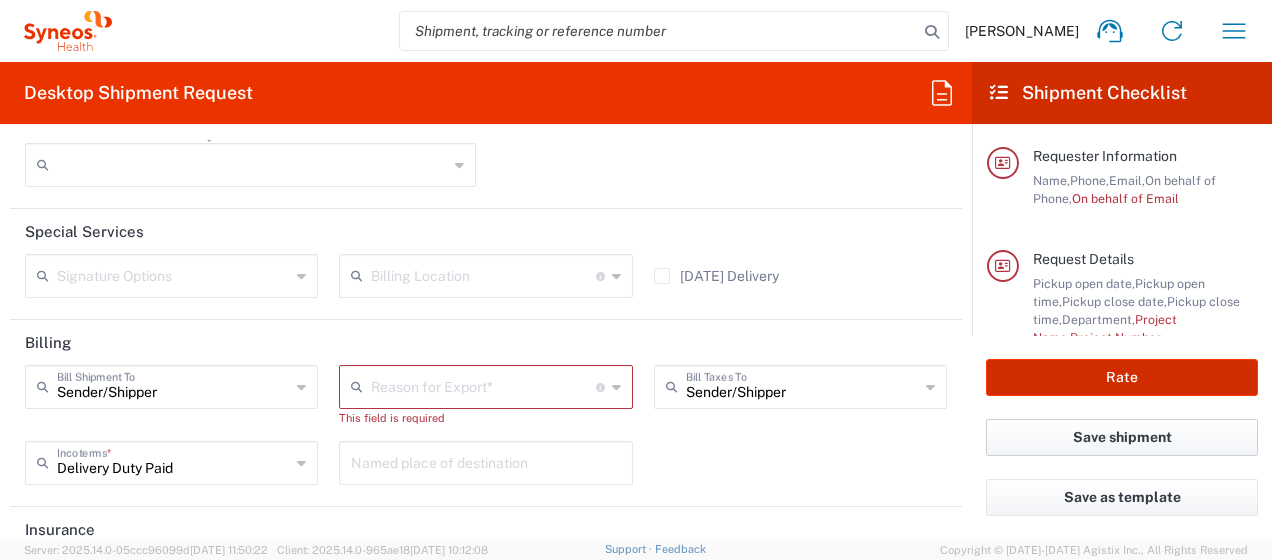 scroll, scrollTop: 2888, scrollLeft: 0, axis: vertical 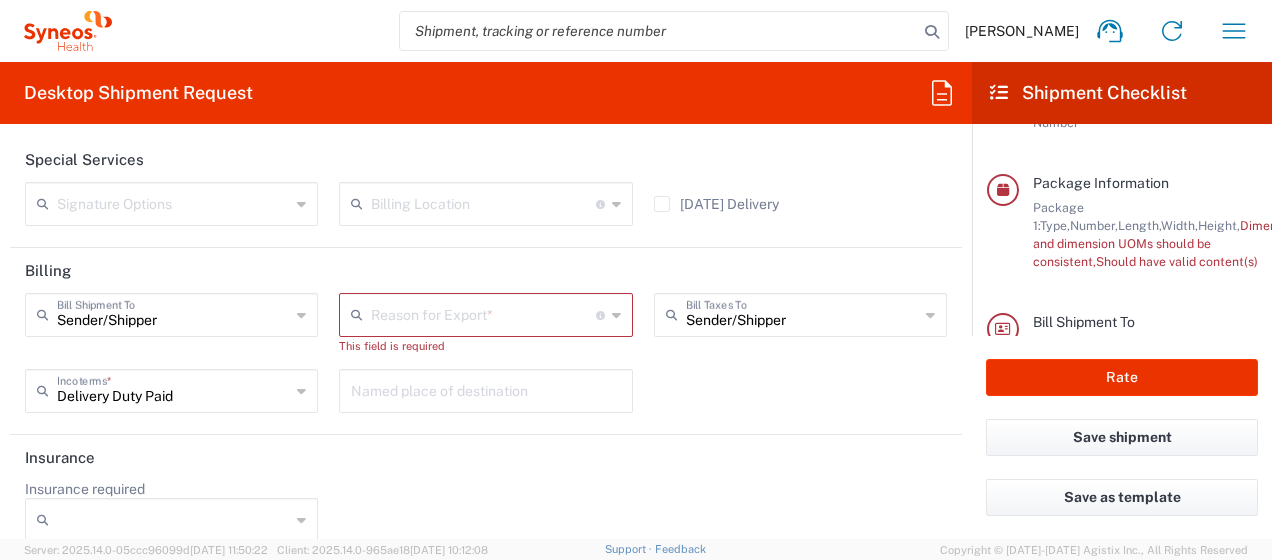 click at bounding box center (483, 313) 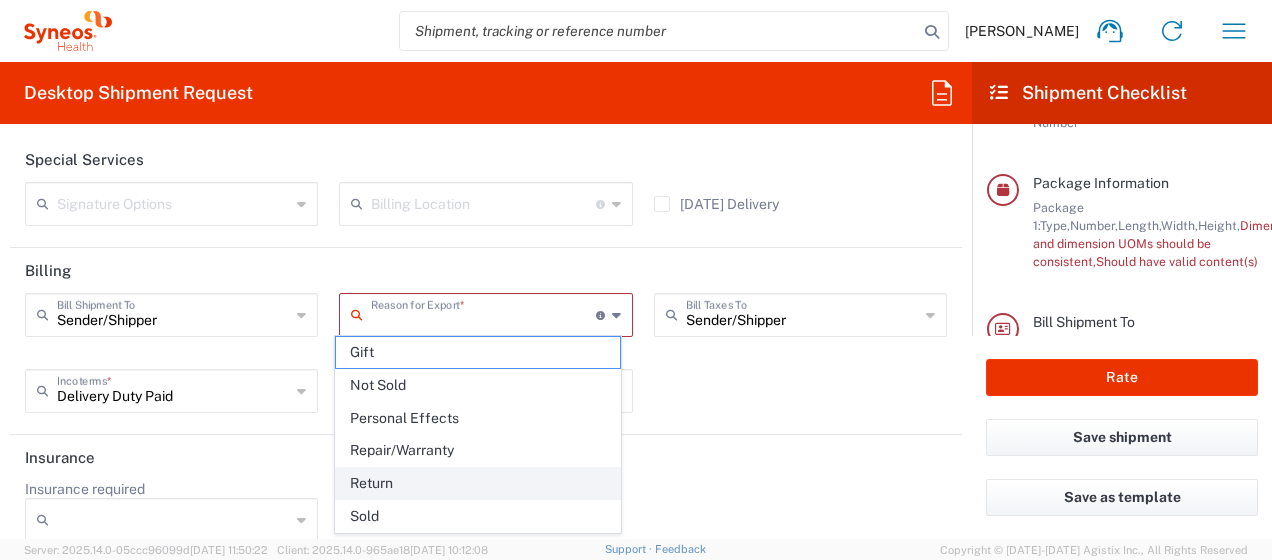 click on "Return" 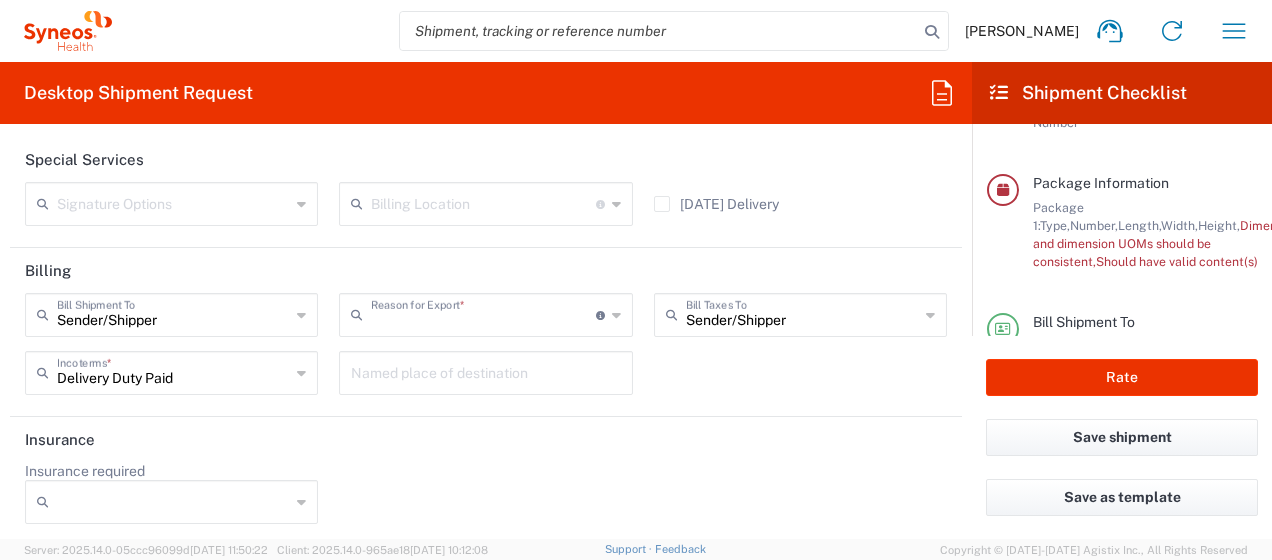type on "Return" 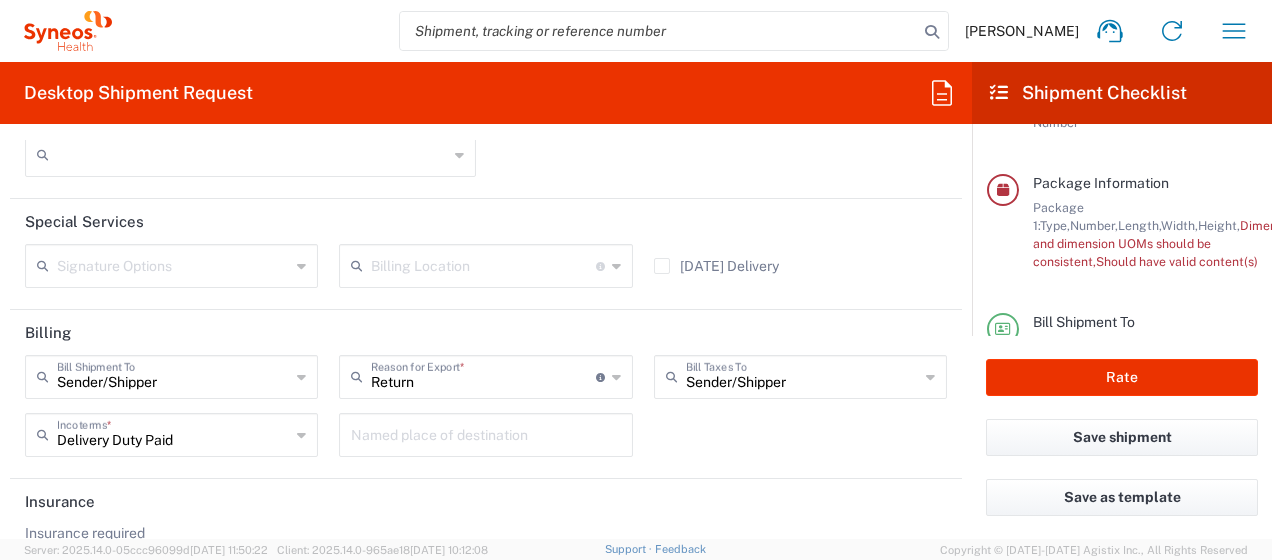 scroll, scrollTop: 2888, scrollLeft: 0, axis: vertical 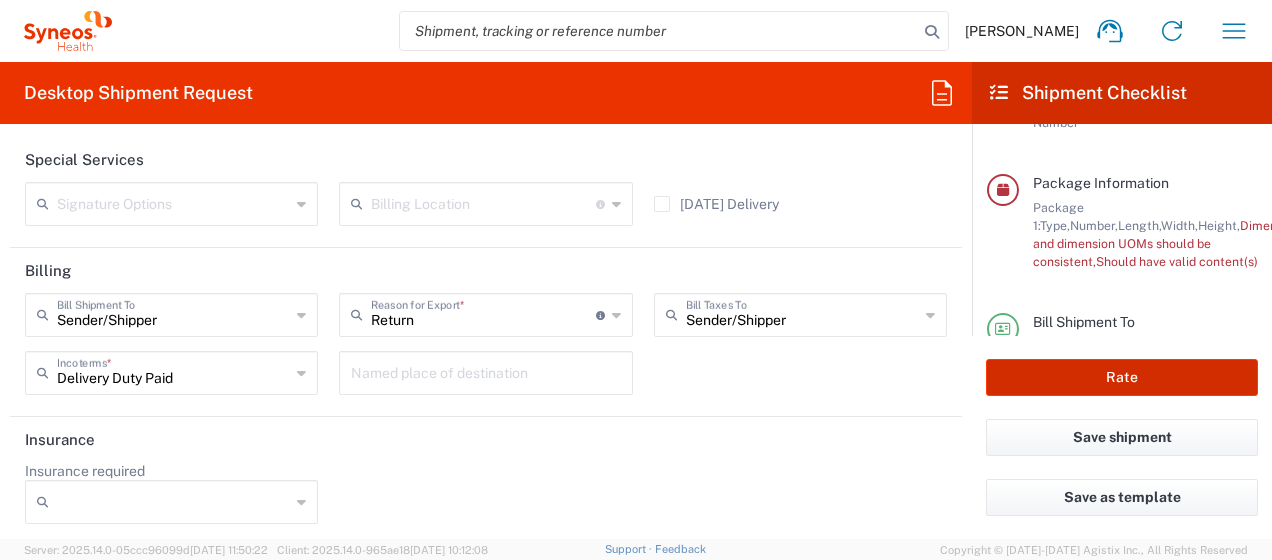 click on "Rate" 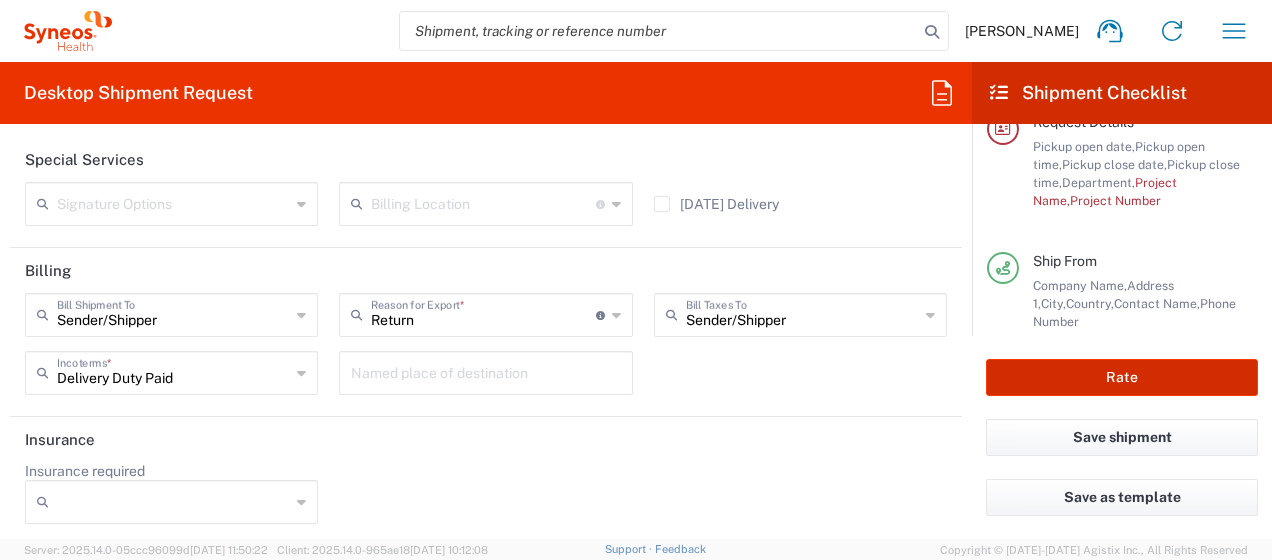 scroll, scrollTop: 0, scrollLeft: 0, axis: both 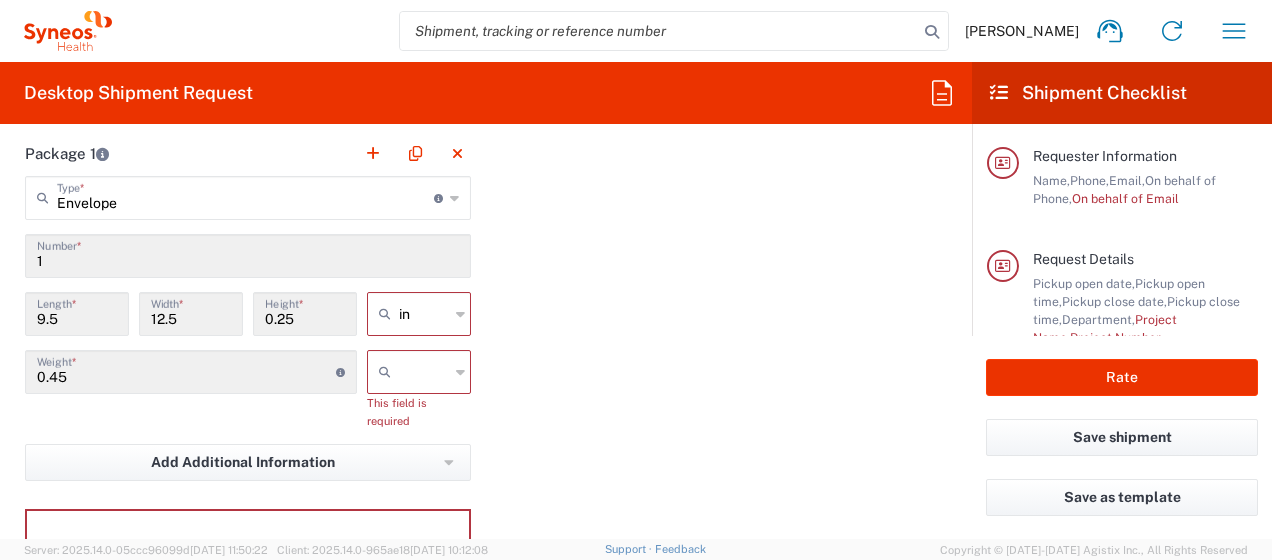 click 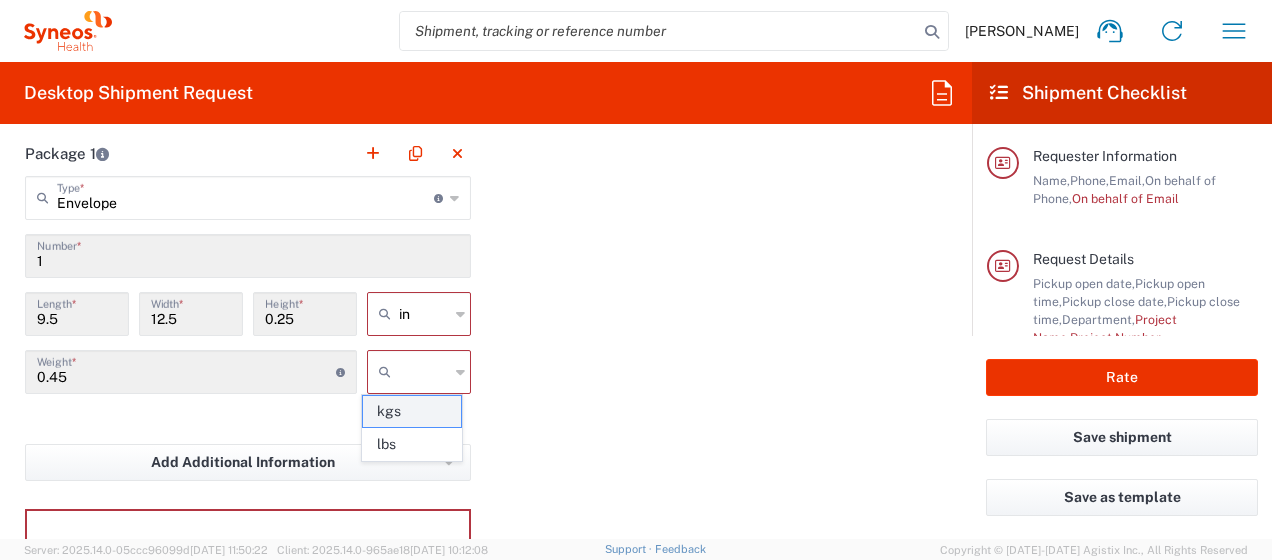 click on "kgs" 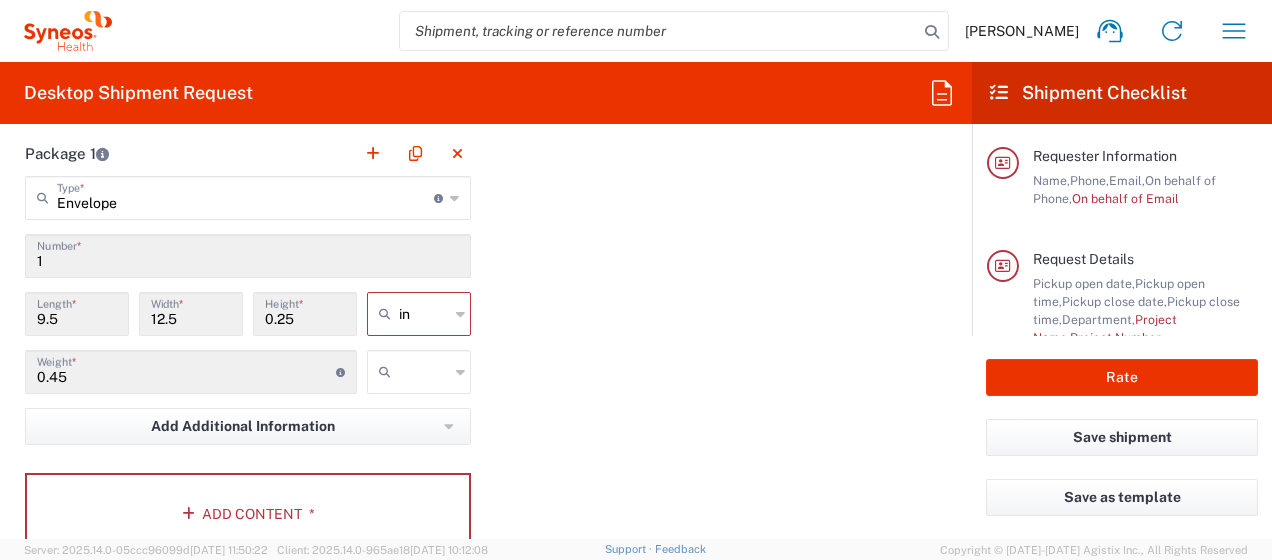 type on "kgs" 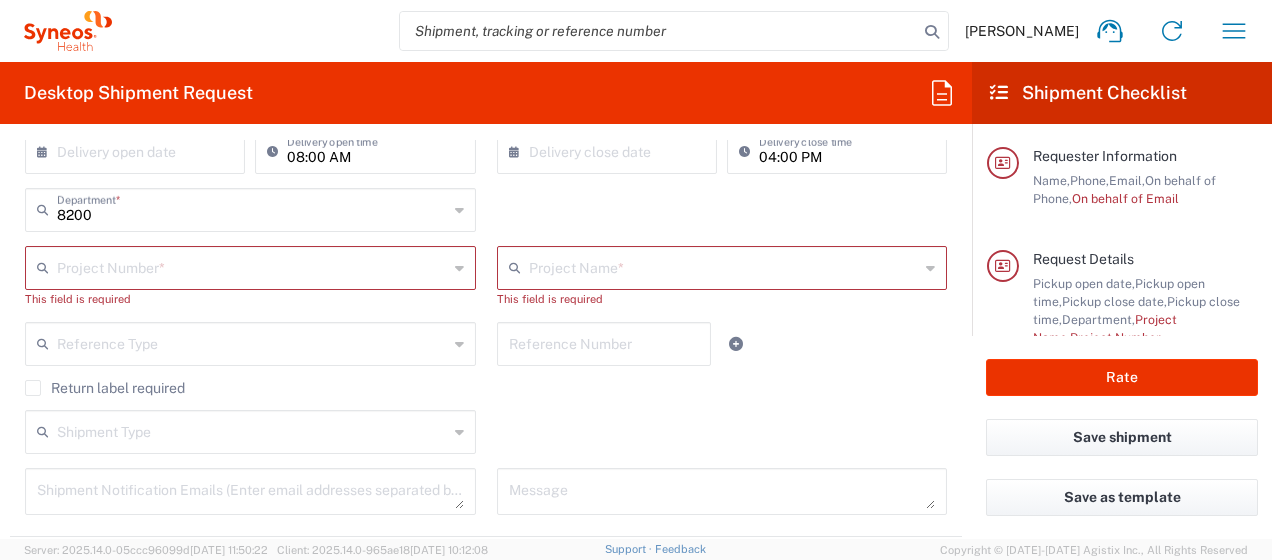 scroll, scrollTop: 388, scrollLeft: 0, axis: vertical 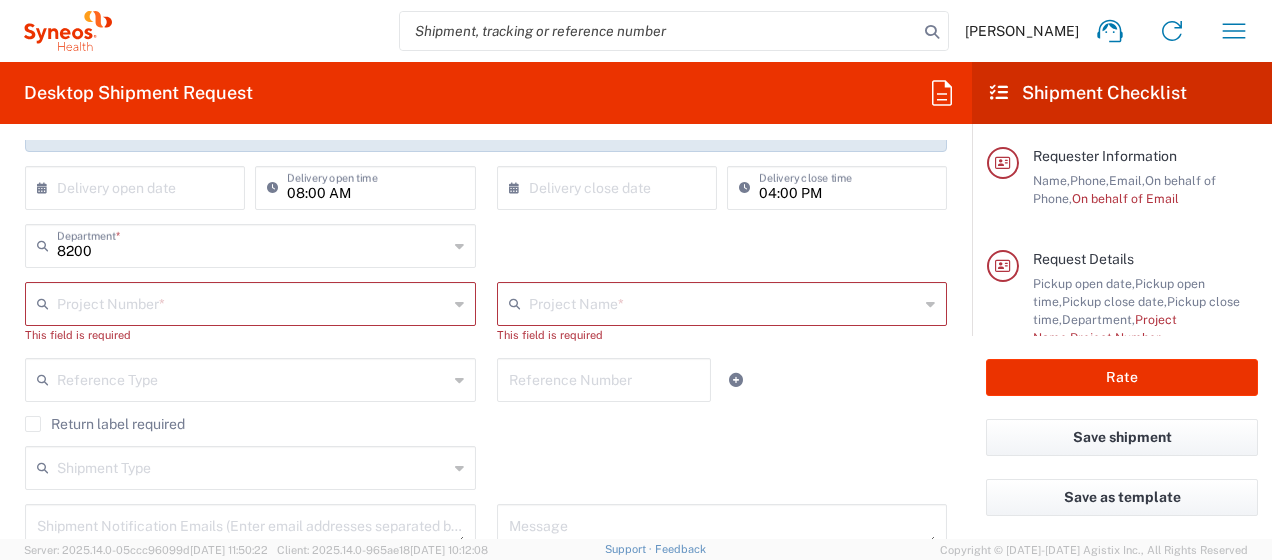 click 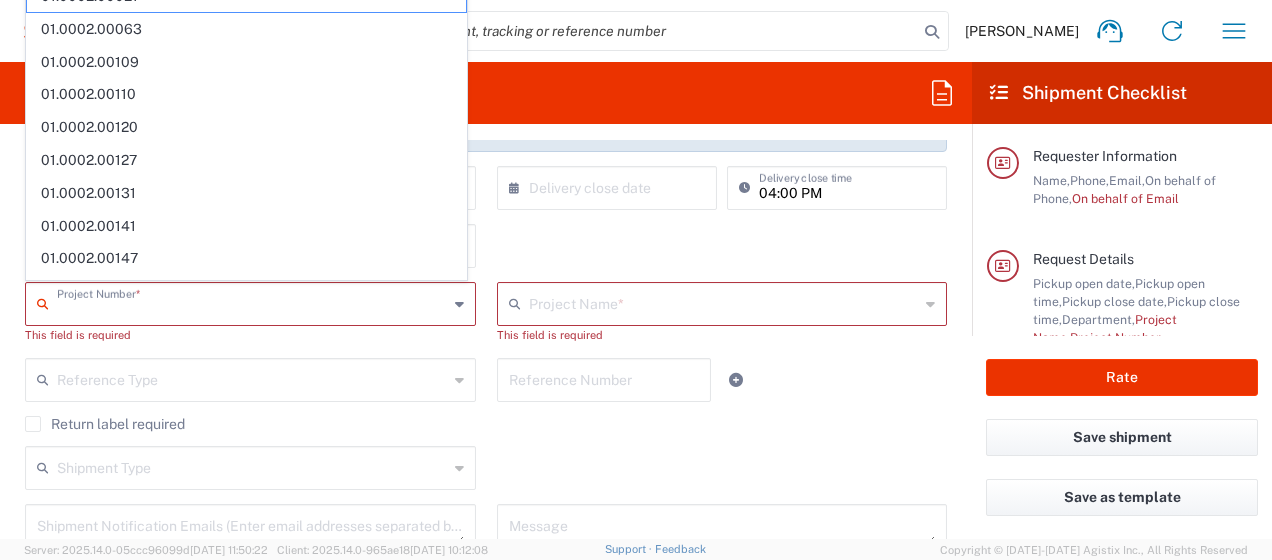 click 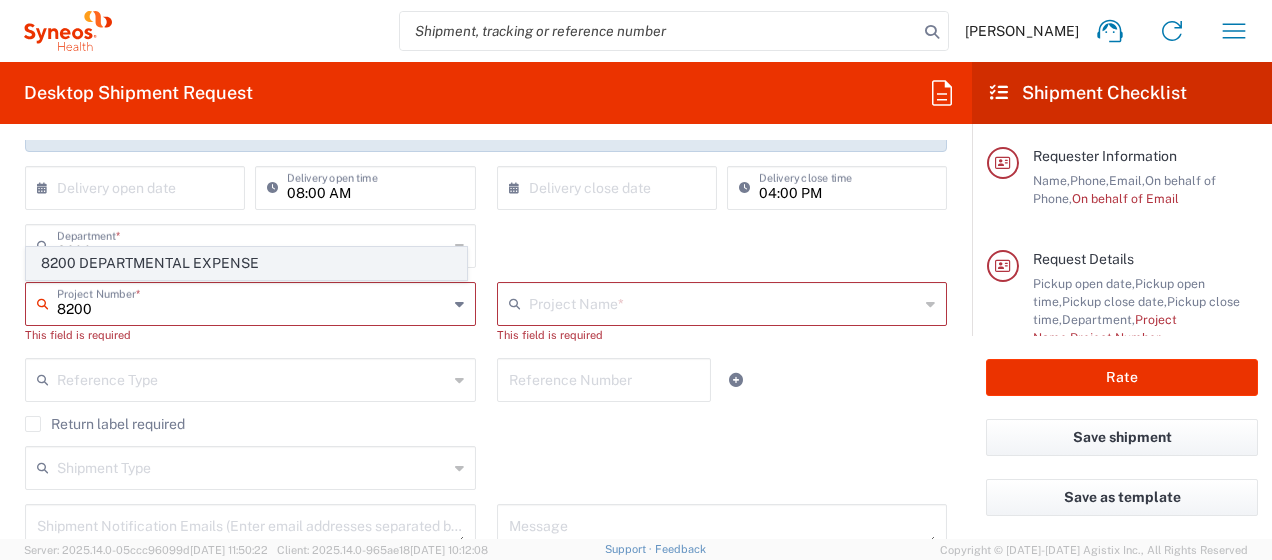 click on "8200 DEPARTMENTAL EXPENSE" 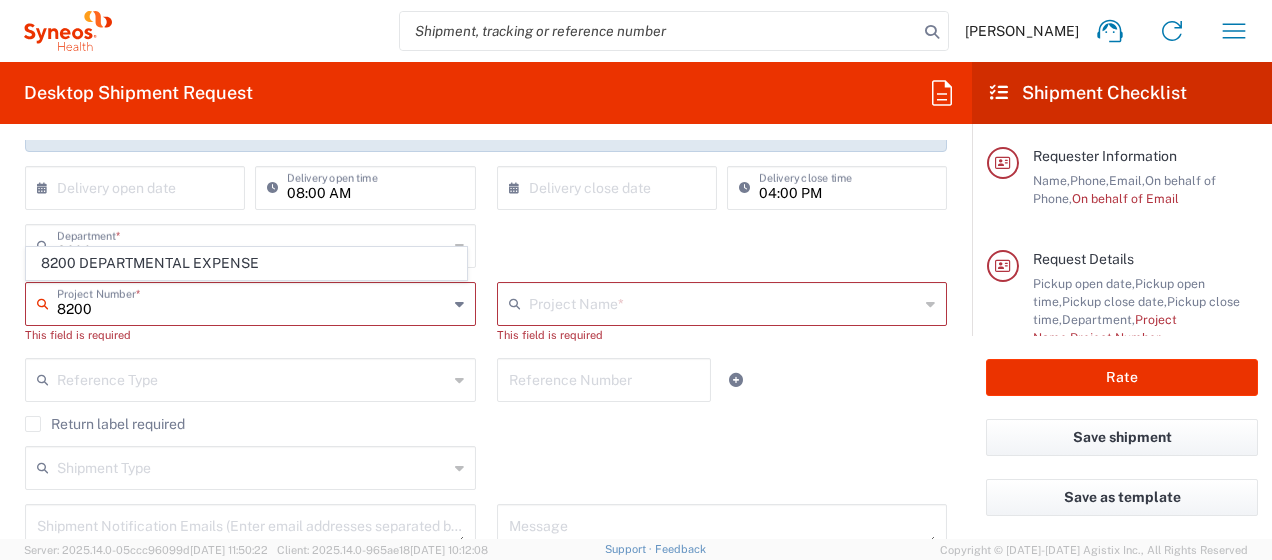 type on "8200 DEPARTMENTAL EXPENSE" 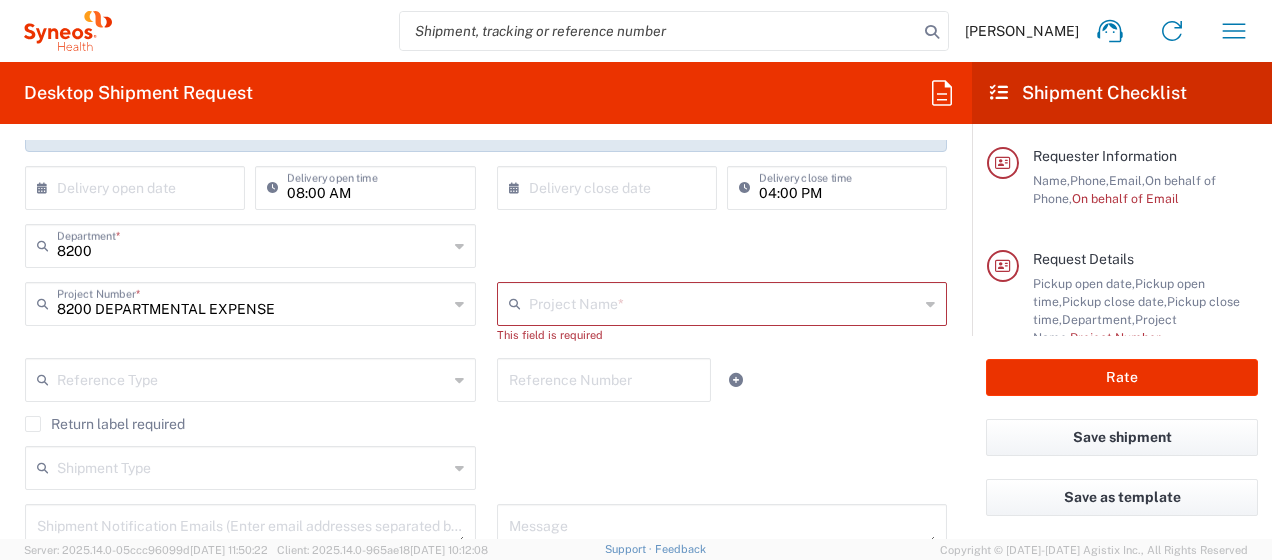 click at bounding box center (724, 302) 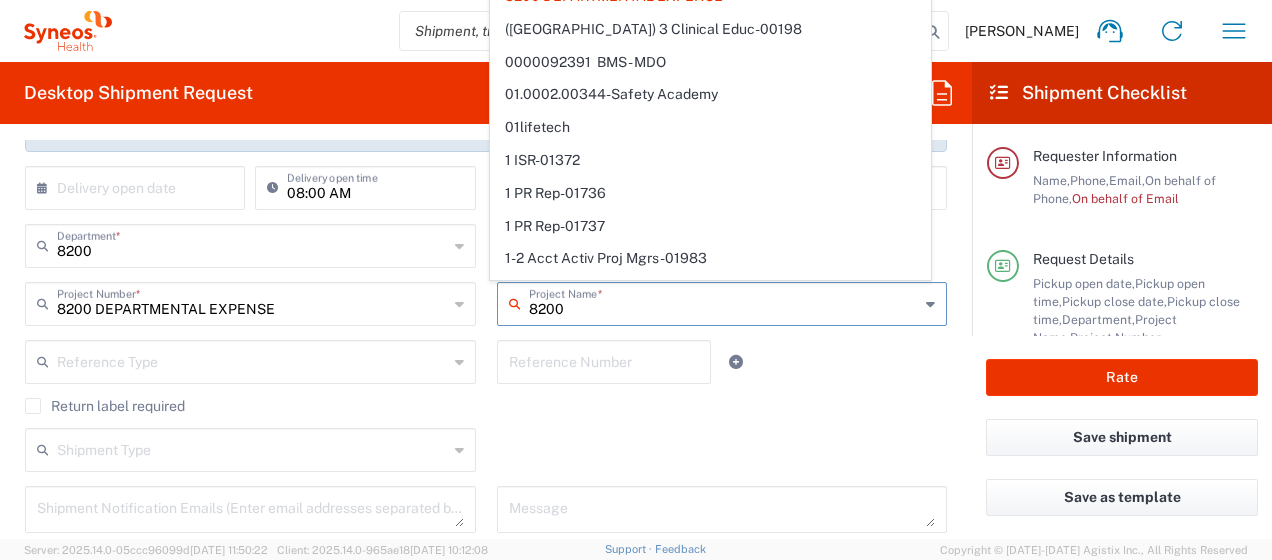 type on "8200" 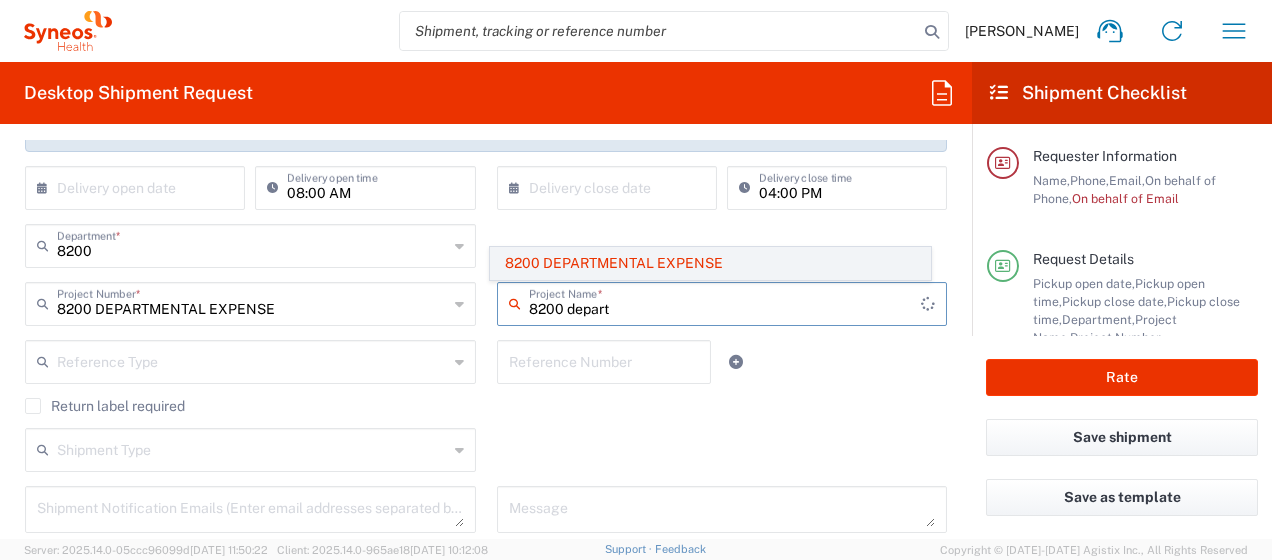 type on "8200 depart" 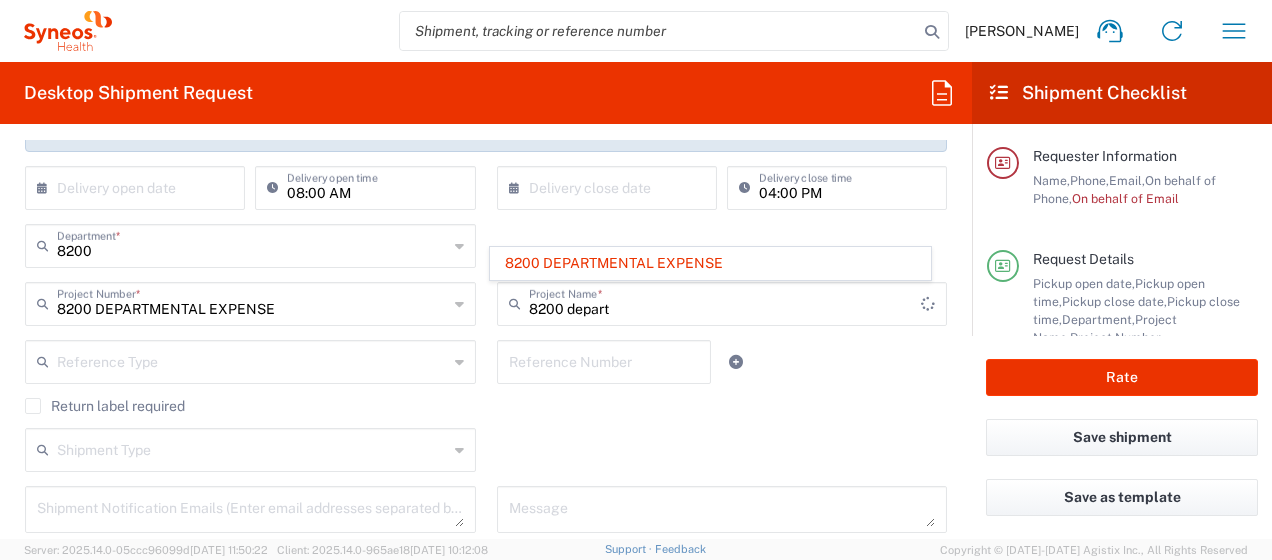 drag, startPoint x: 621, startPoint y: 276, endPoint x: 694, endPoint y: 357, distance: 109.041275 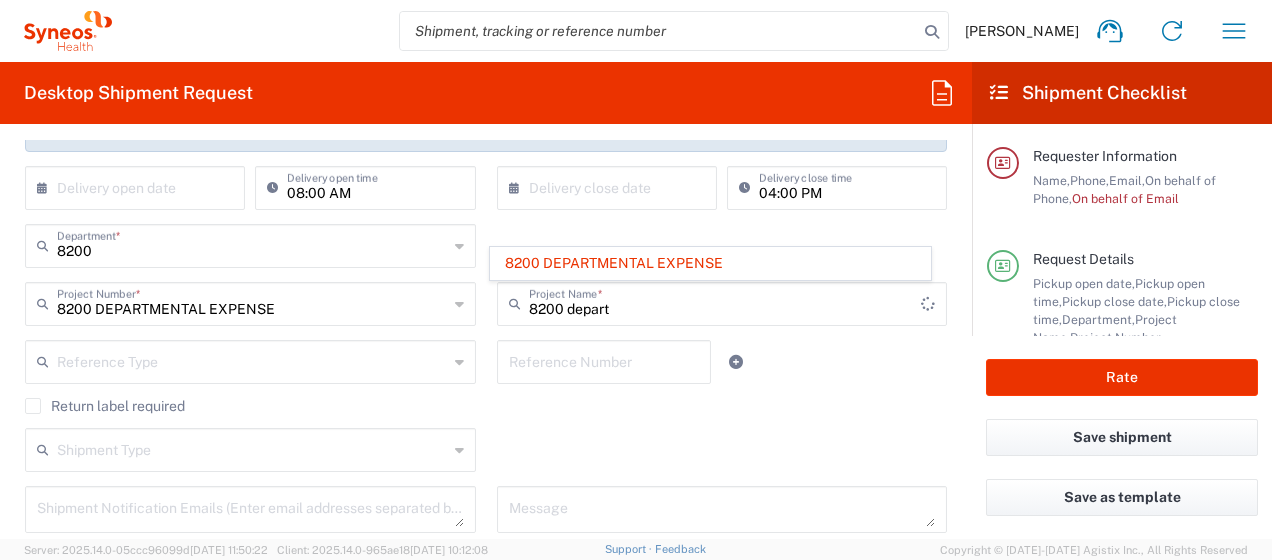 click on "8200 DEPARTMENTAL EXPENSE" 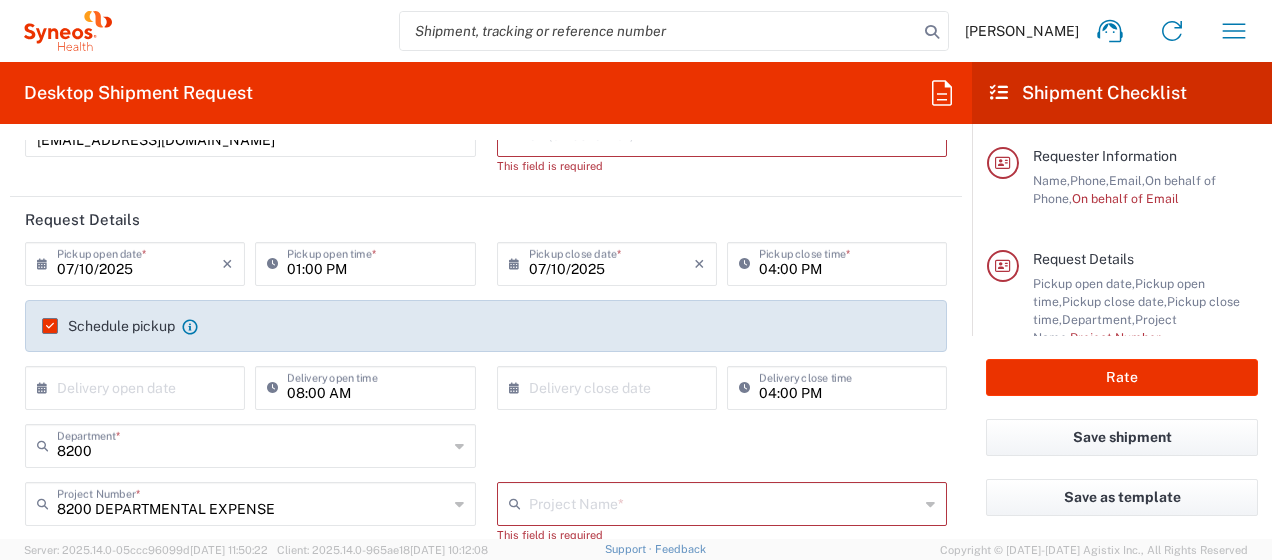 scroll, scrollTop: 188, scrollLeft: 0, axis: vertical 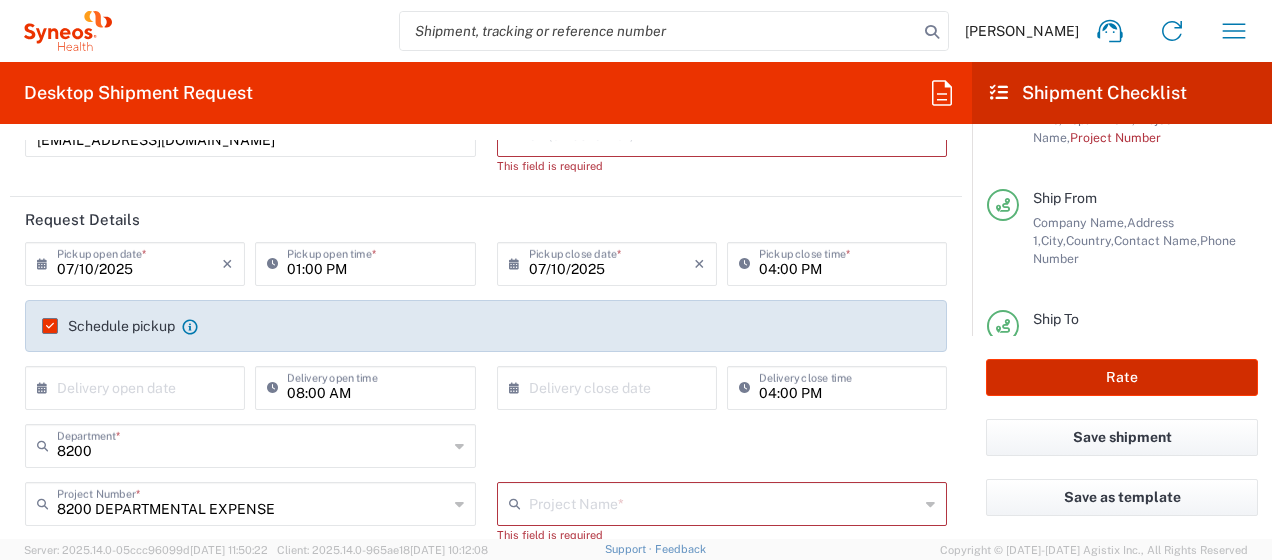 click on "Rate" 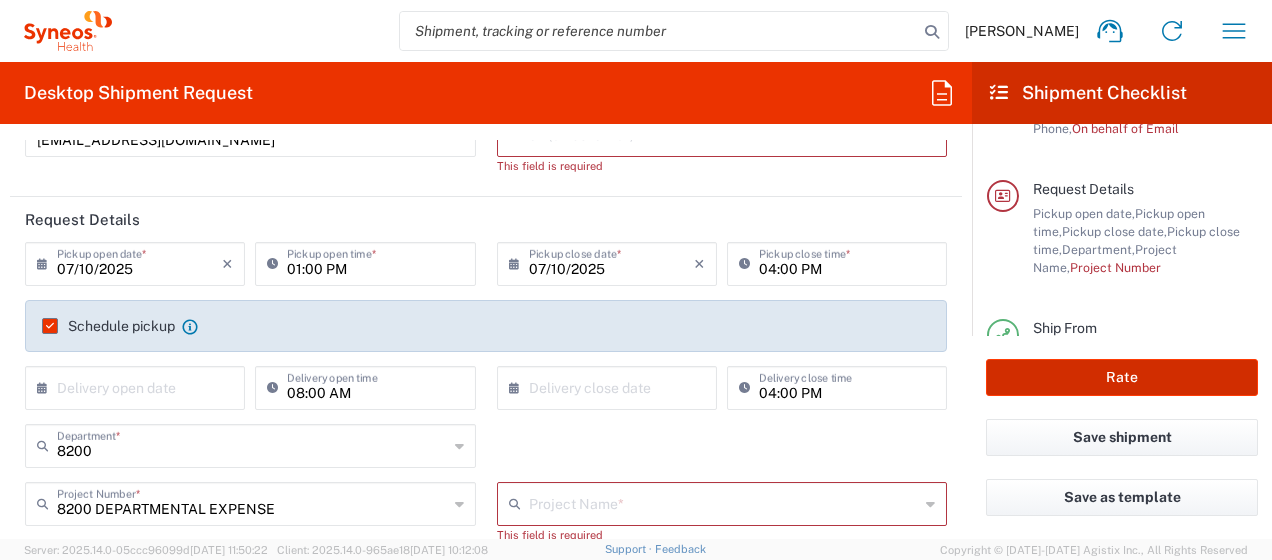 scroll, scrollTop: 0, scrollLeft: 0, axis: both 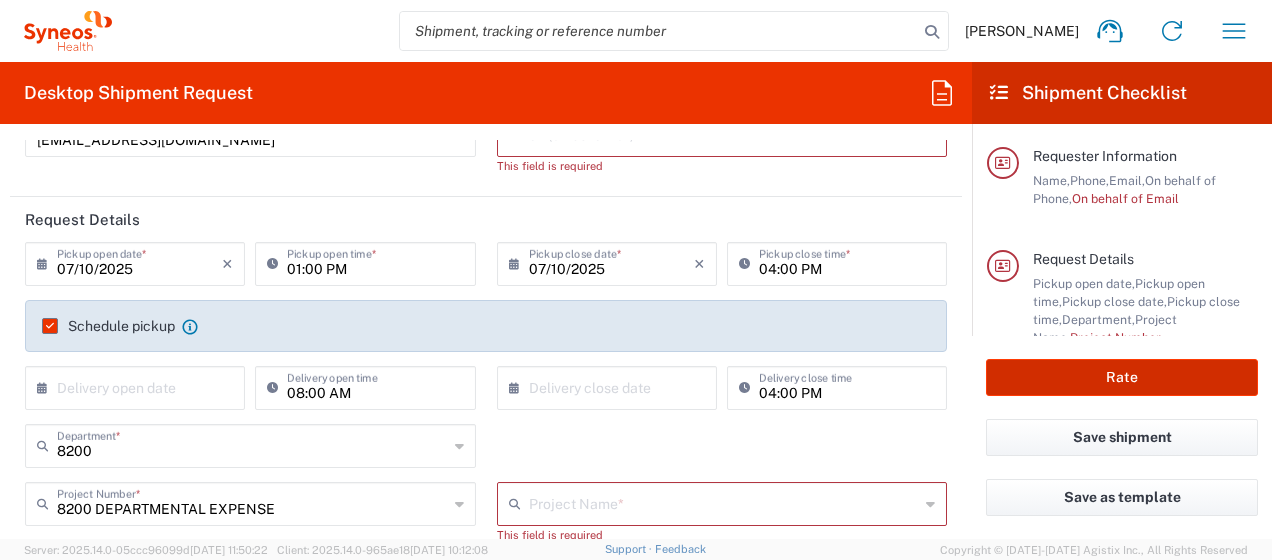 type on "8200 DEPARTMENTAL EXPENSE" 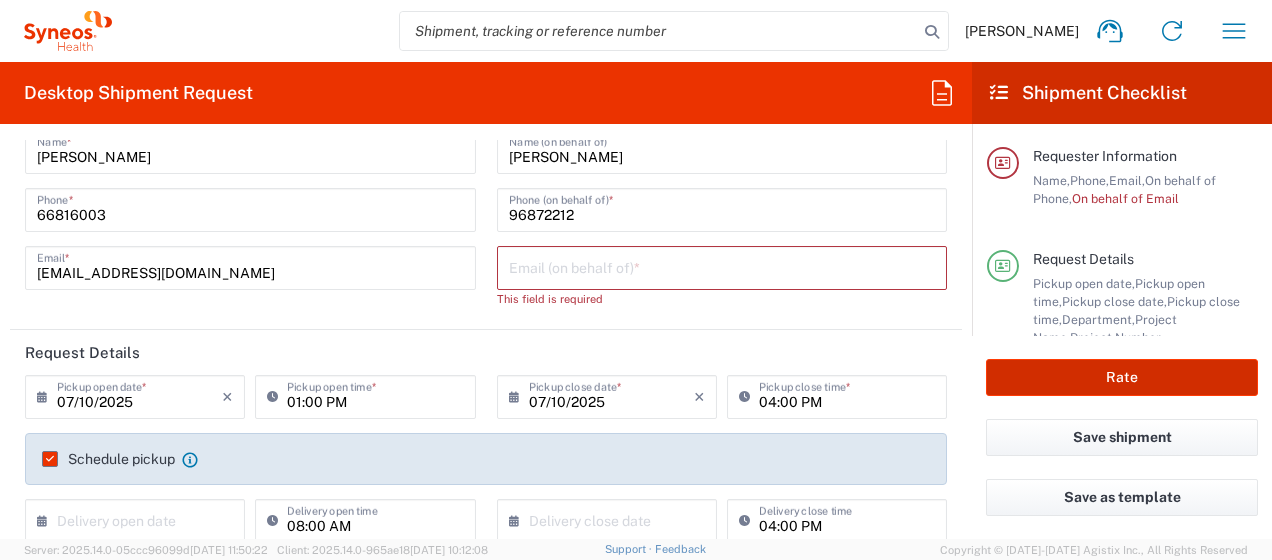 scroll, scrollTop: 0, scrollLeft: 0, axis: both 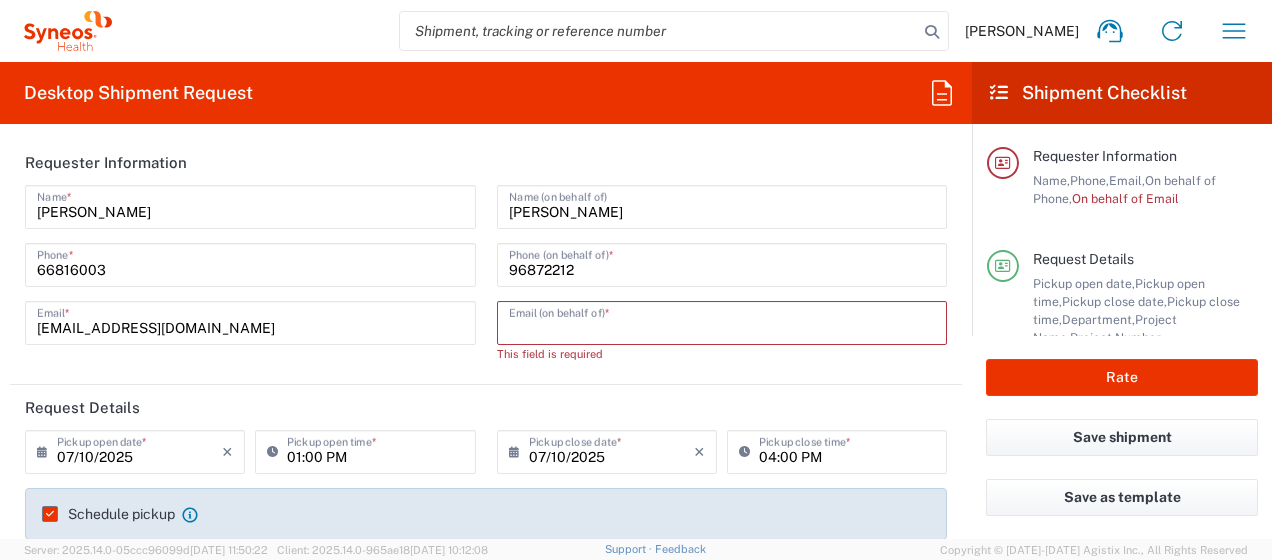 click at bounding box center [722, 321] 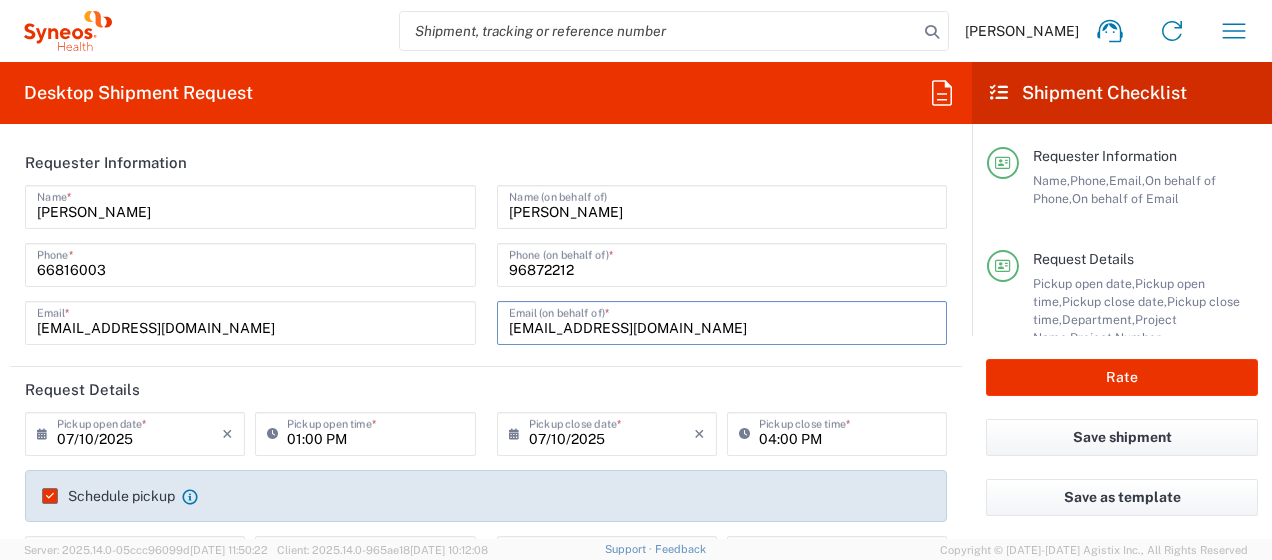 type on "lim_verena572@yahoo.com.sg" 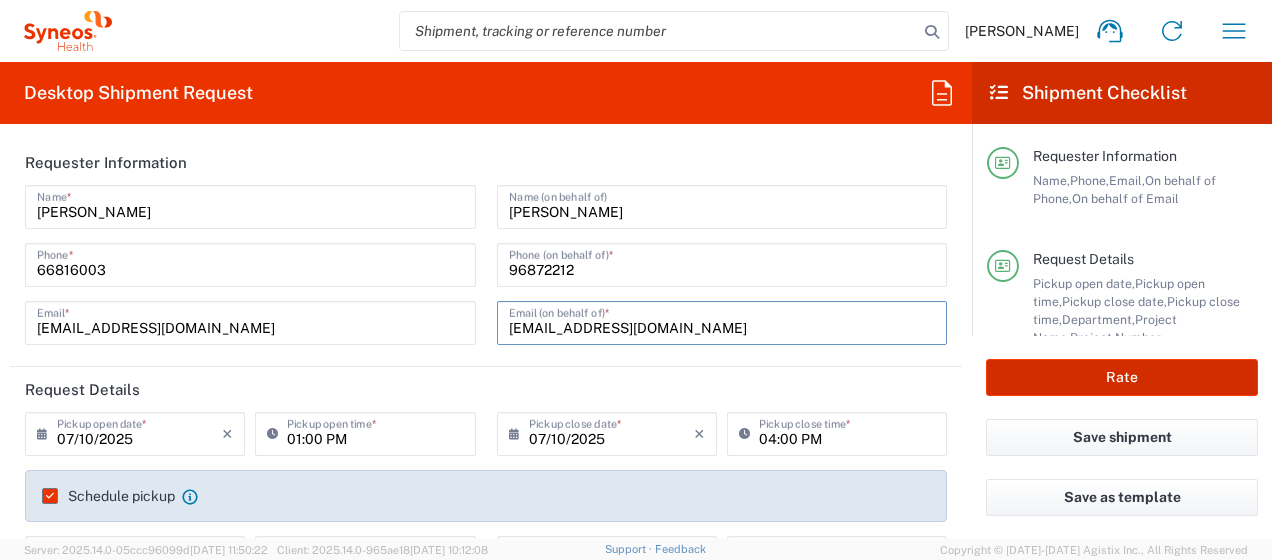 click on "Rate" 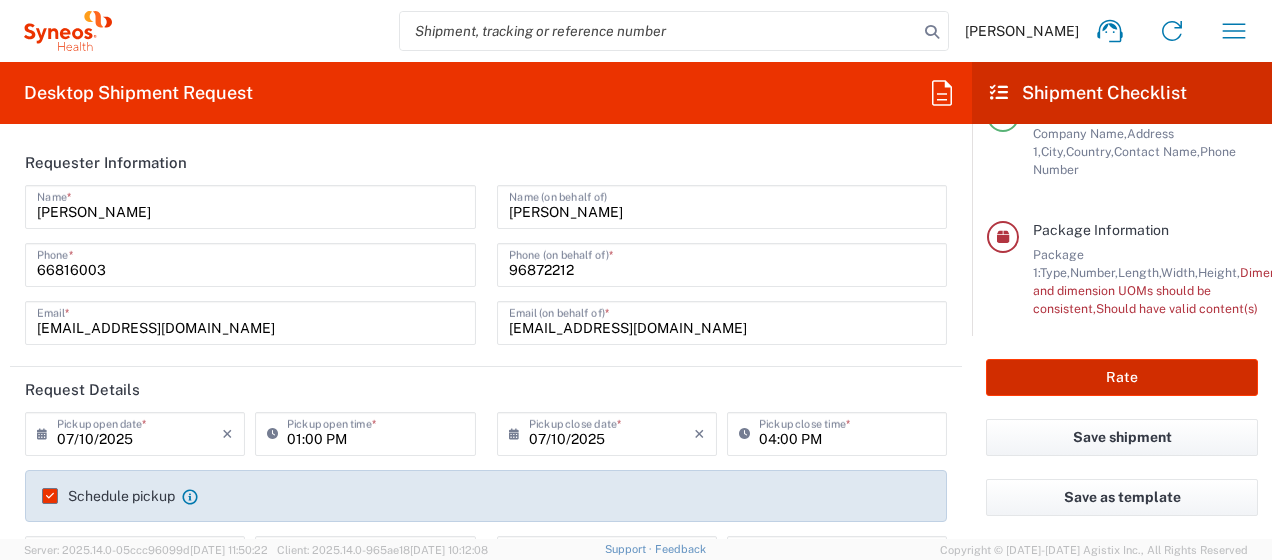 scroll, scrollTop: 457, scrollLeft: 0, axis: vertical 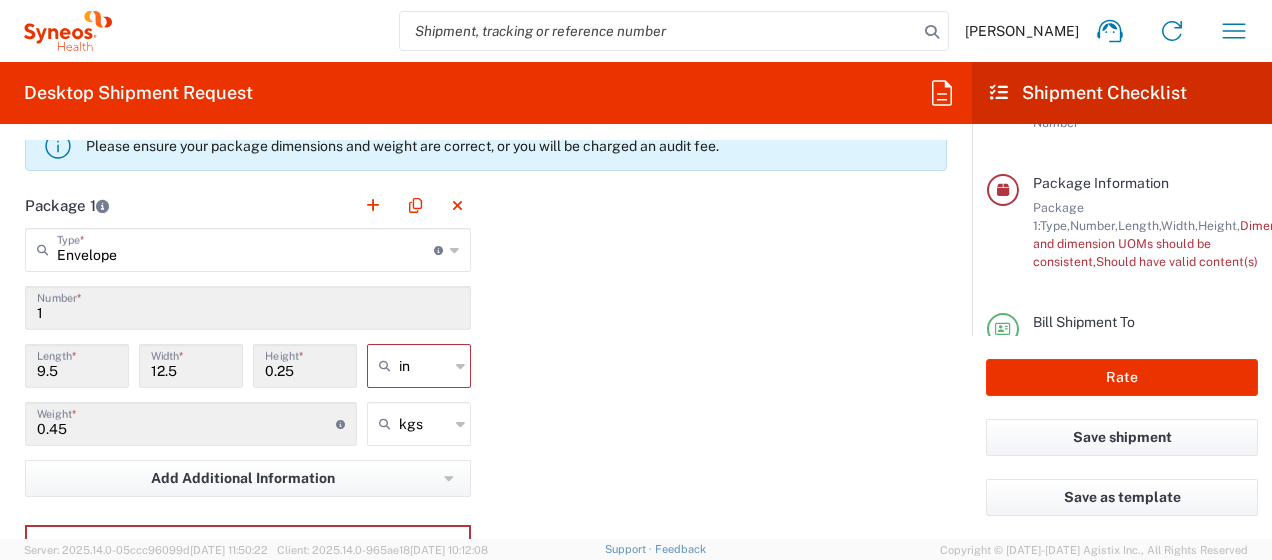 click 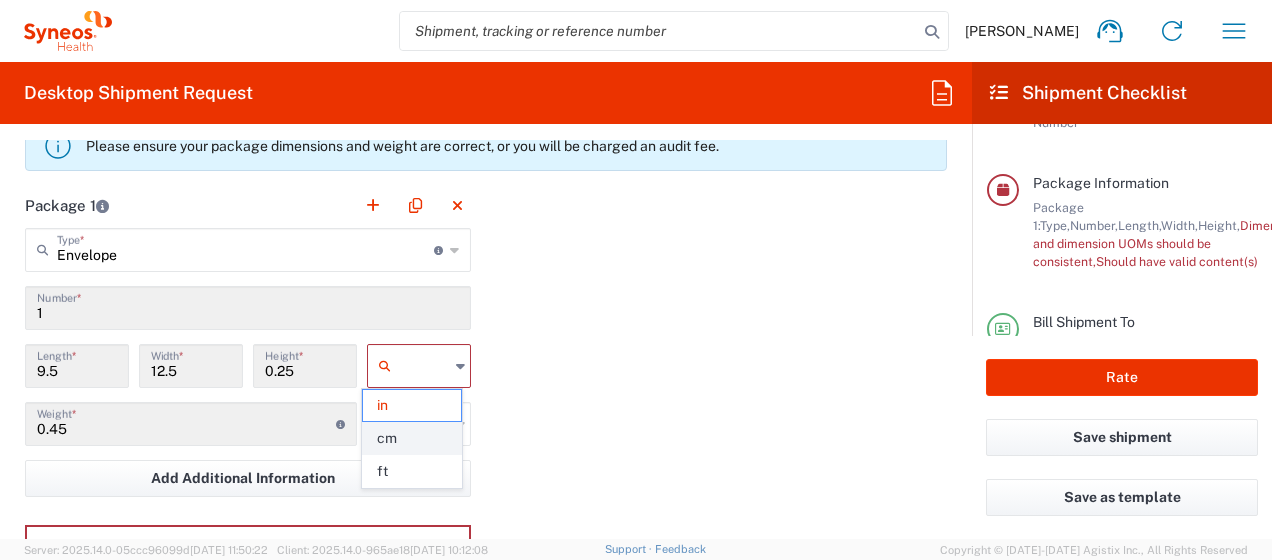 click on "cm" 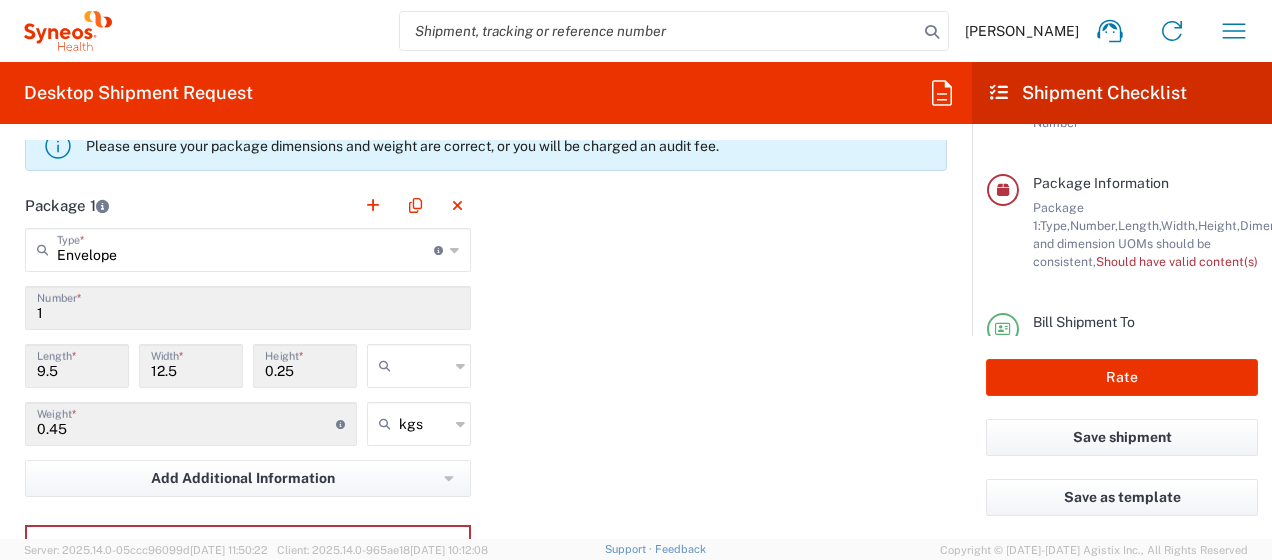 type on "24.13" 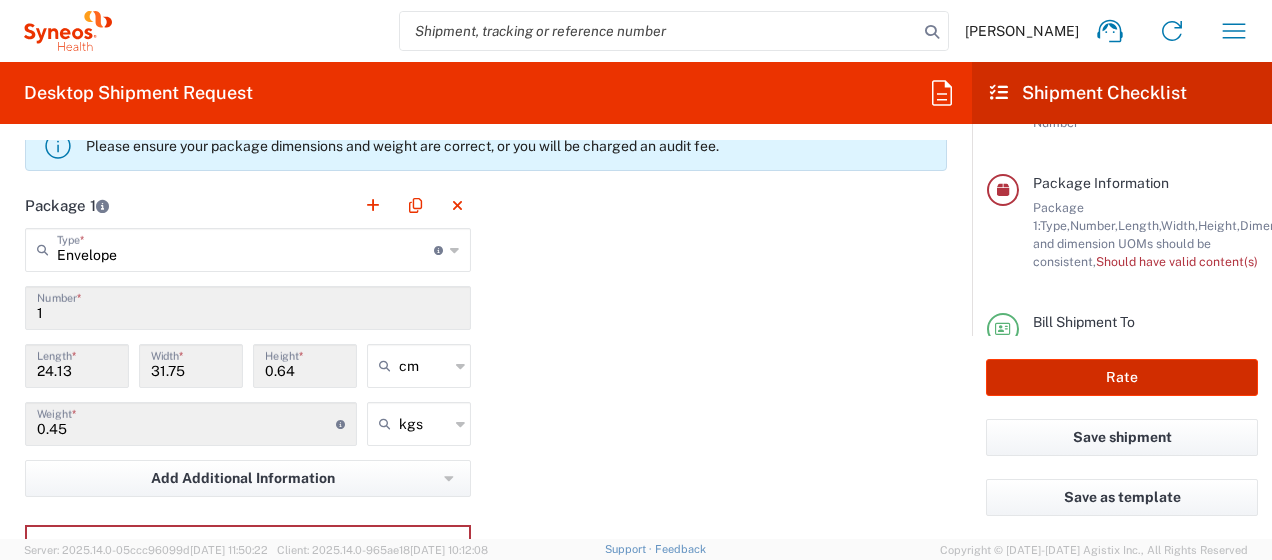 click on "Rate" 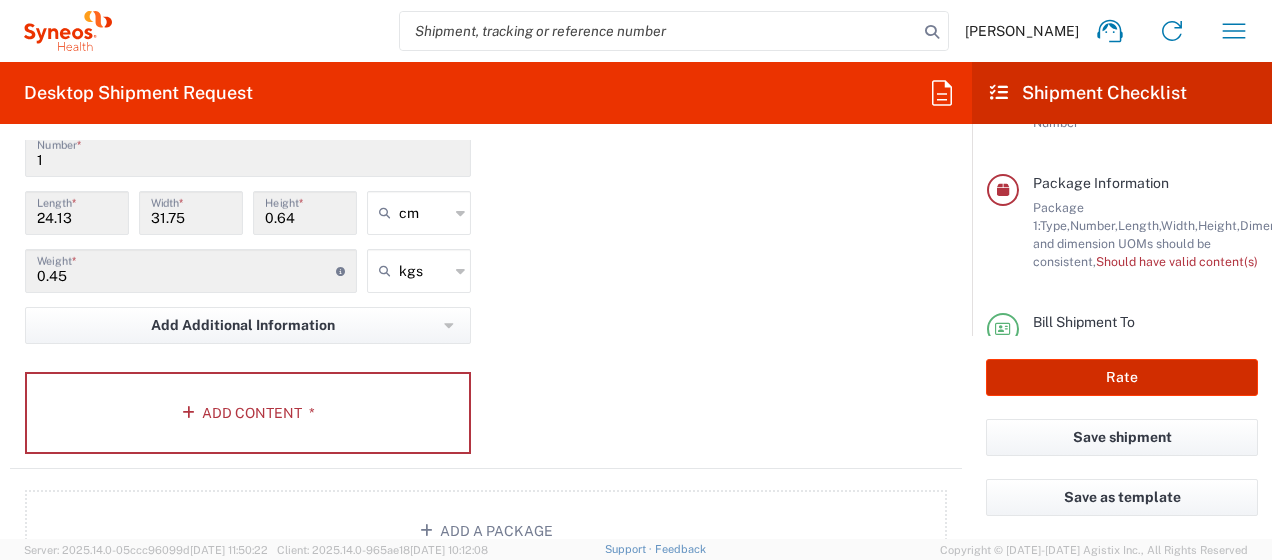 scroll, scrollTop: 2000, scrollLeft: 0, axis: vertical 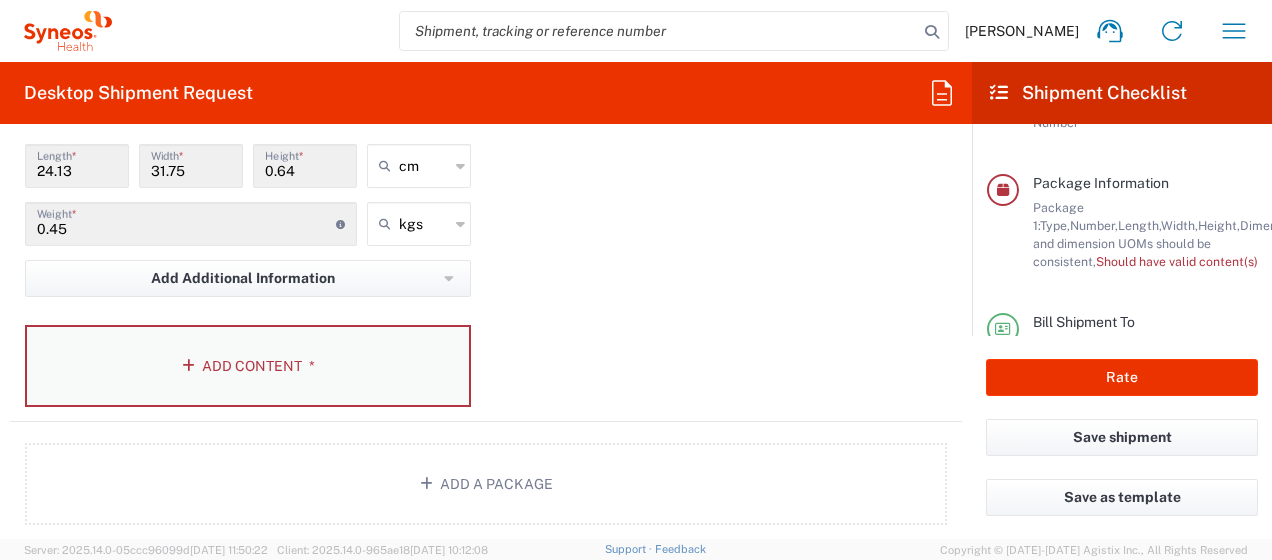 click on "Add Content *" 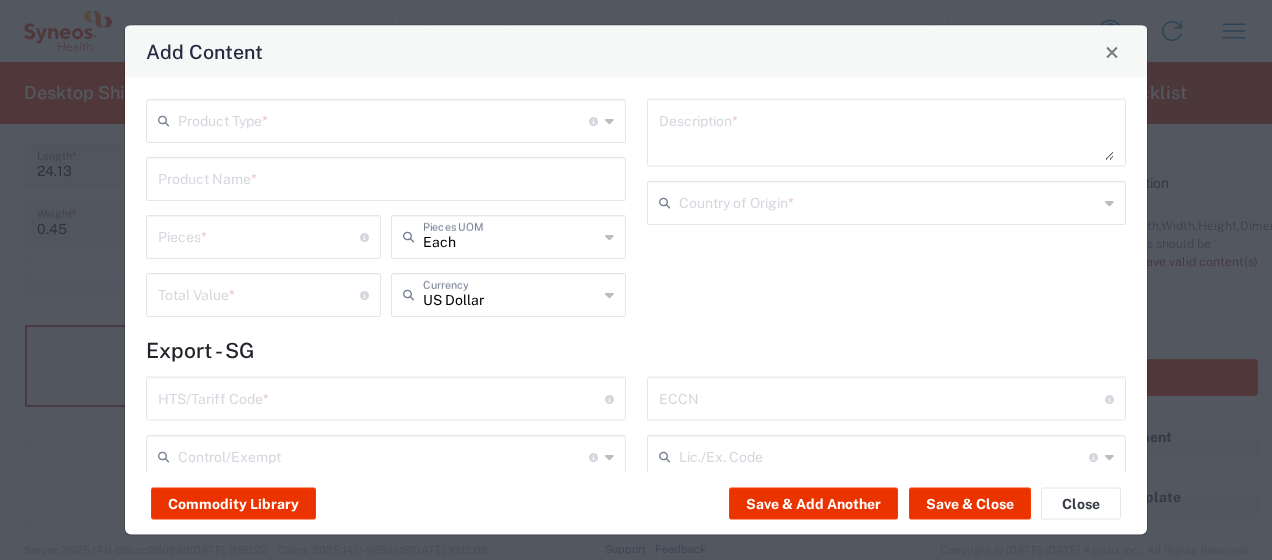 click on "Export - SG" 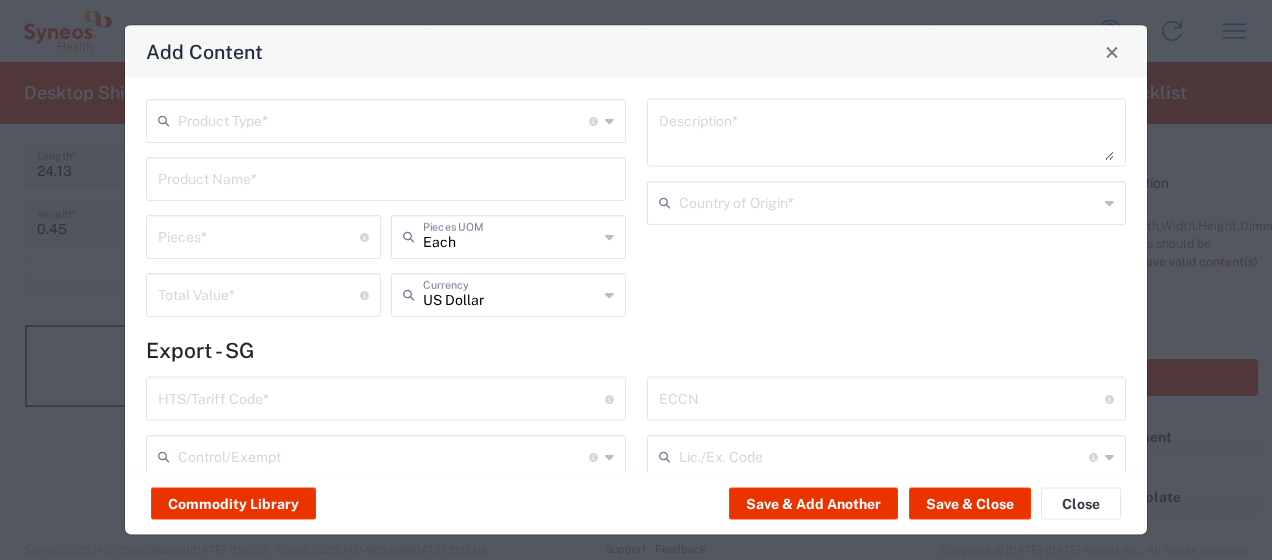 click at bounding box center [383, 119] 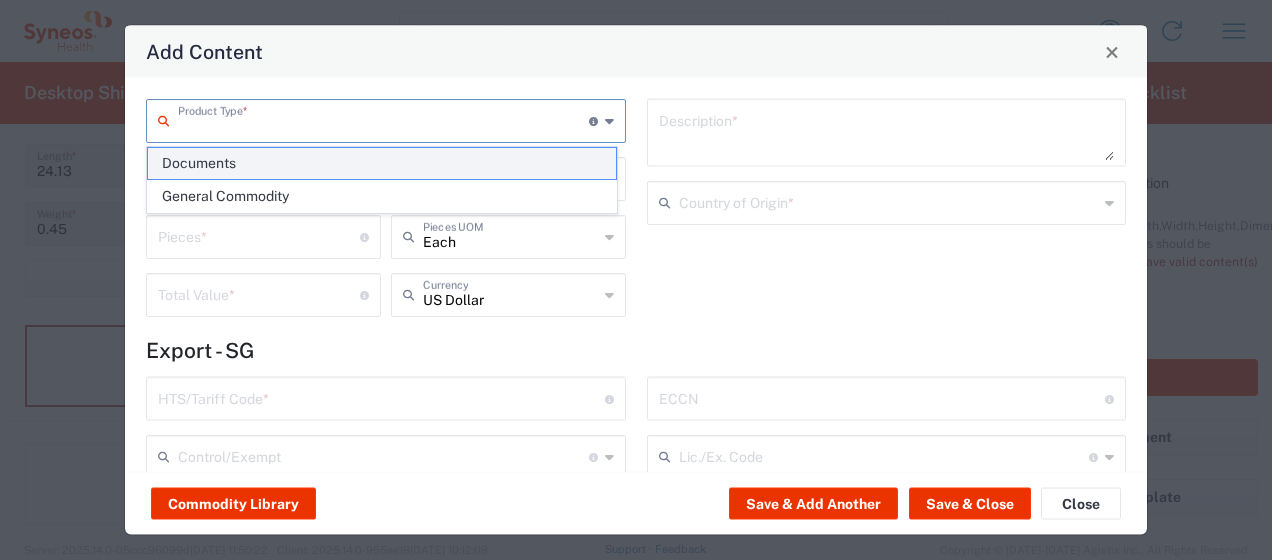 click on "Documents" 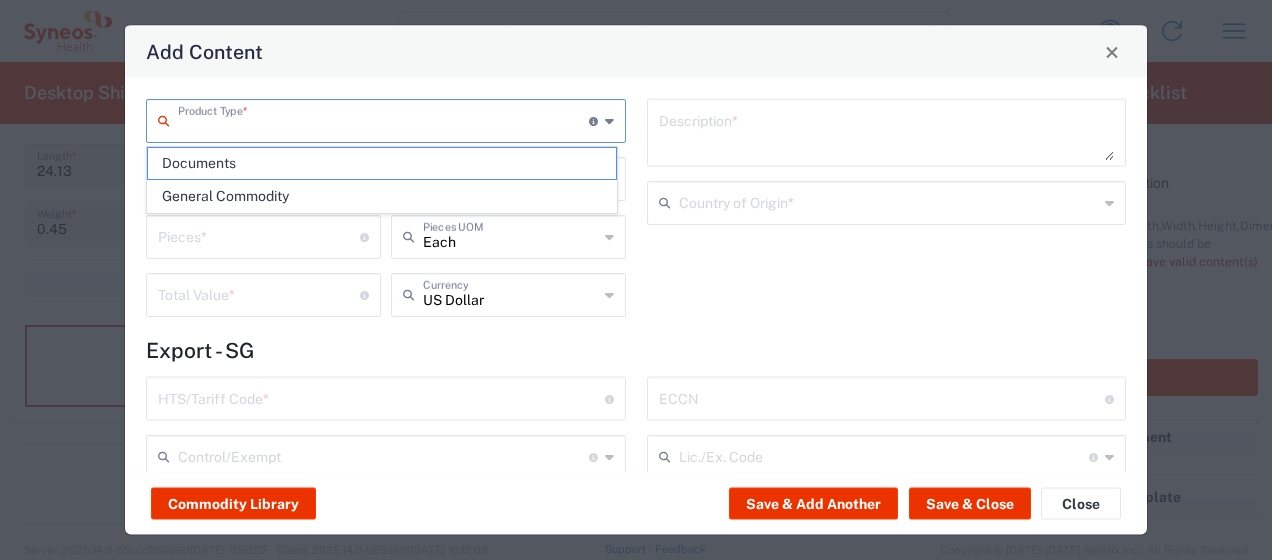type on "Documents" 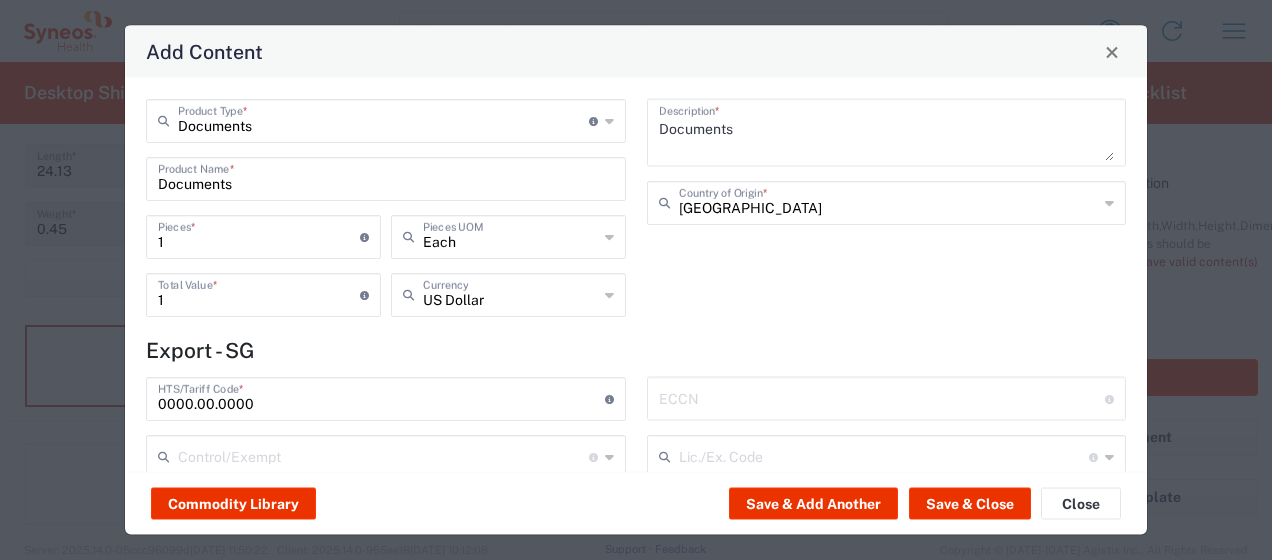 scroll, scrollTop: 100, scrollLeft: 0, axis: vertical 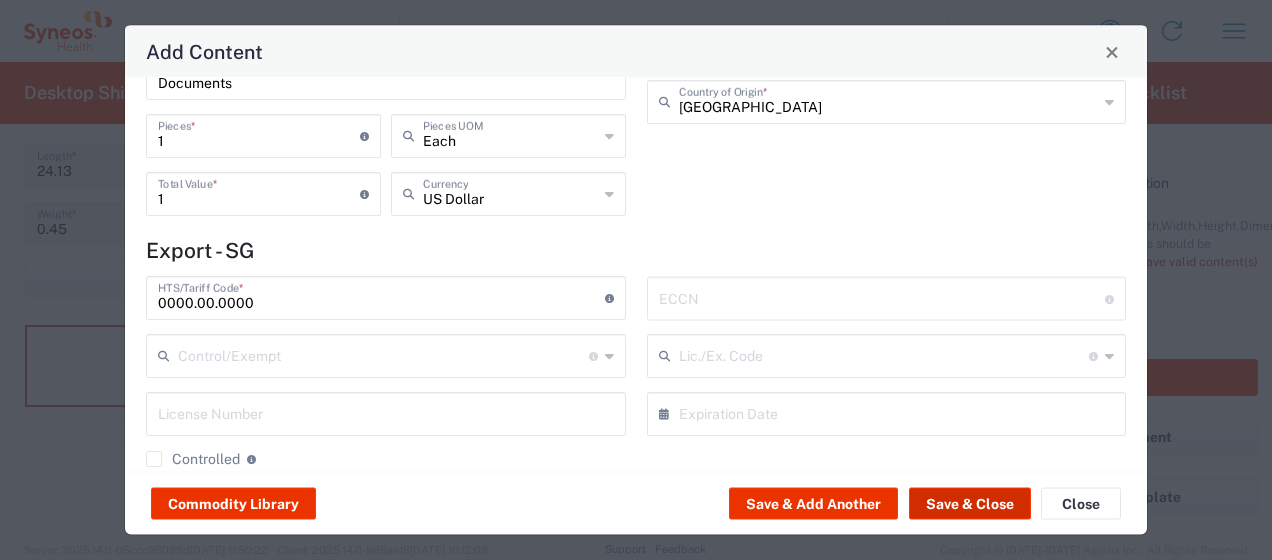 click on "Save & Close" 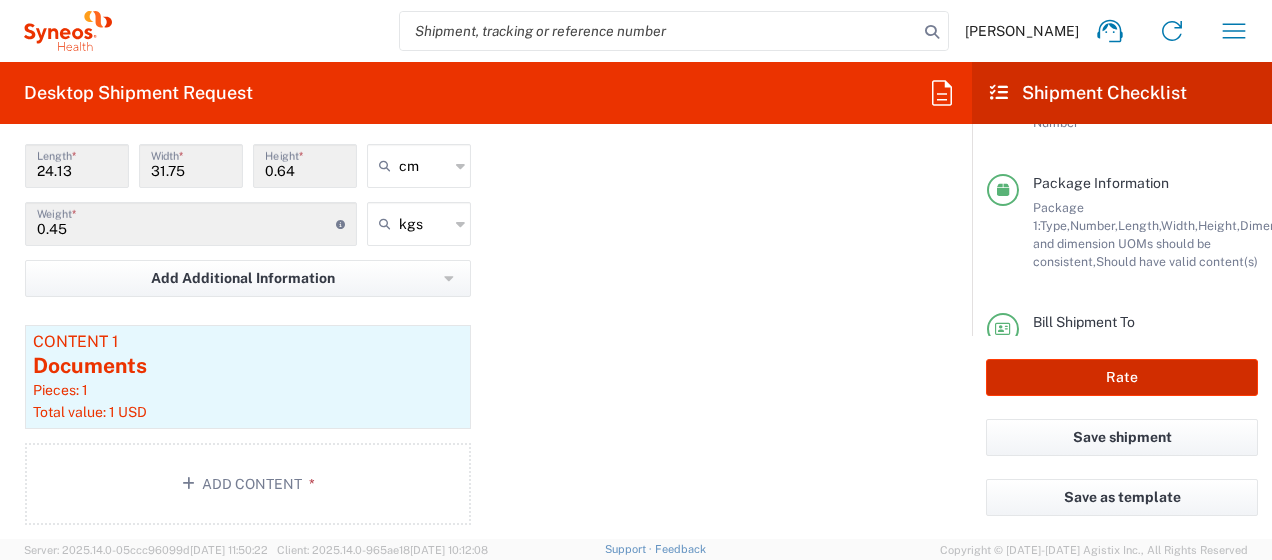 click on "Rate" 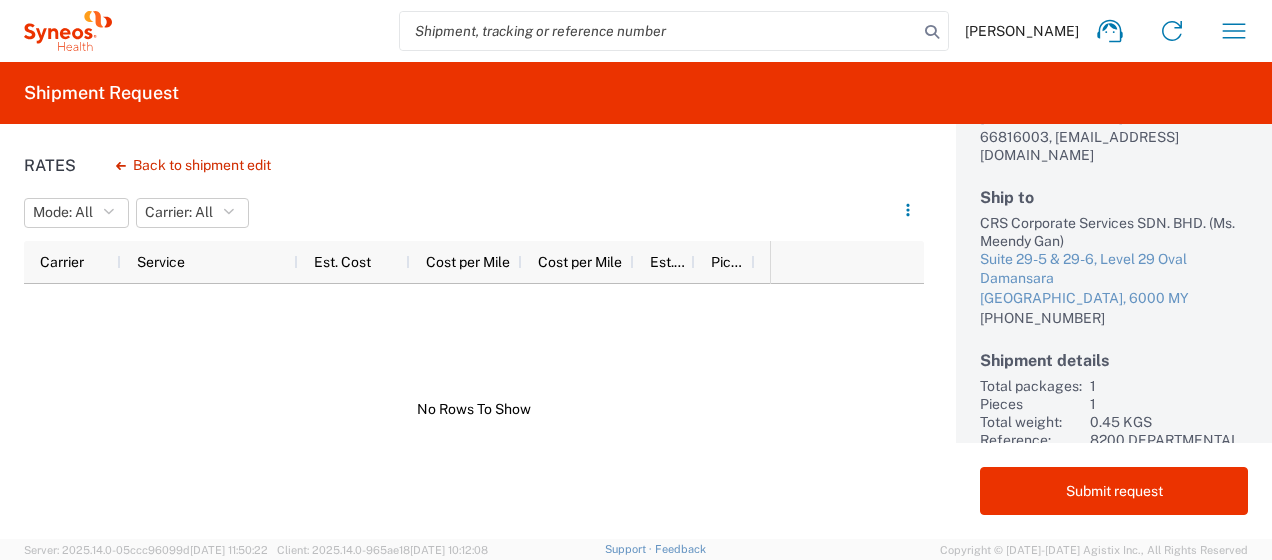 scroll, scrollTop: 200, scrollLeft: 0, axis: vertical 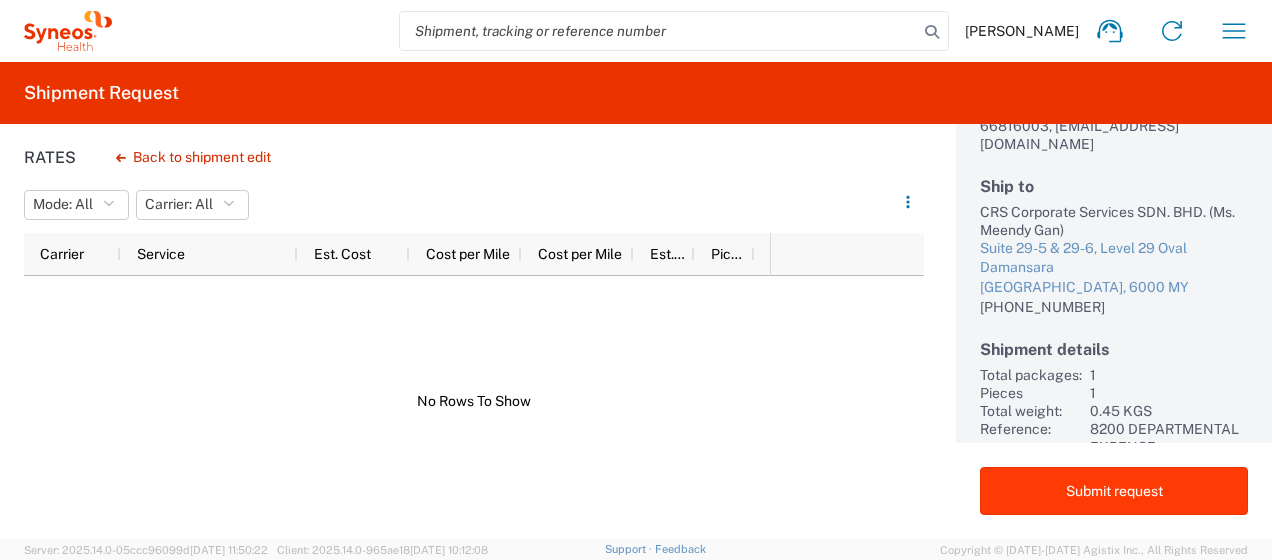 click on "Submit request" 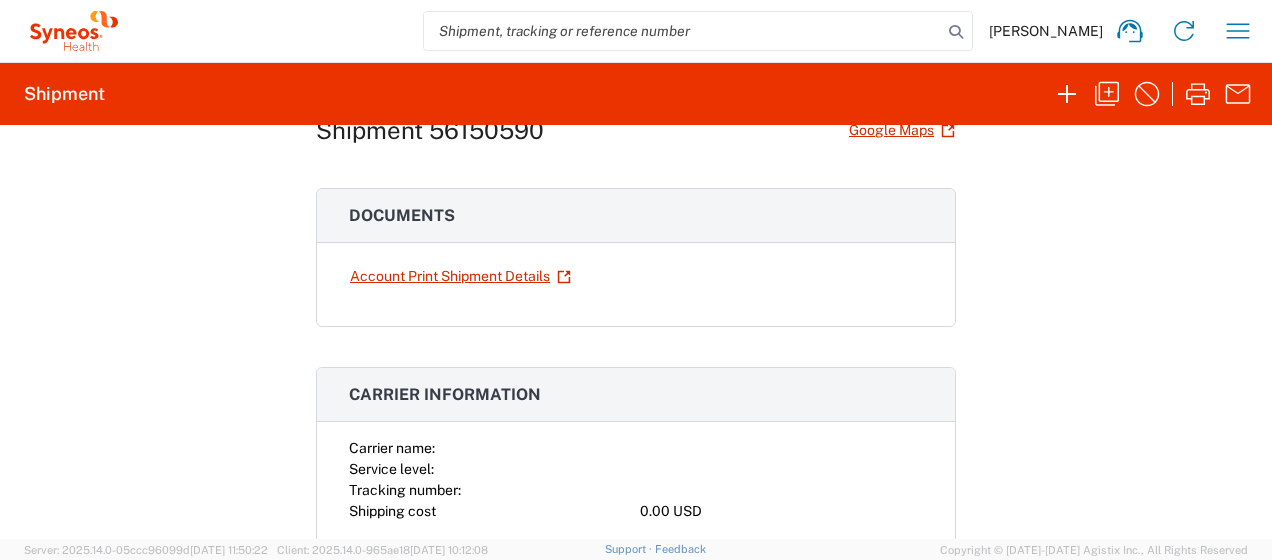 scroll, scrollTop: 0, scrollLeft: 0, axis: both 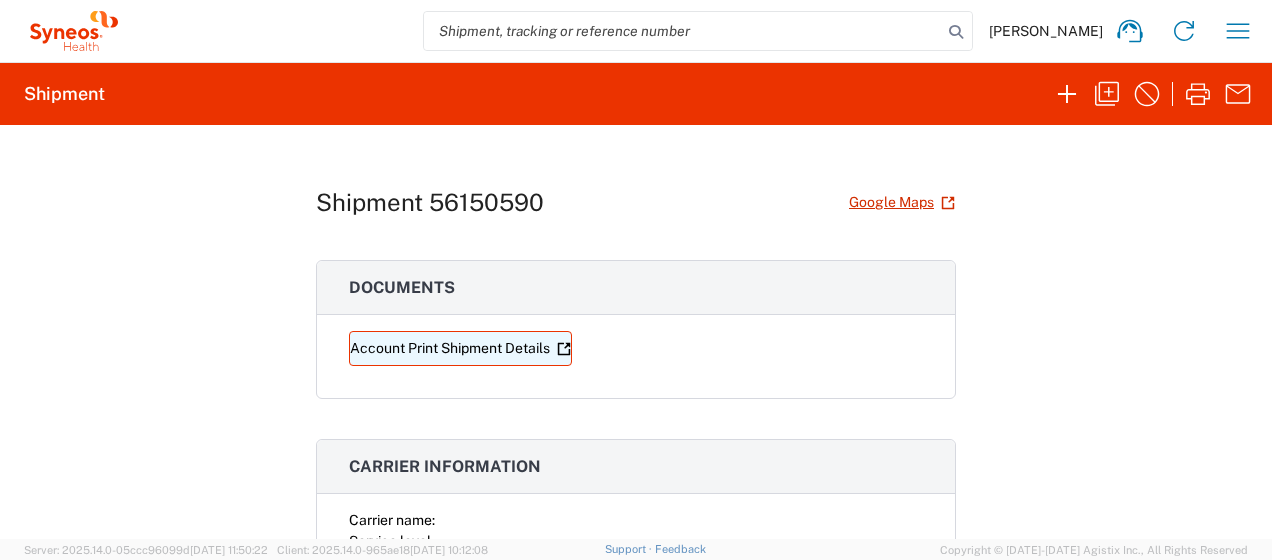 click on "Account Print Shipment Details" 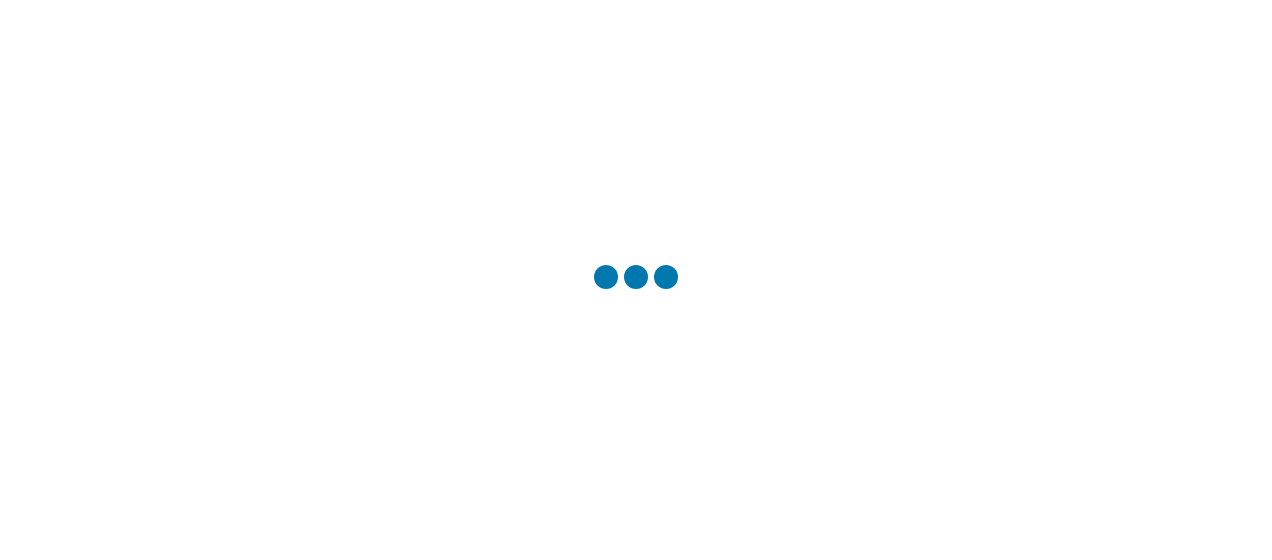 scroll, scrollTop: 0, scrollLeft: 0, axis: both 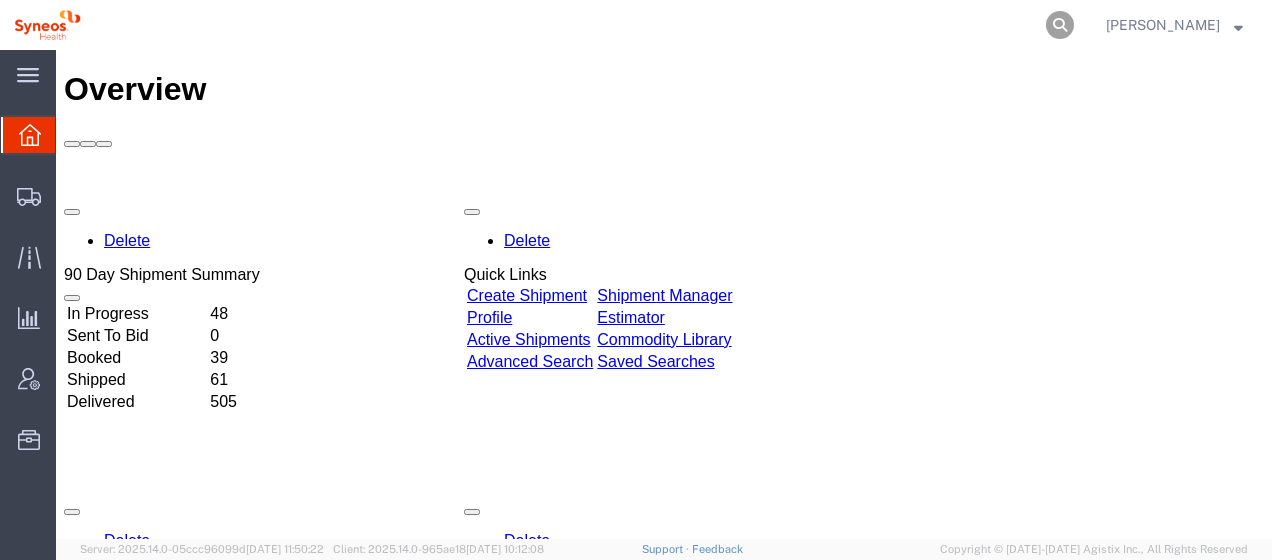 click 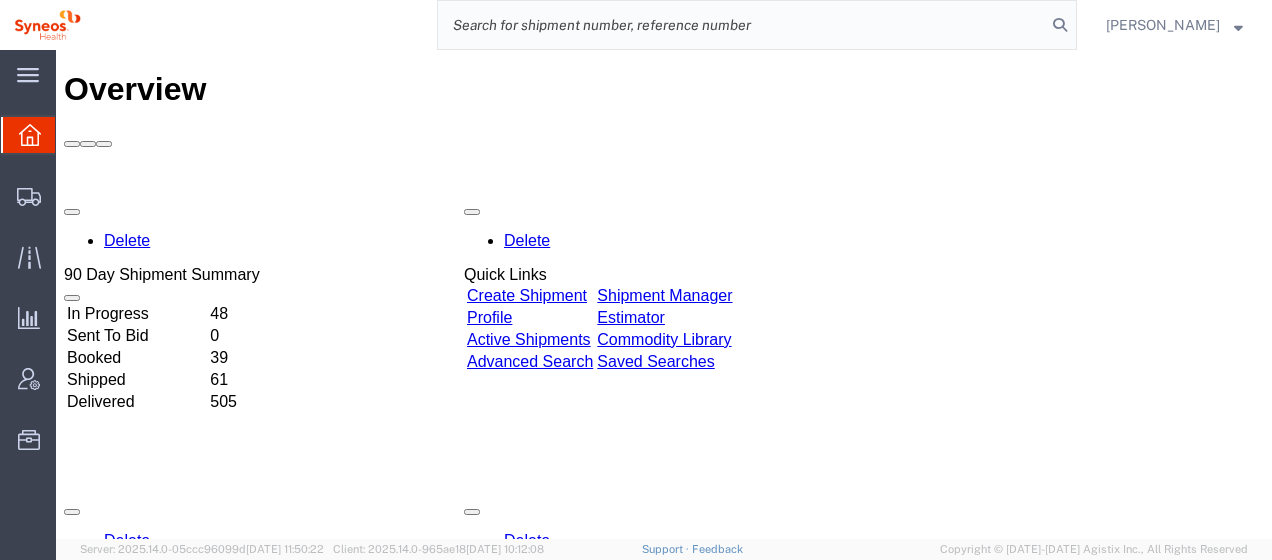 click 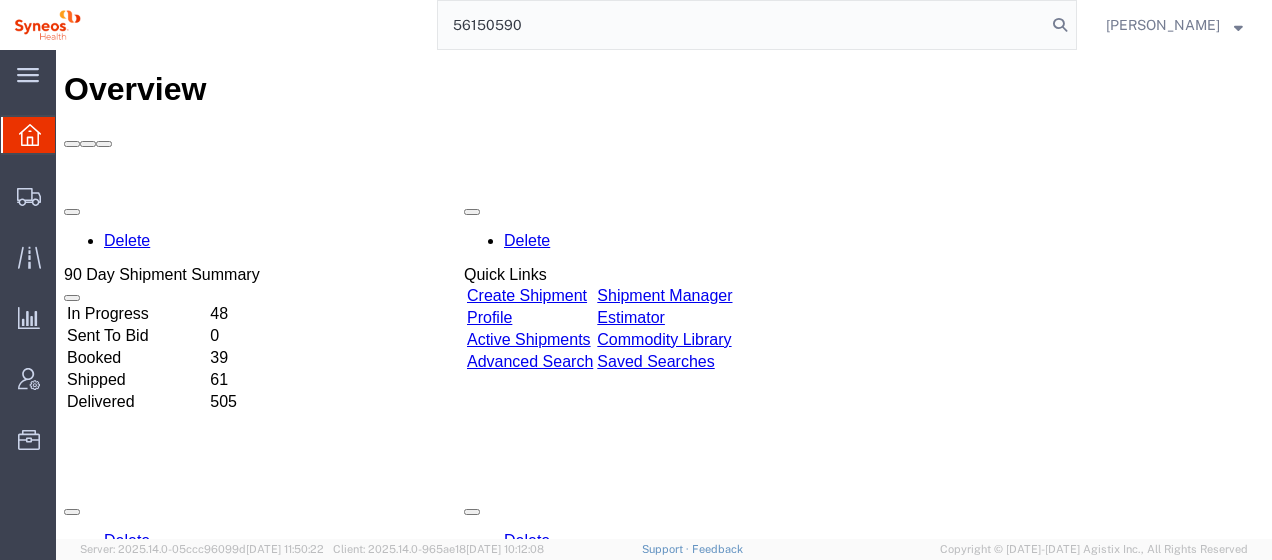 type on "56150590" 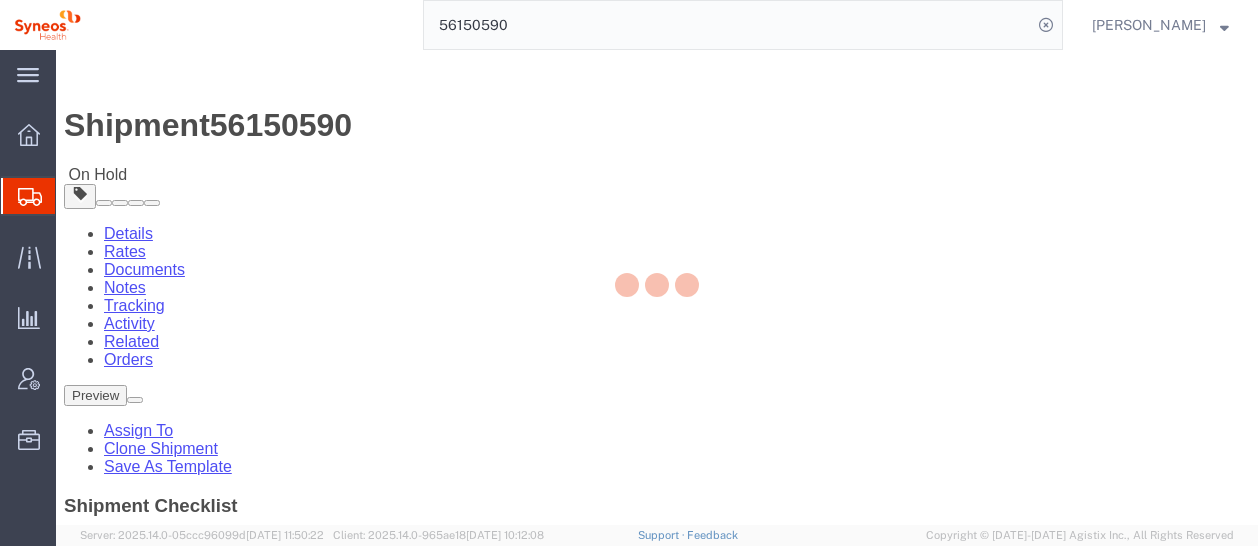 select on "48944" 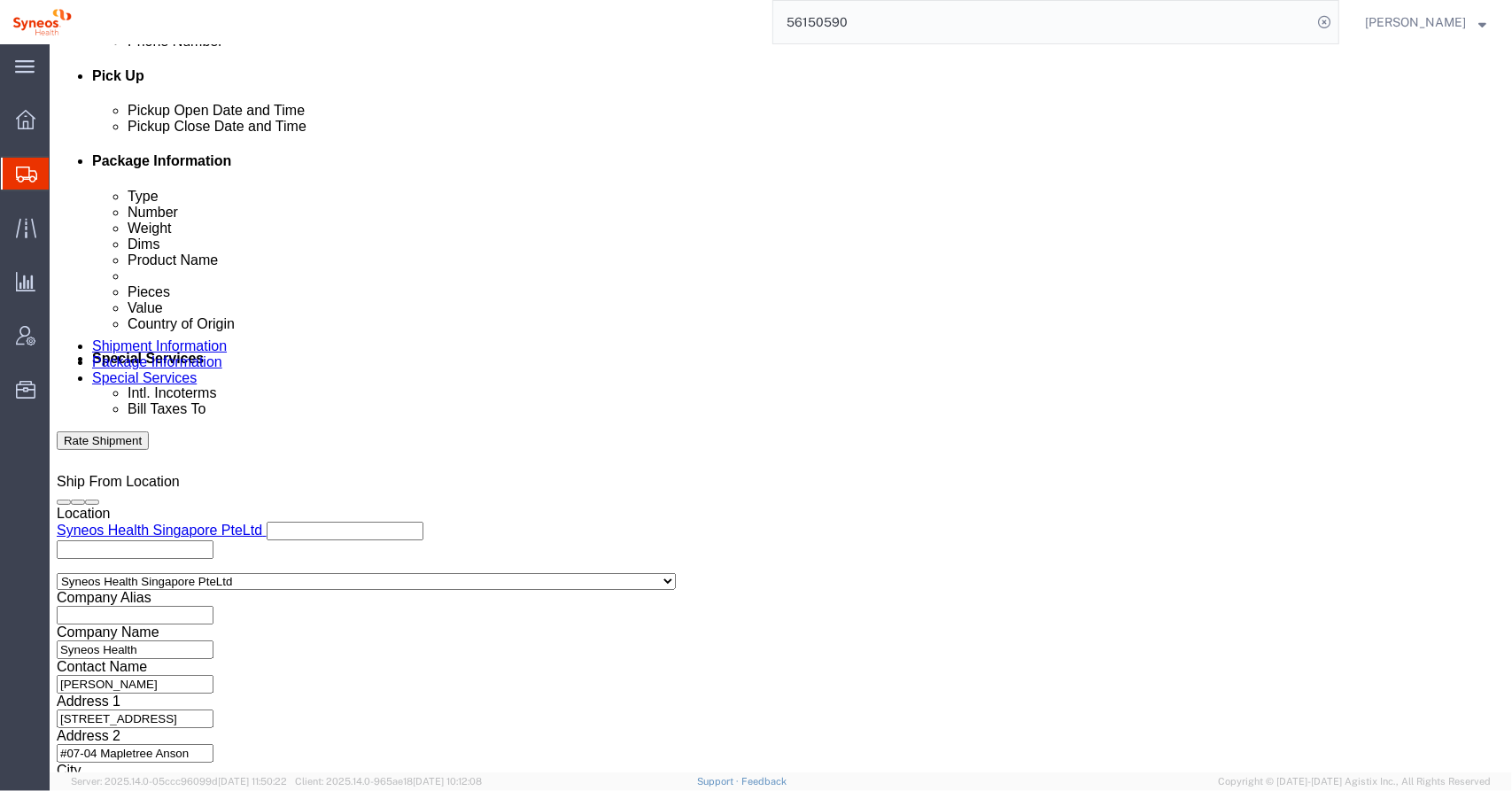 scroll, scrollTop: 788, scrollLeft: 0, axis: vertical 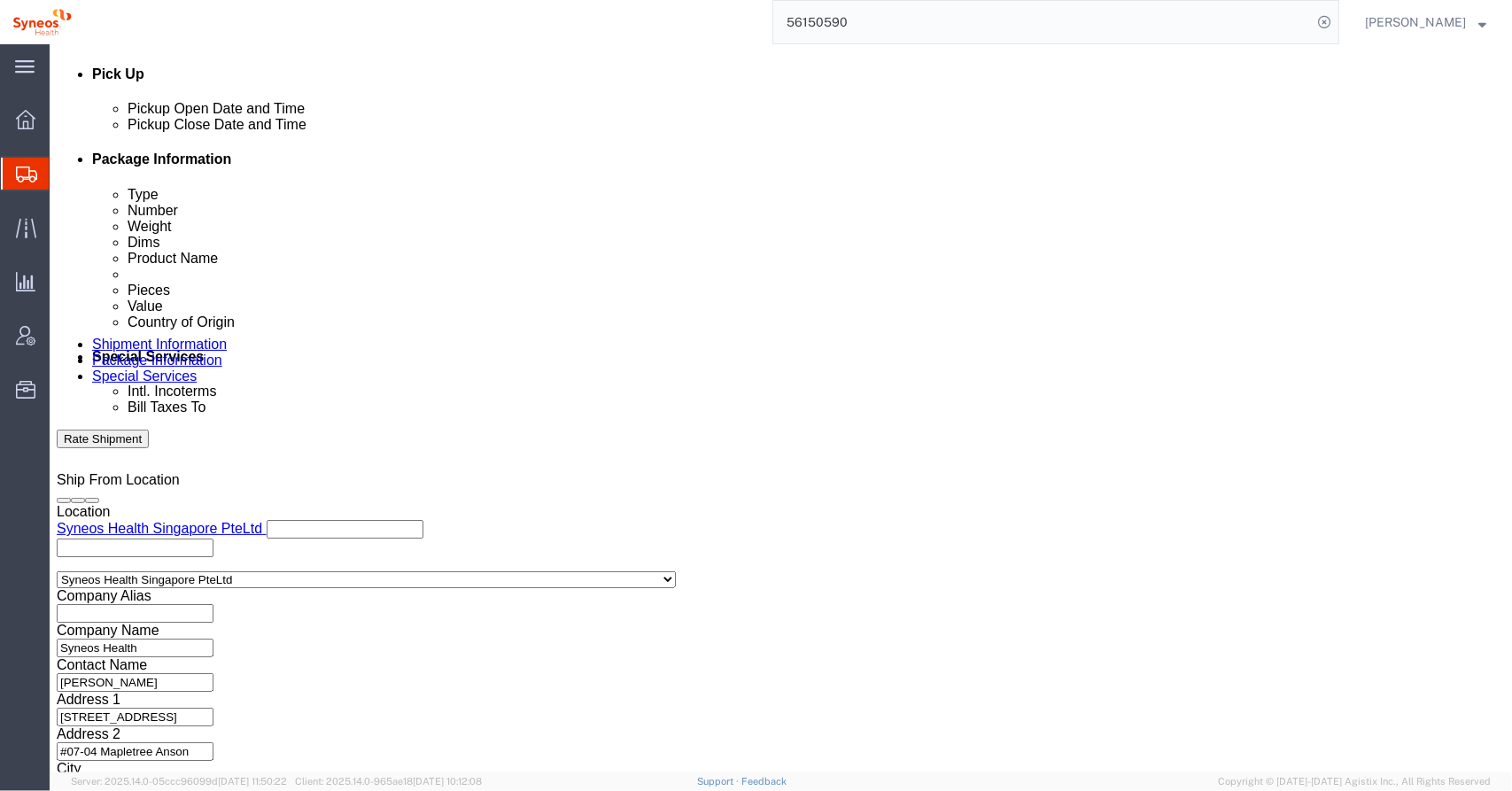 click on "Continue" 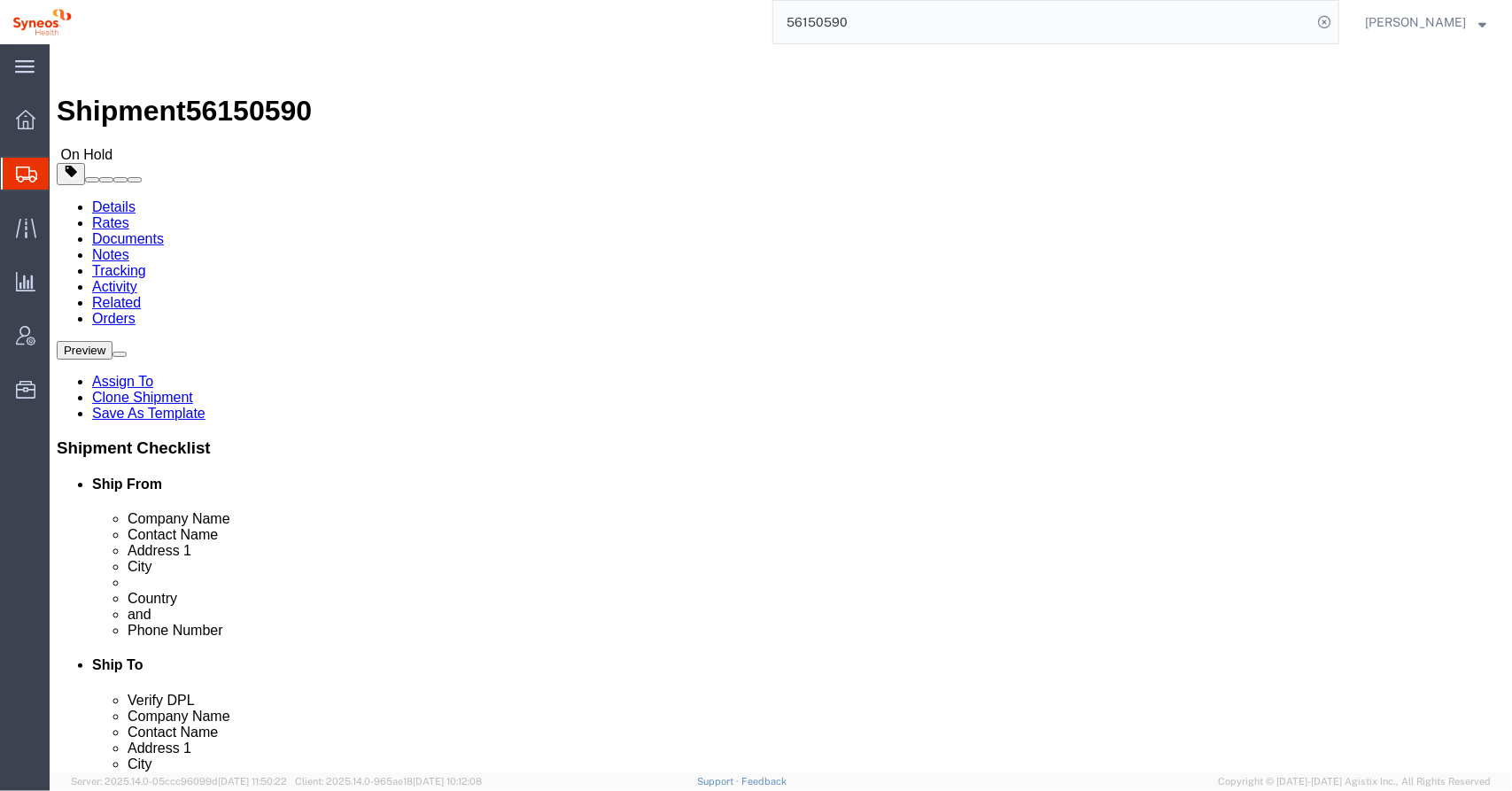 scroll, scrollTop: 0, scrollLeft: 0, axis: both 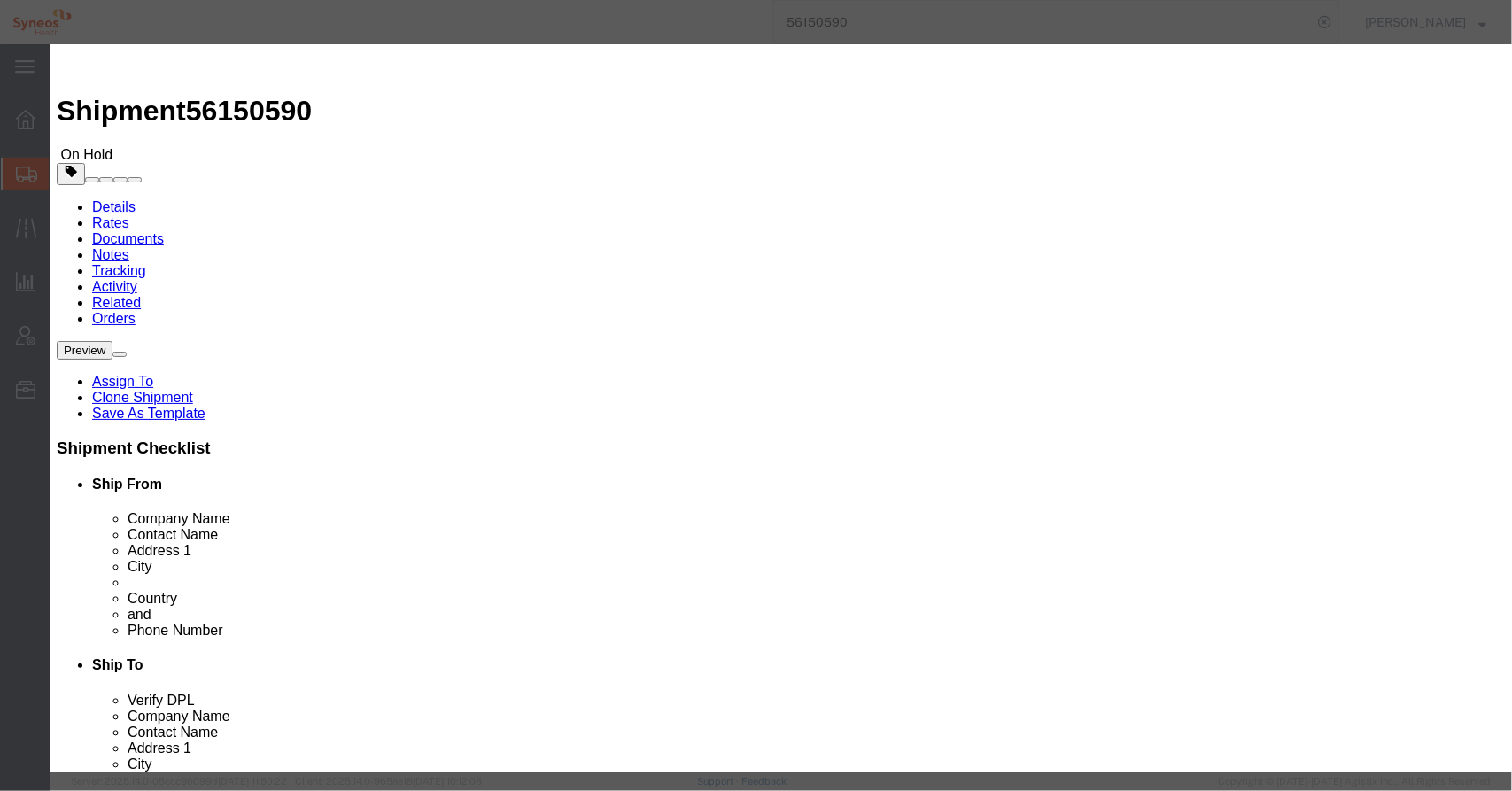 click 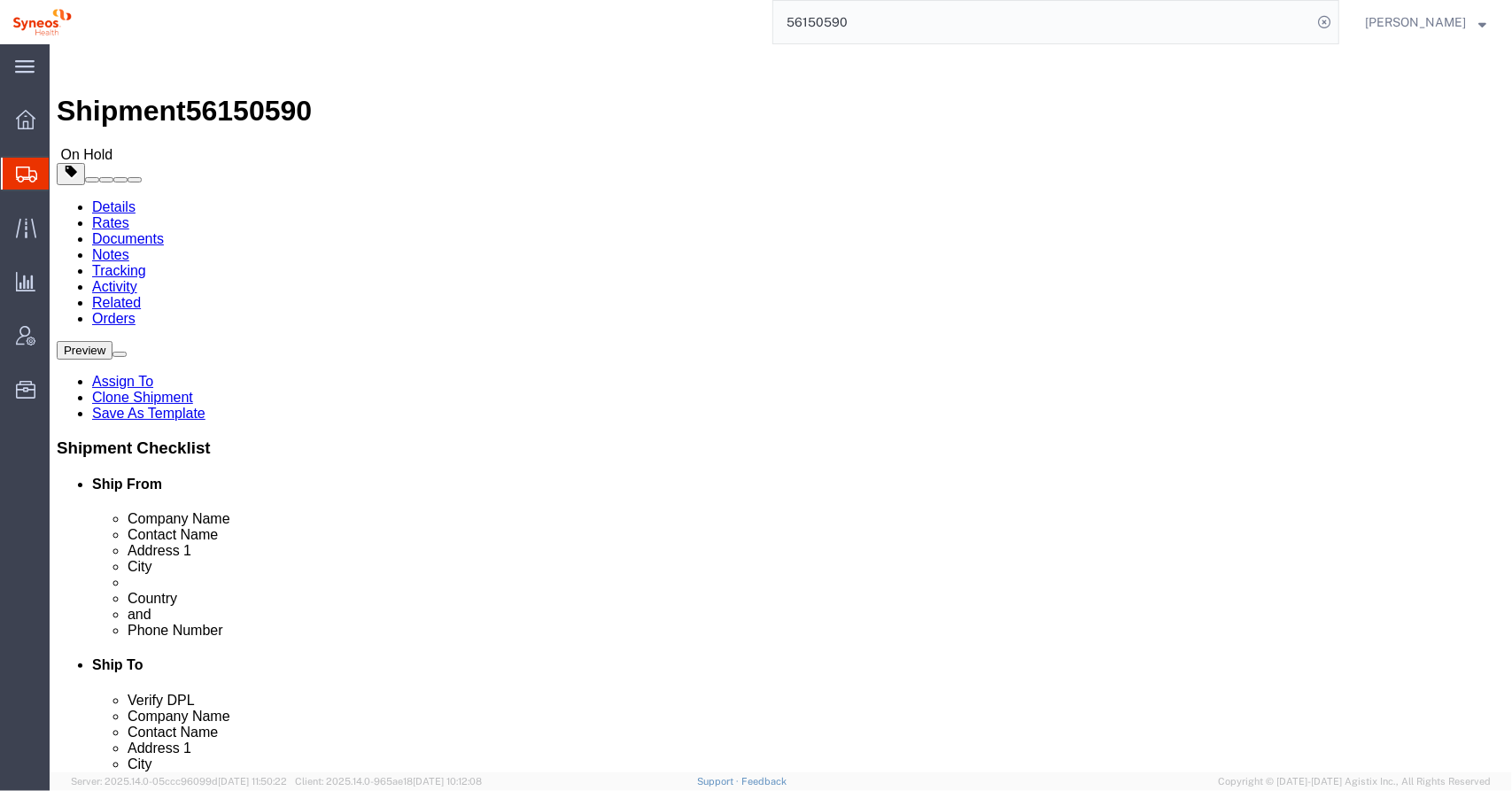 click on "Rate Shipment" 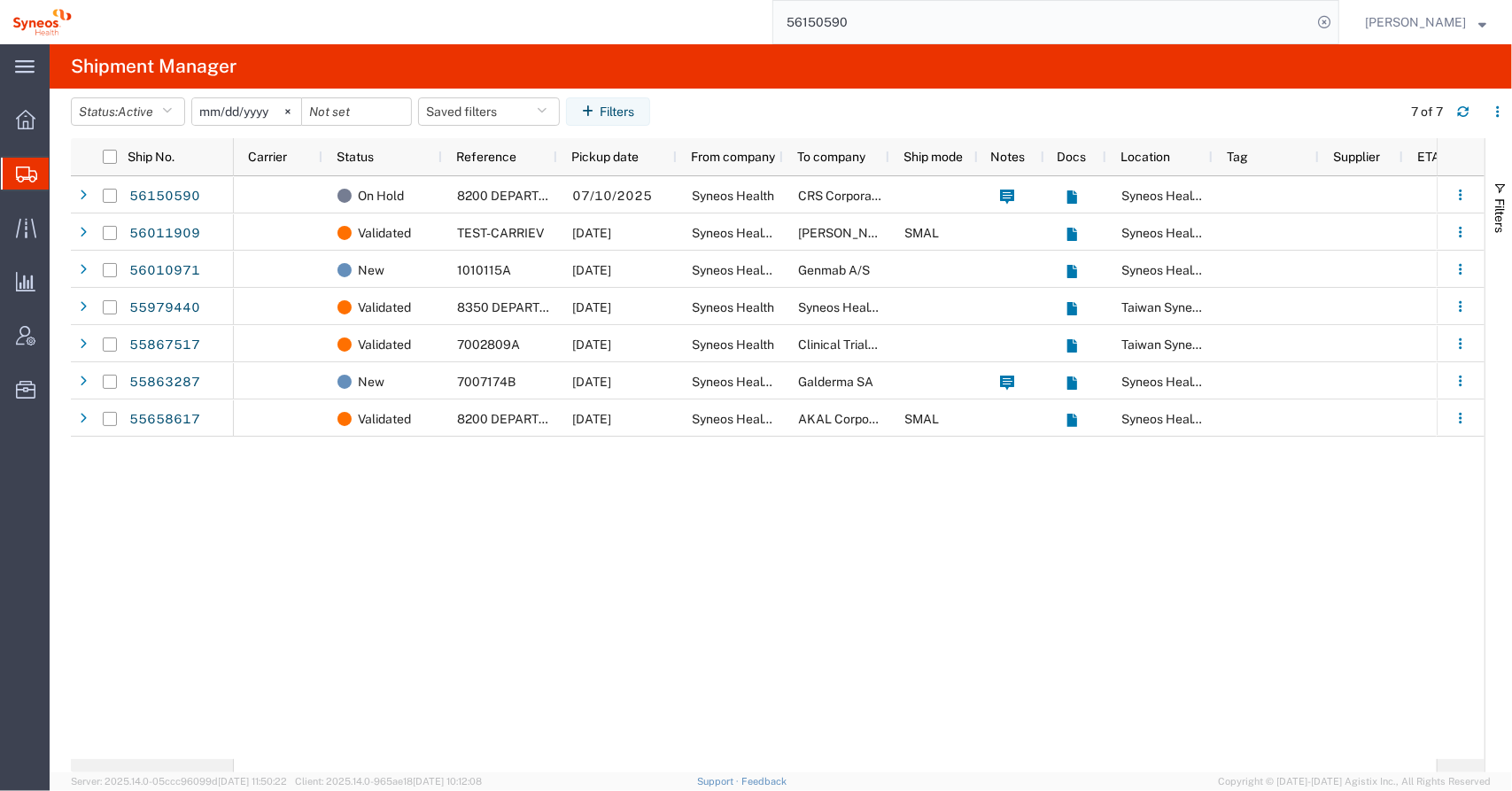 click on "56150590" 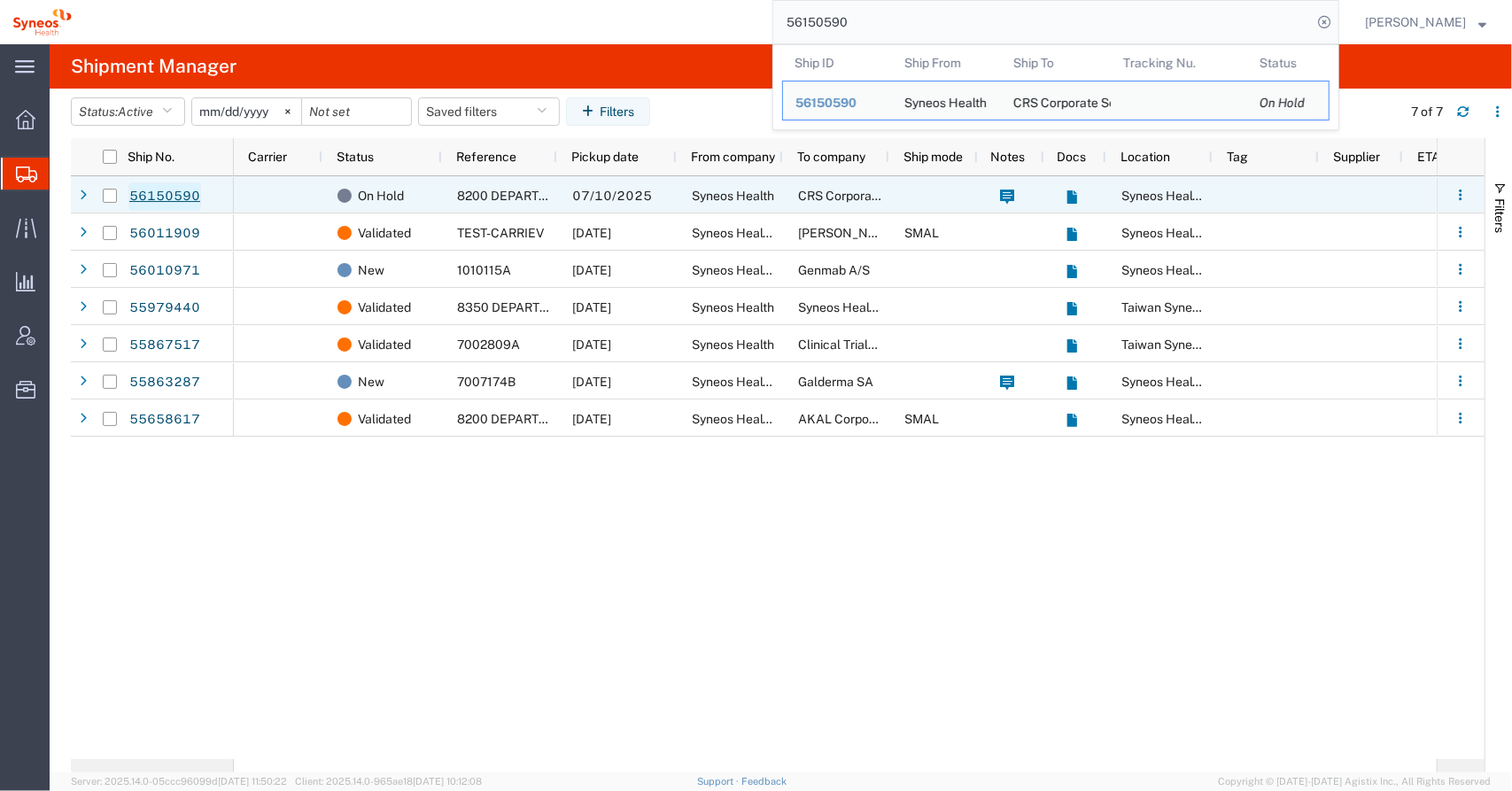 click on "56150590" 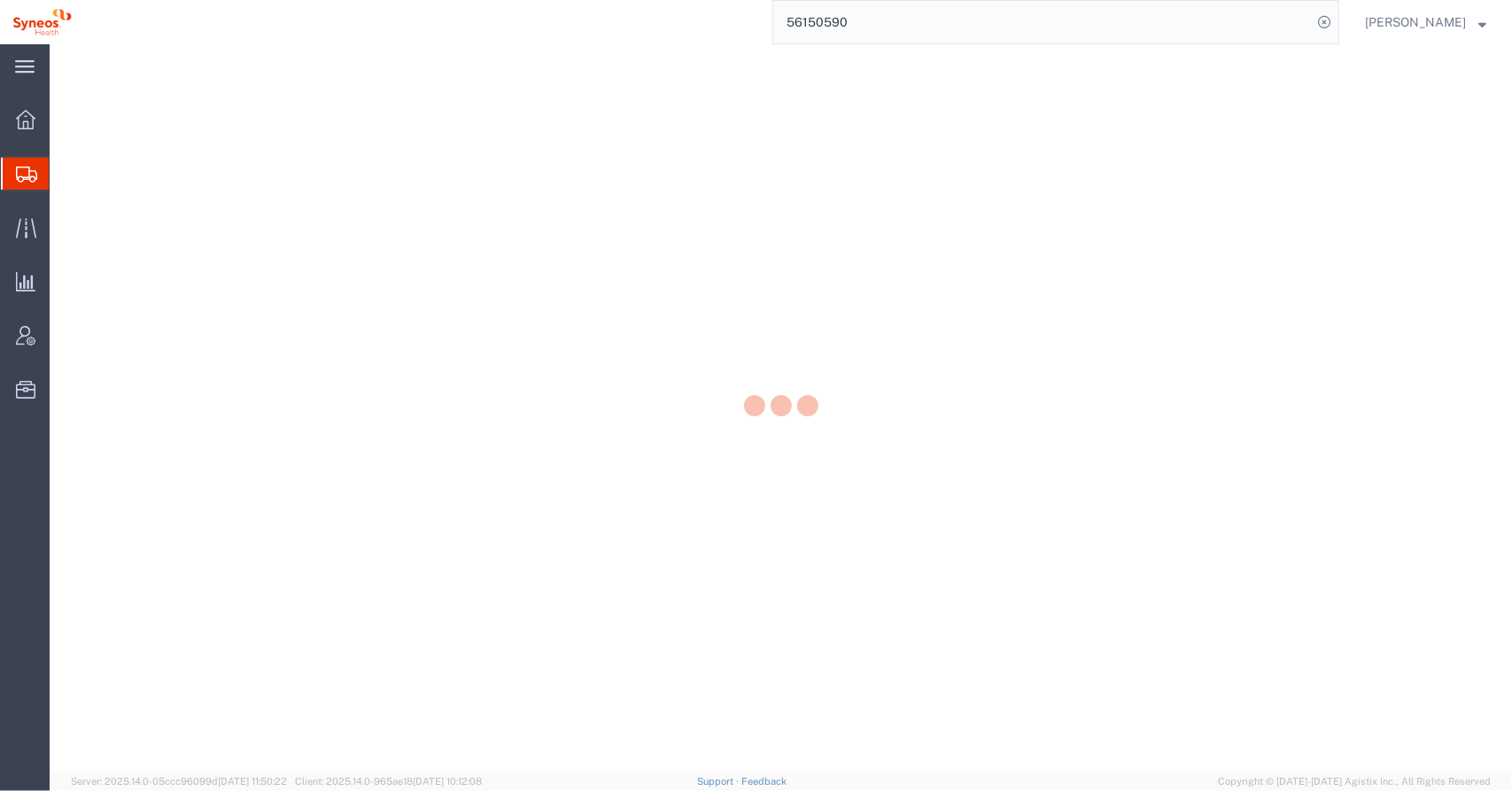 scroll, scrollTop: 0, scrollLeft: 0, axis: both 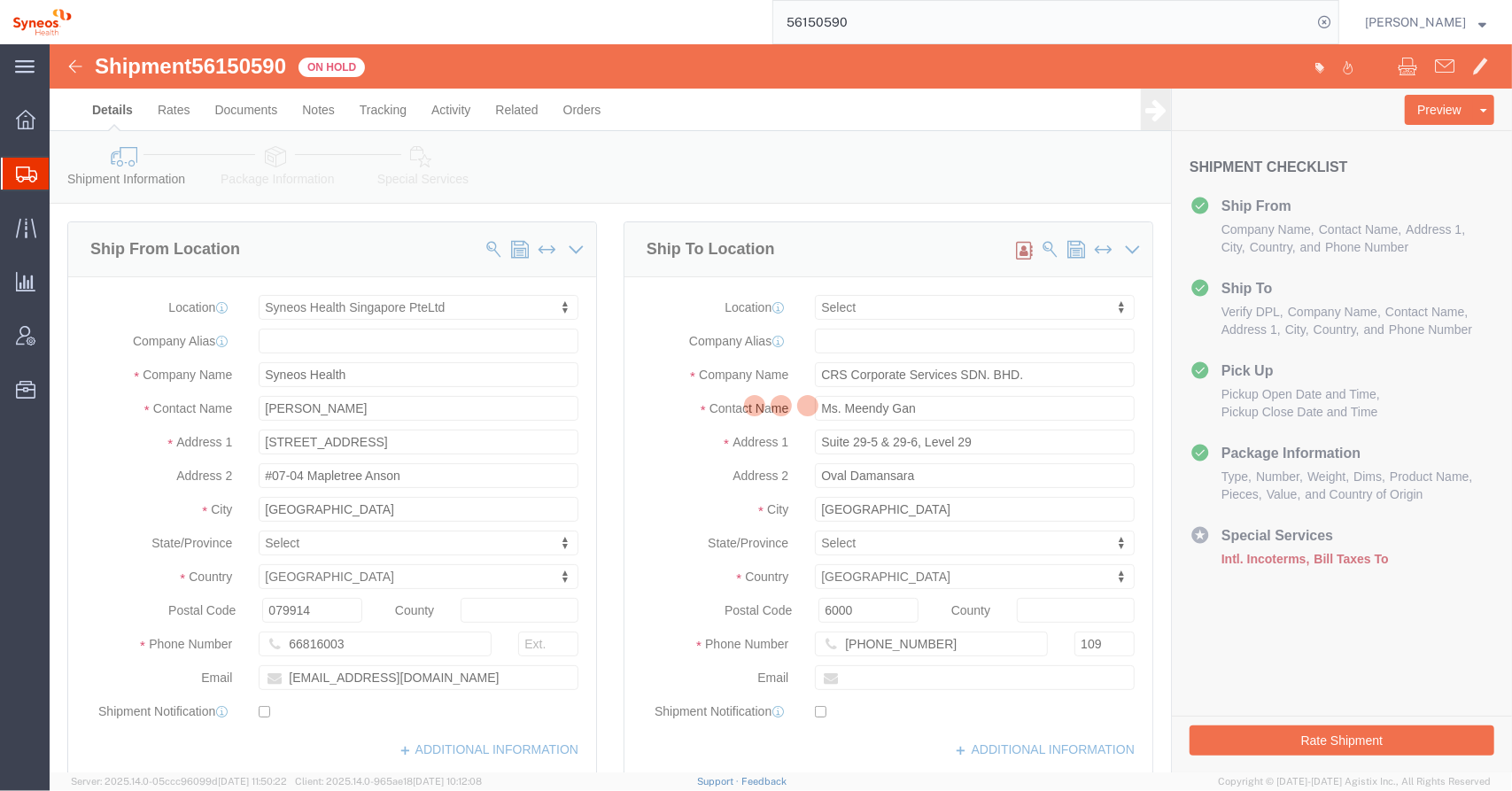select on "48944" 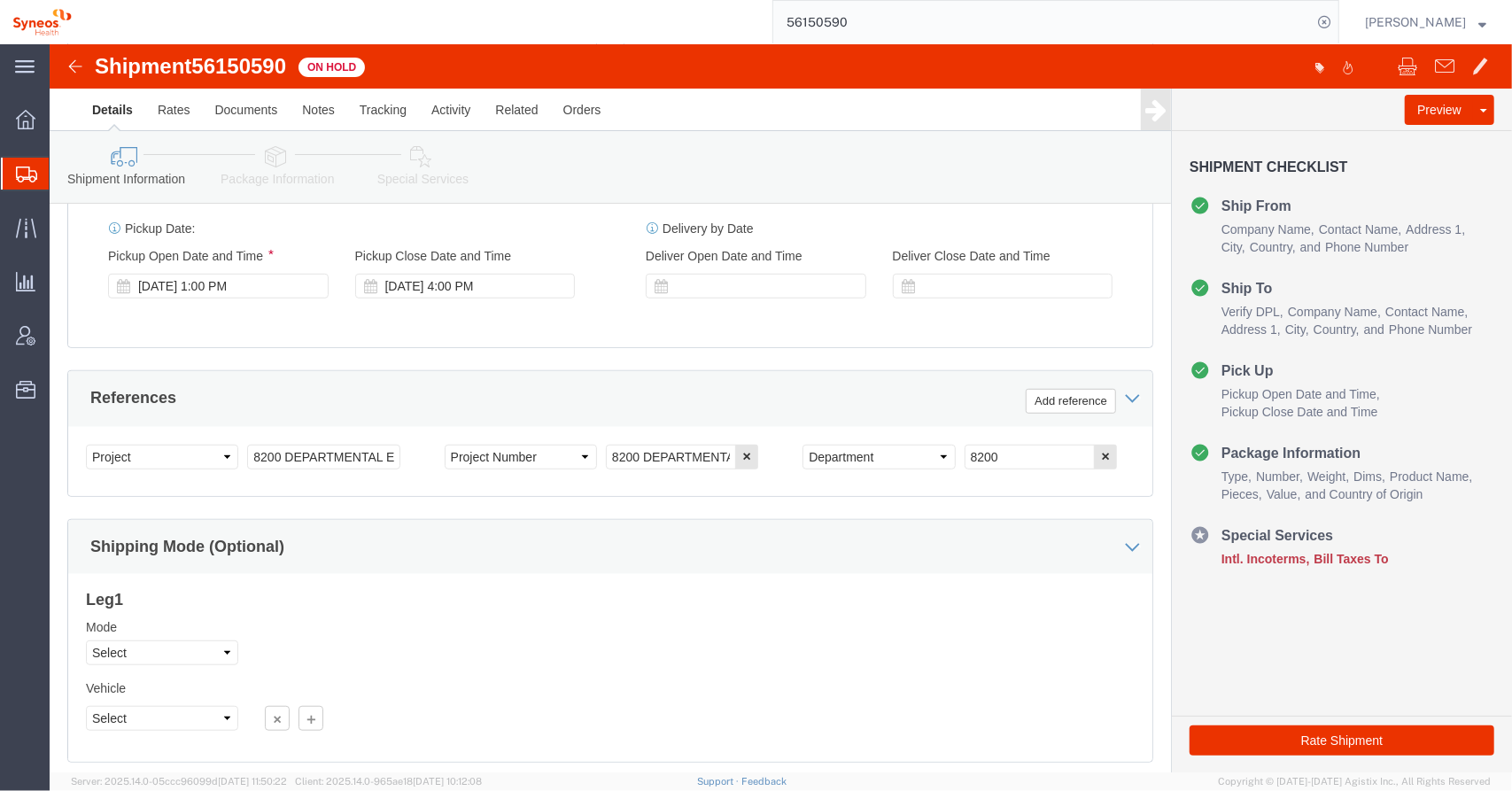 scroll, scrollTop: 788, scrollLeft: 0, axis: vertical 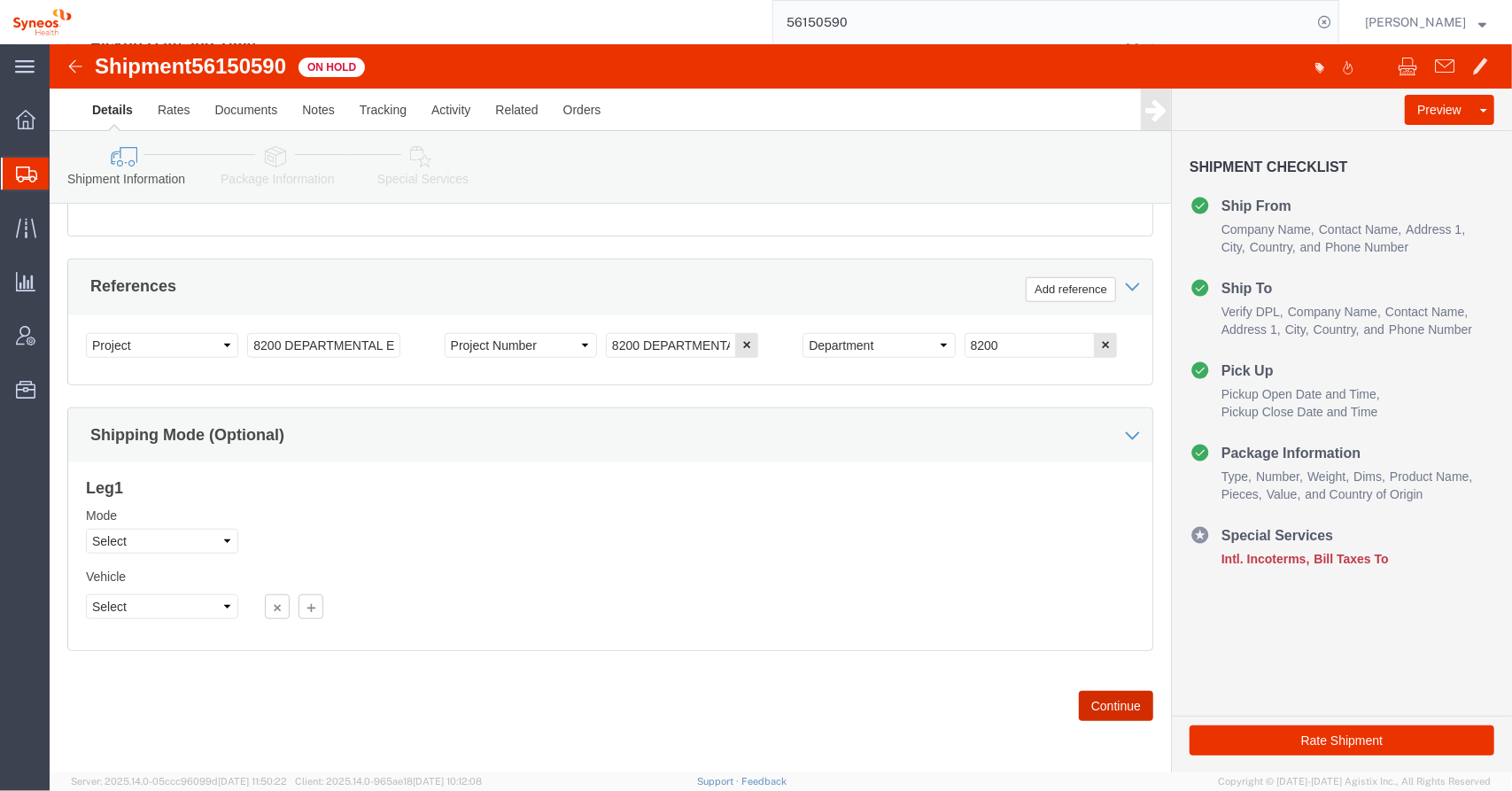 click on "Continue" 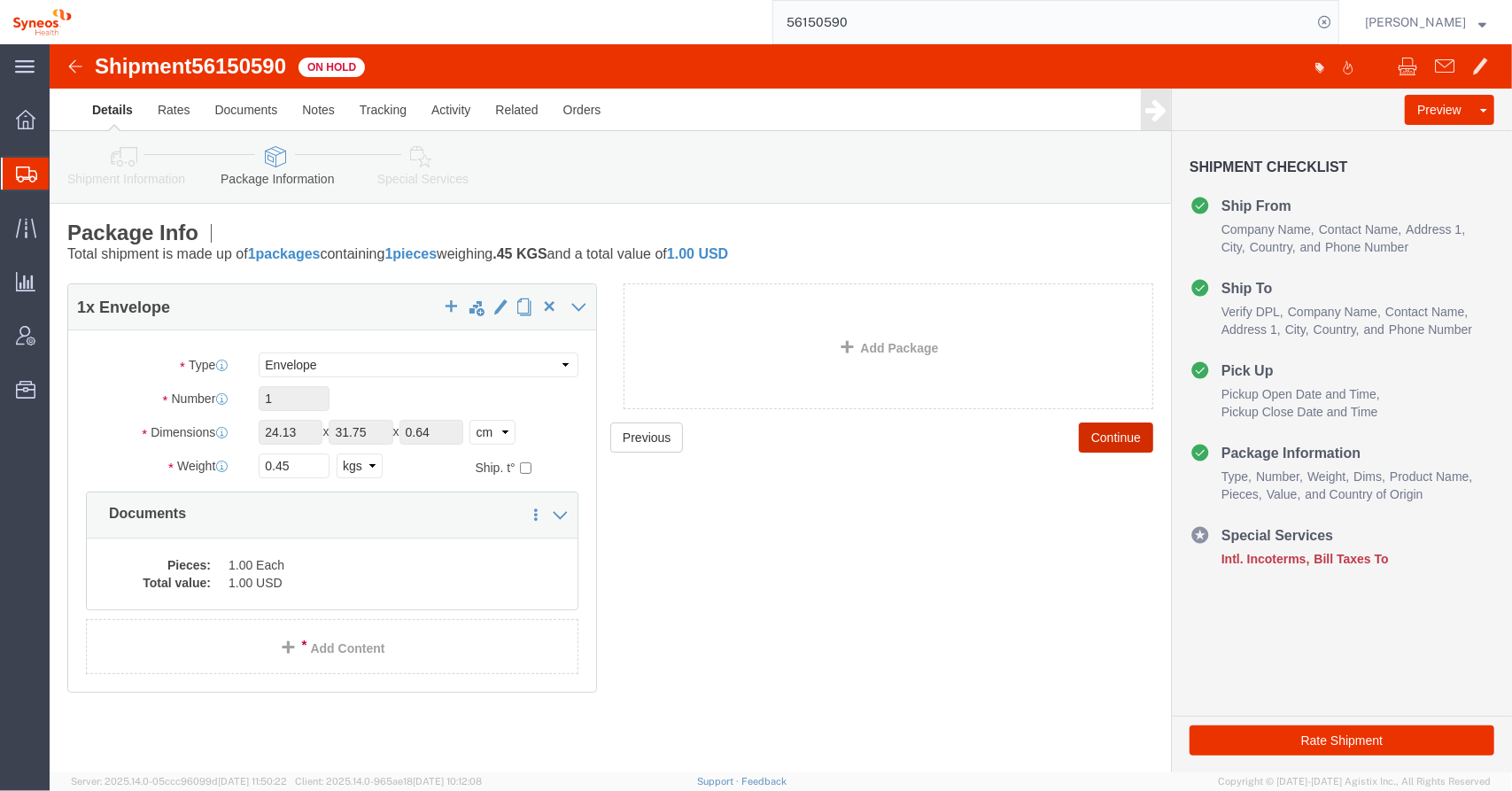 scroll, scrollTop: 0, scrollLeft: 0, axis: both 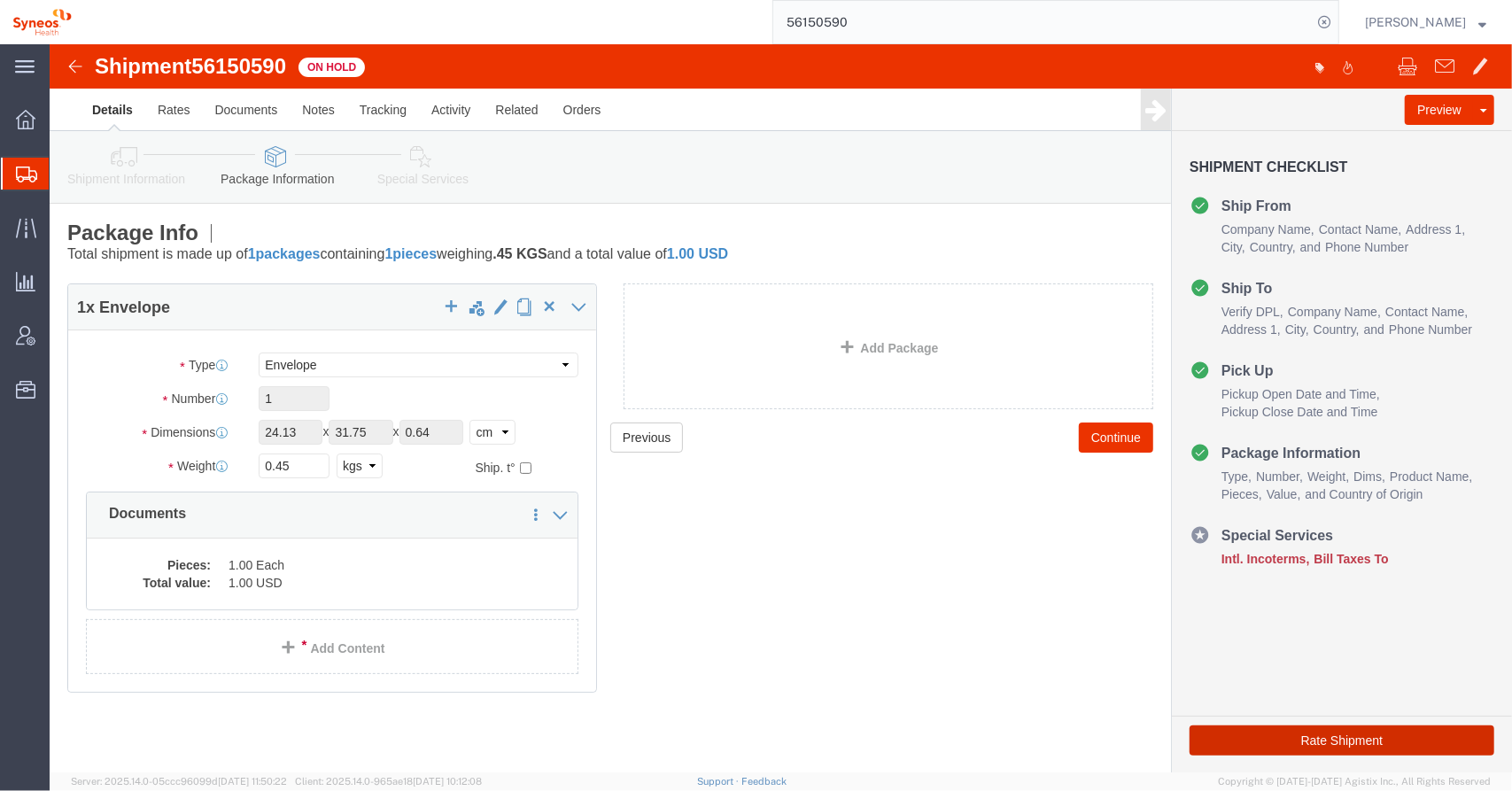 click on "Rate Shipment" 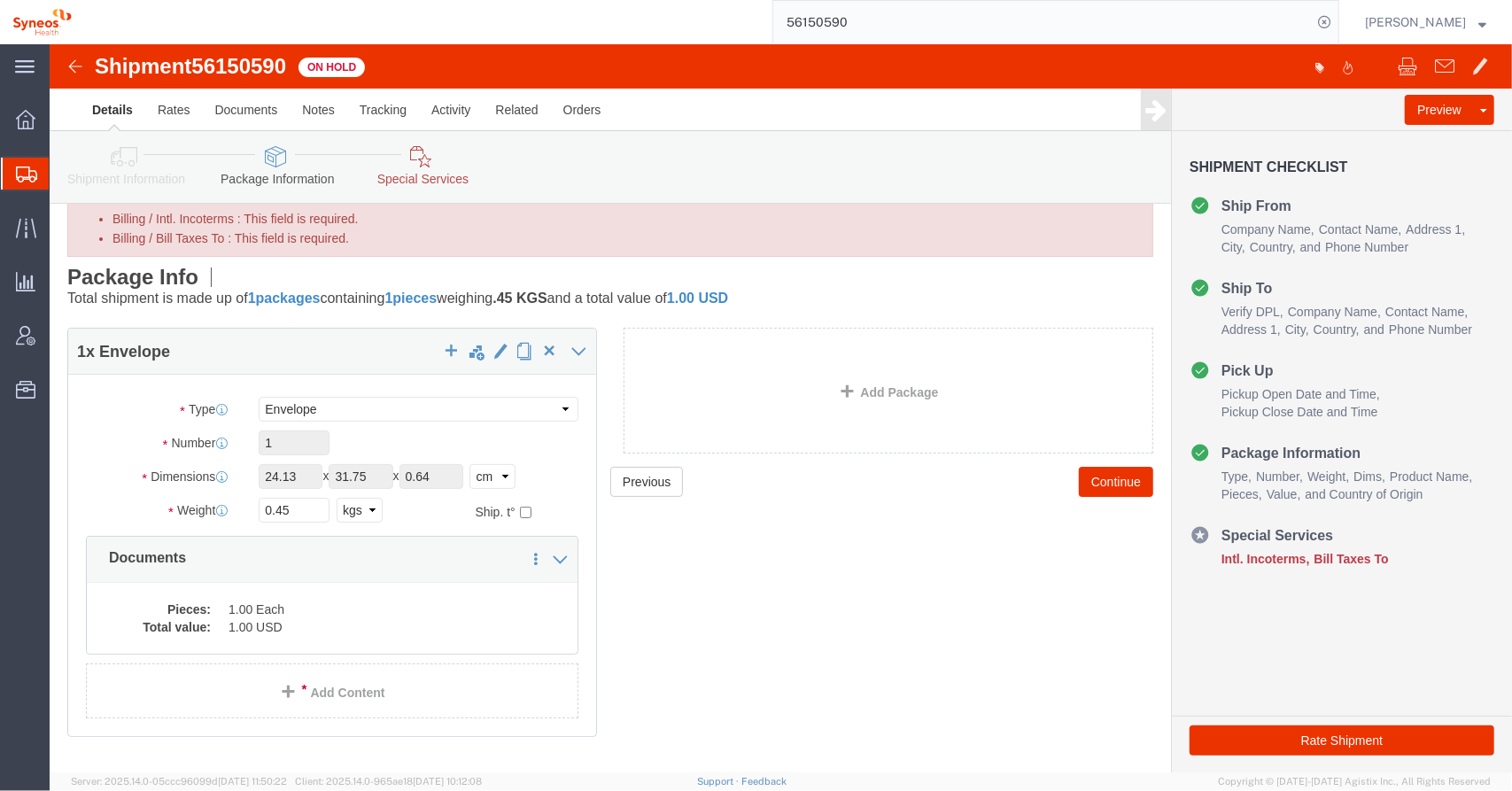 scroll, scrollTop: 87, scrollLeft: 0, axis: vertical 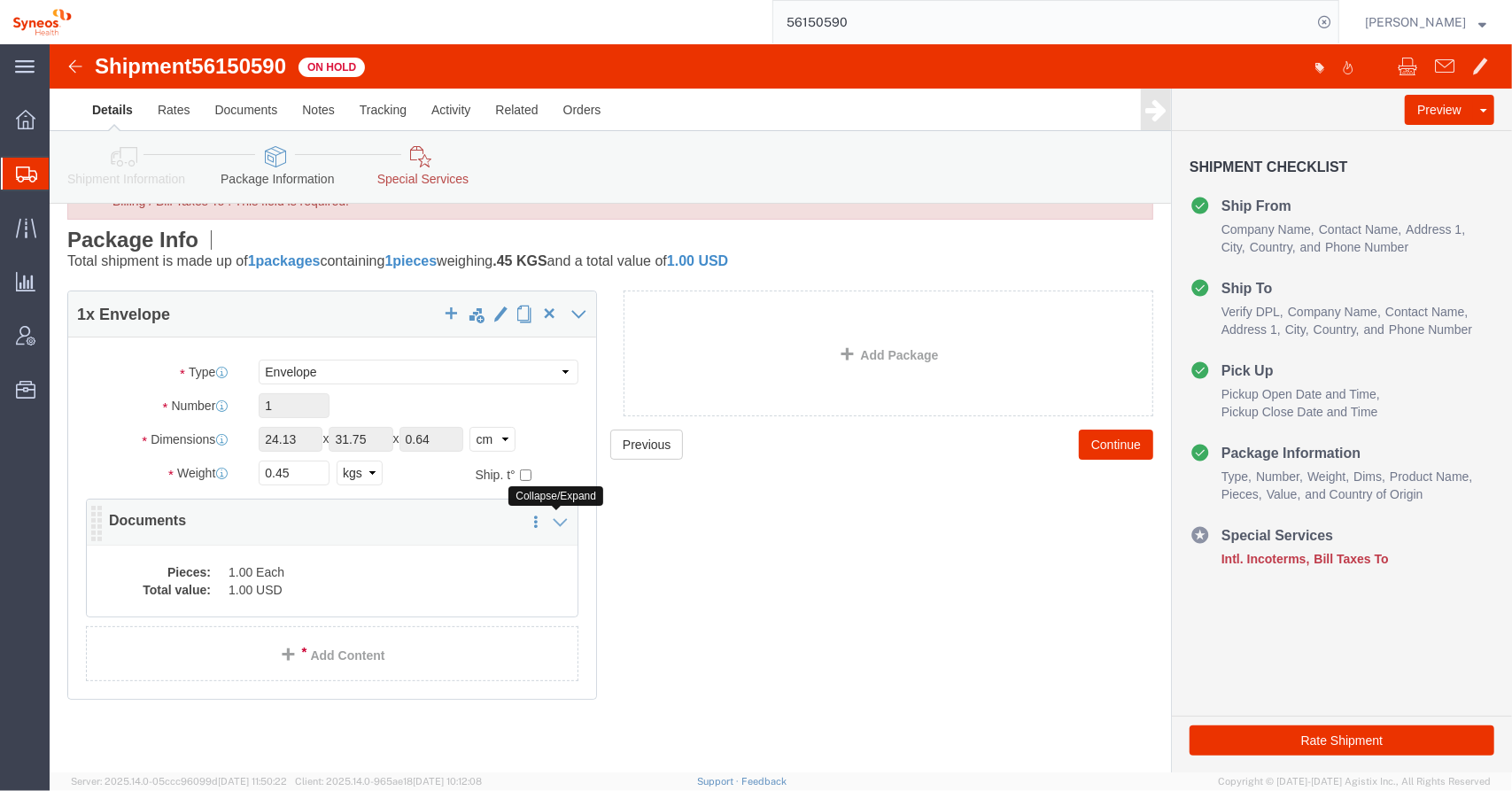 click 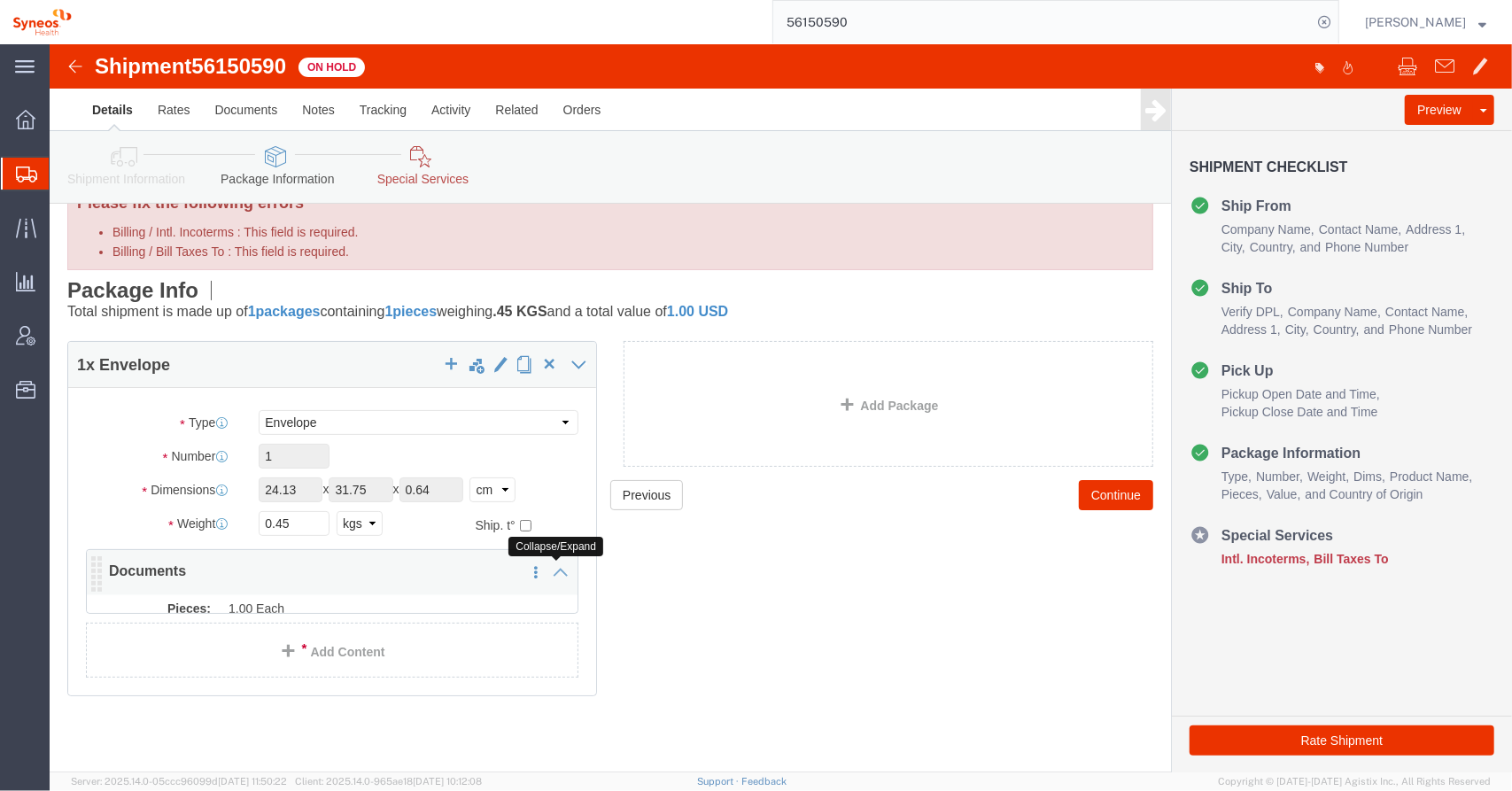 scroll, scrollTop: 16, scrollLeft: 0, axis: vertical 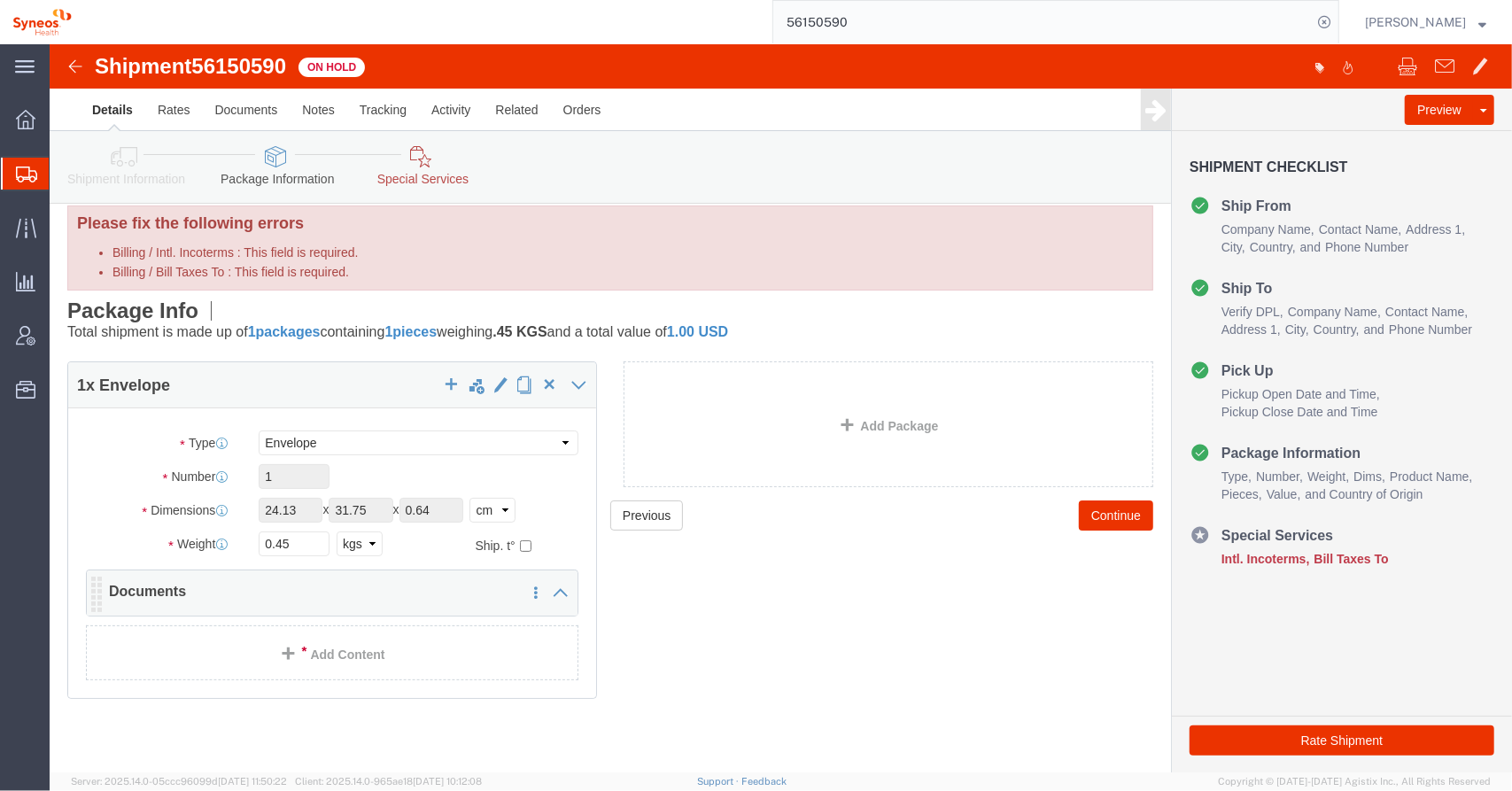 click on "Documents" 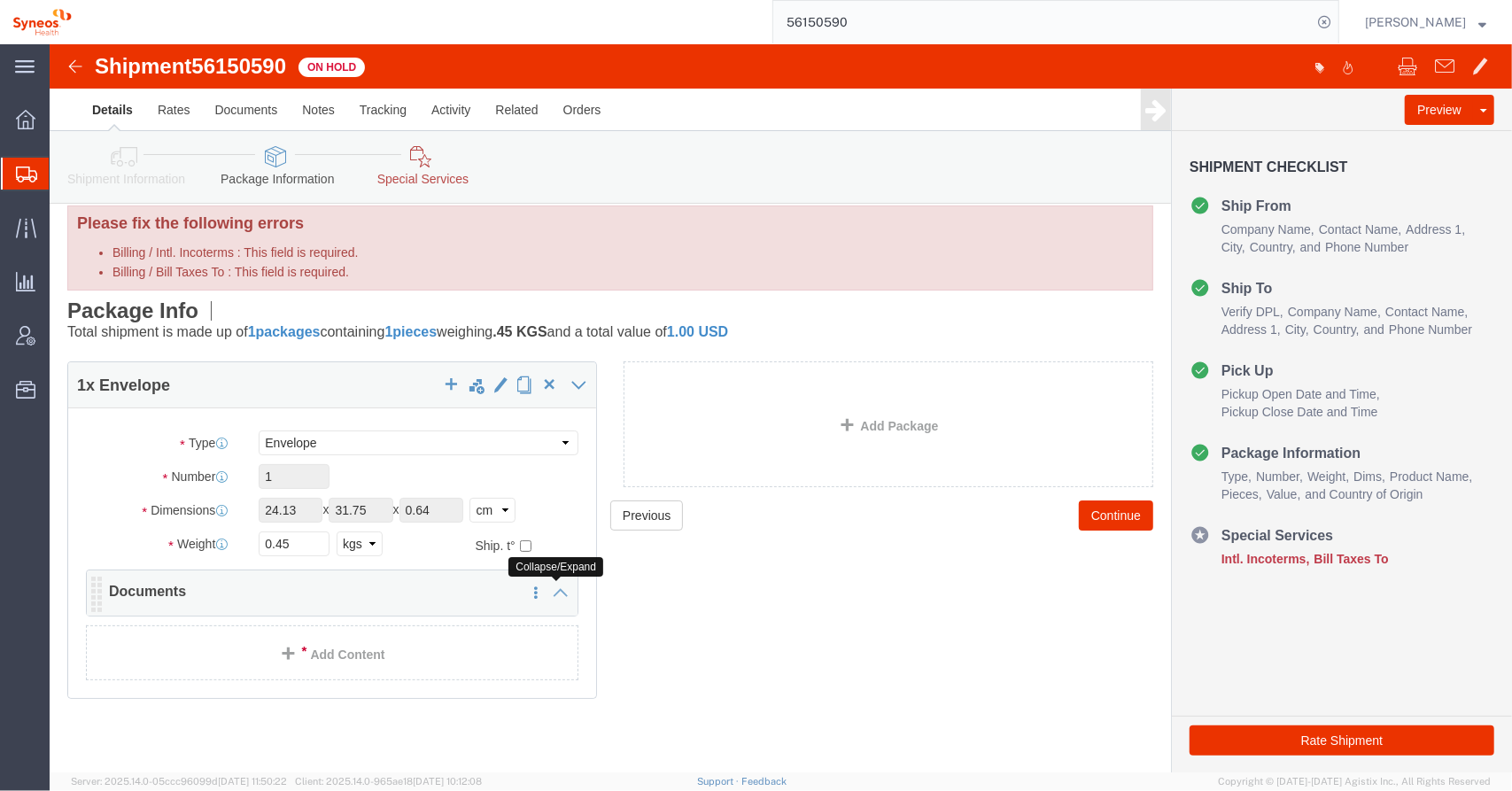 click 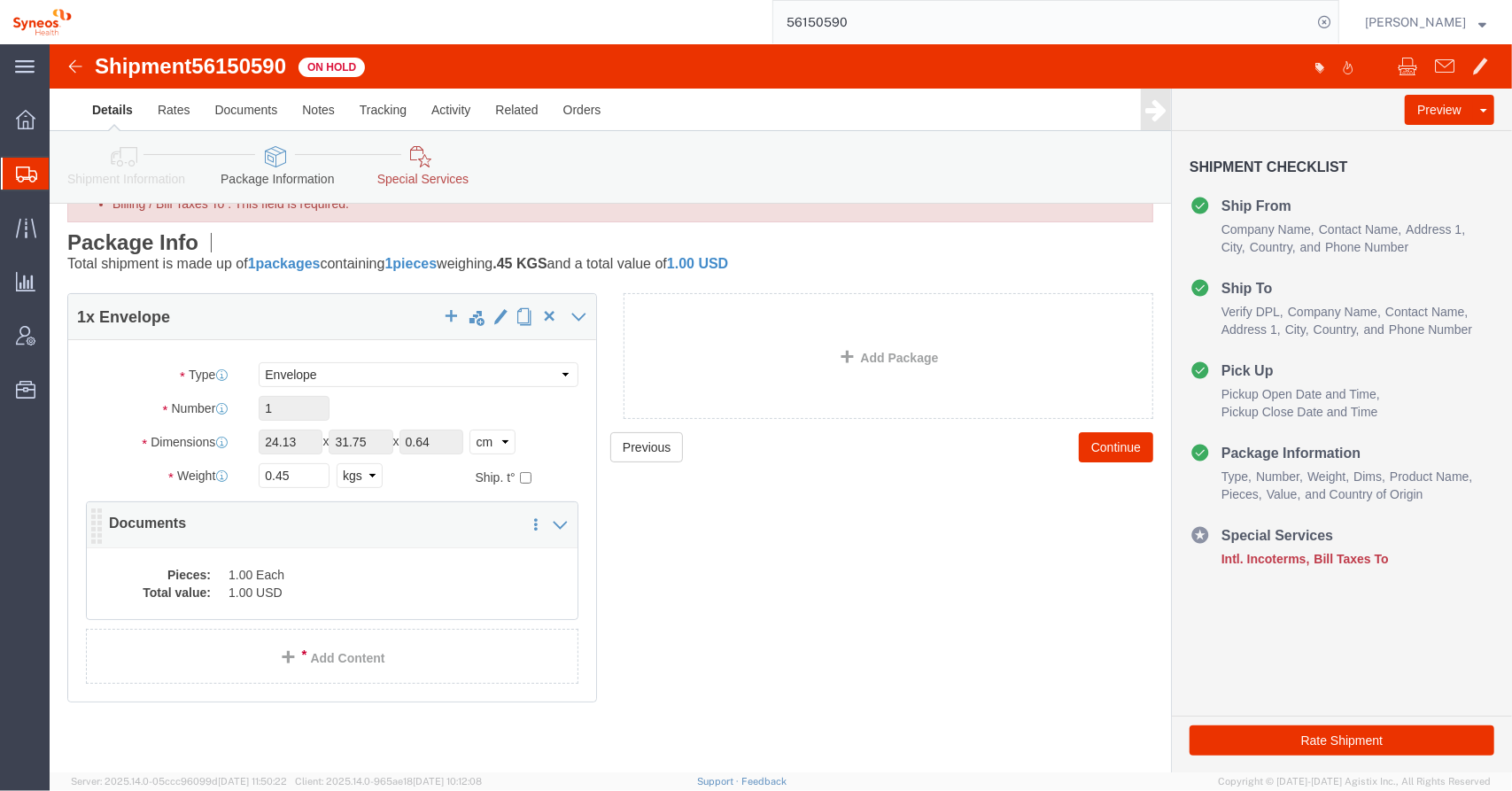 scroll, scrollTop: 87, scrollLeft: 0, axis: vertical 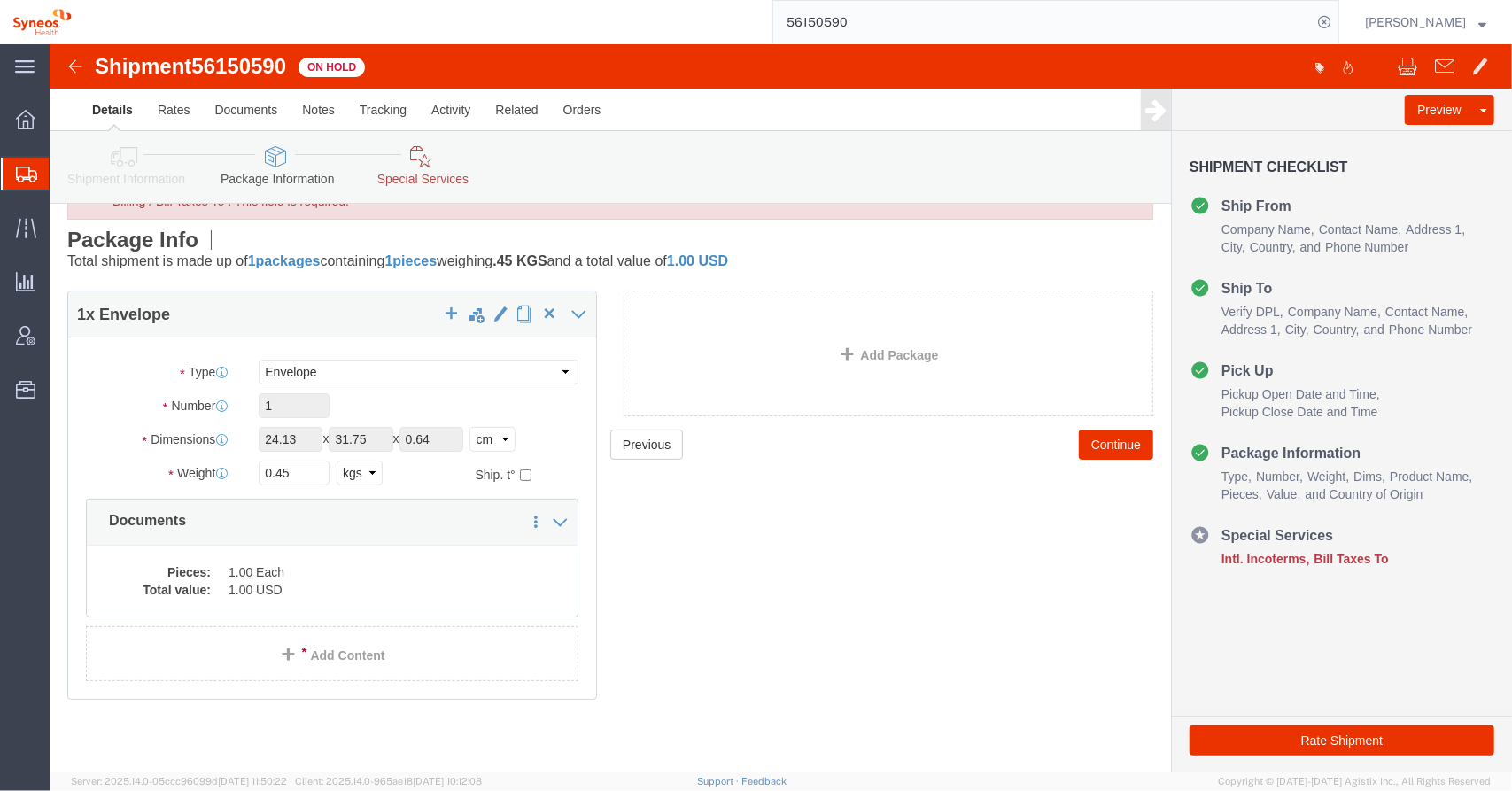 click on "Special Services" 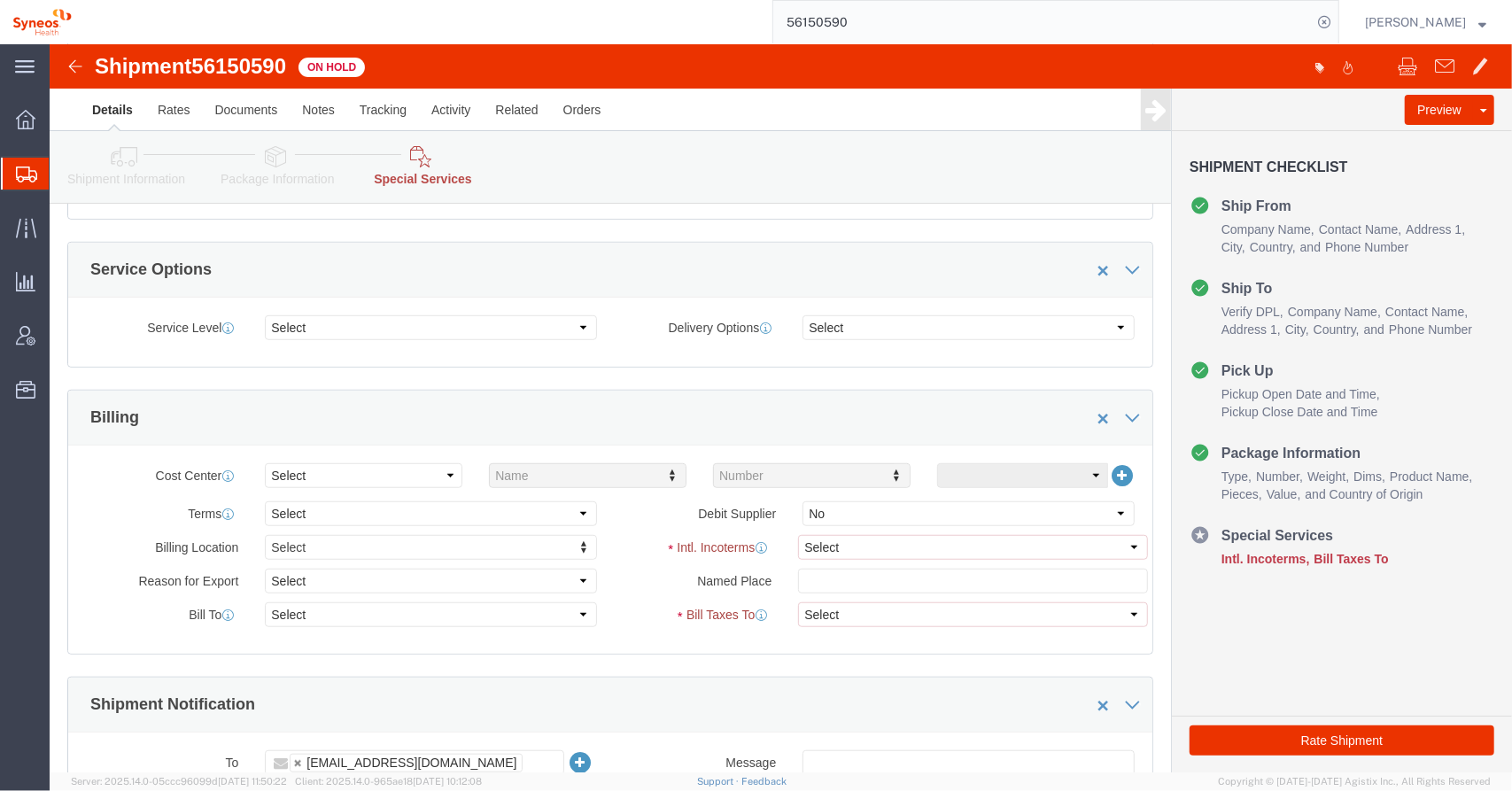 scroll, scrollTop: 797, scrollLeft: 0, axis: vertical 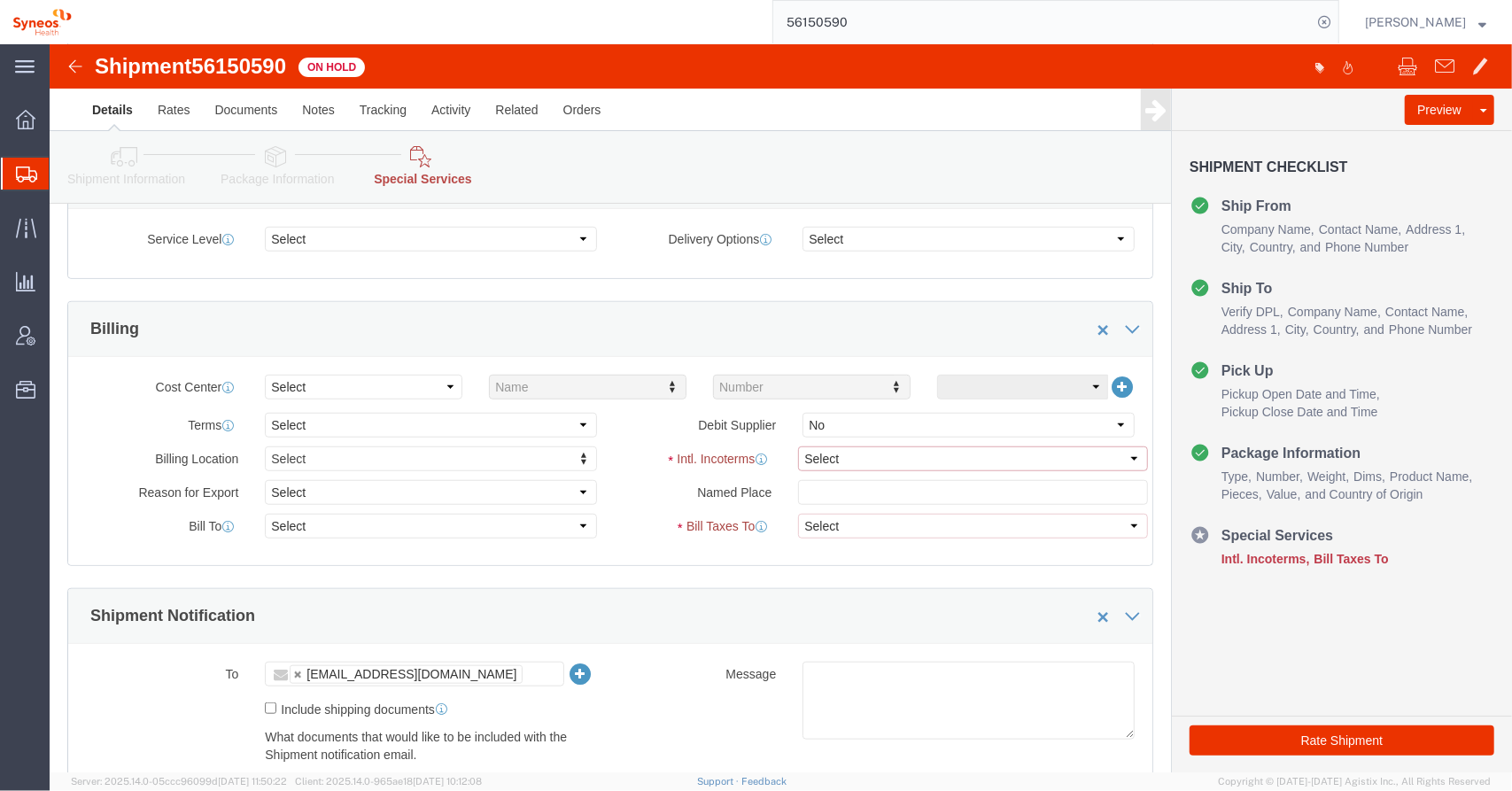 click on "Select Carriage Insurance Paid Carriage Paid To Cost and Freight Cost Insurance Freight Delivered at Place Delivered at Place Unloaded Delivered at Terminal Delivery Duty Paid Ex Works Free Along Ship Free Carrier Free On Board" 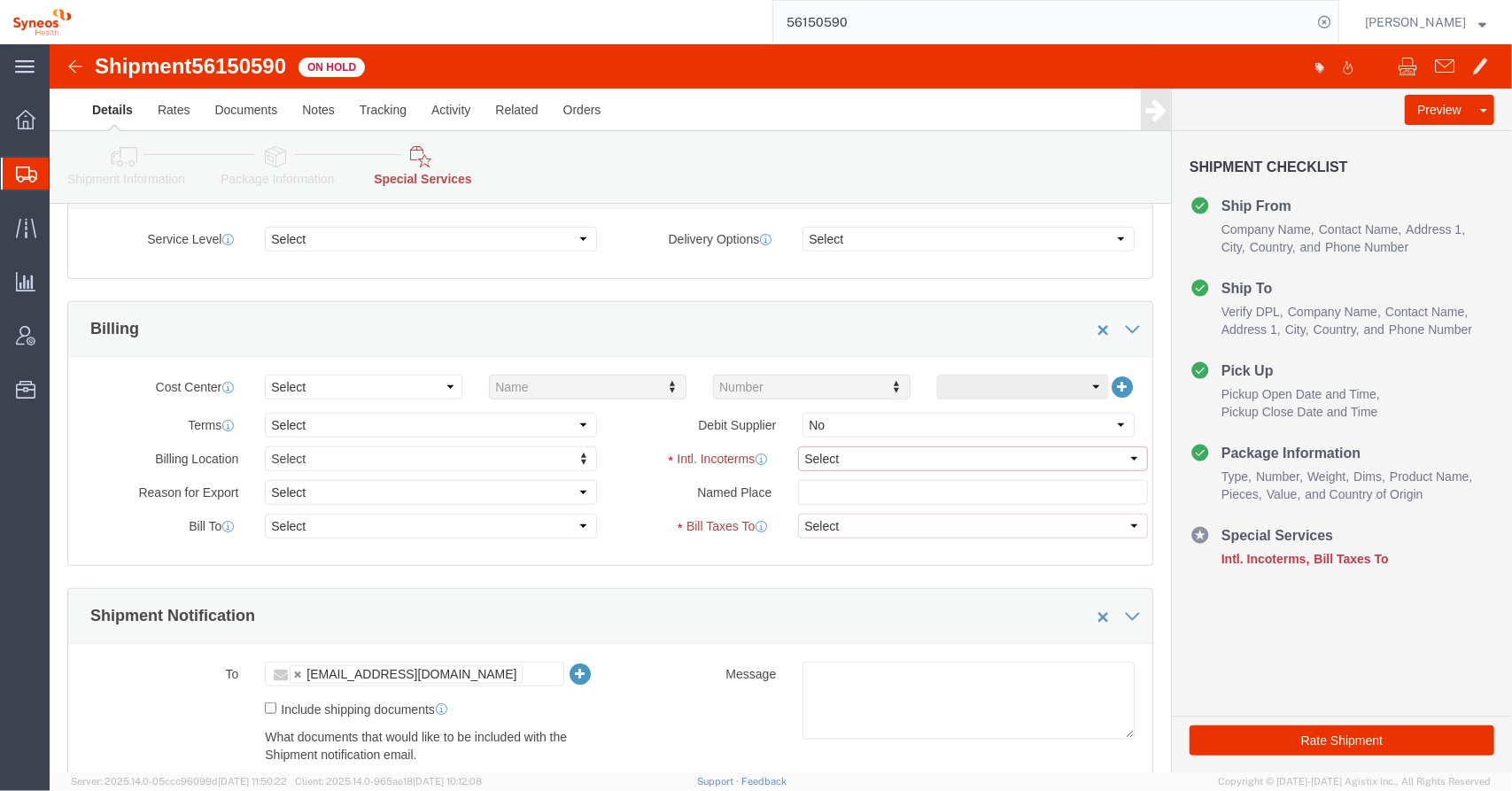 select on "DDP" 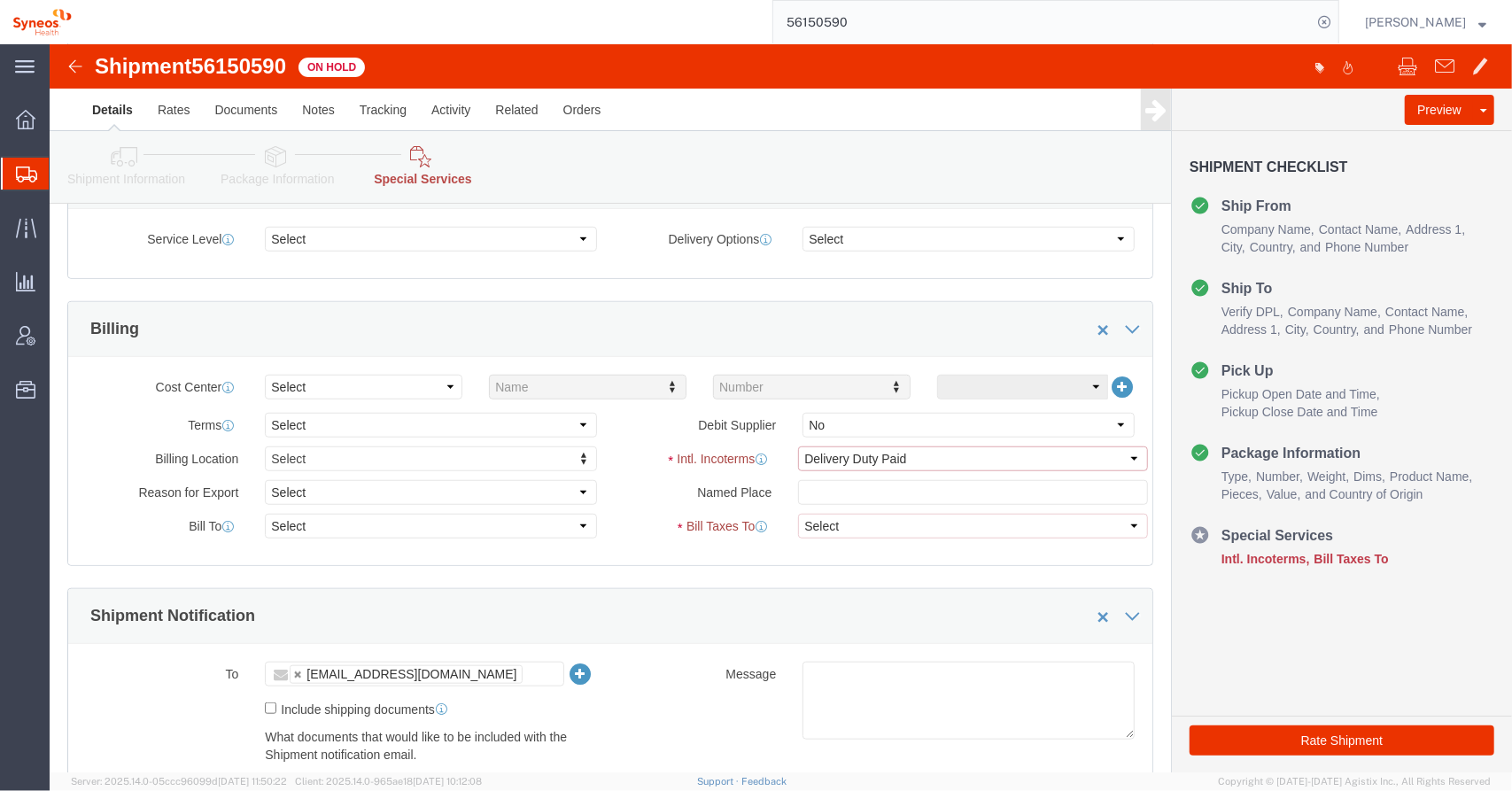 click on "Select Carriage Insurance Paid Carriage Paid To Cost and Freight Cost Insurance Freight Delivered at Place Delivered at Place Unloaded Delivered at Terminal Delivery Duty Paid Ex Works Free Along Ship Free Carrier Free On Board" 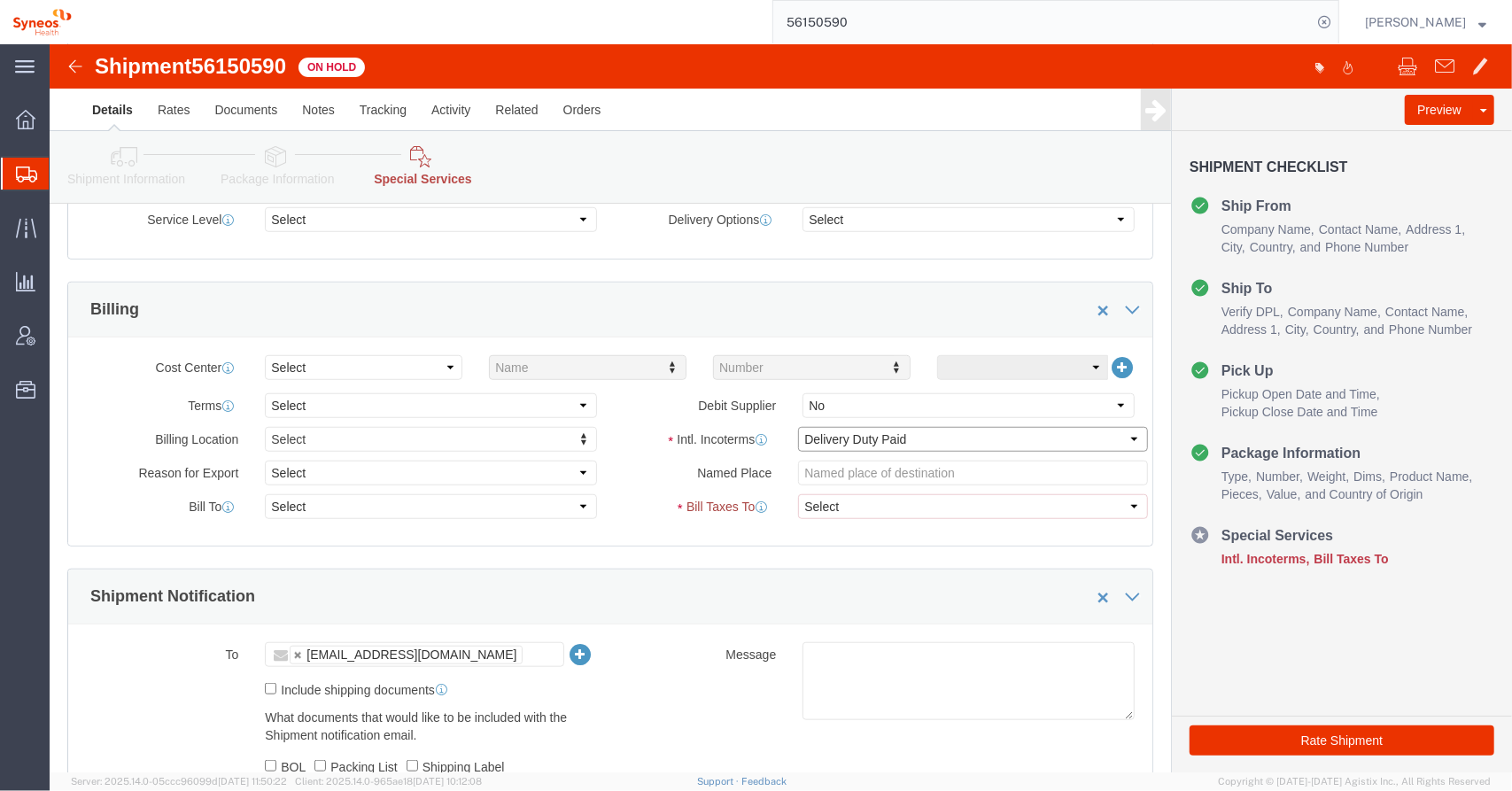scroll, scrollTop: 778, scrollLeft: 0, axis: vertical 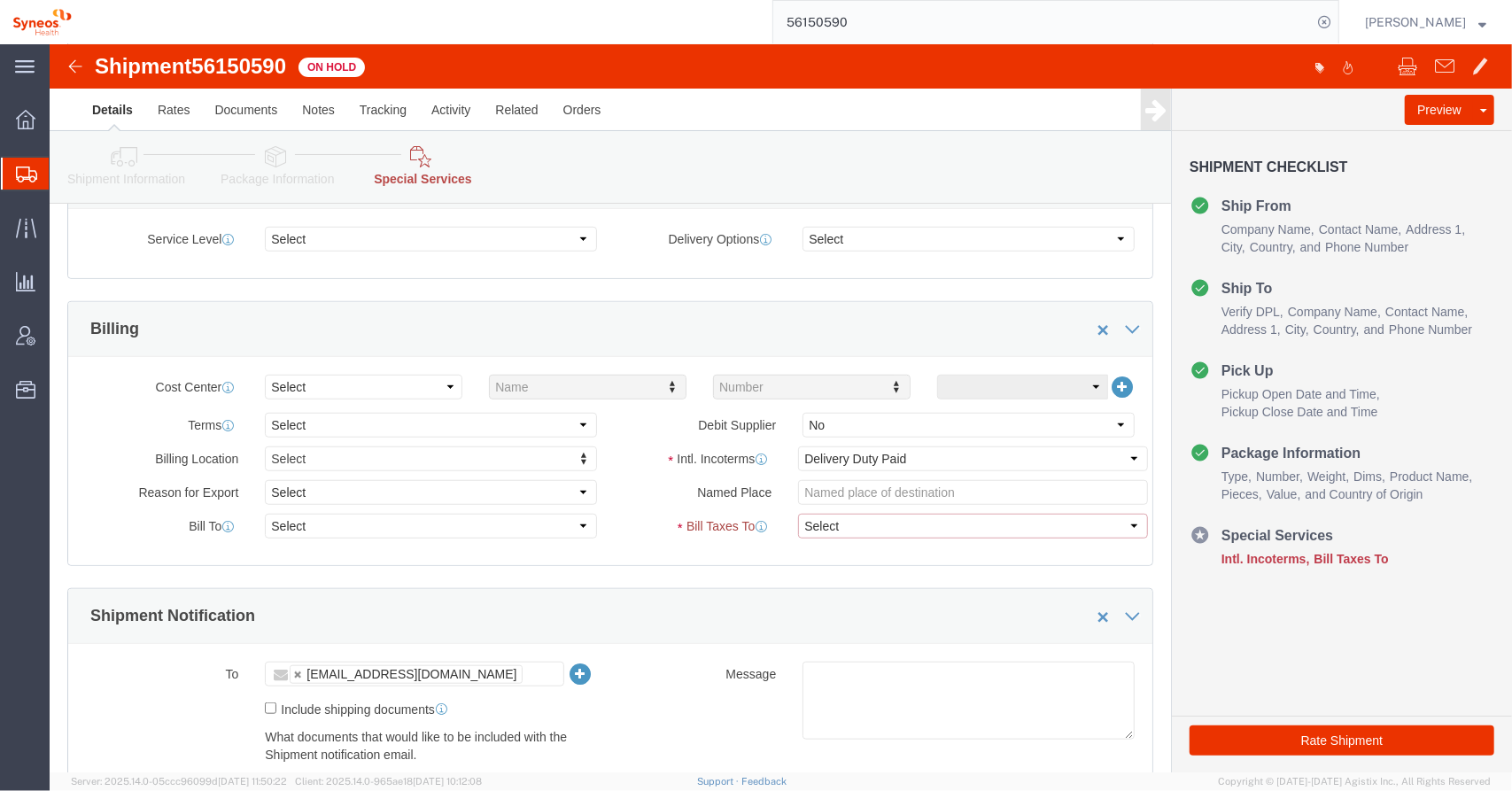 click on "Select Recipient Account Sender/Shipper Third Party Account" 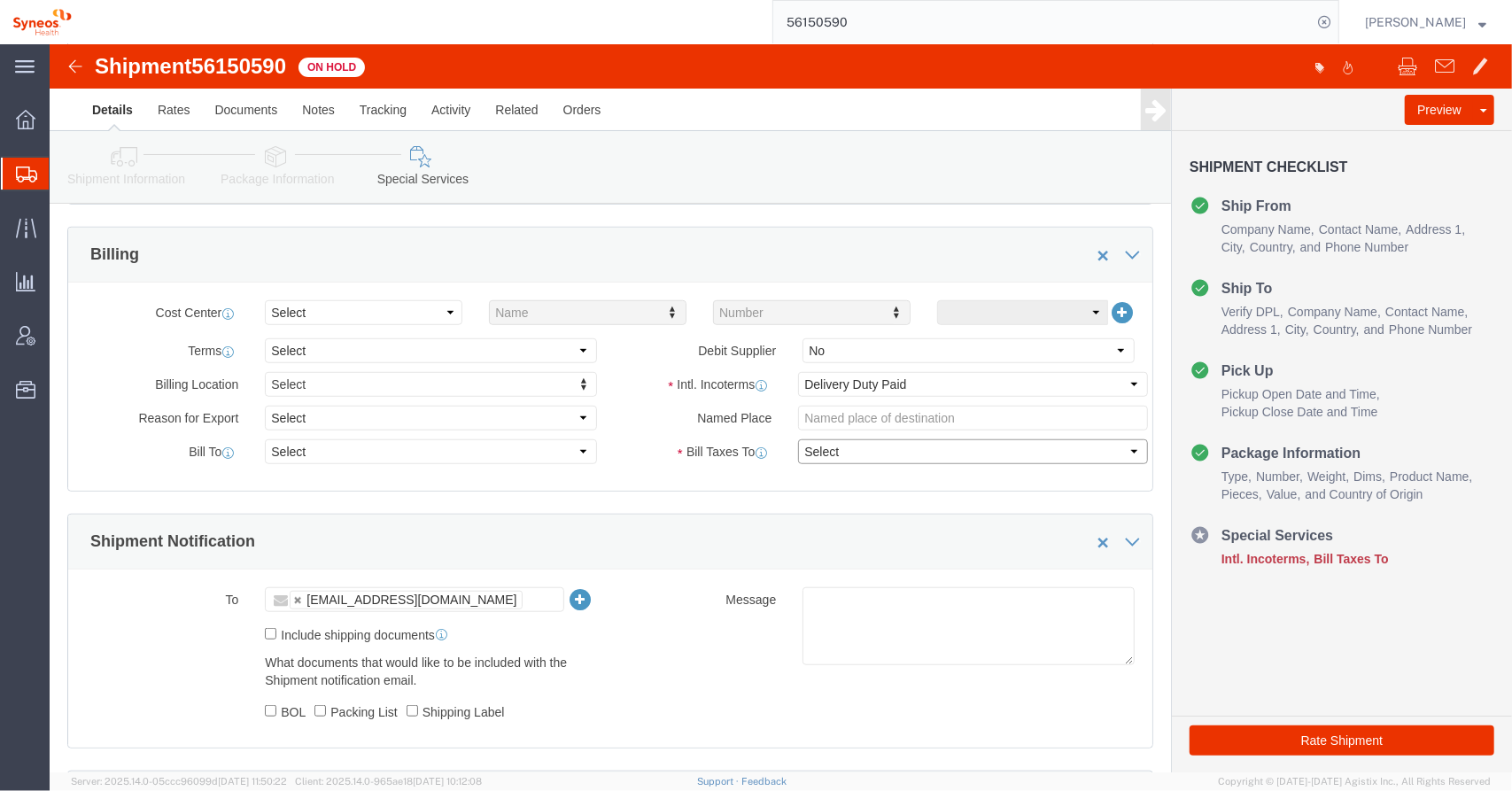 scroll, scrollTop: 704, scrollLeft: 0, axis: vertical 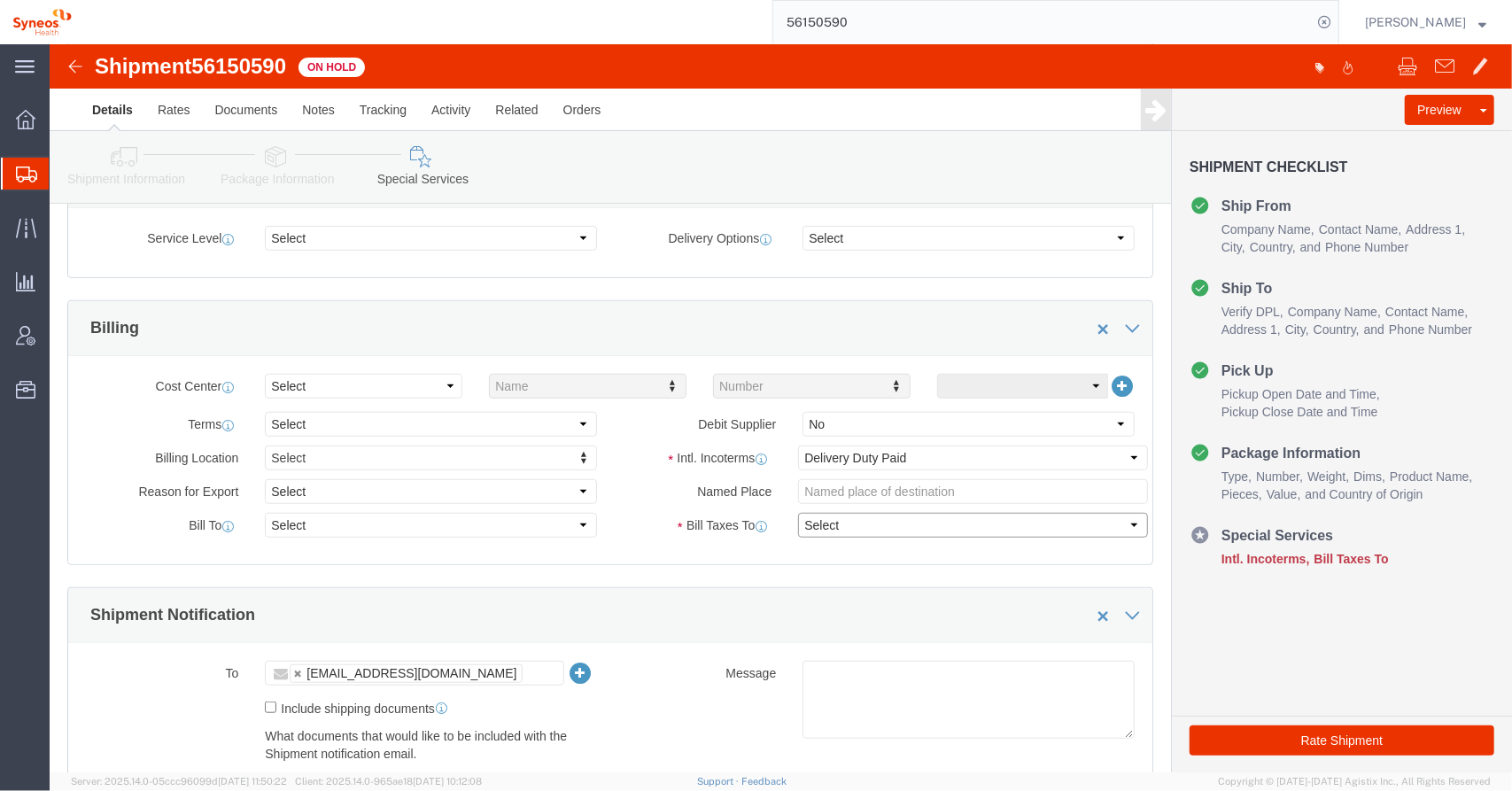 click on "Select Recipient Account Sender/Shipper Third Party Account" 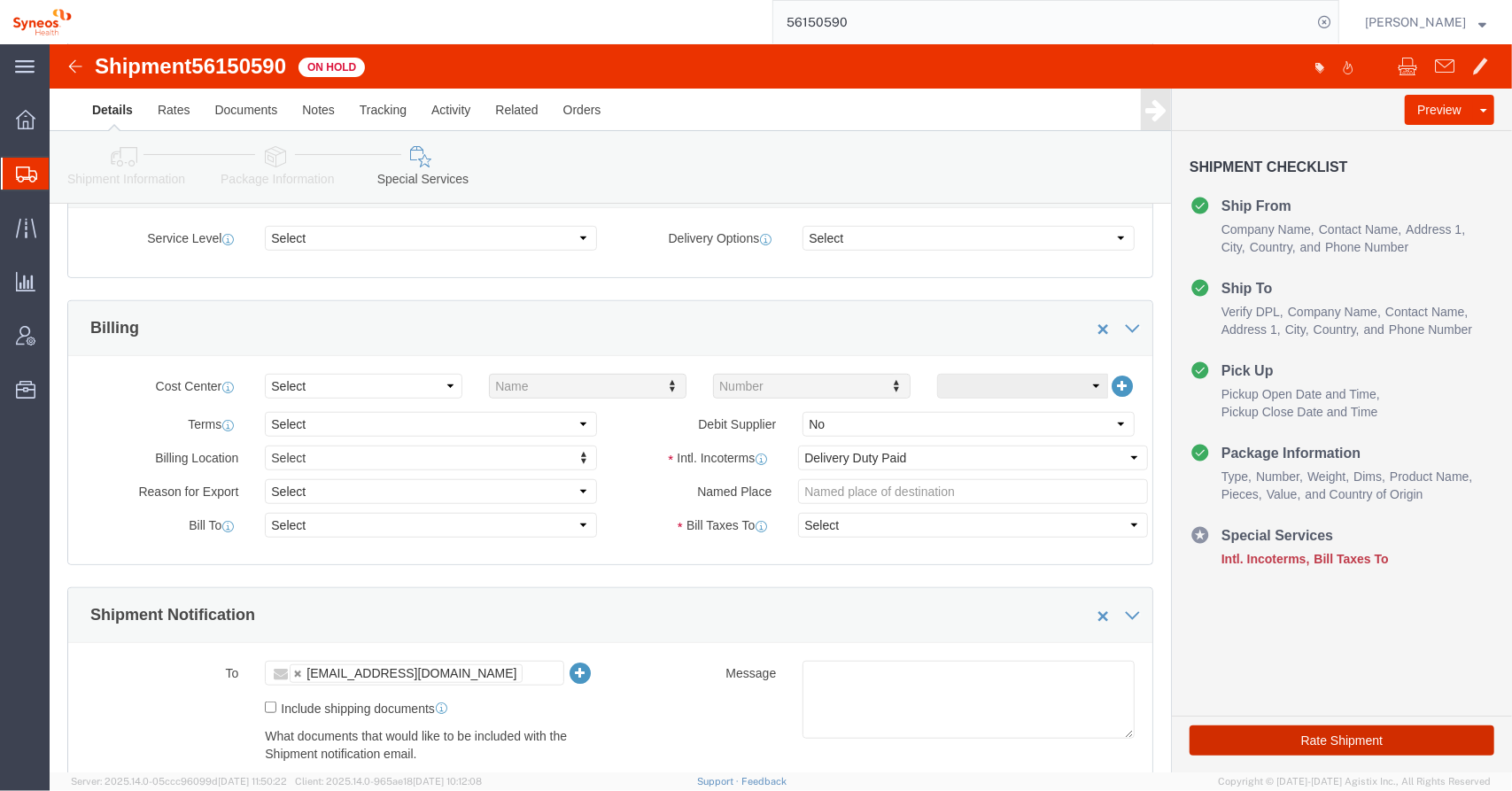 click on "Rate Shipment" 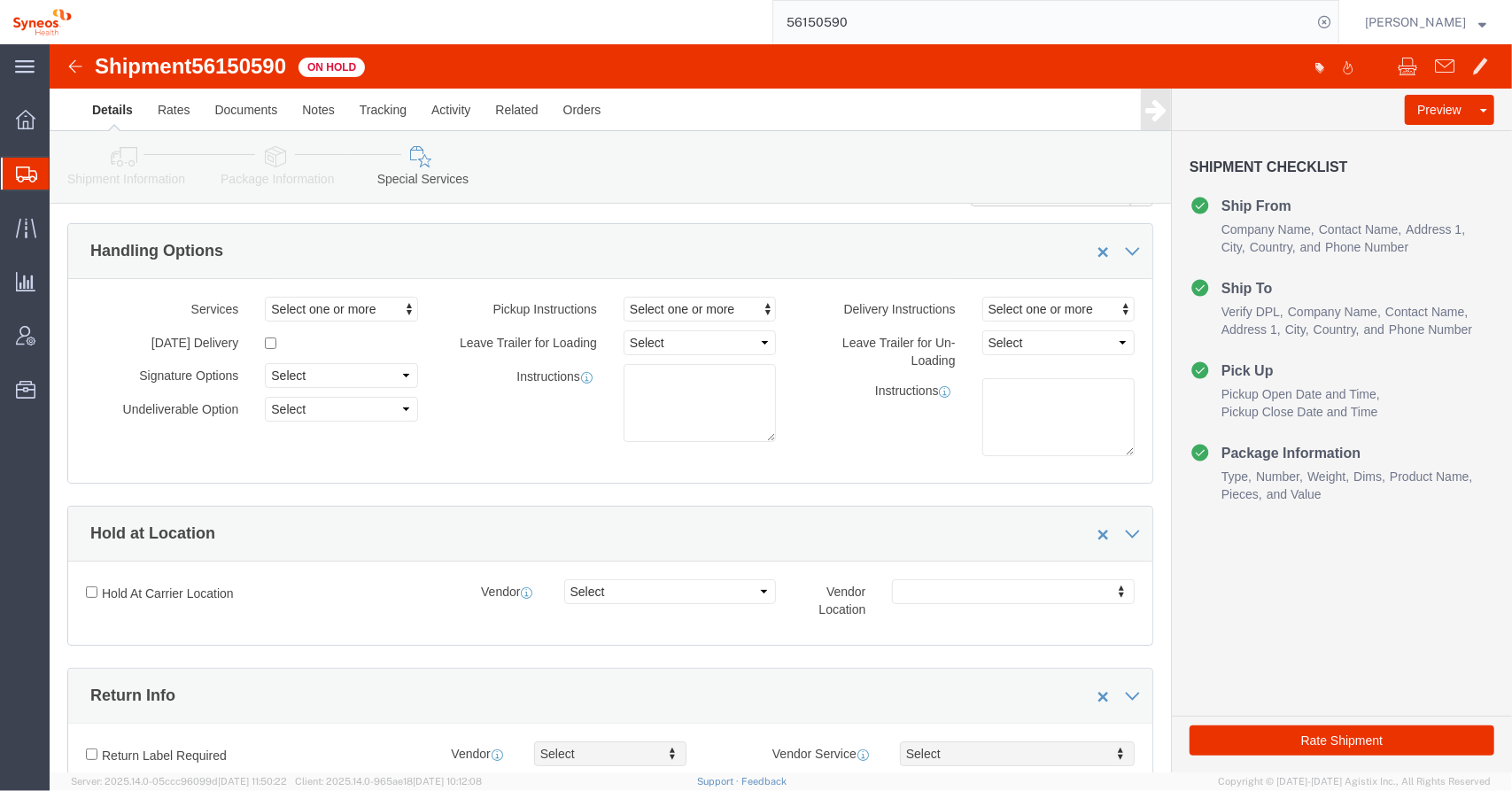 scroll, scrollTop: 0, scrollLeft: 0, axis: both 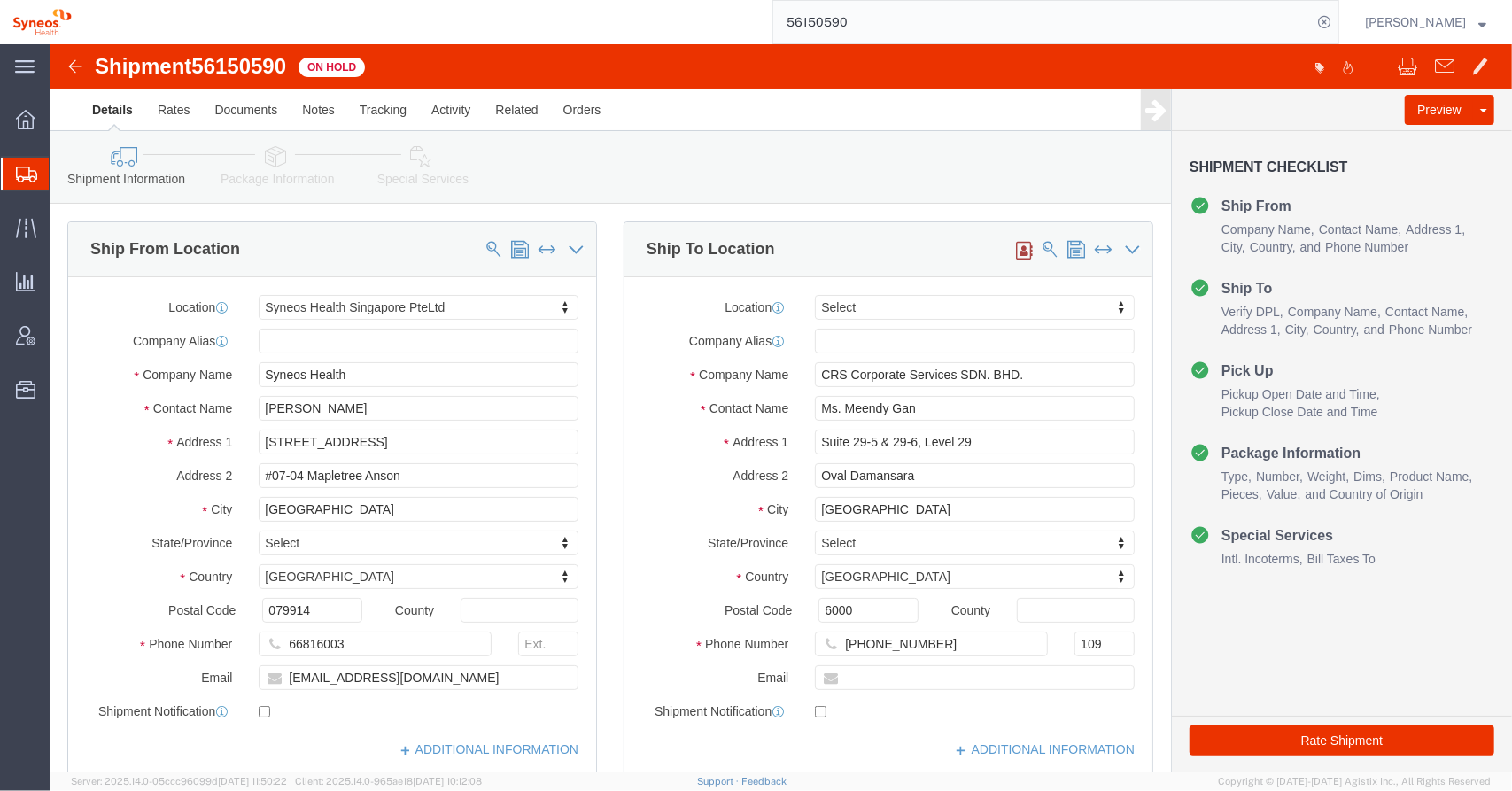 select on "48944" 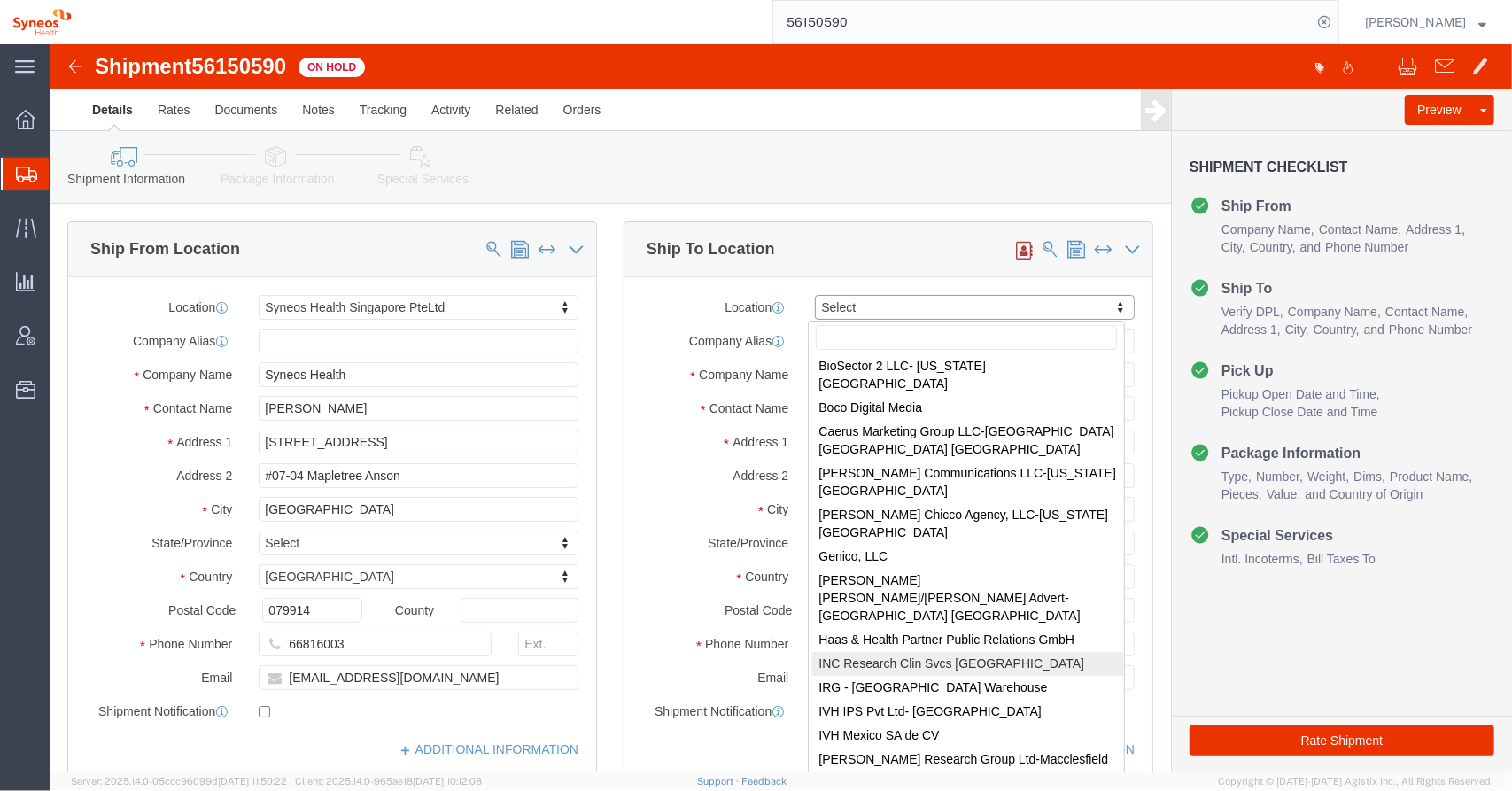 scroll, scrollTop: 177, scrollLeft: 0, axis: vertical 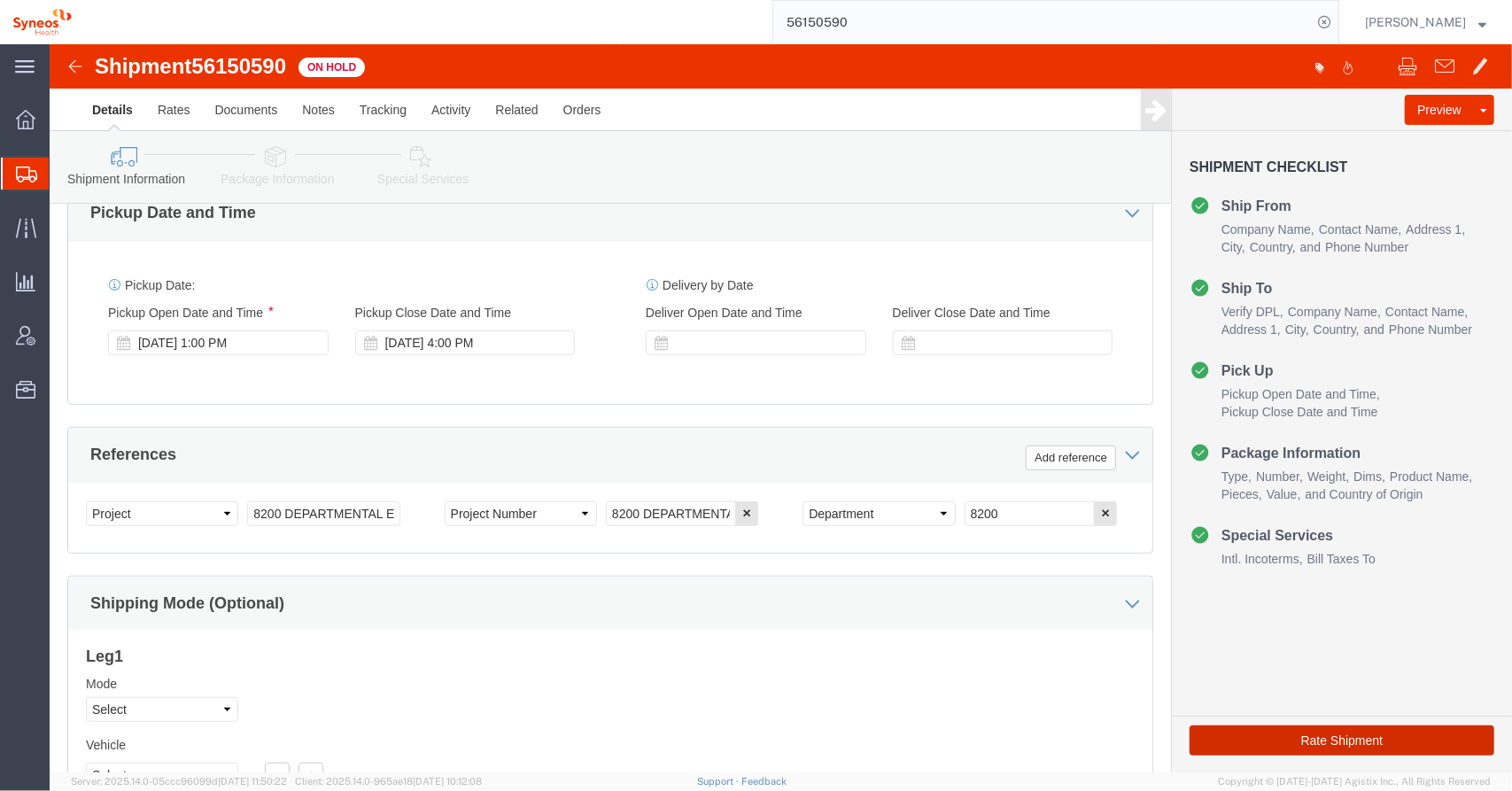 click on "Rate Shipment" 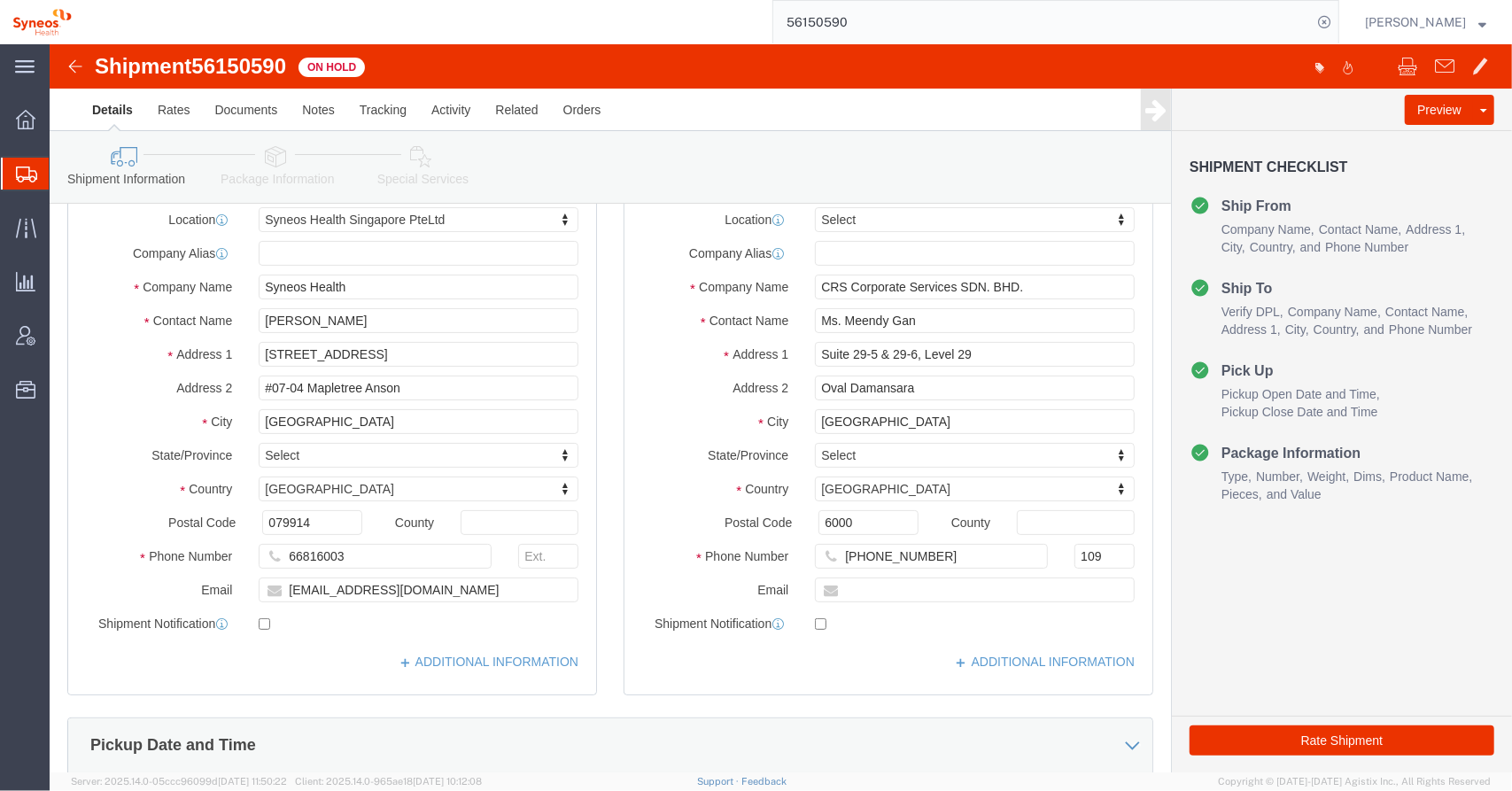 scroll, scrollTop: 89, scrollLeft: 0, axis: vertical 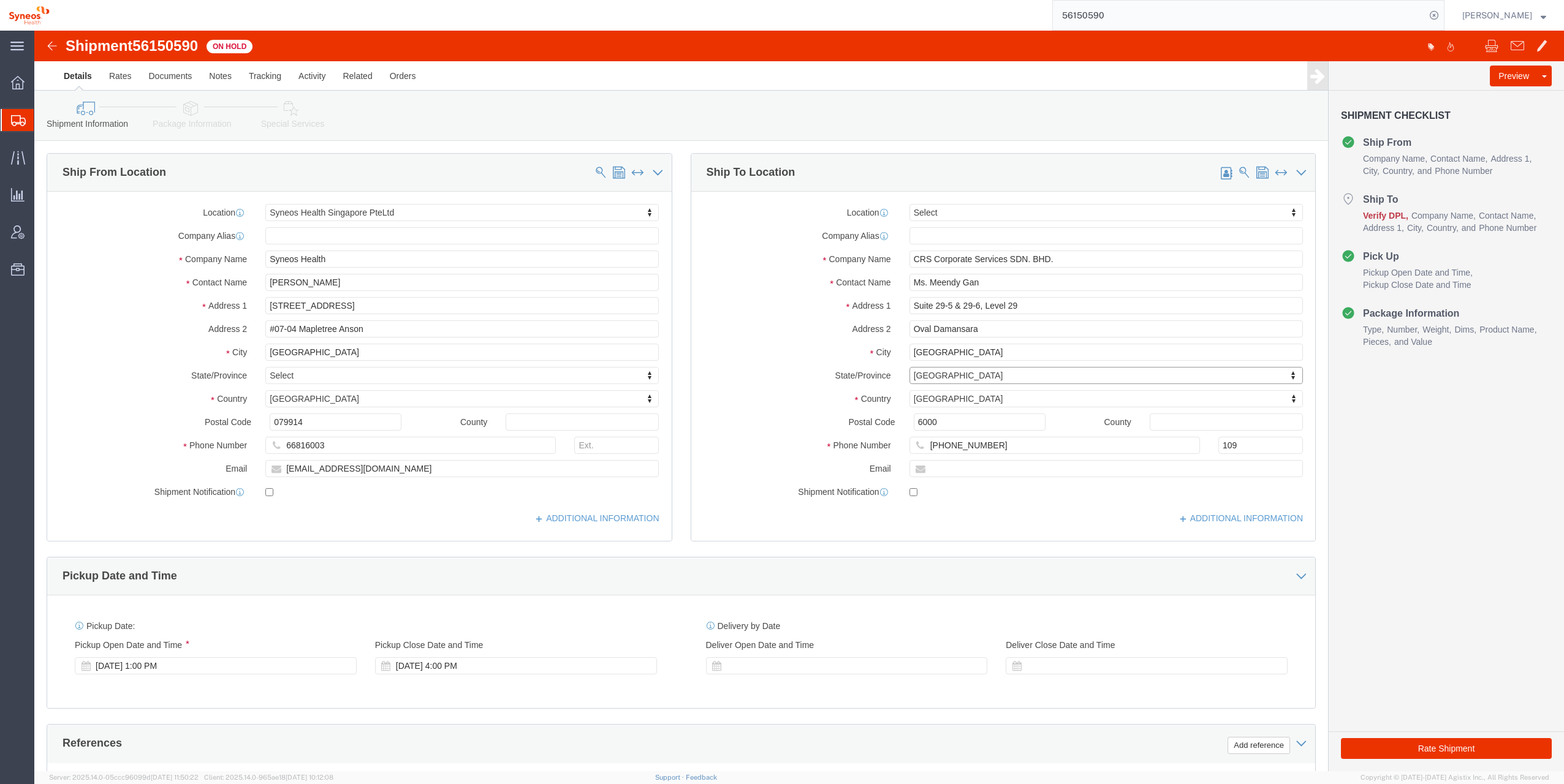 click on "Verify DPL" 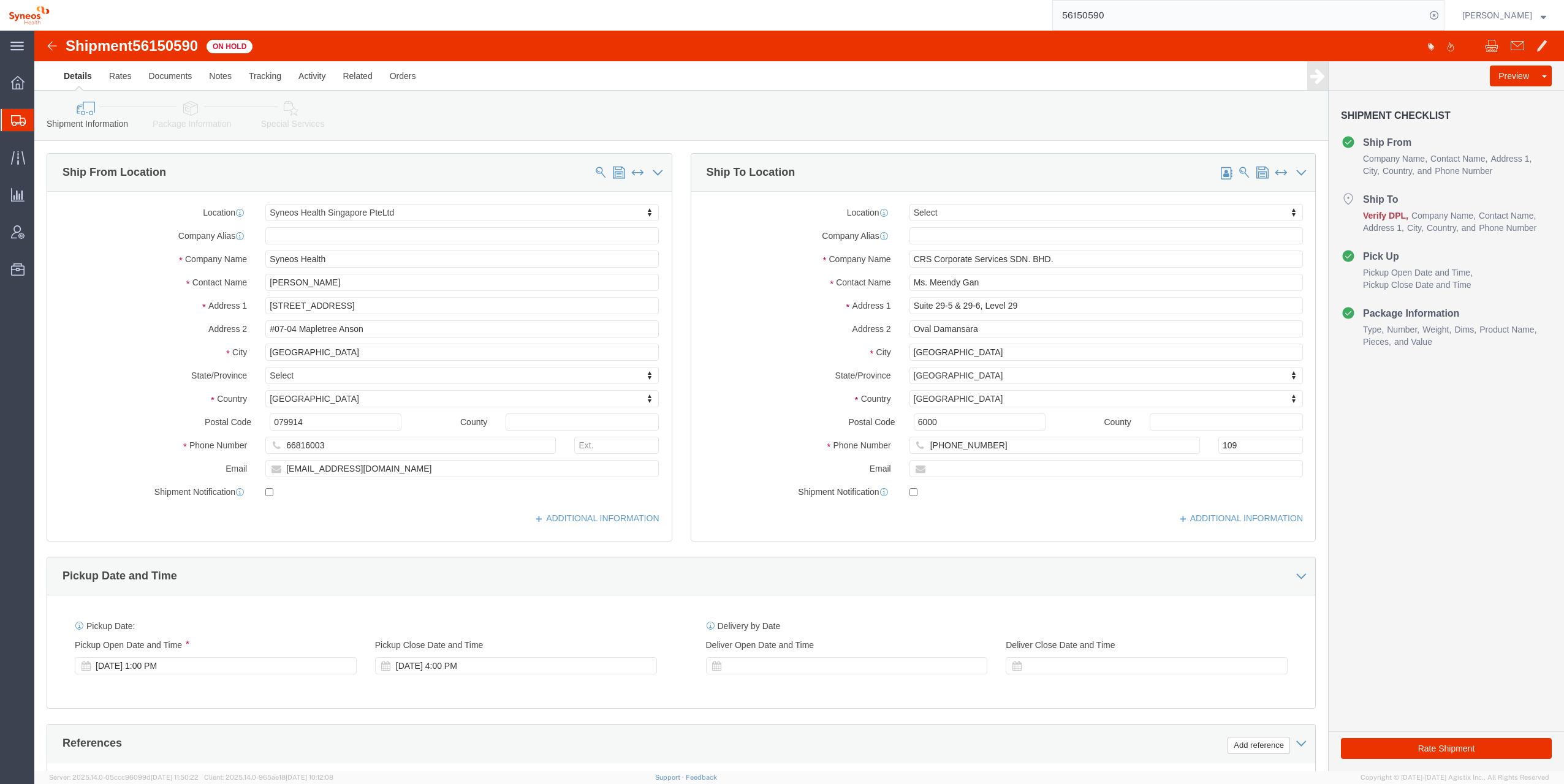 click on "Verify DPL" 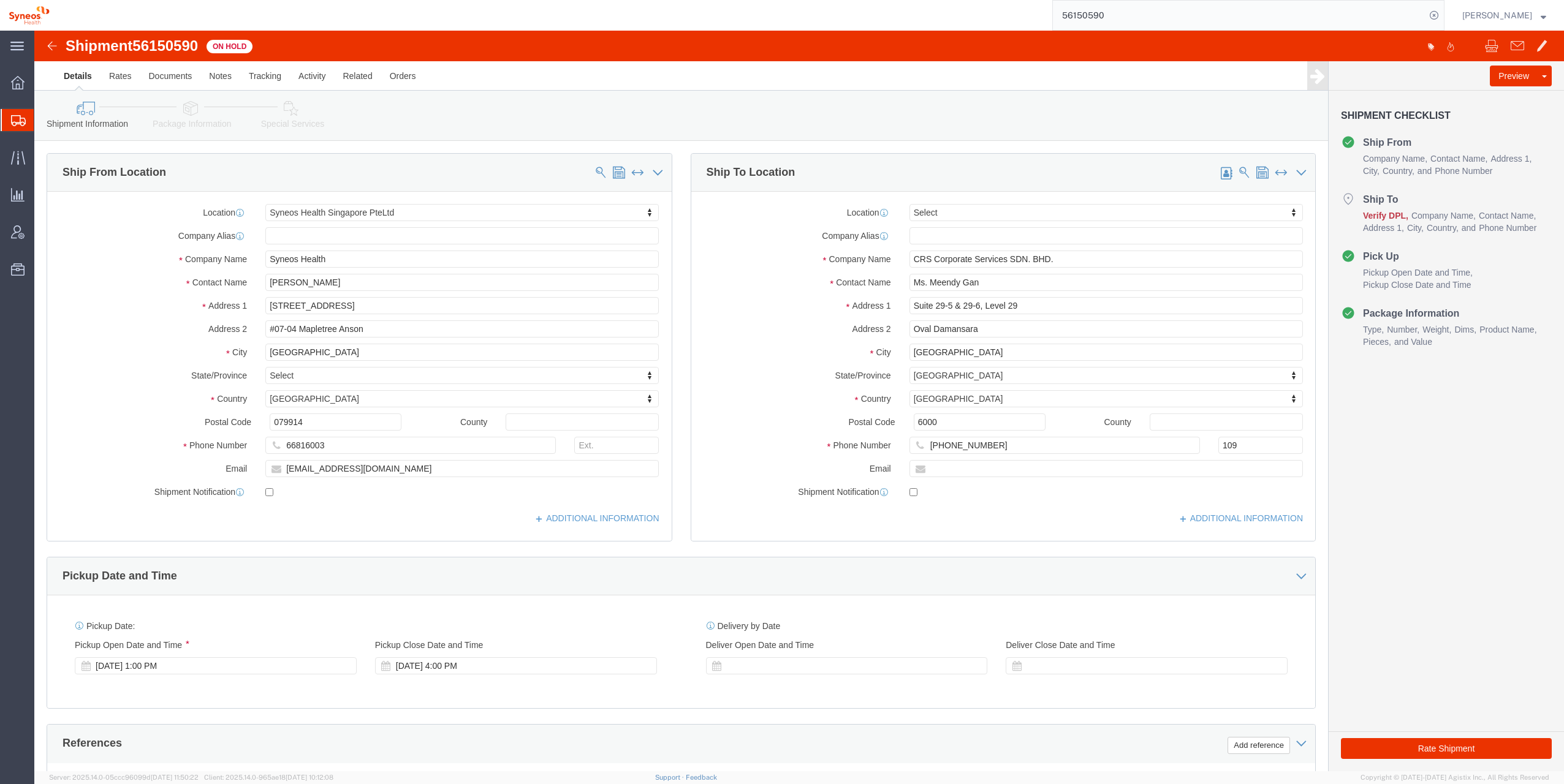 drag, startPoint x: 1503, startPoint y: 198, endPoint x: 1000, endPoint y: 136, distance: 506.8067 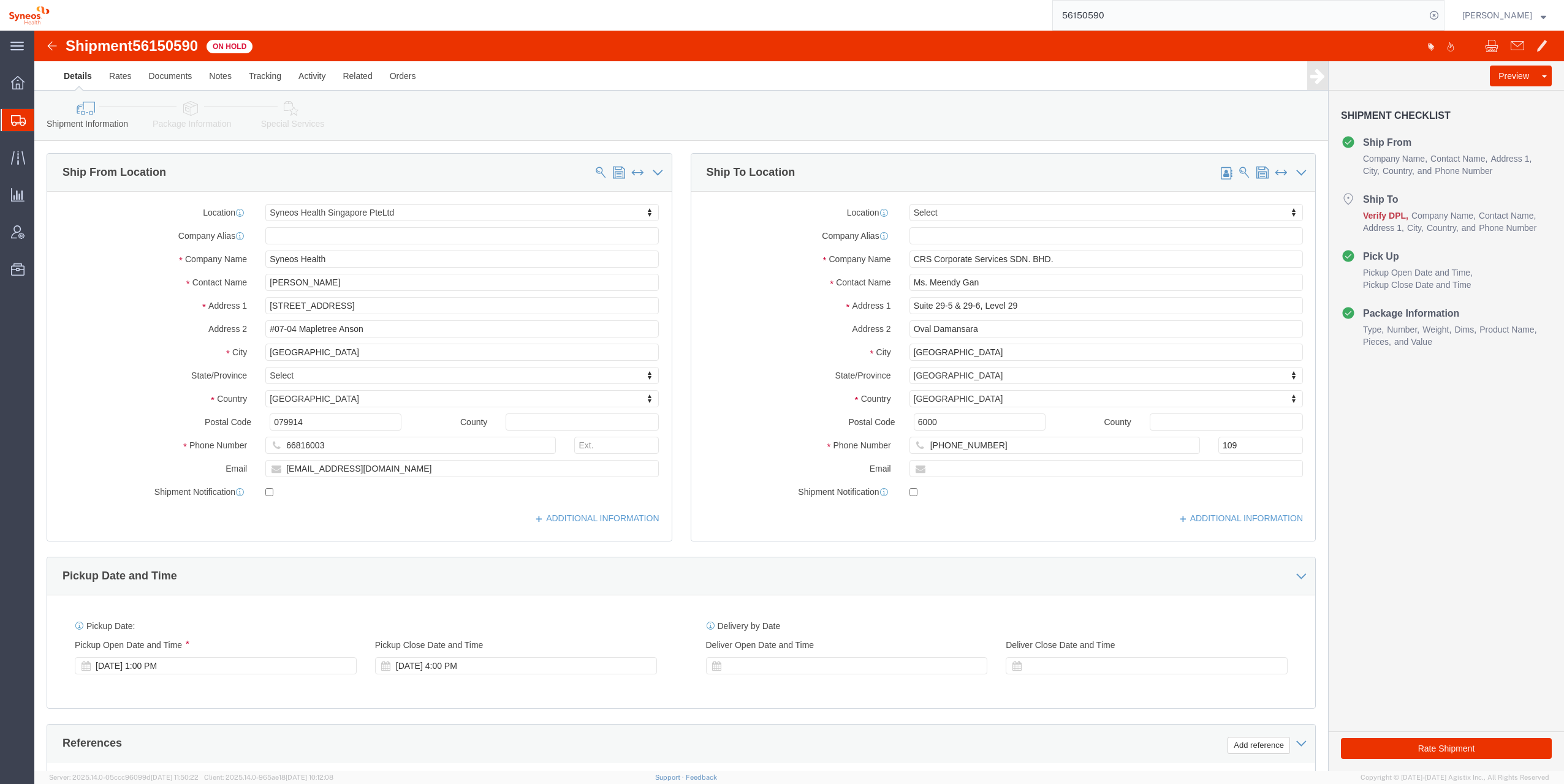 click on "Verify DPL
Company Name
Contact Name
Address 1
City
State/Province
Country
Postal Code
and
Phone Number" 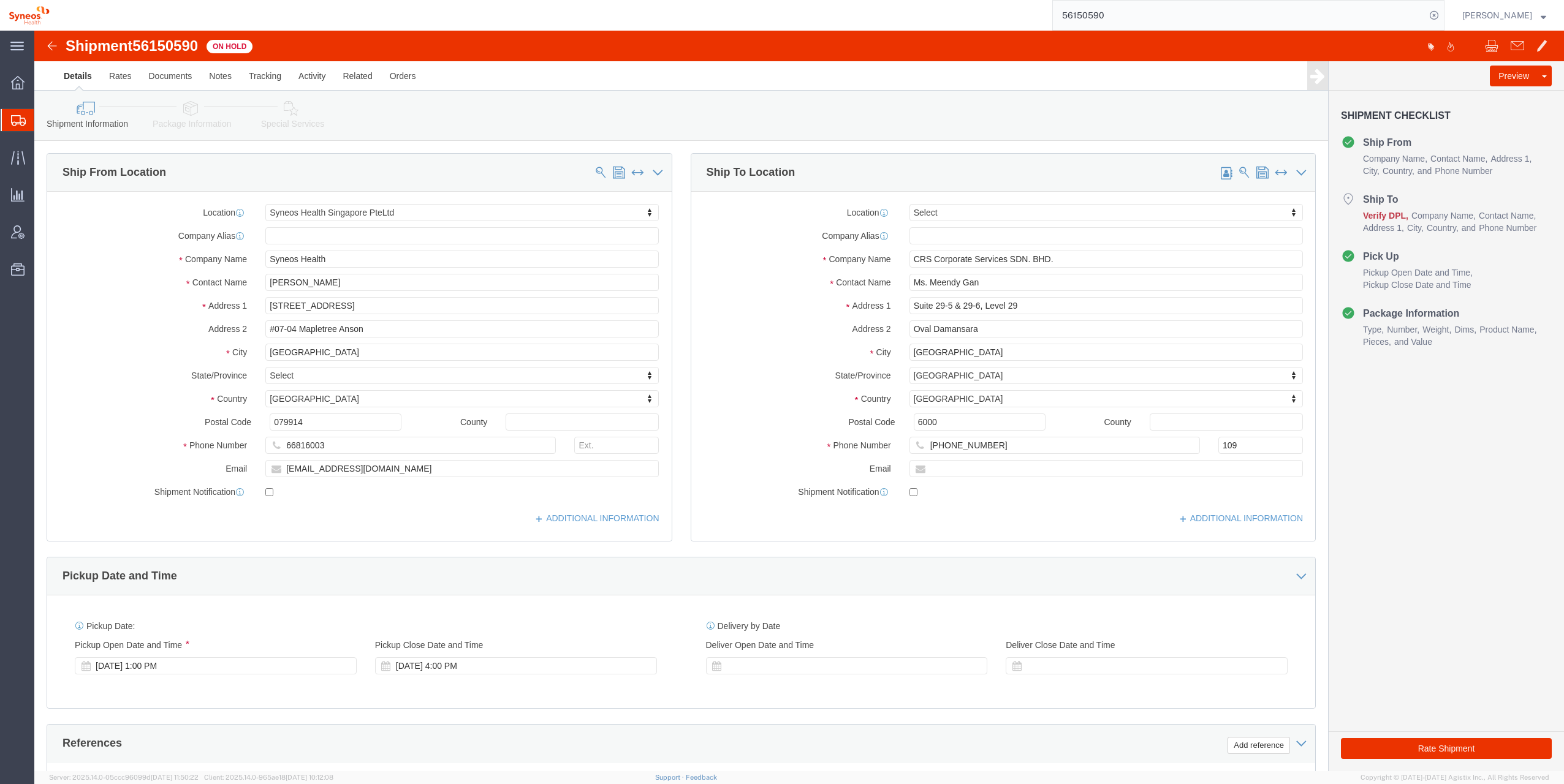 drag, startPoint x: 1405, startPoint y: 197, endPoint x: 1430, endPoint y: 207, distance: 26.925824 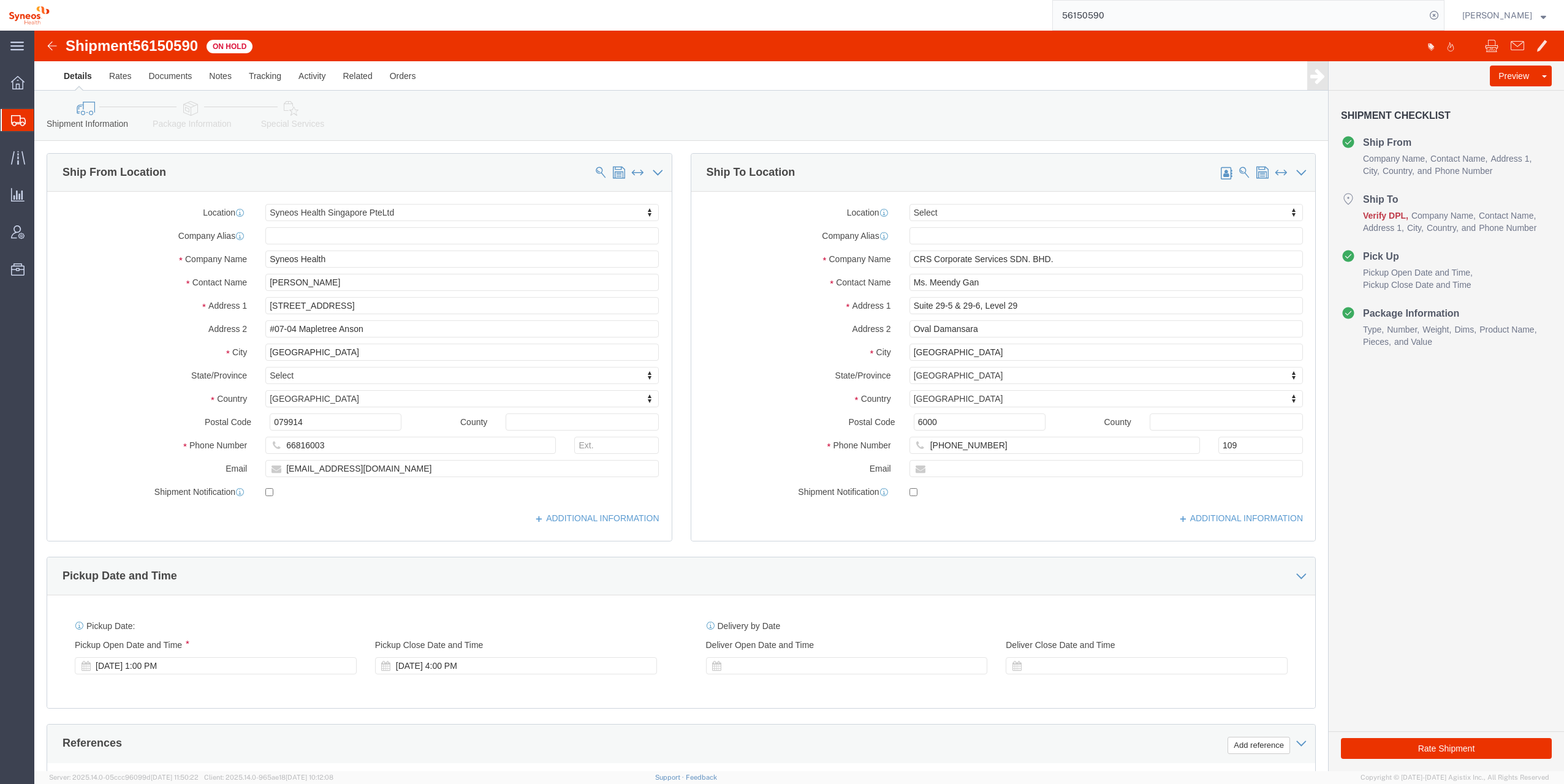 click on "Ship From
Company Name
Contact Name
Address 1
City
State/Province
Country
Postal Code
and
Phone Number
Ship To
Verify DPL
Company Name
Contact Name
Address 1
City
State/Province
Country
Postal Code
and
Phone Number
Pick Up
Pickup Open Date and Time
Pickup Close Date and Time
Package Information
Type
Number
Weight
Dims" 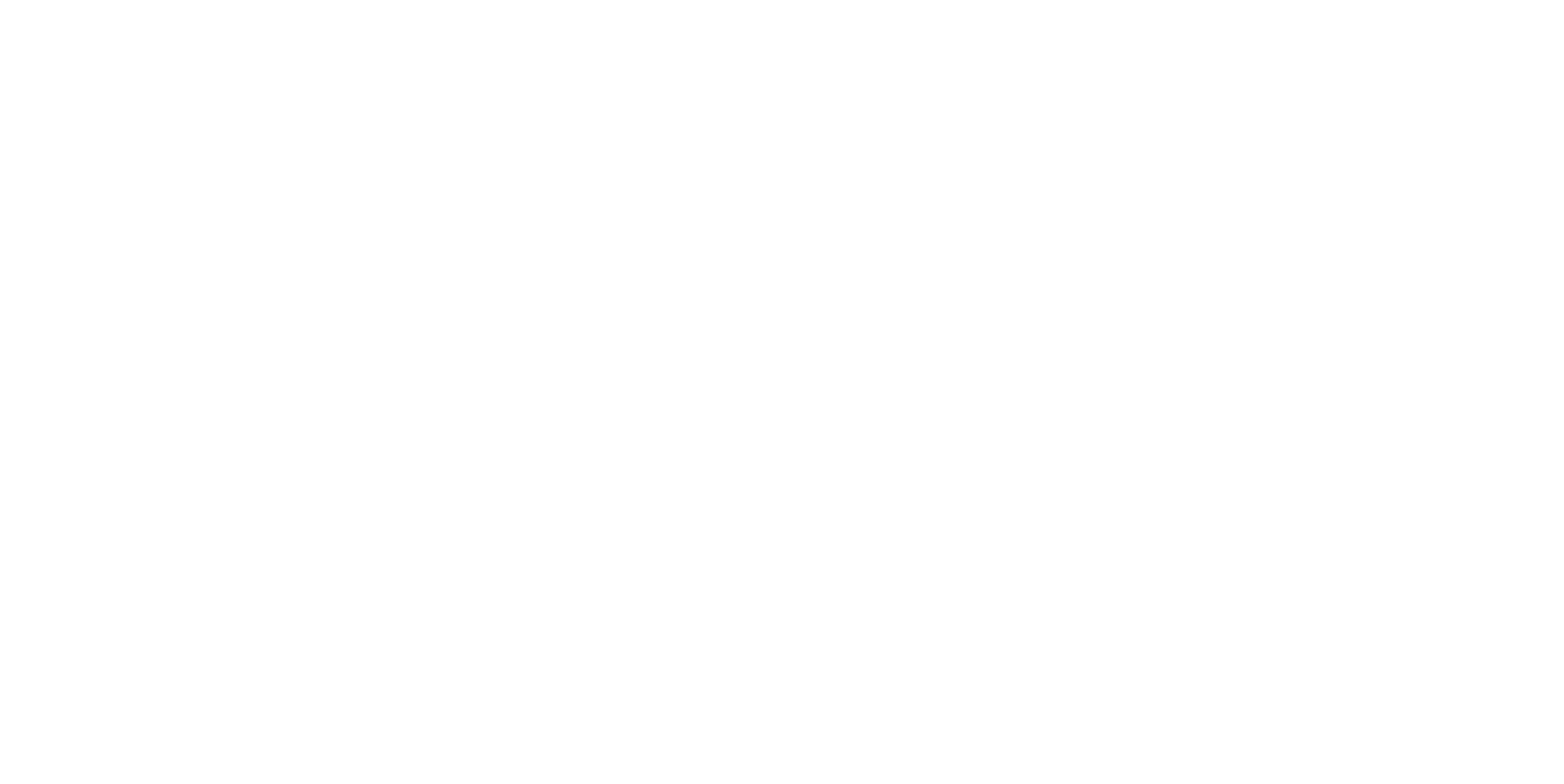 scroll, scrollTop: 0, scrollLeft: 0, axis: both 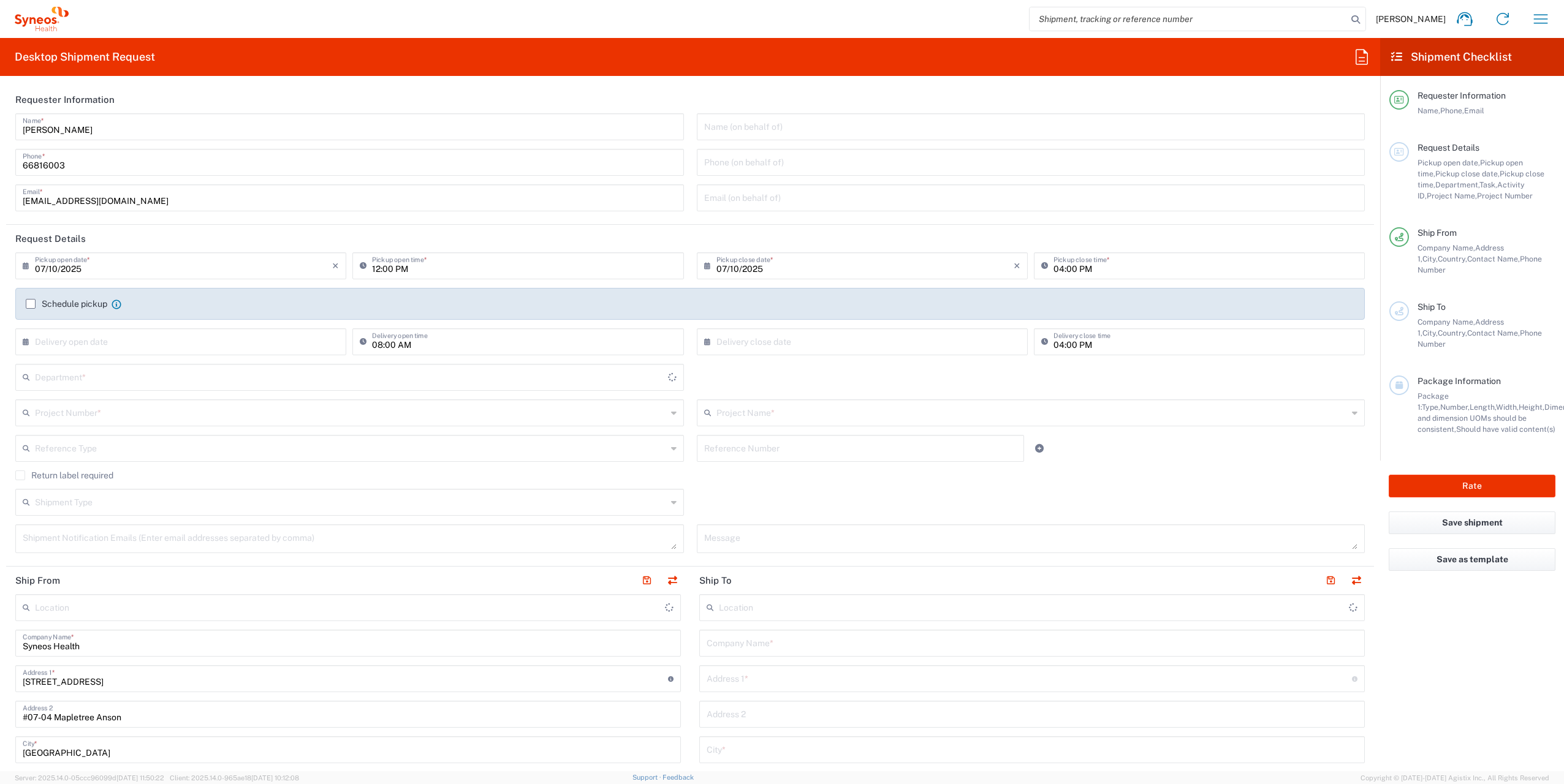 type on "[GEOGRAPHIC_DATA]" 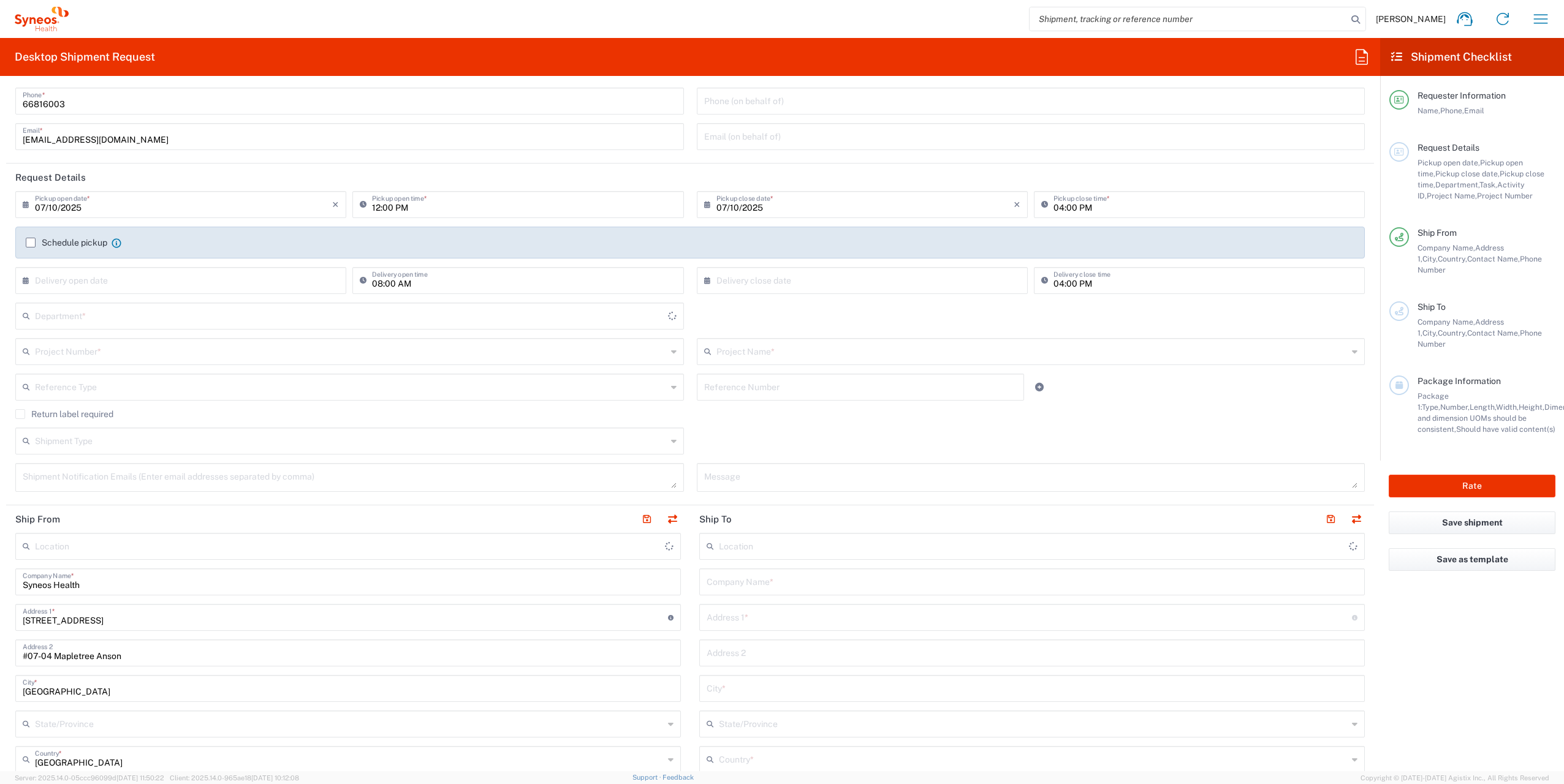 type on "Syneos Health Singapore PteLtd" 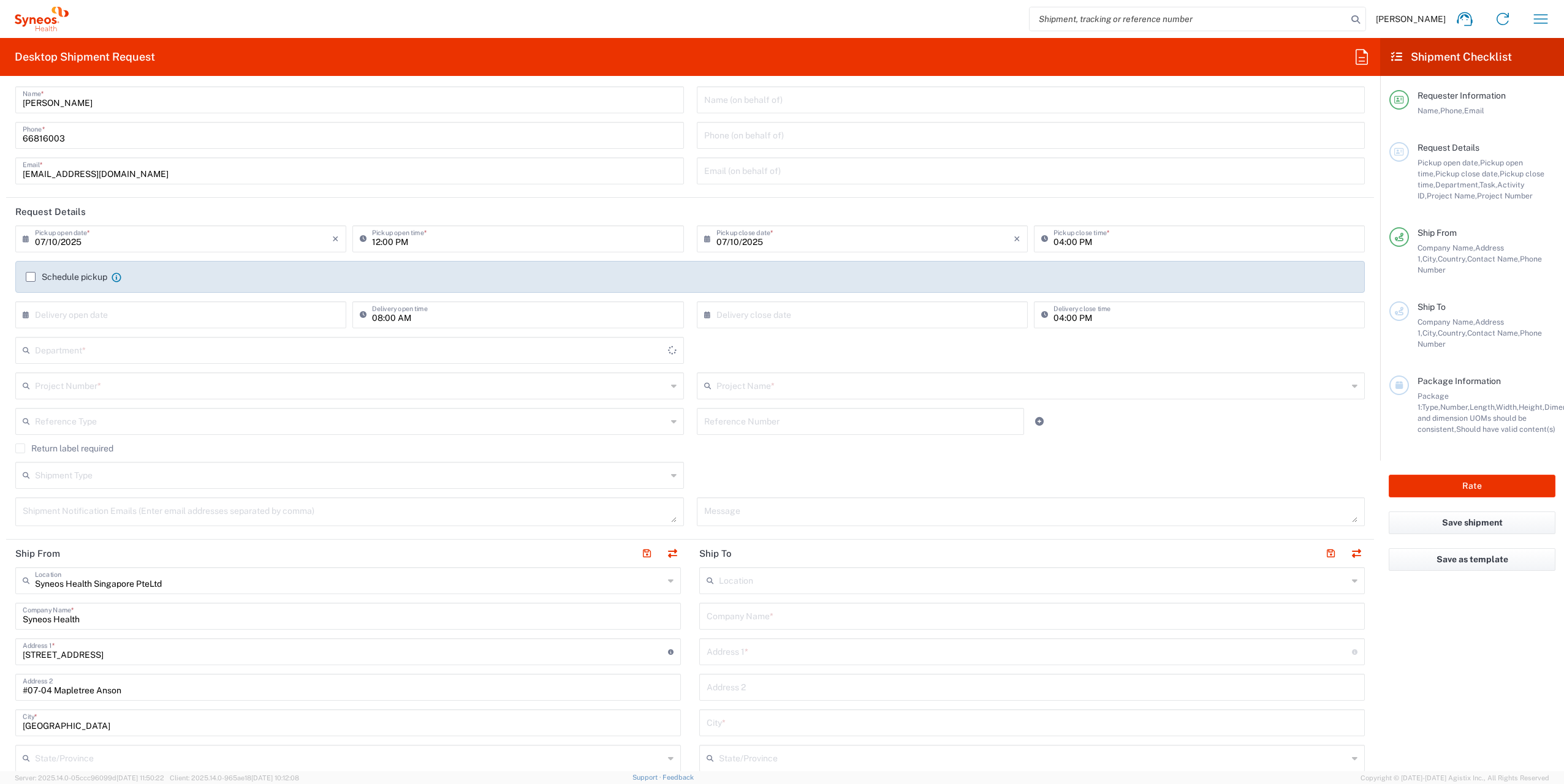 scroll, scrollTop: 0, scrollLeft: 0, axis: both 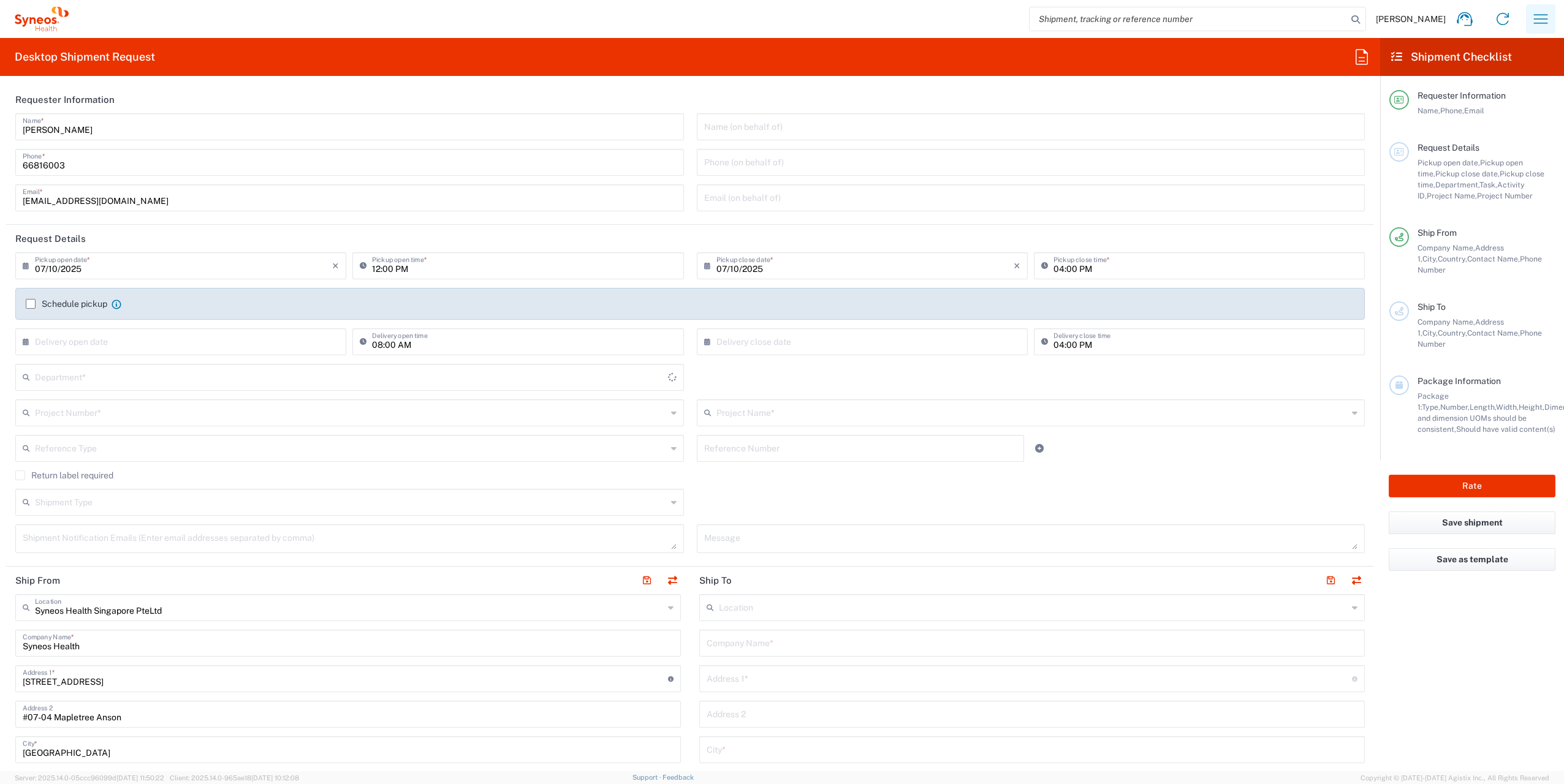 click 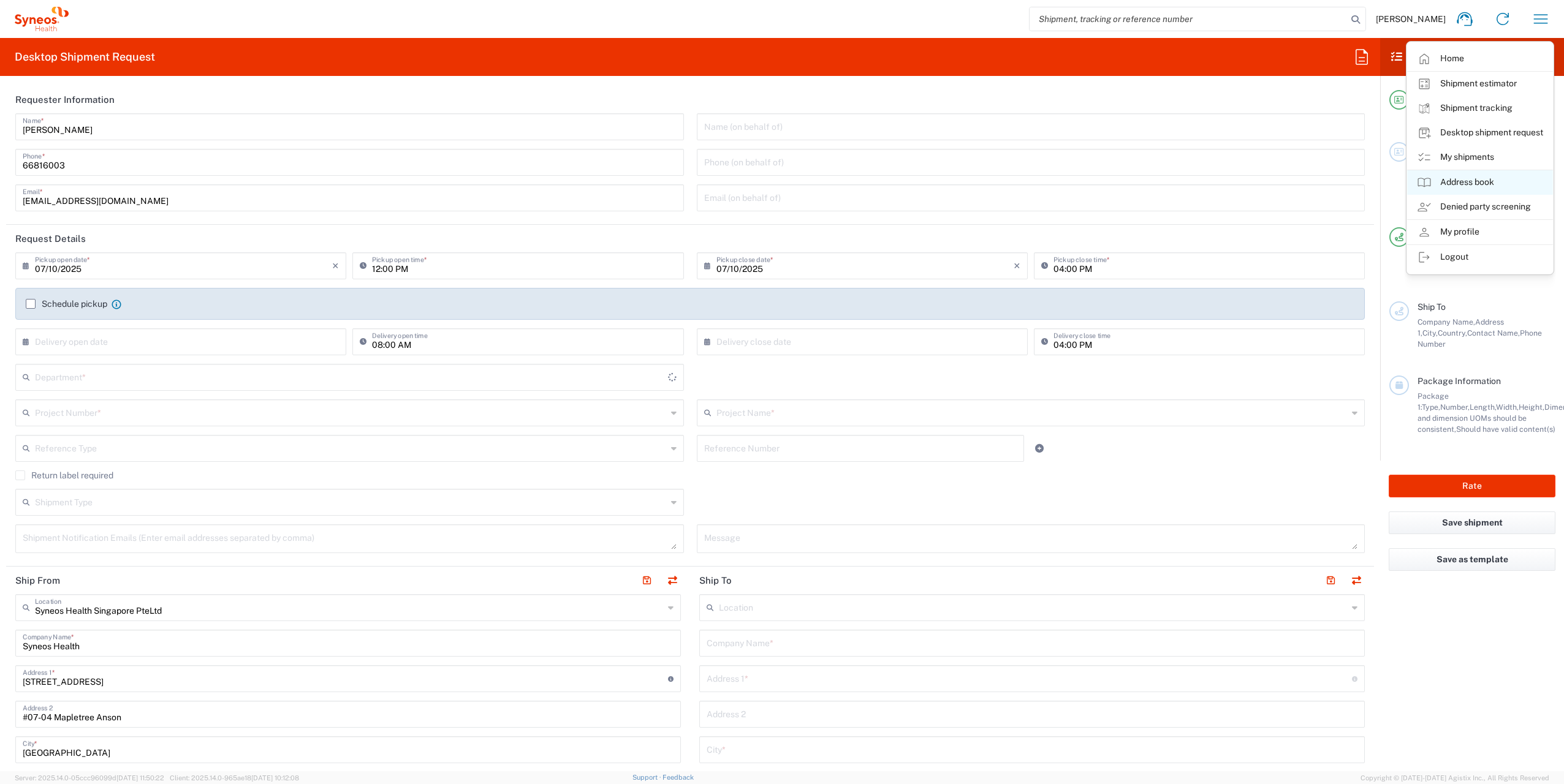 type on "8350" 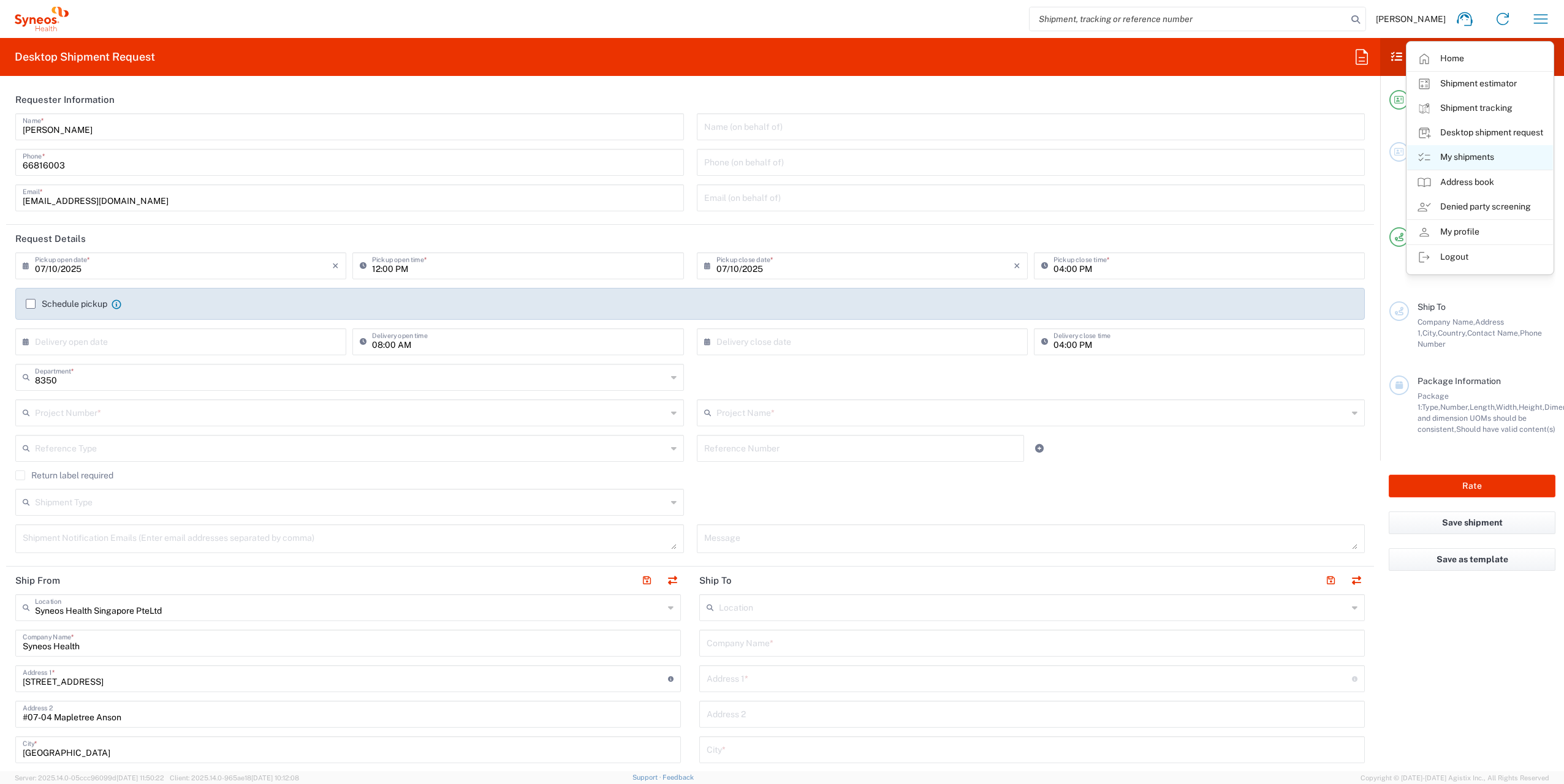 click on "My shipments" 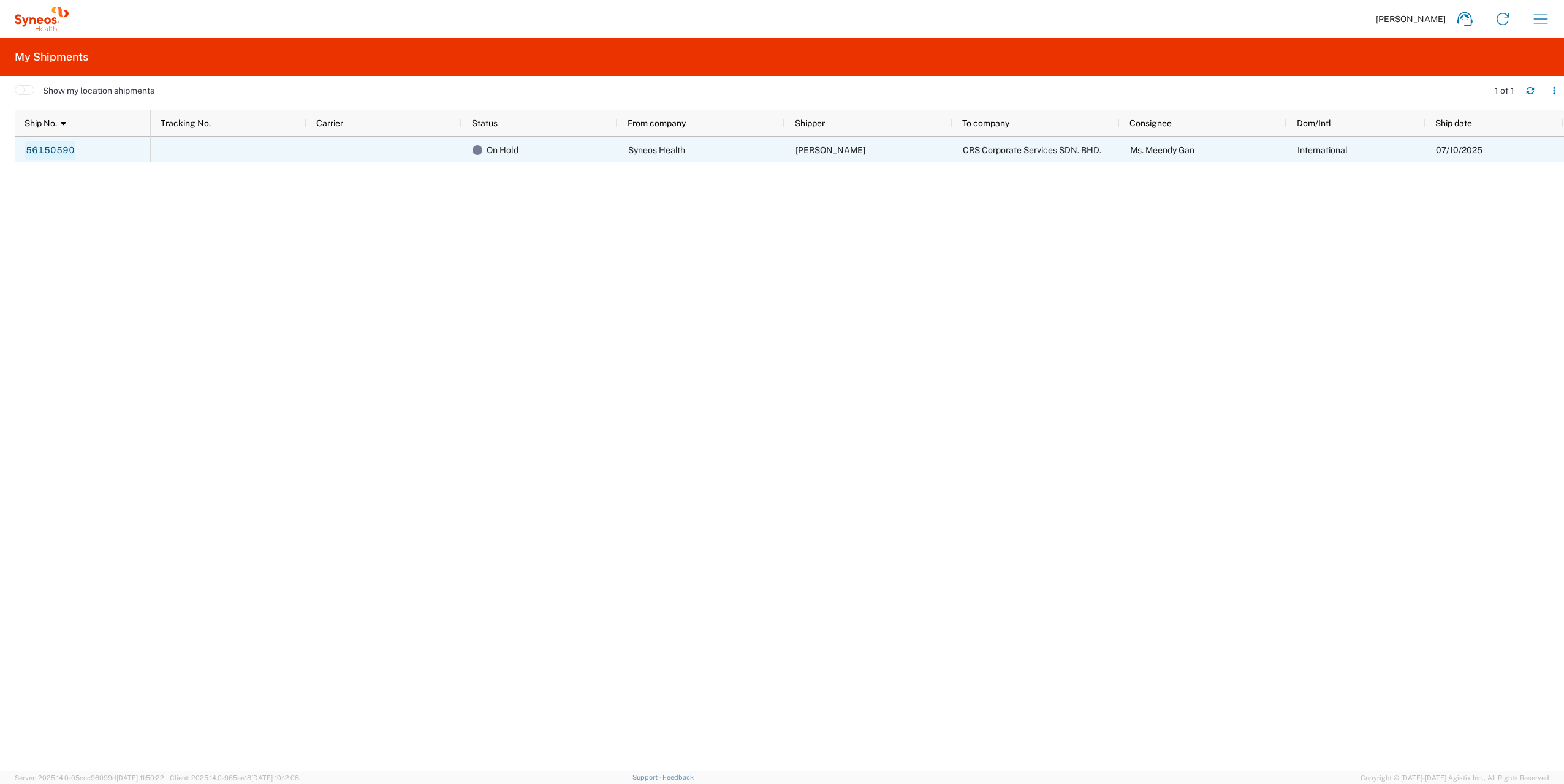 click on "56150590" 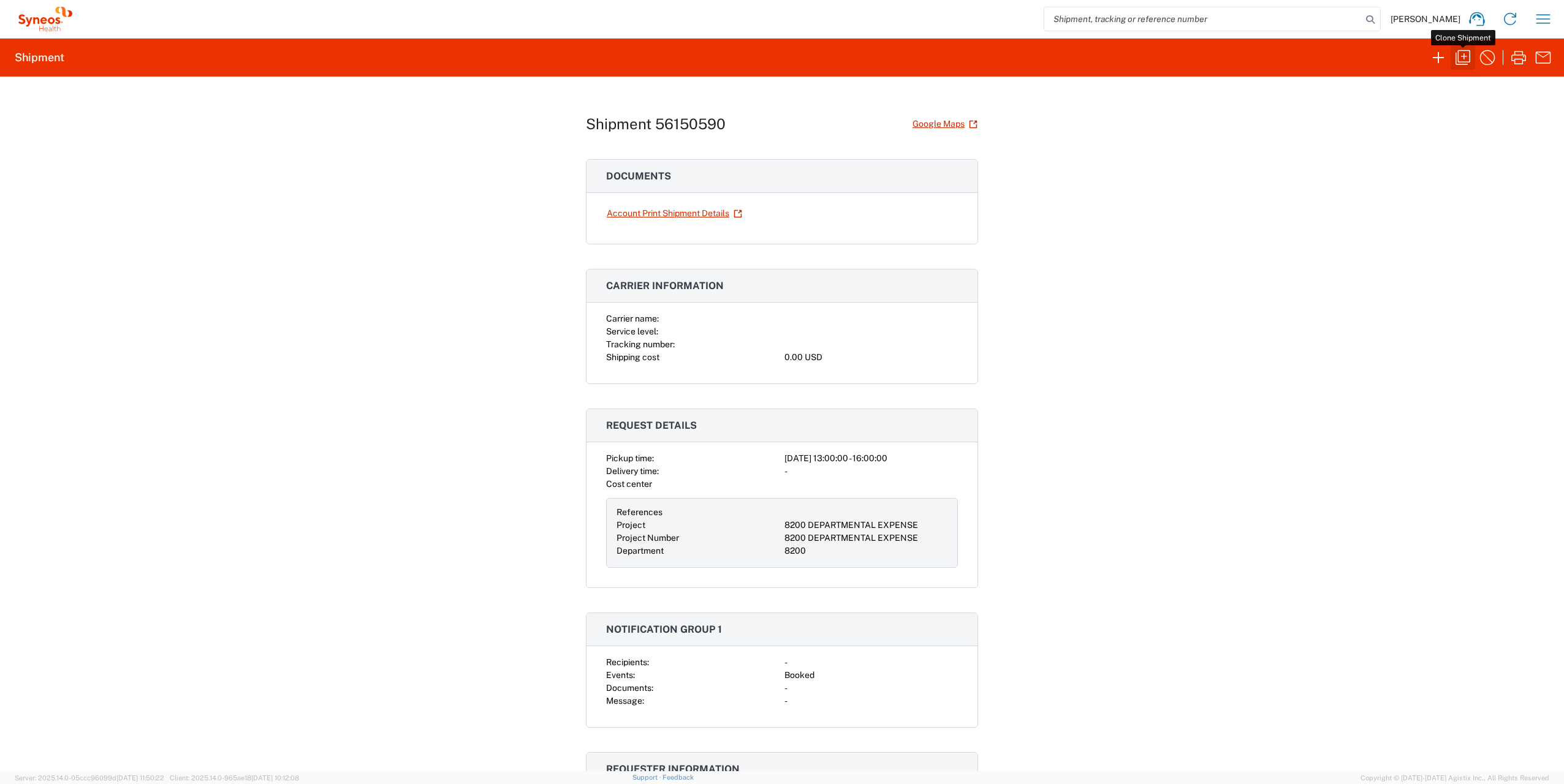 click 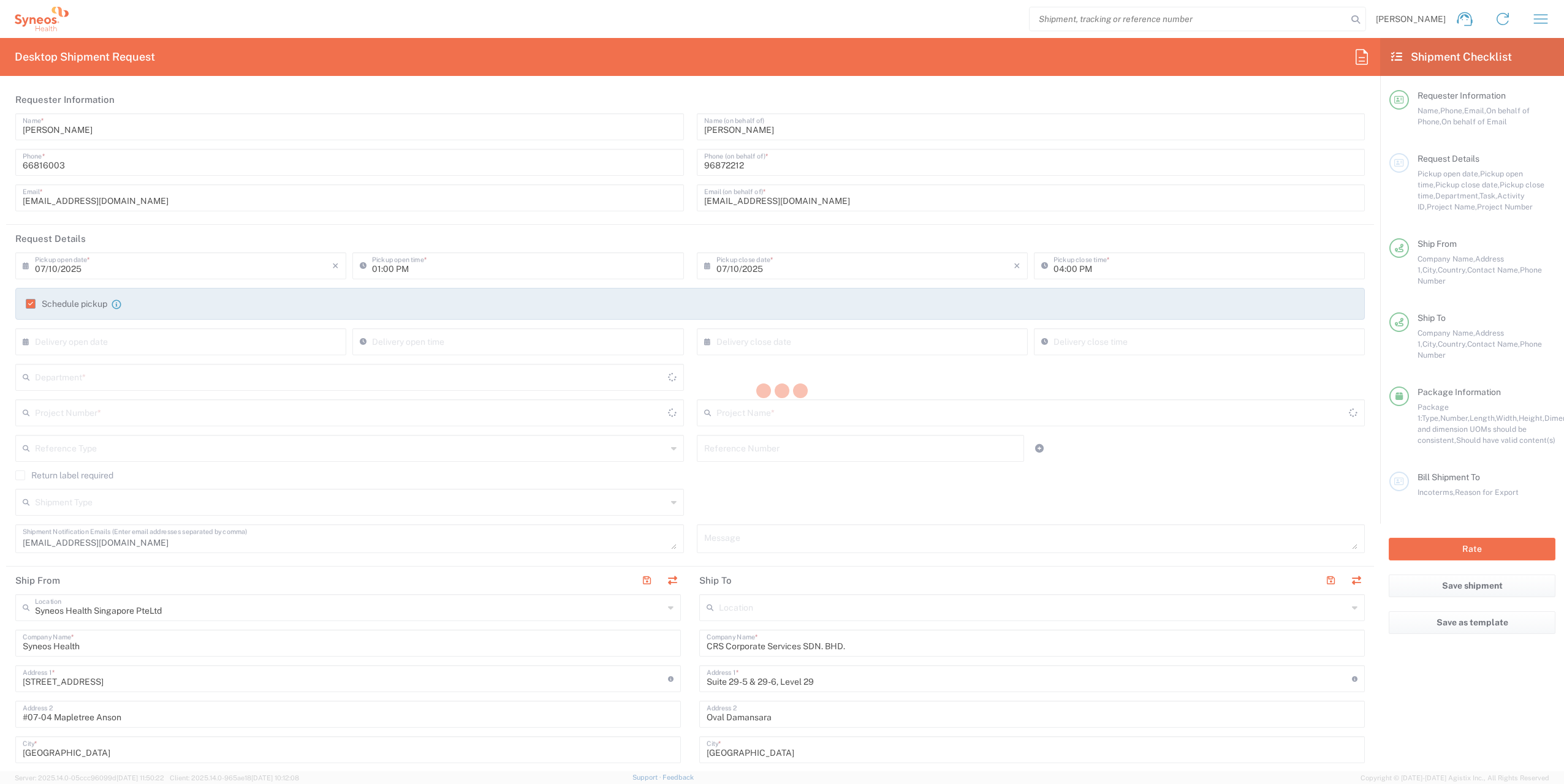 type on "8200" 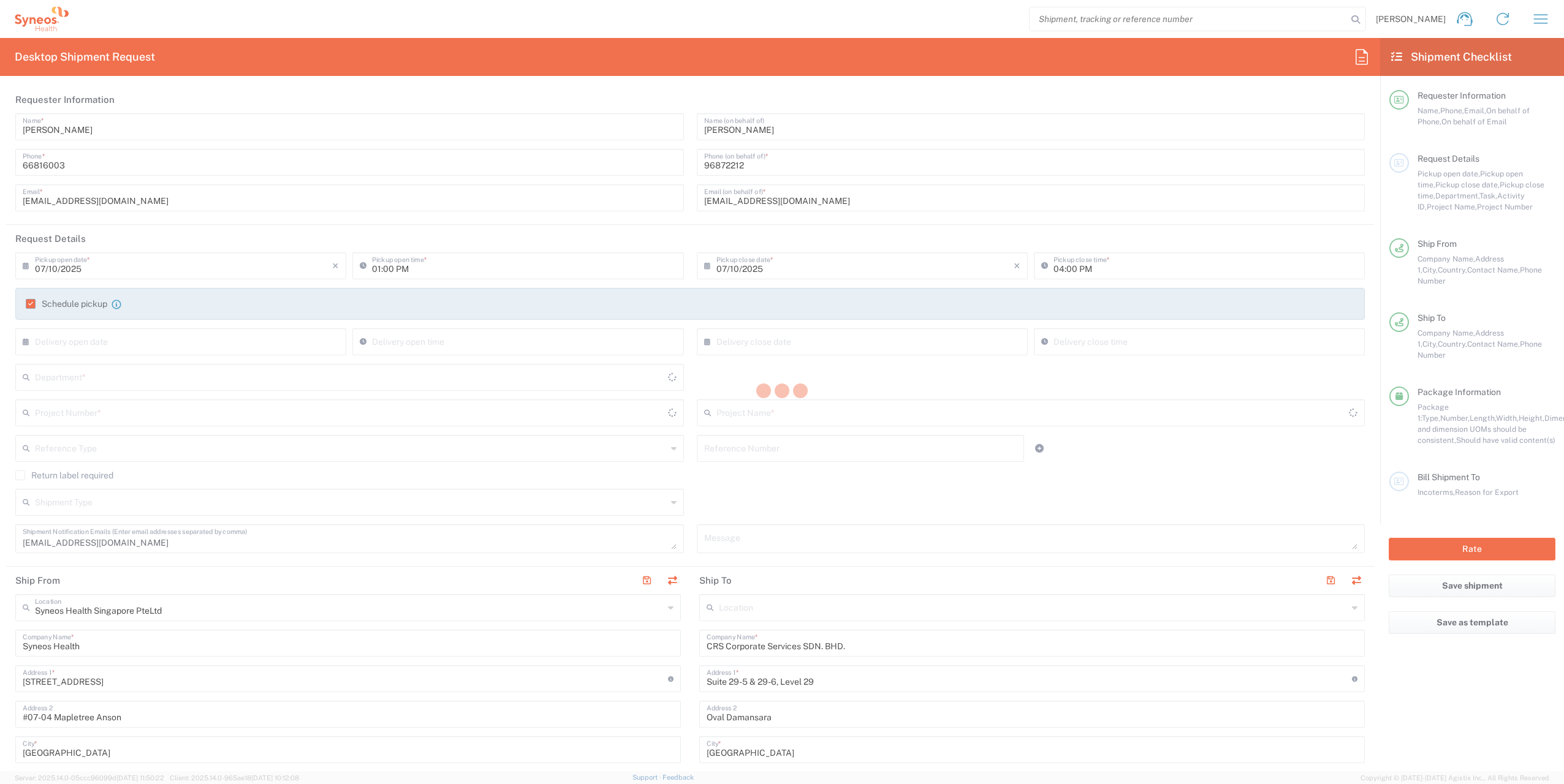 type on "8200 DEPARTMENTAL EXPENSE" 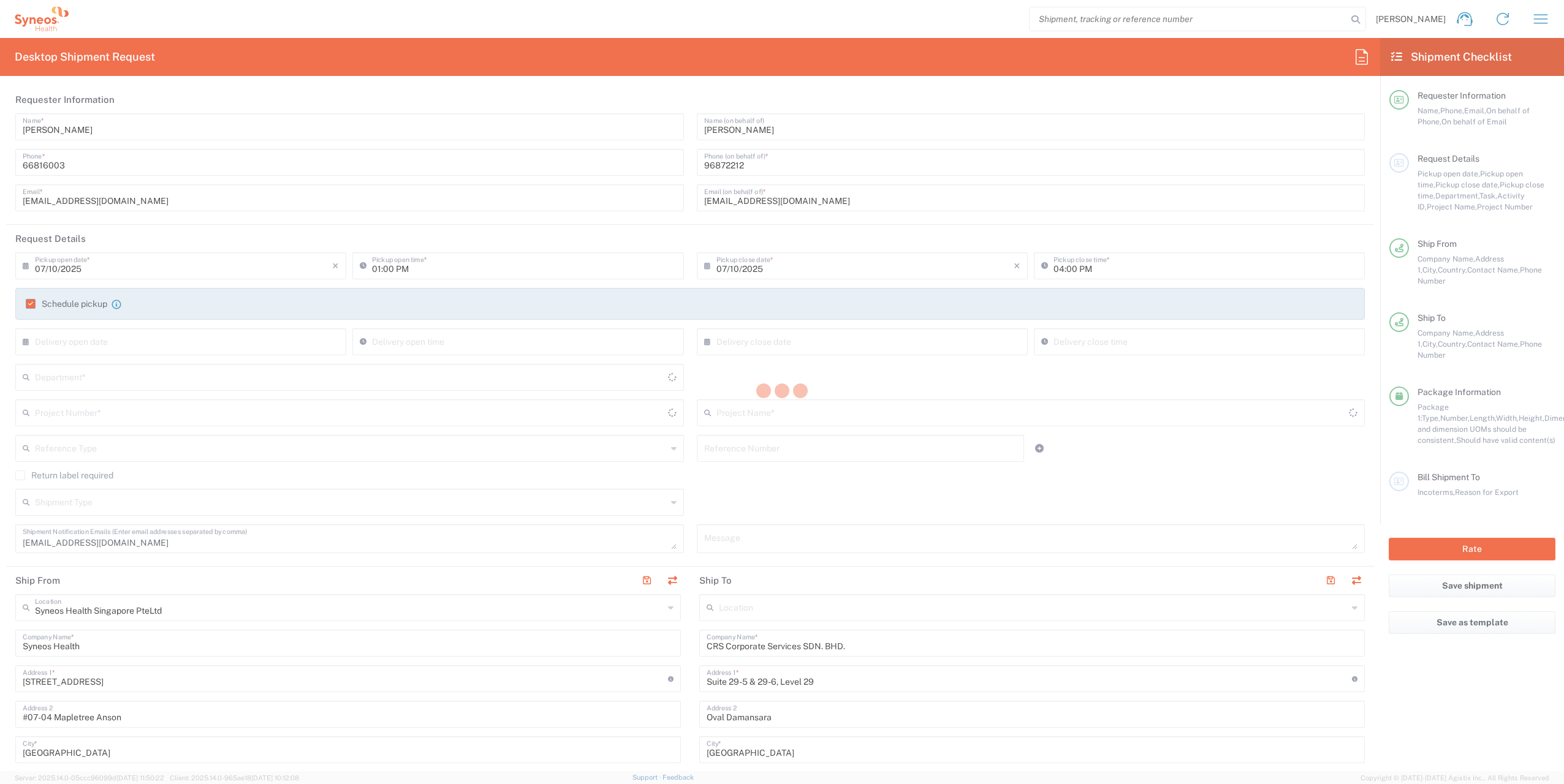 type on "8200 DEPARTMENTAL EXPENSE" 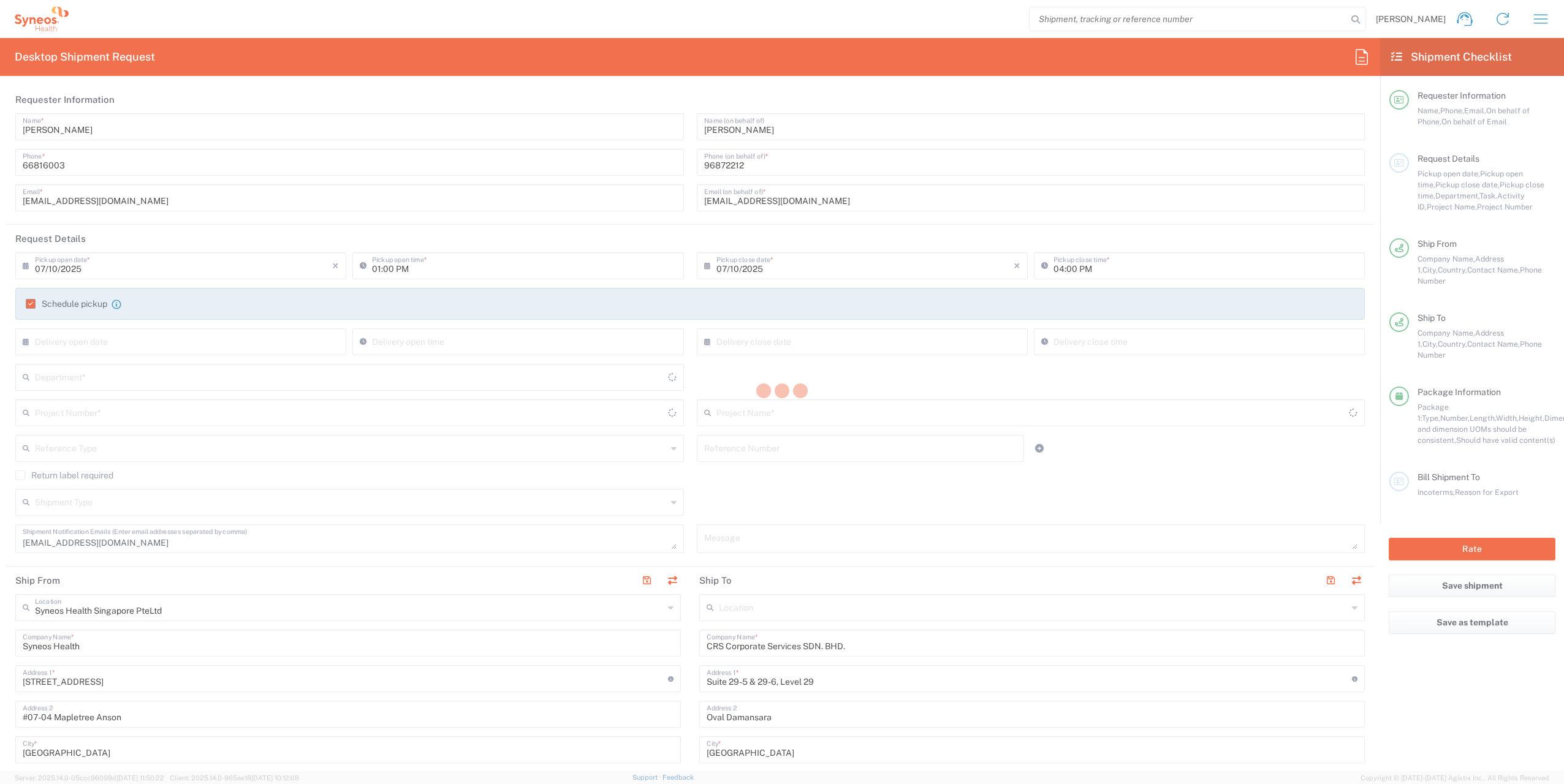 type on "Envelope" 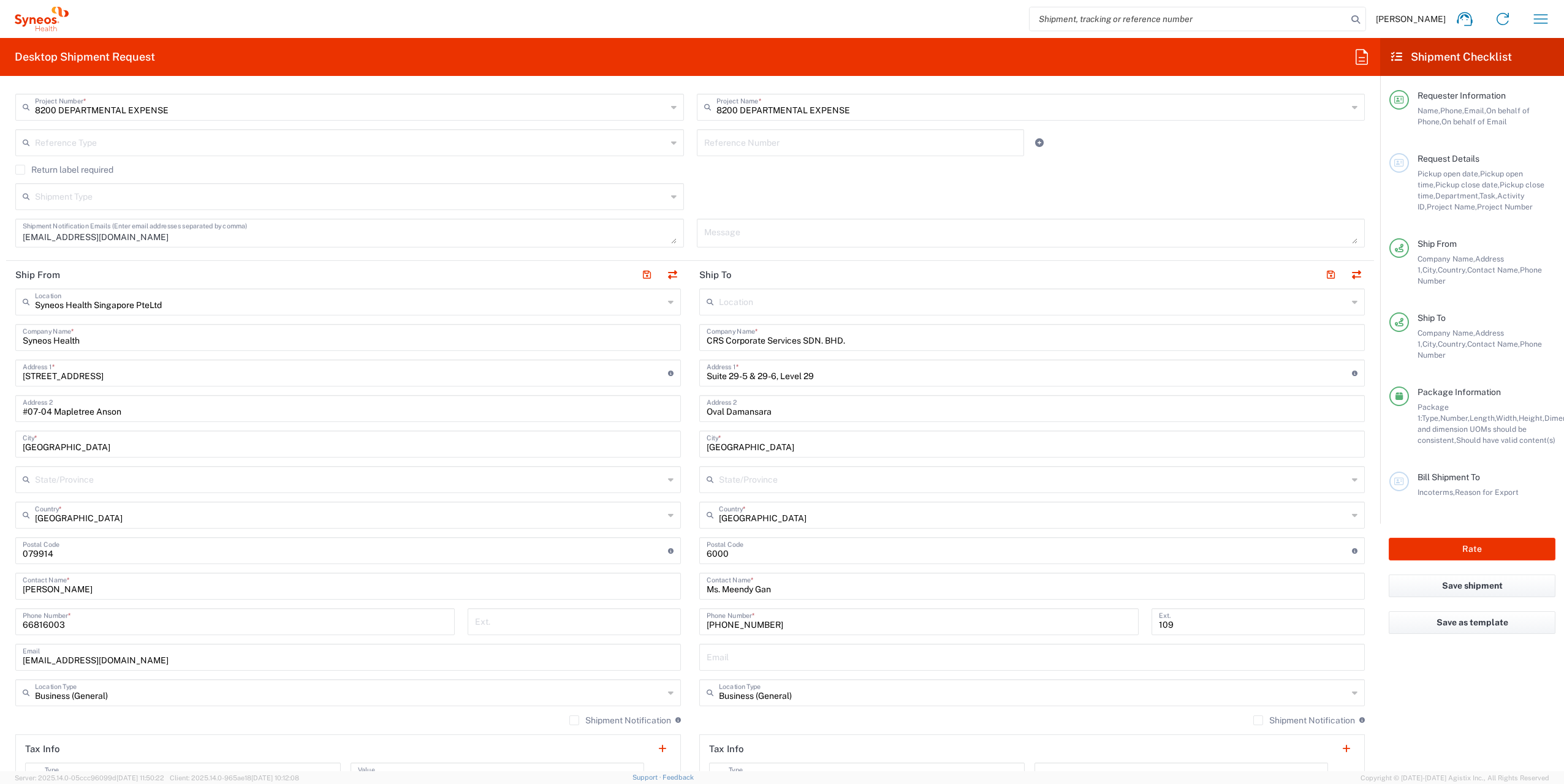 scroll, scrollTop: 306, scrollLeft: 0, axis: vertical 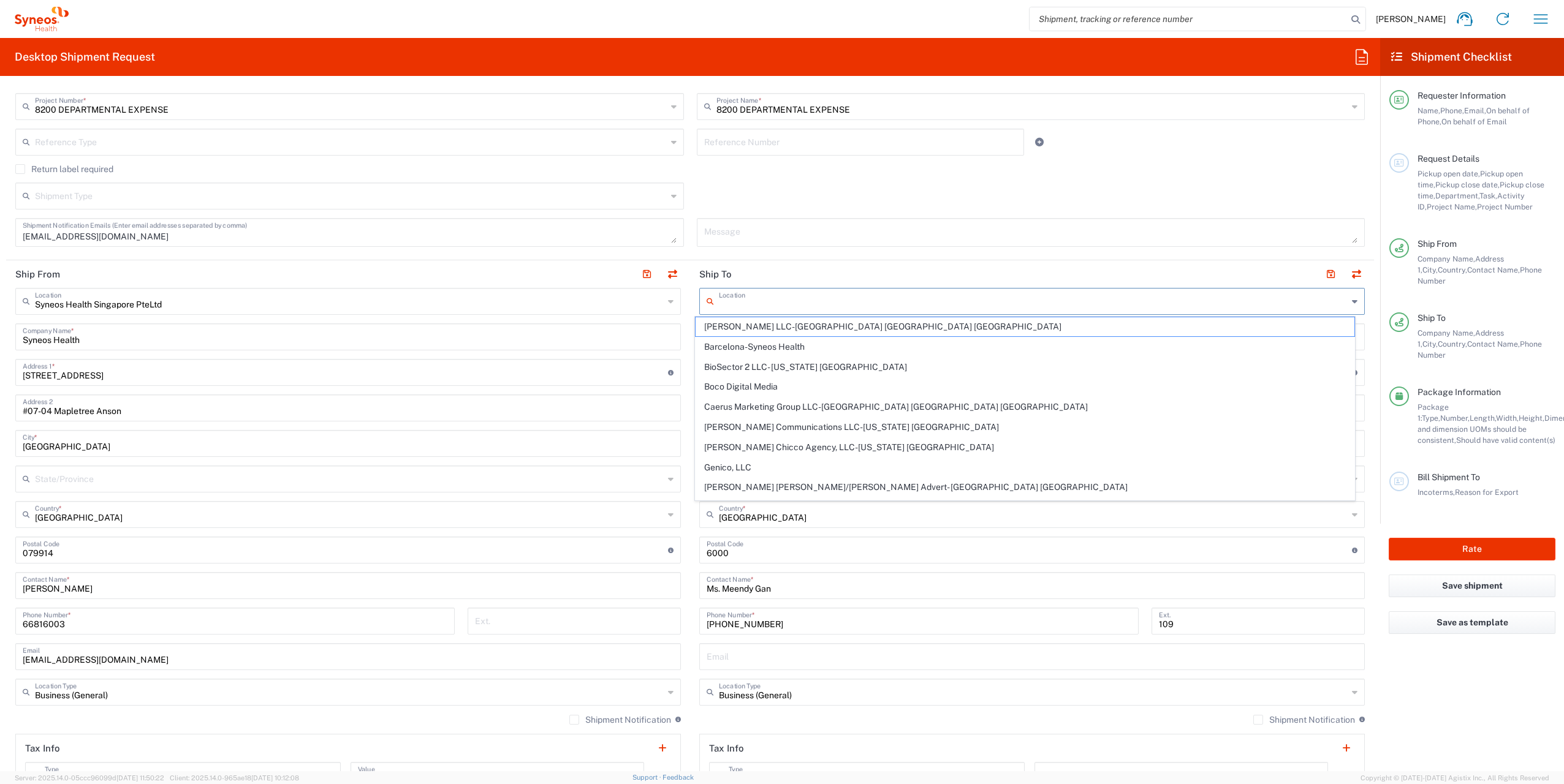 click at bounding box center [1033, 300] 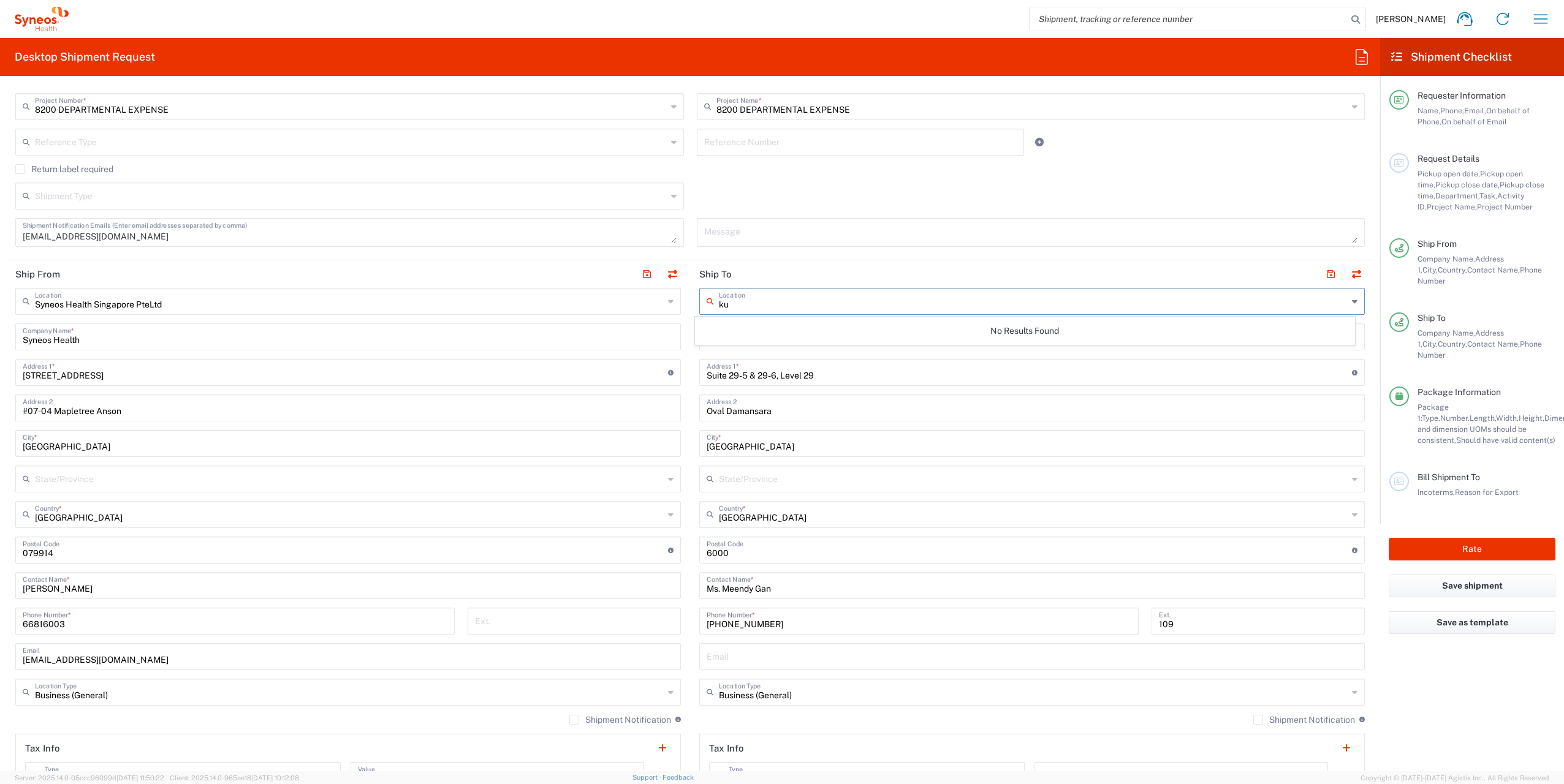 type on "k" 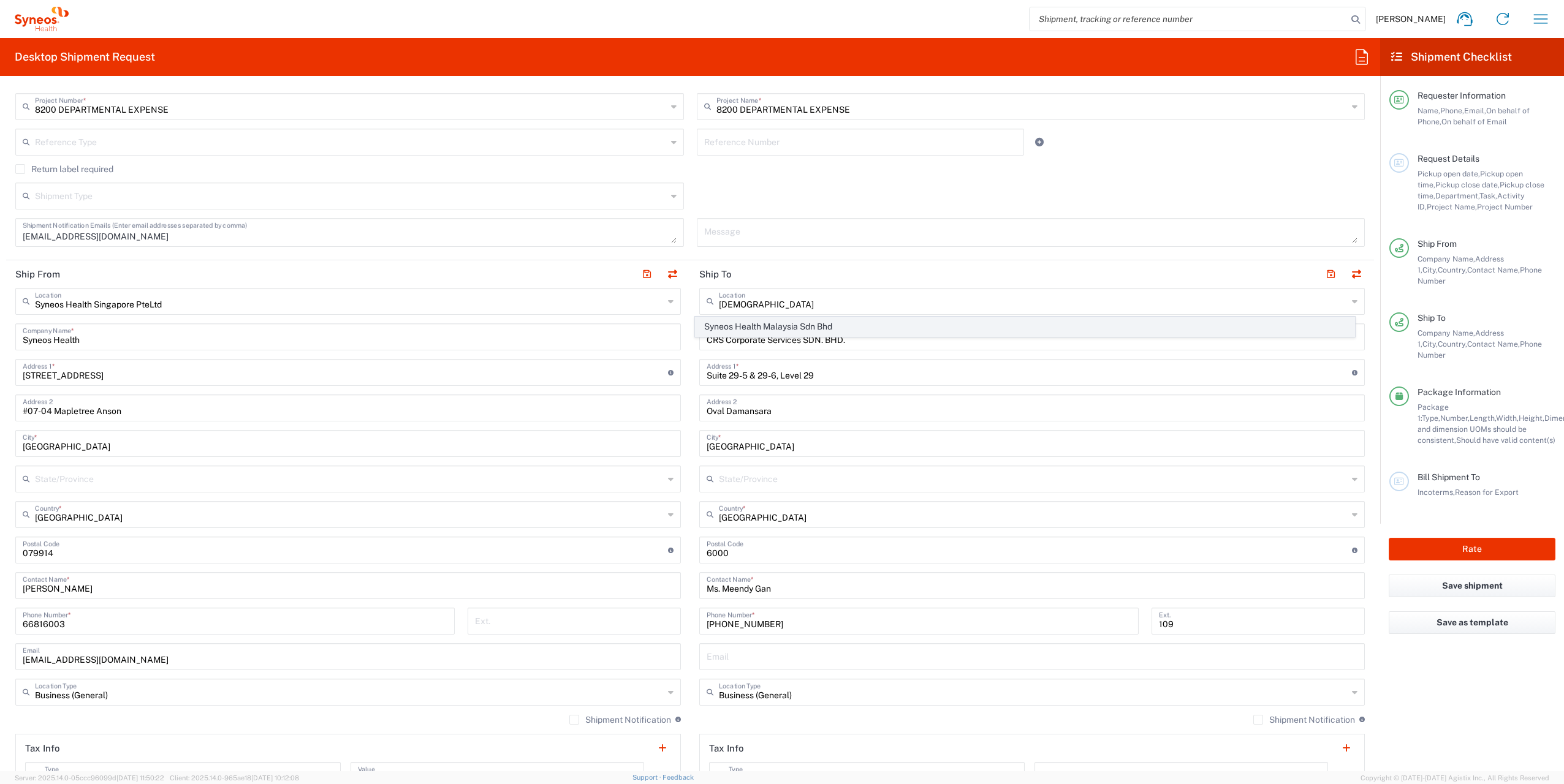 click on "Syneos Health Malaysia Sdn Bhd" 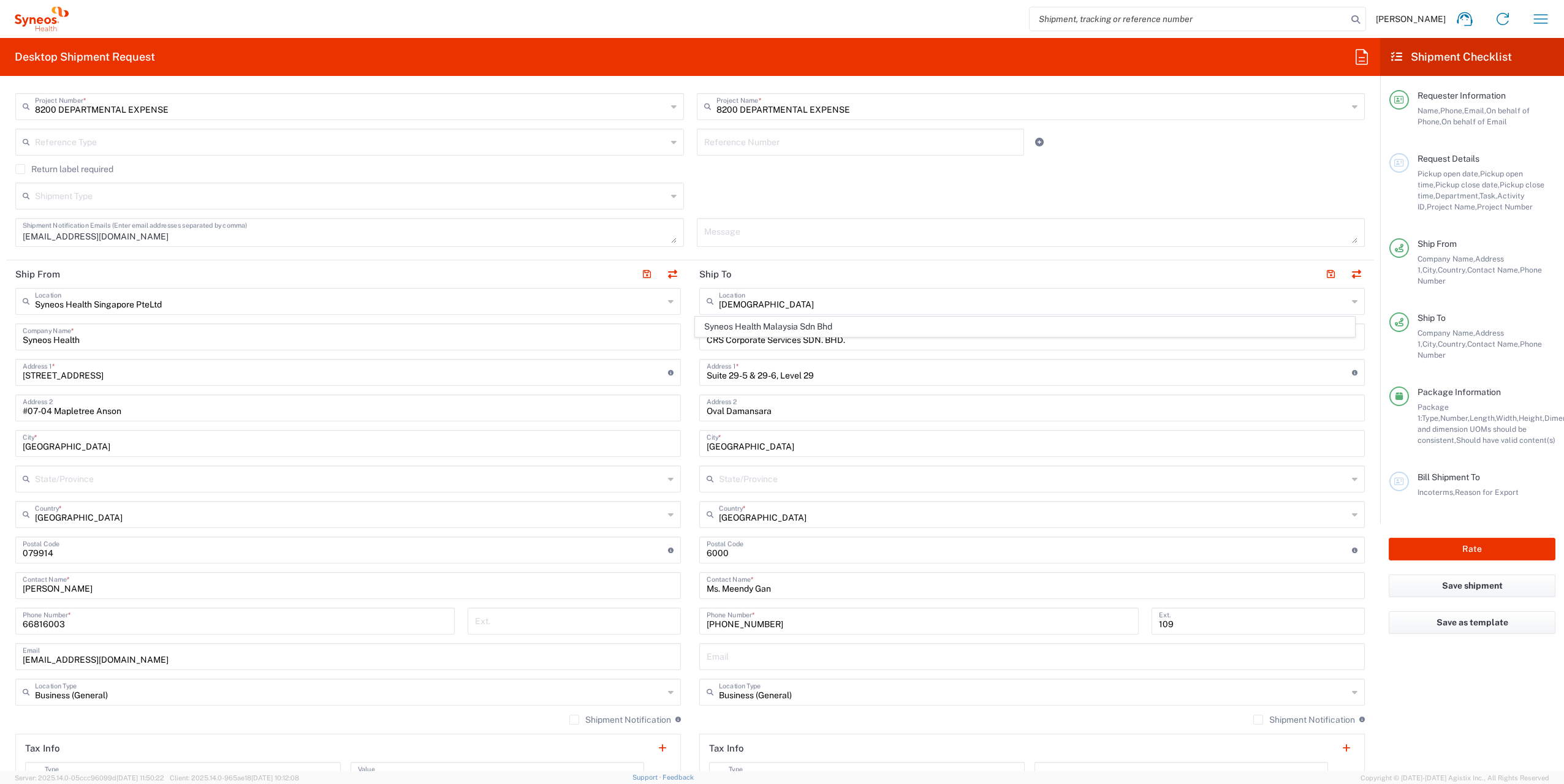 type on "Syneos Health Malaysia Sdn Bhd" 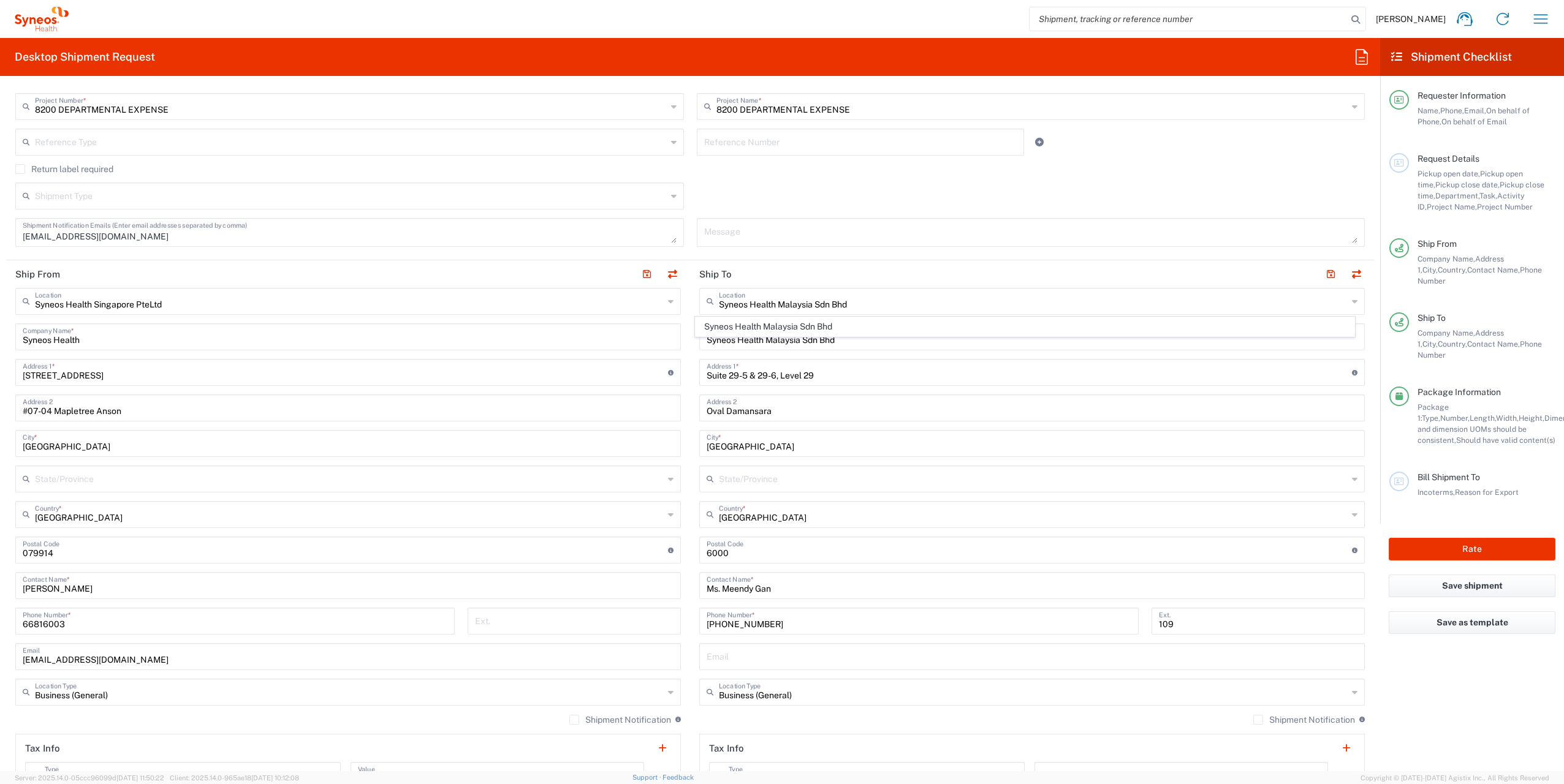 type on "Level 30, The Gardens North Tower, Mid Valley City" 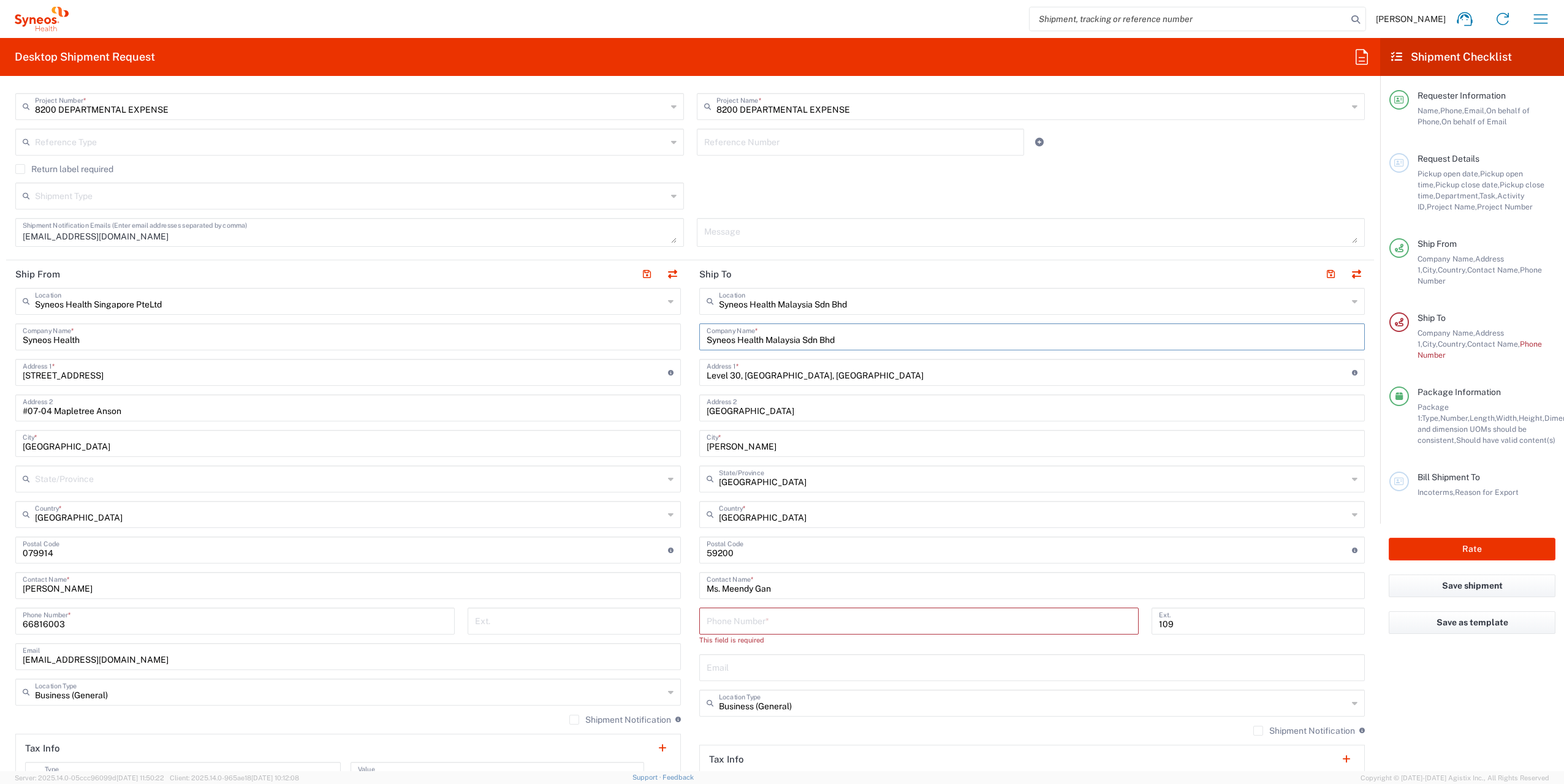 drag, startPoint x: 863, startPoint y: 334, endPoint x: 427, endPoint y: 330, distance: 436.018 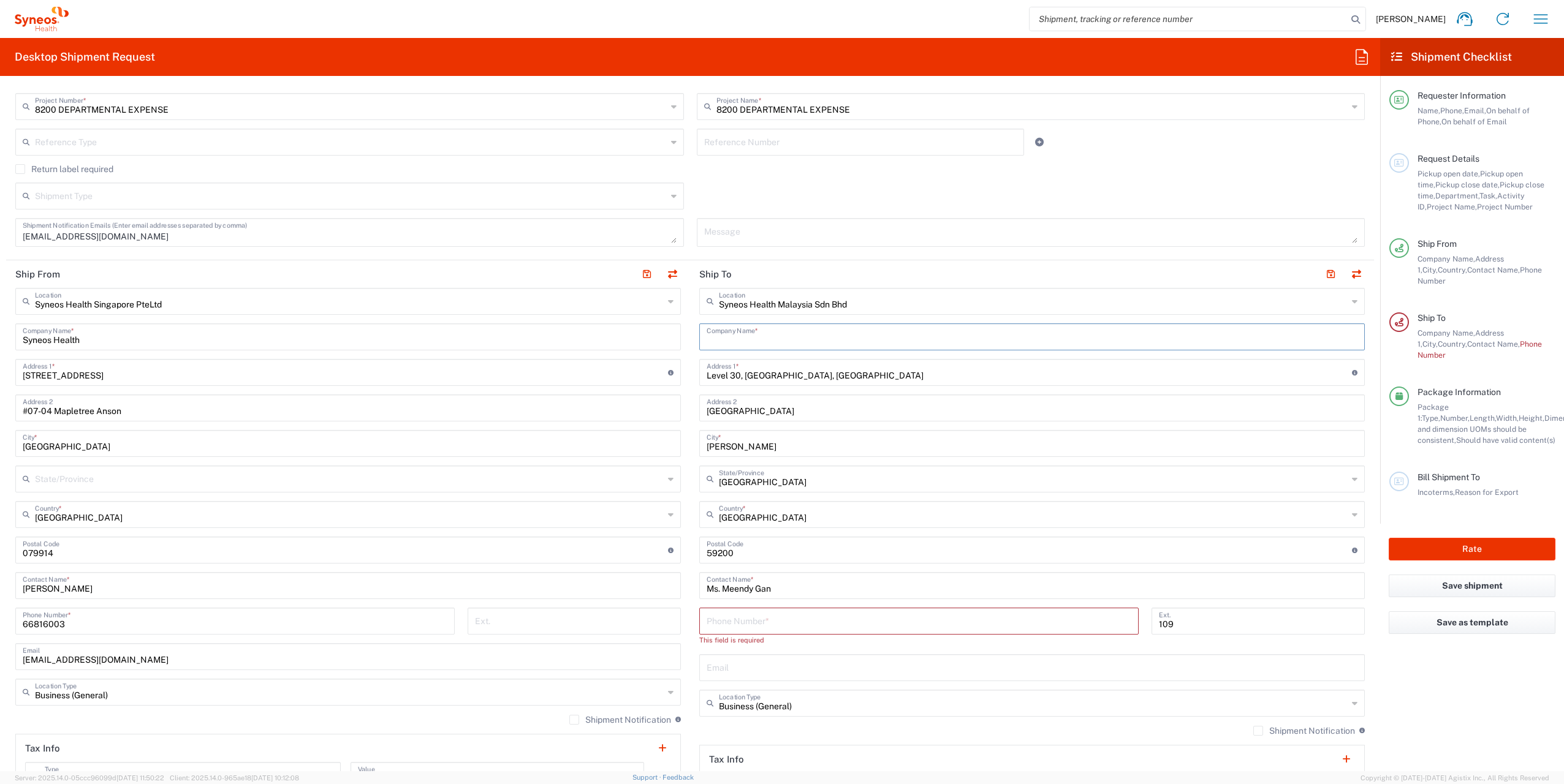 type 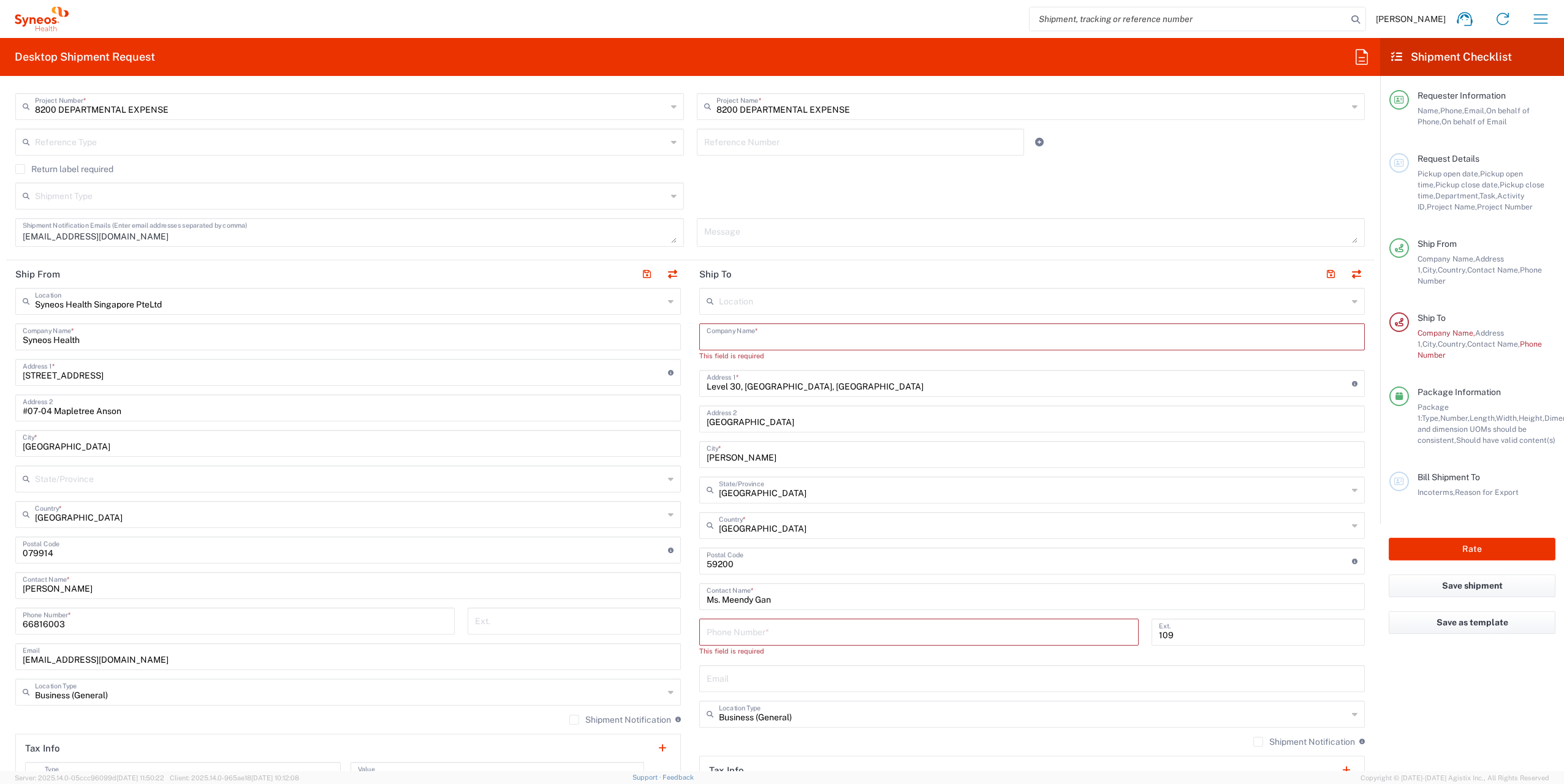 type 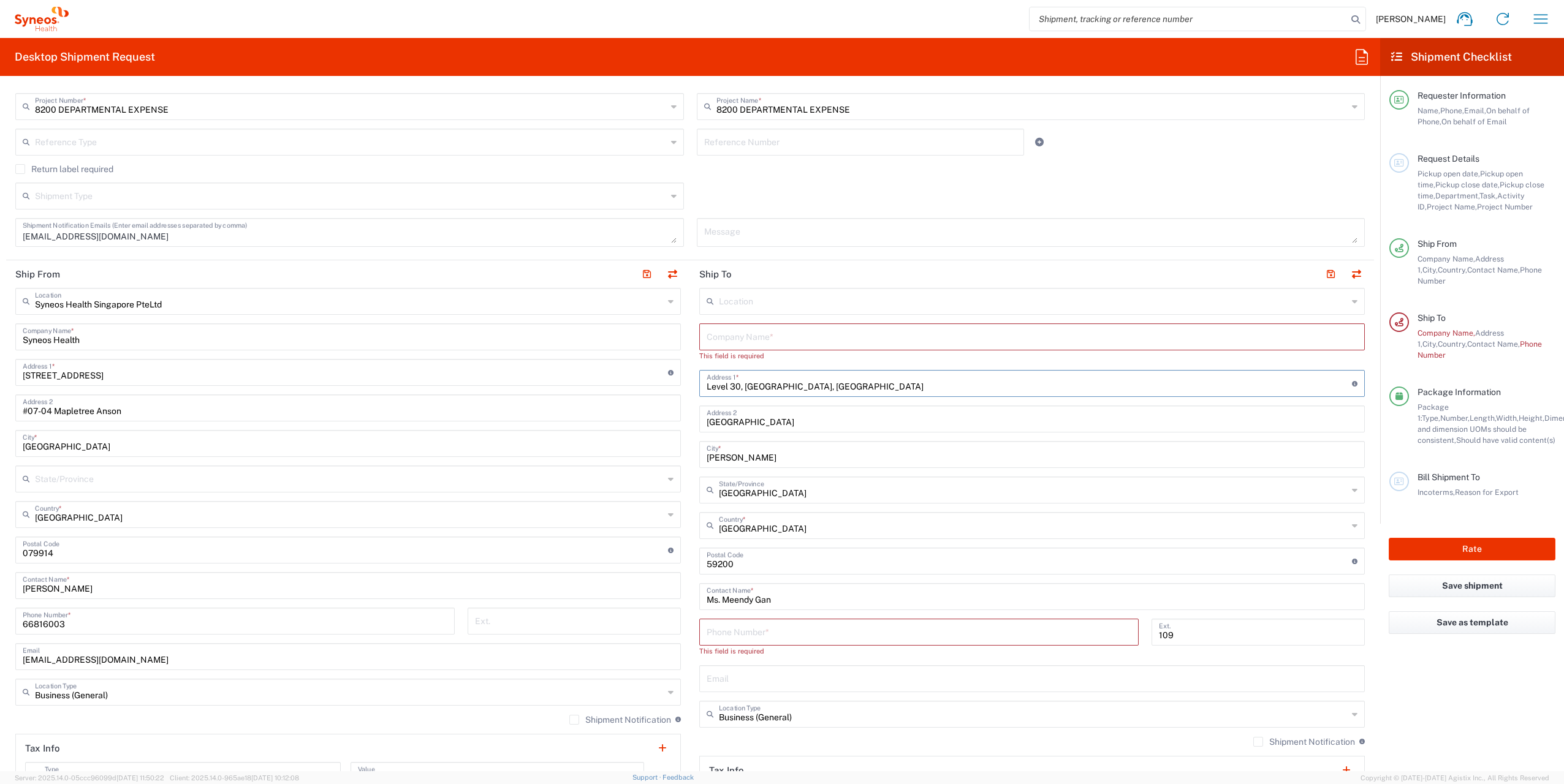 drag, startPoint x: 947, startPoint y: 382, endPoint x: 408, endPoint y: 353, distance: 539.7796 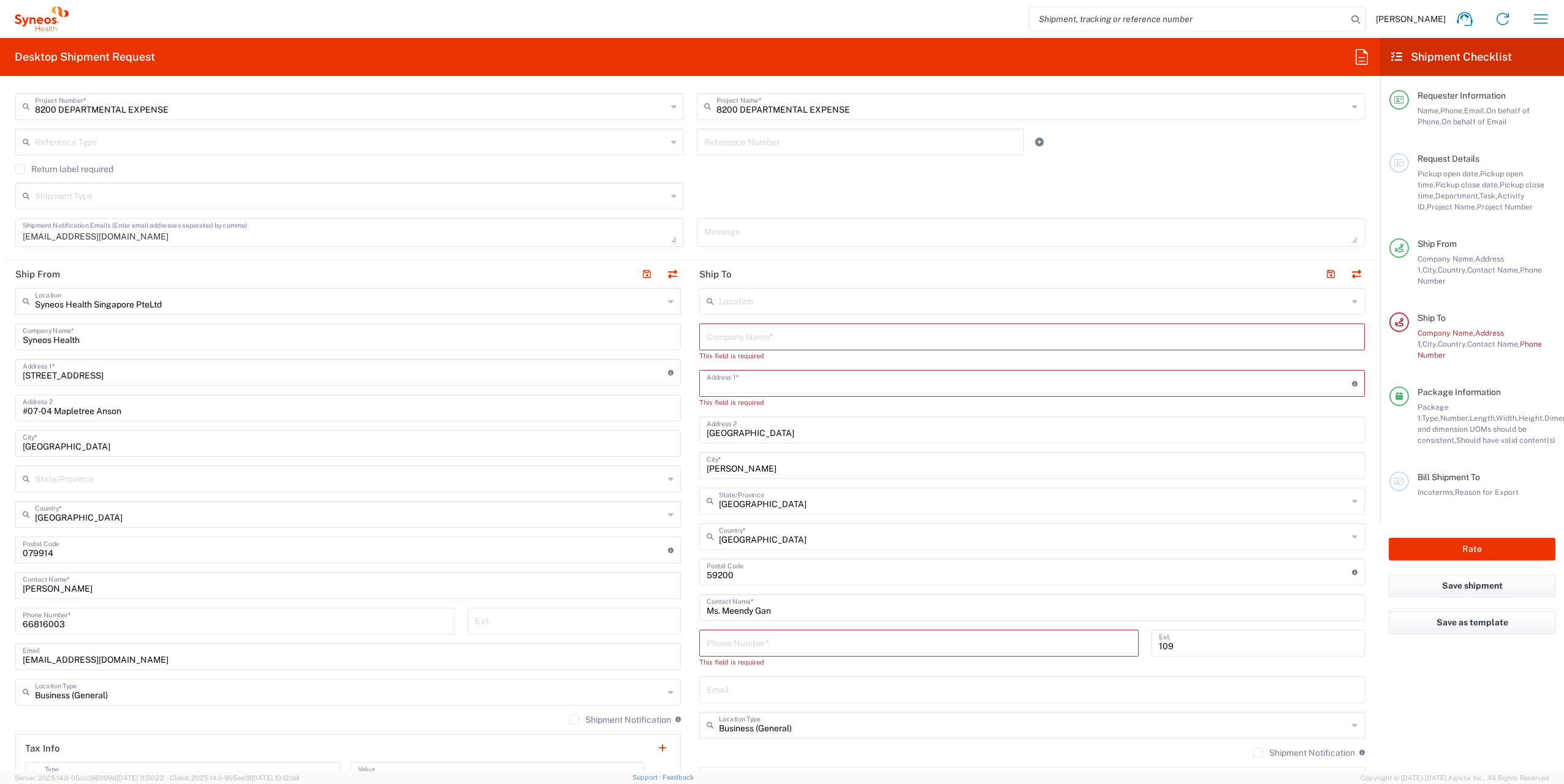 type 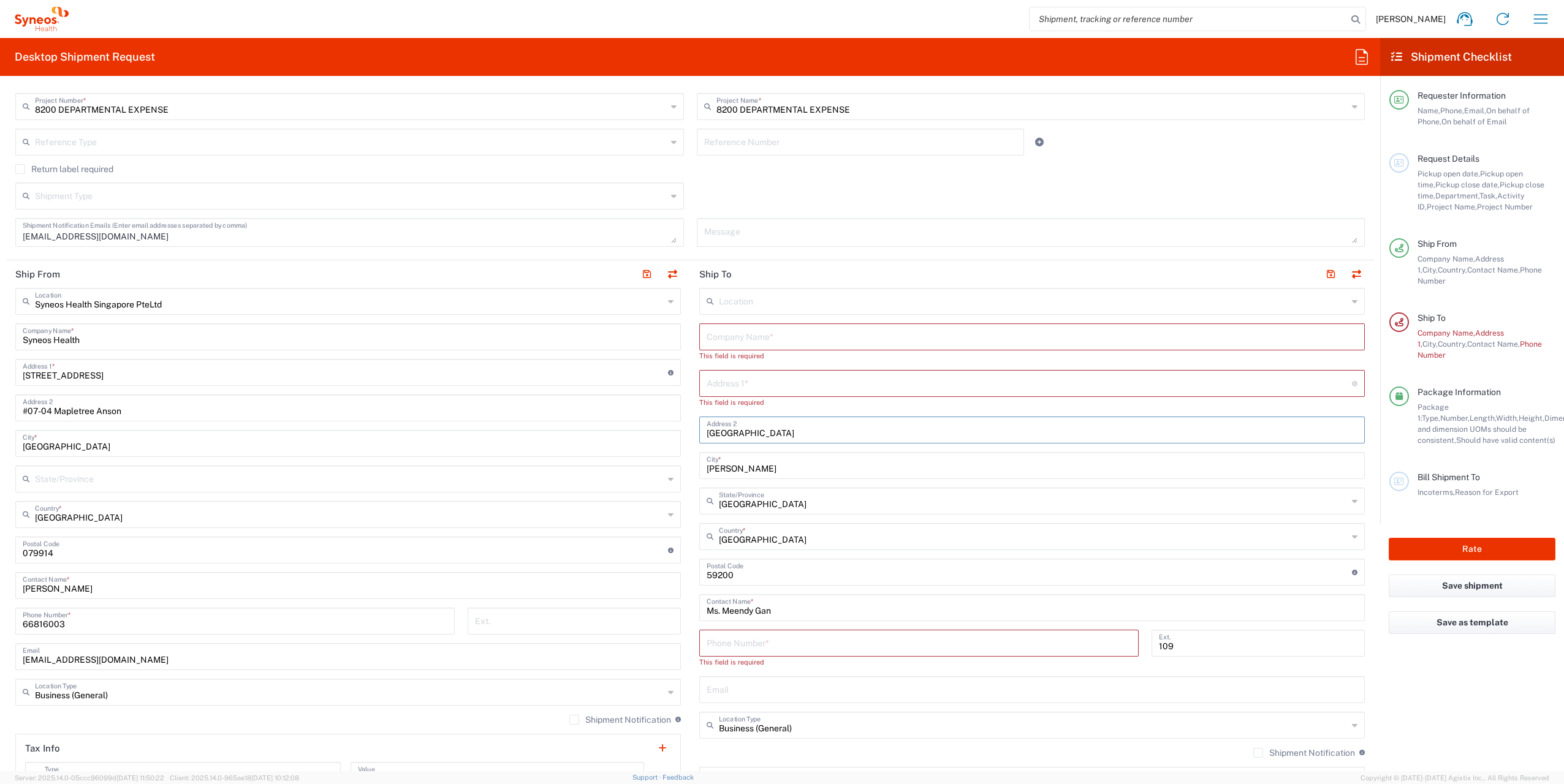 drag, startPoint x: 784, startPoint y: 429, endPoint x: 605, endPoint y: 427, distance: 179.0112 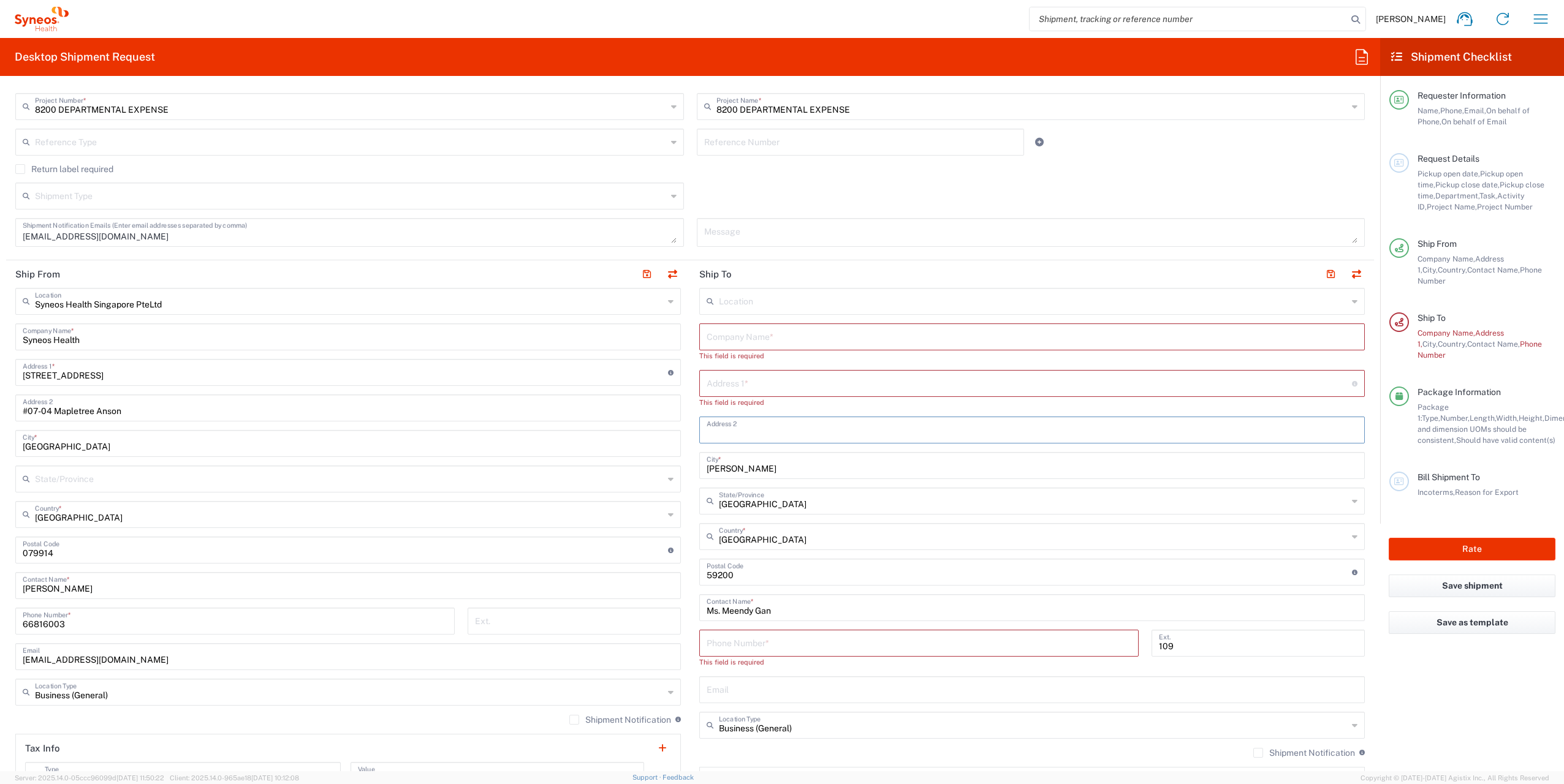 type 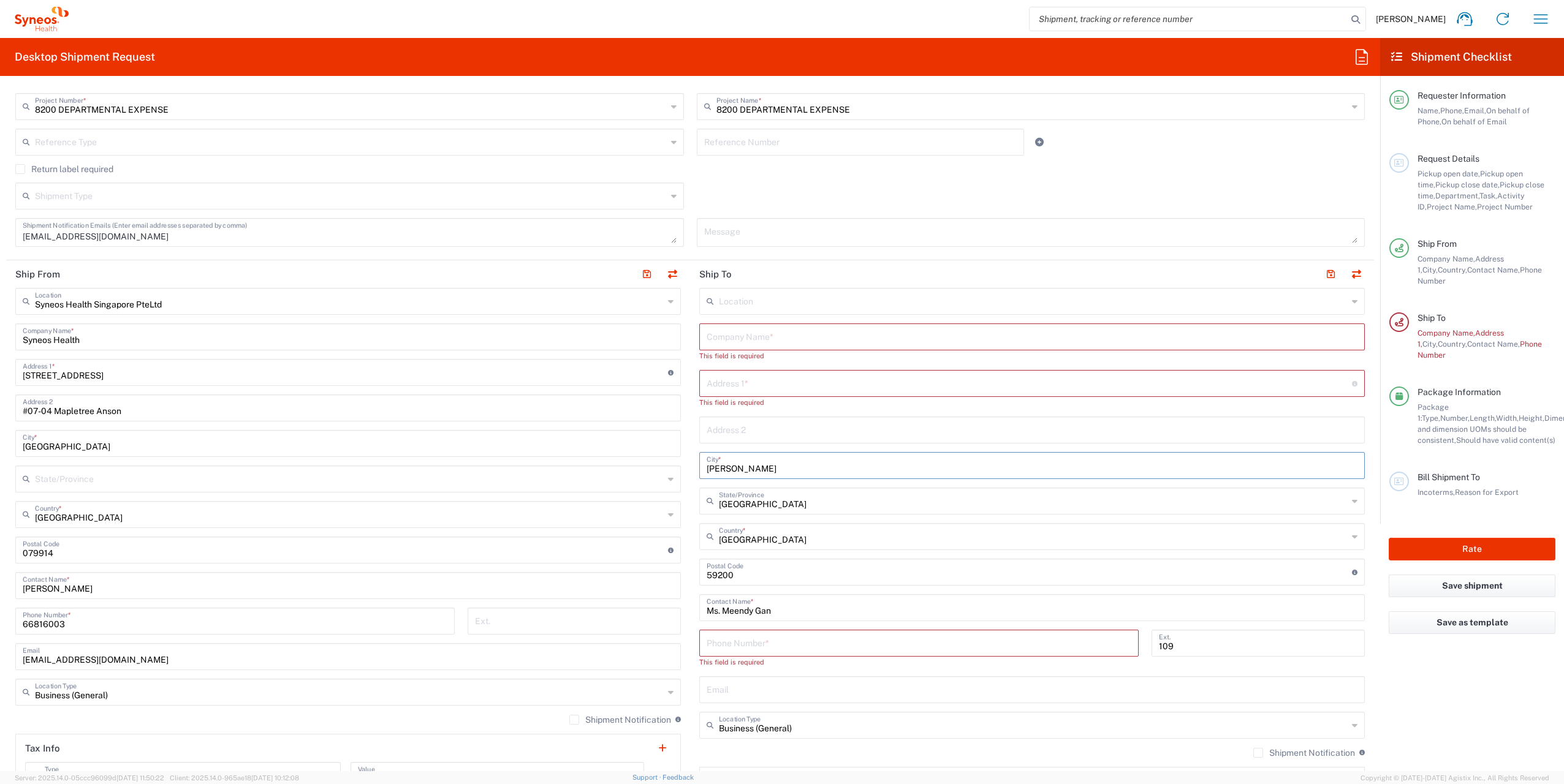 drag, startPoint x: 807, startPoint y: 464, endPoint x: 763, endPoint y: 594, distance: 137.24431 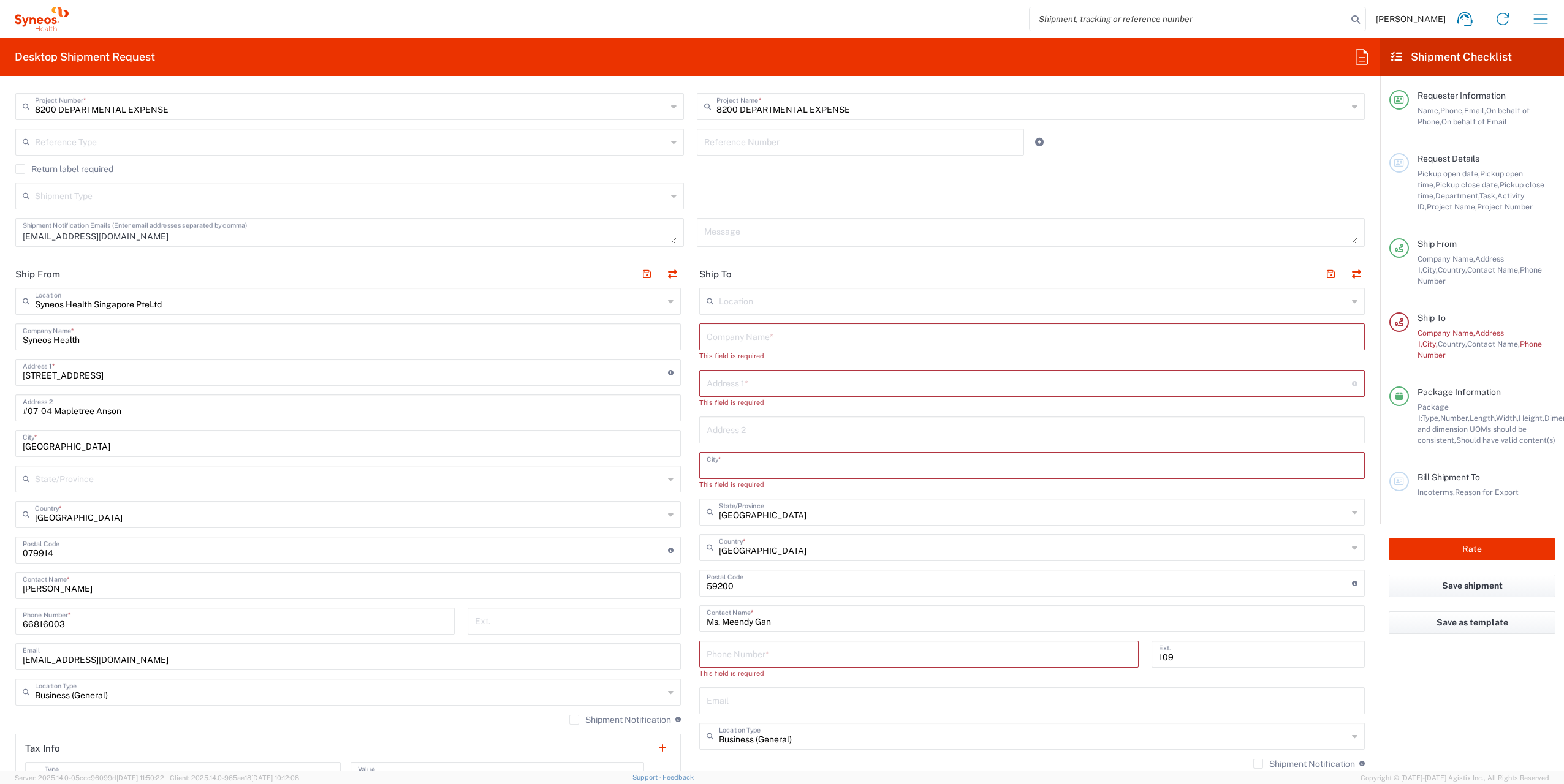 type 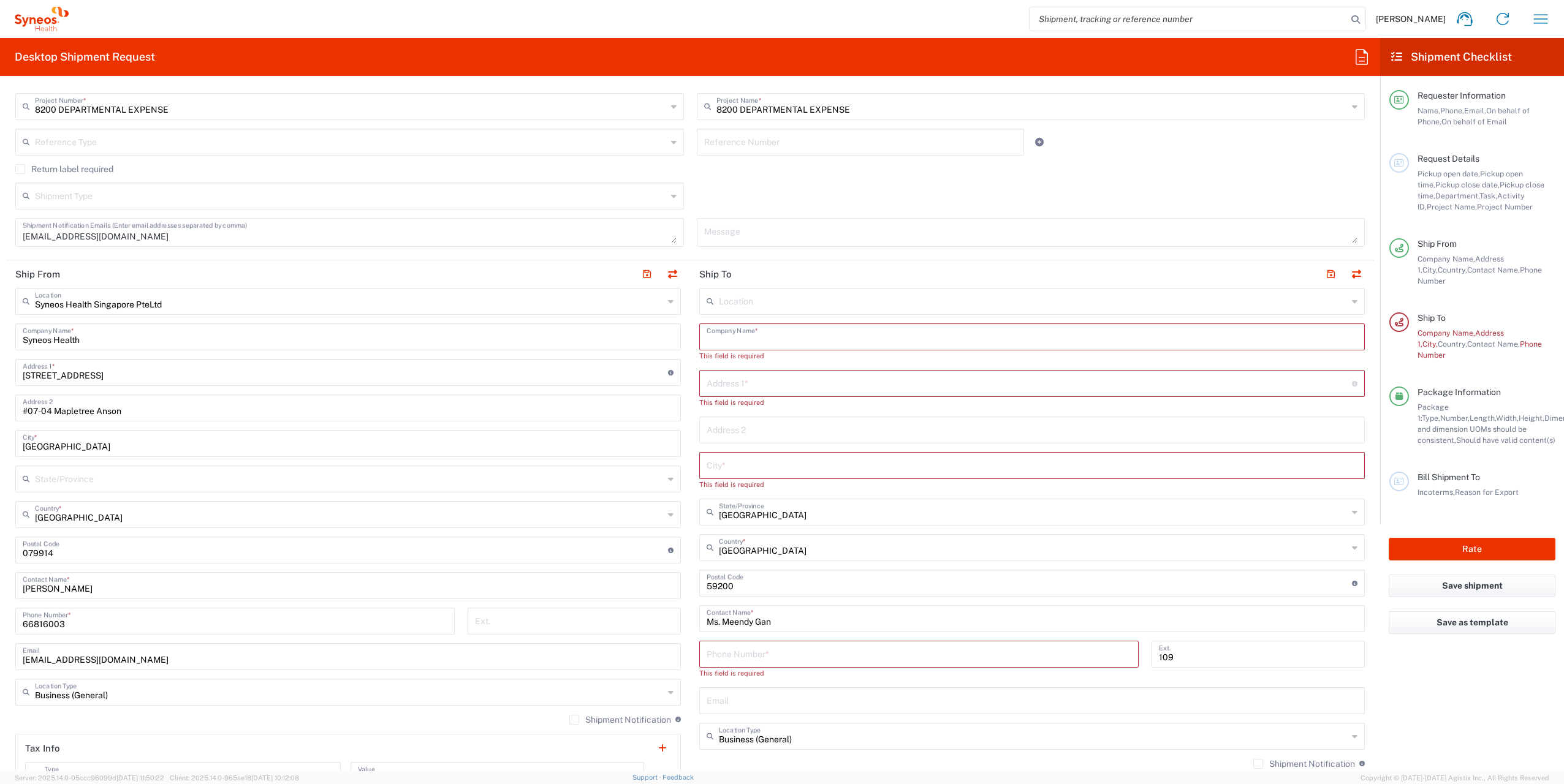 click at bounding box center [1032, 336] 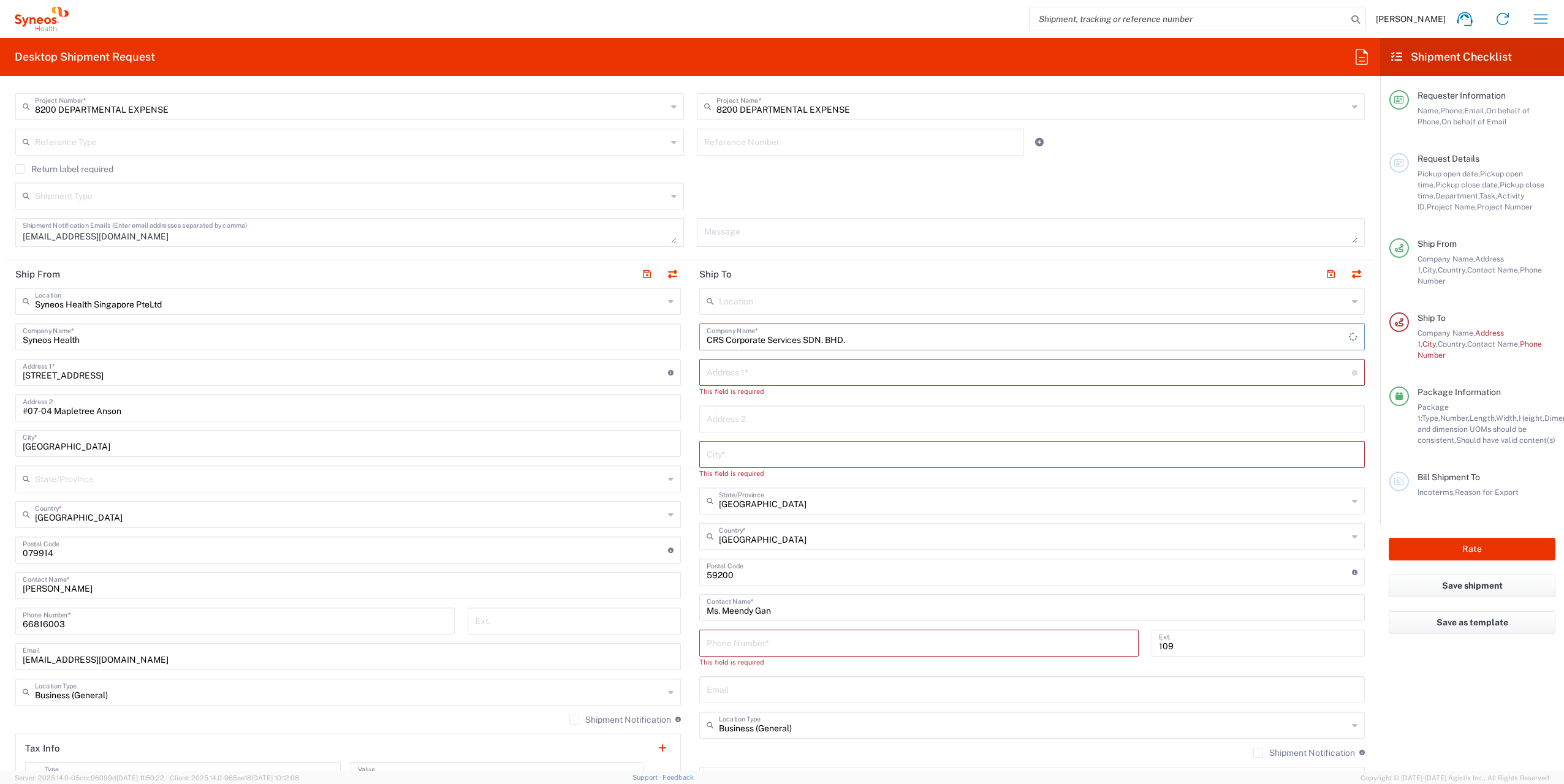 type on "CRS Corporate Services SDN. BHD." 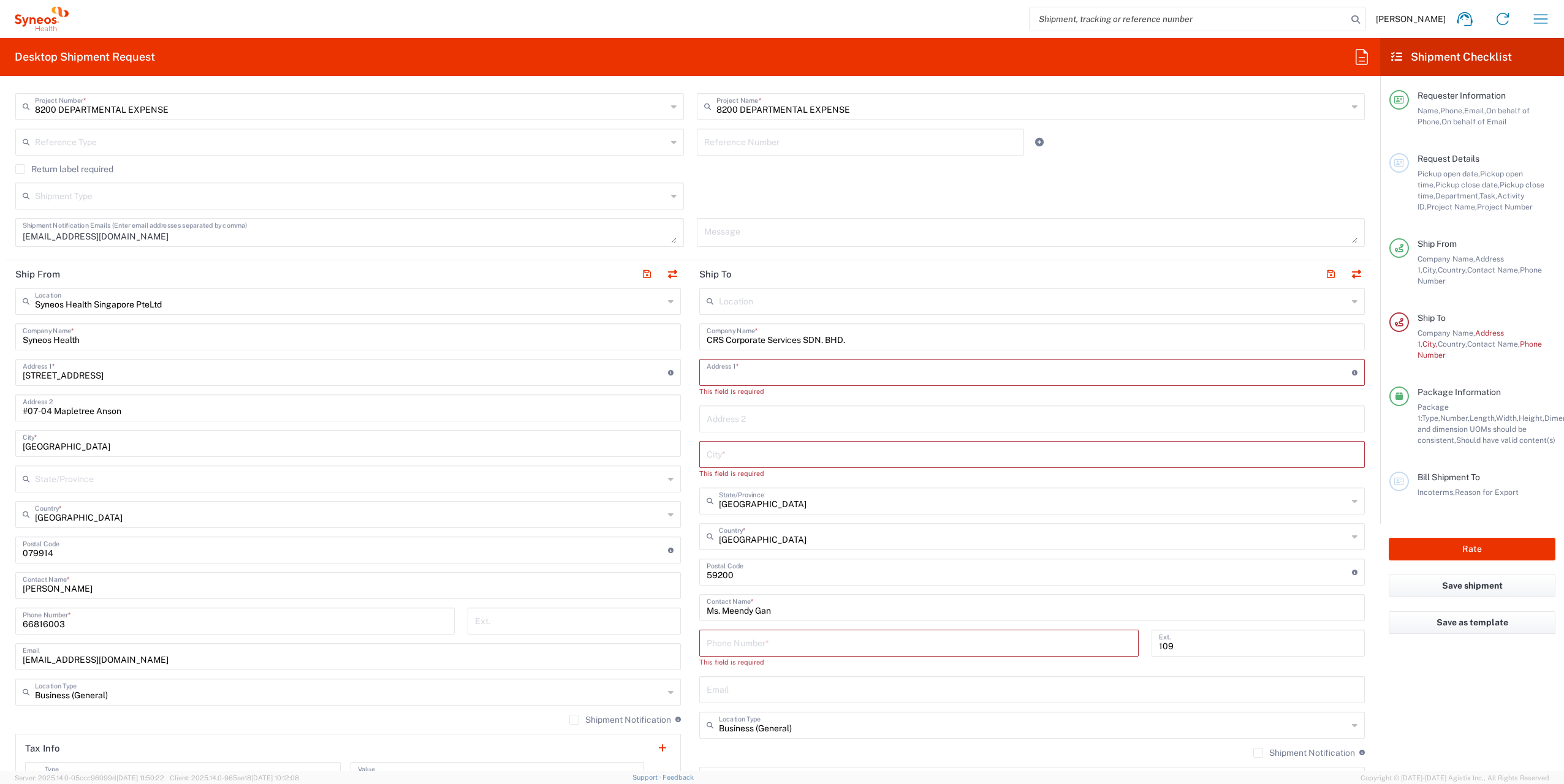 click at bounding box center [1029, 371] 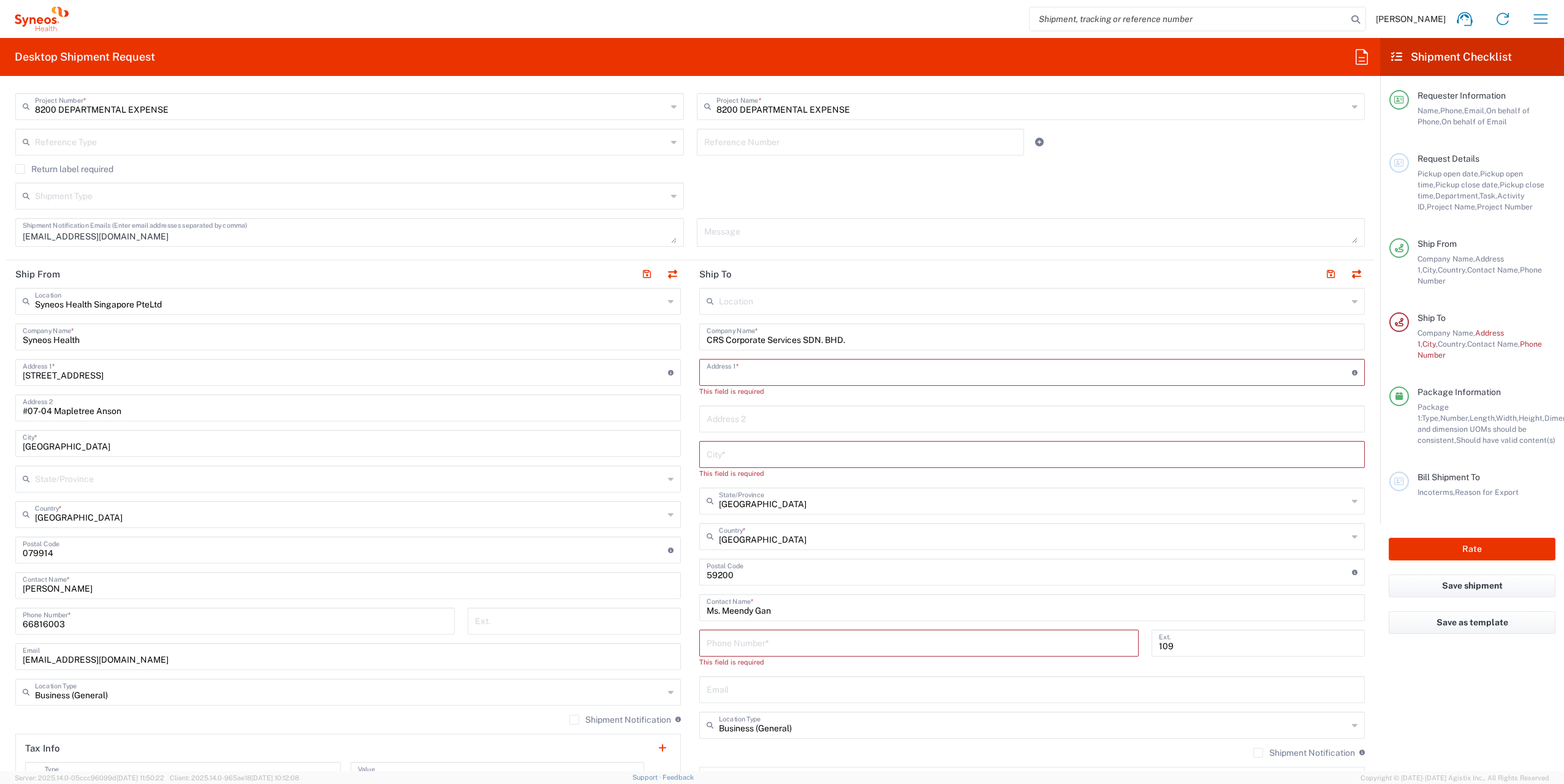 click at bounding box center [1029, 371] 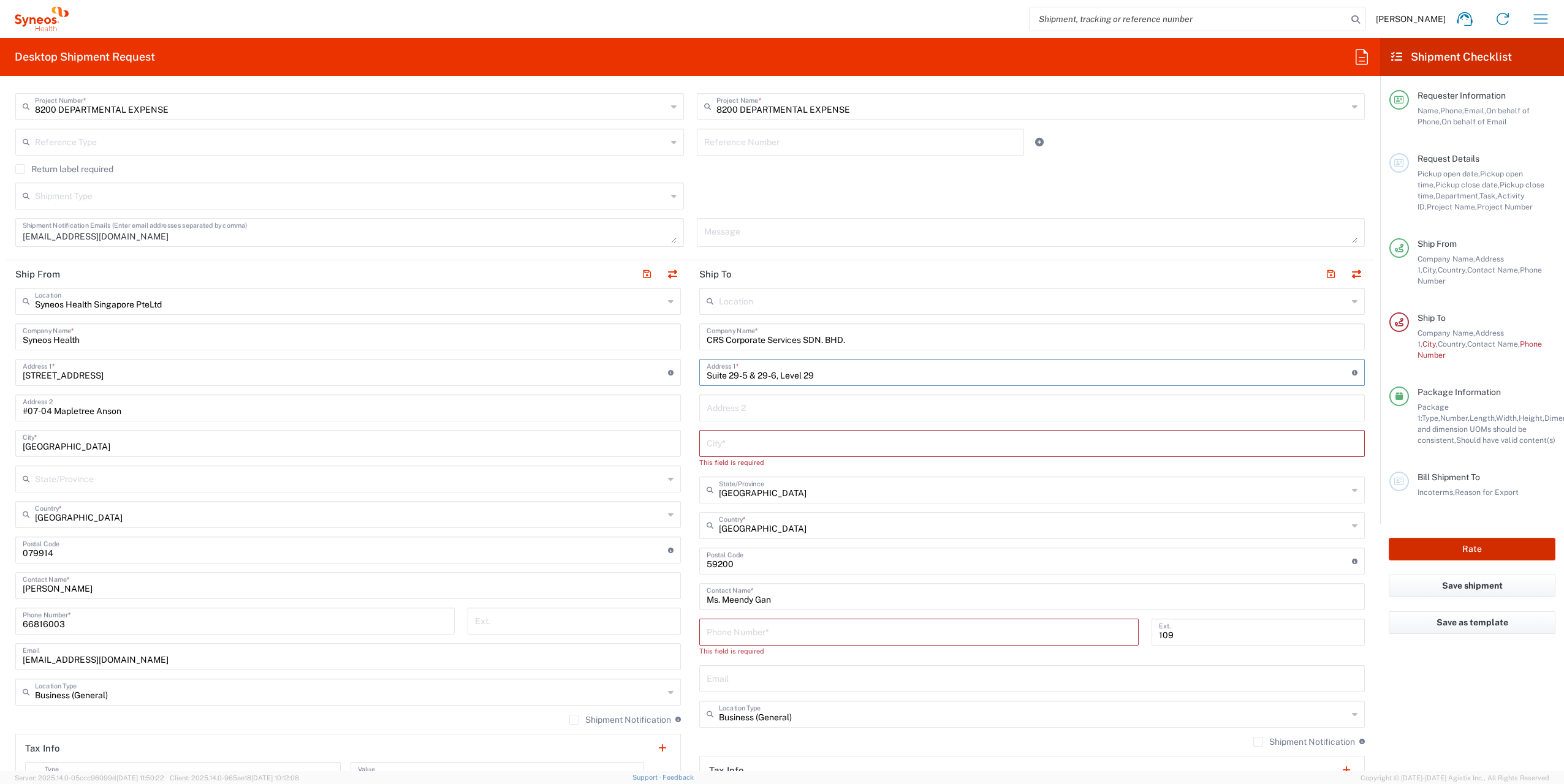 type on "Suite 29-5 & 29-6, Level 29" 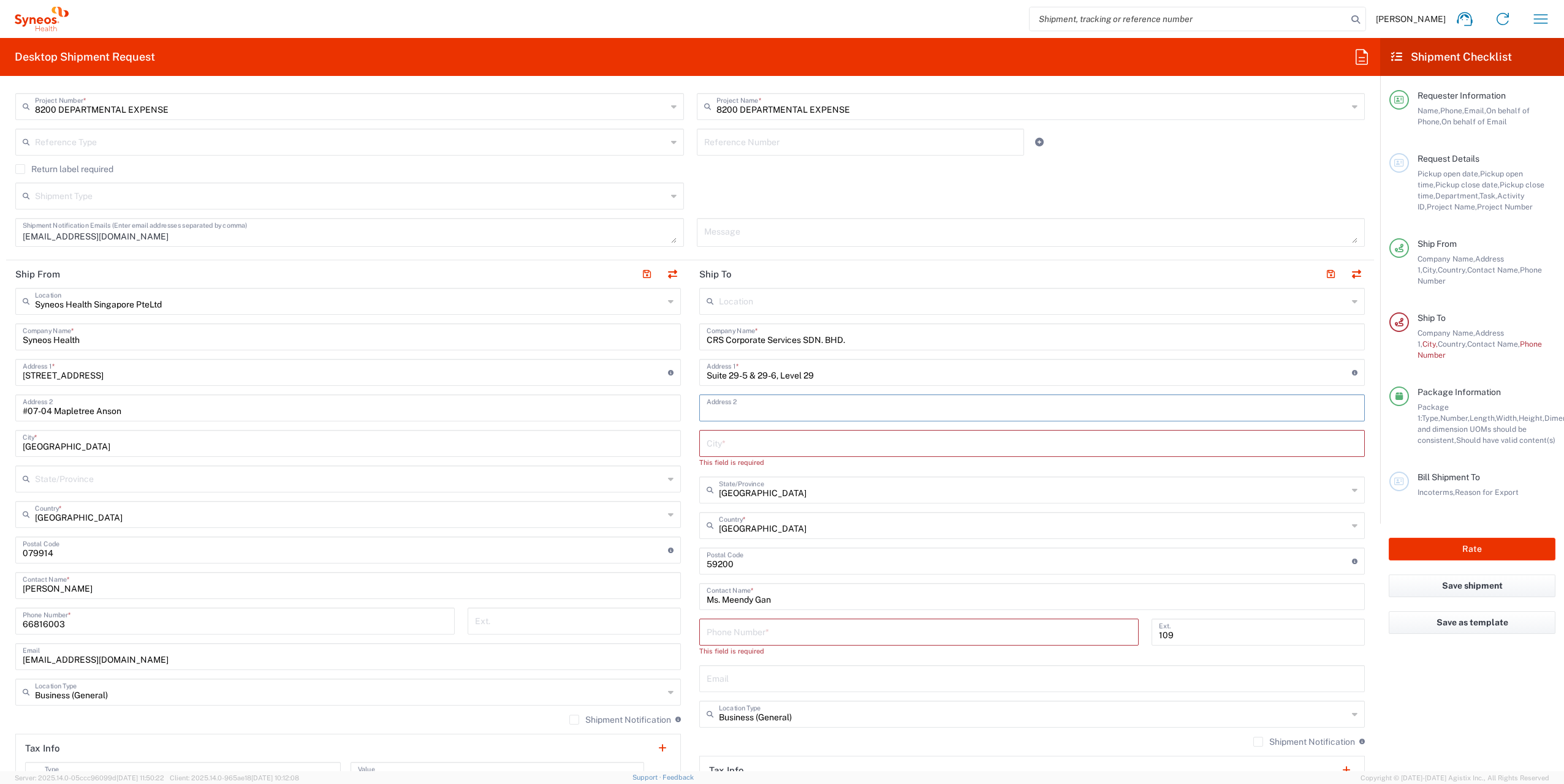 drag, startPoint x: 823, startPoint y: 402, endPoint x: 840, endPoint y: 402, distance: 17 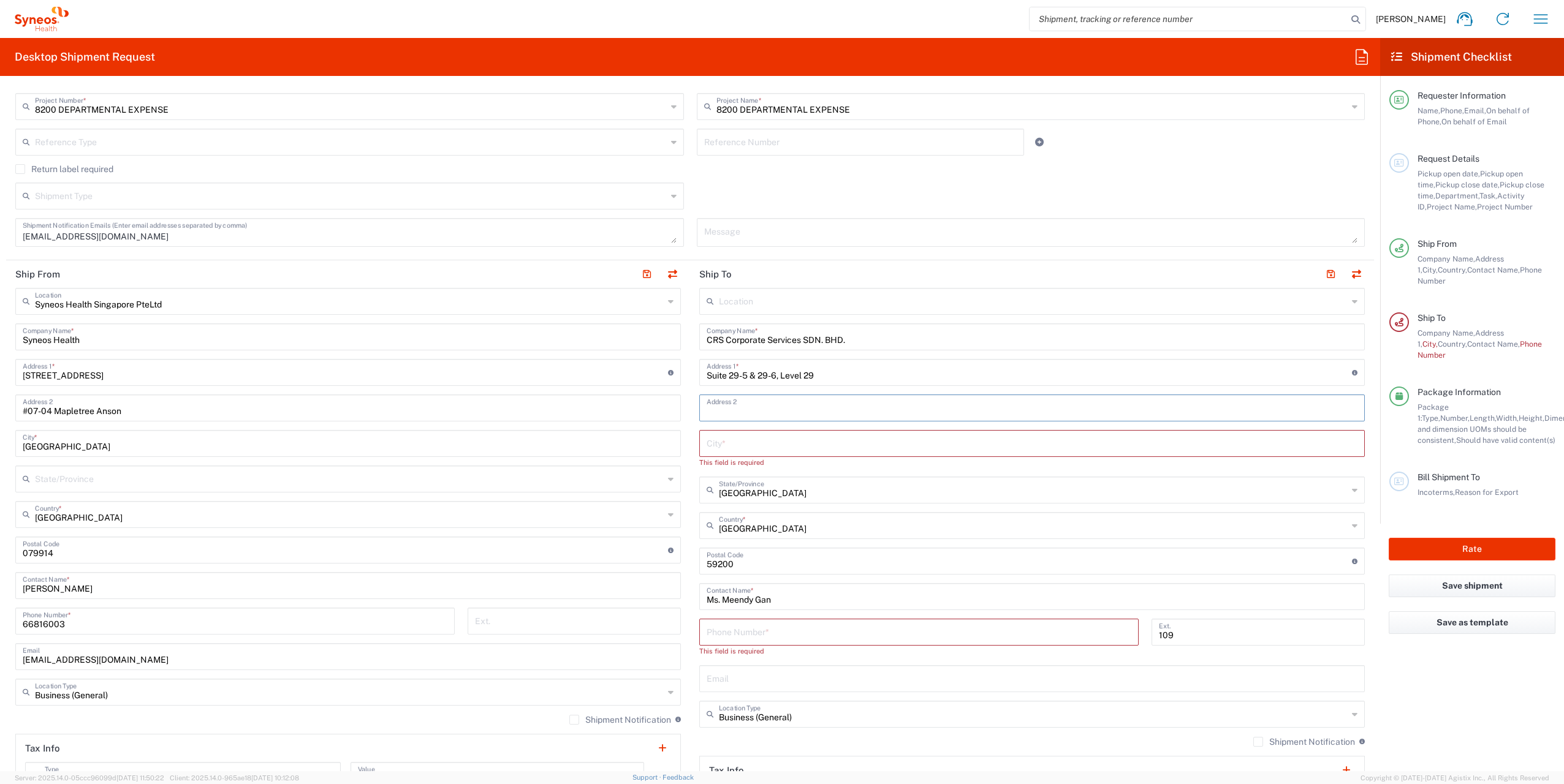 paste on "Oval Damansara" 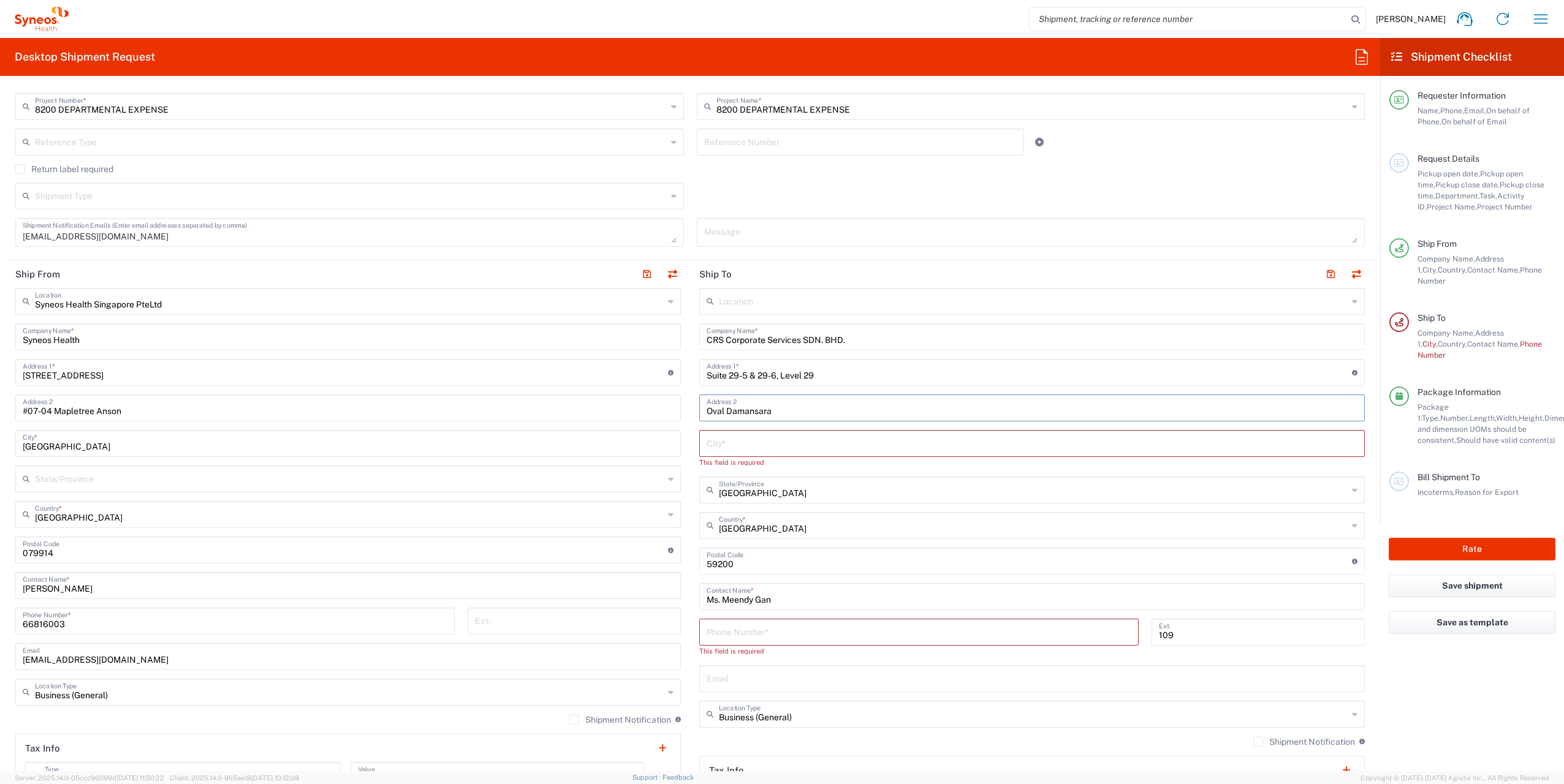 type on "Oval Damansara" 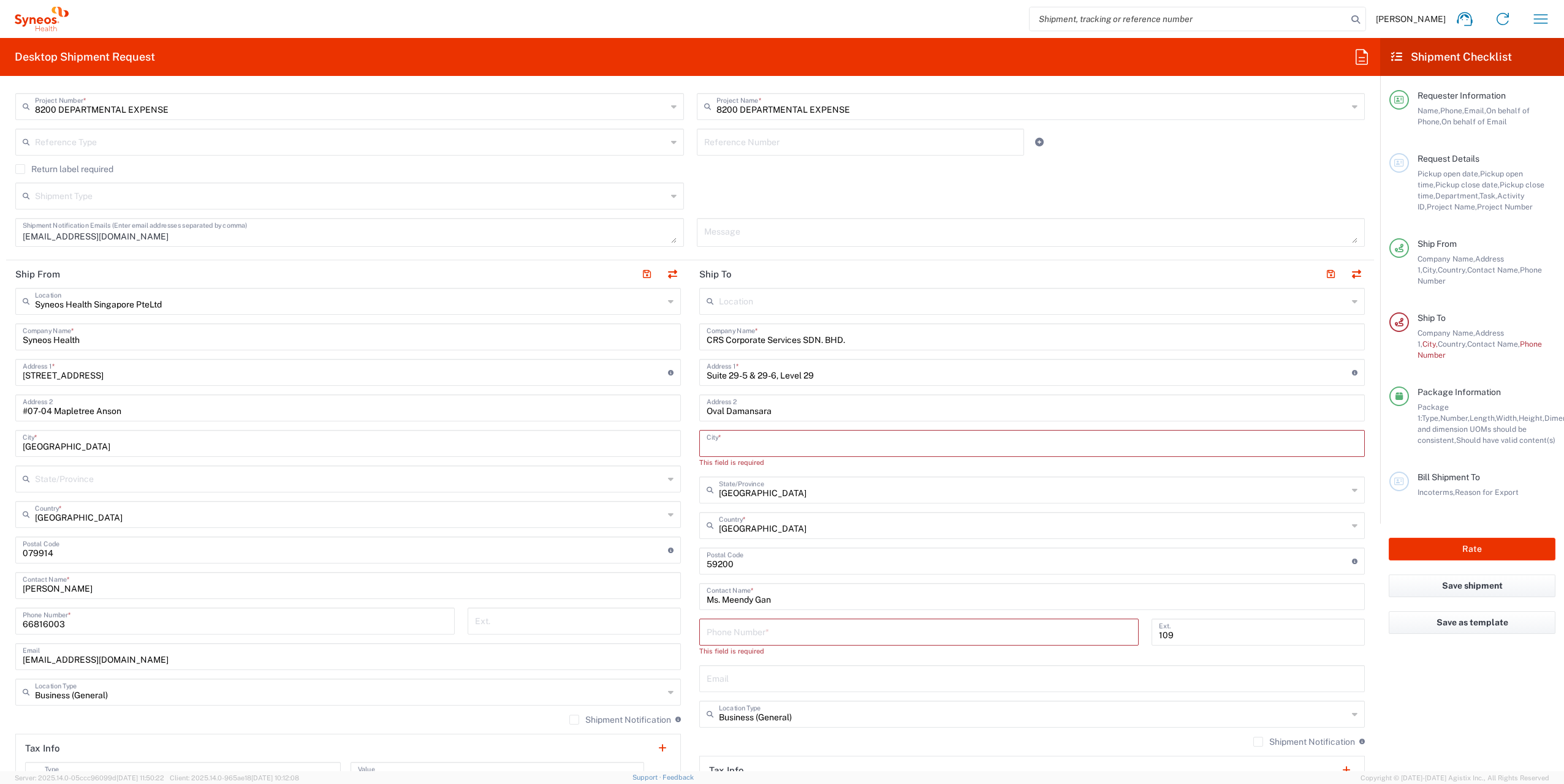 click at bounding box center (1032, 442) 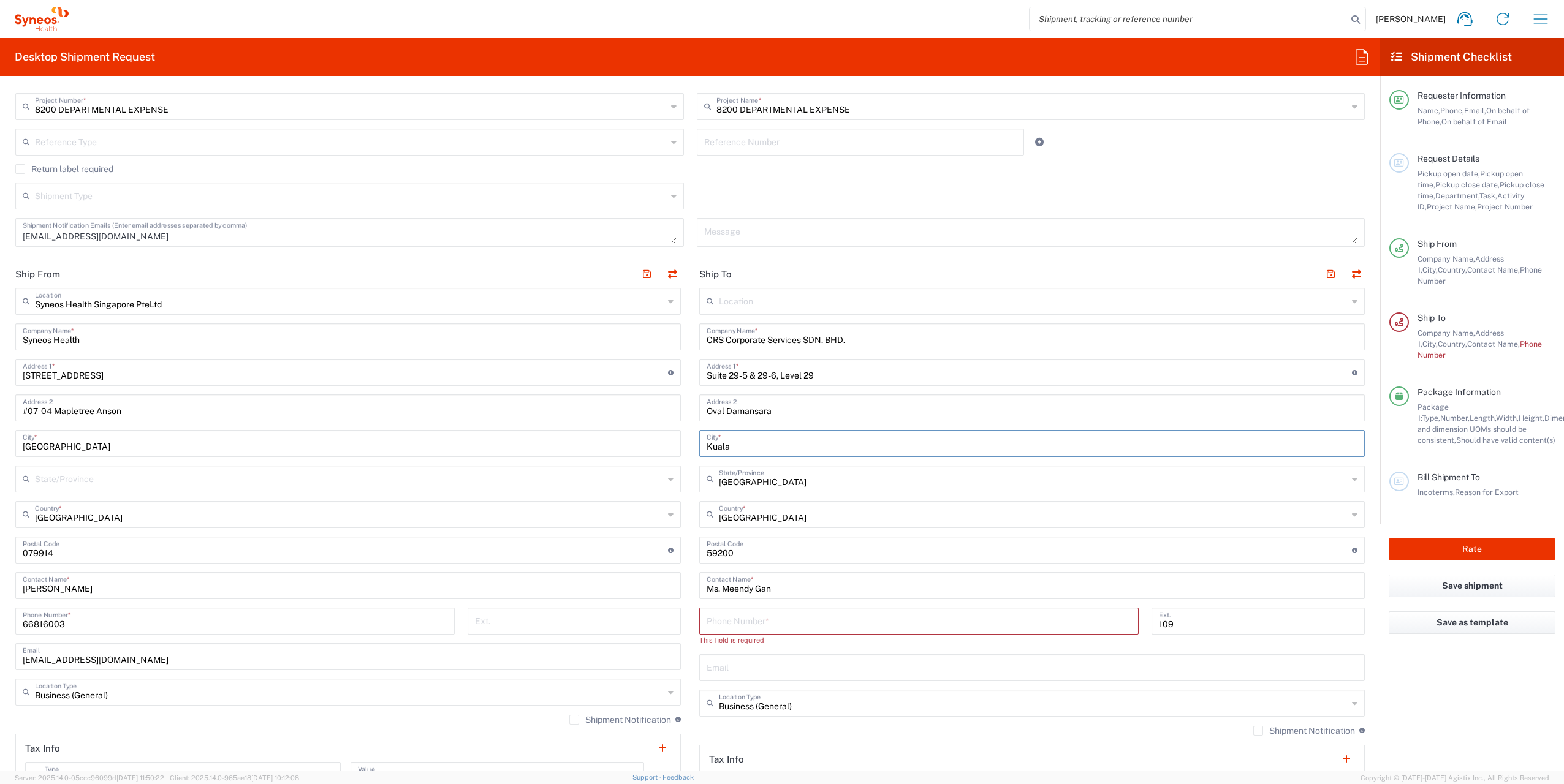 drag, startPoint x: 781, startPoint y: 447, endPoint x: 594, endPoint y: 430, distance: 187.77114 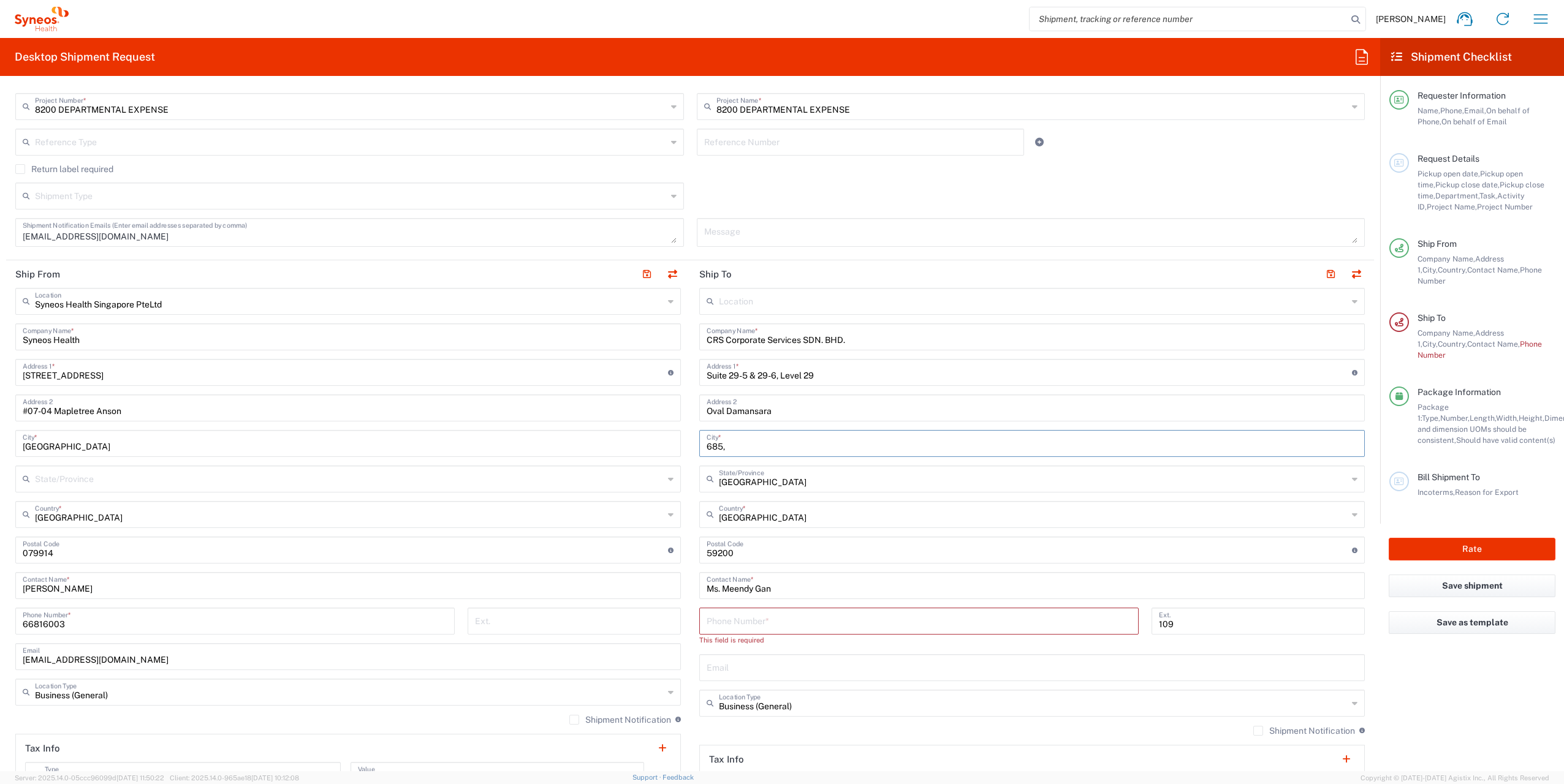 paste on "[GEOGRAPHIC_DATA]" 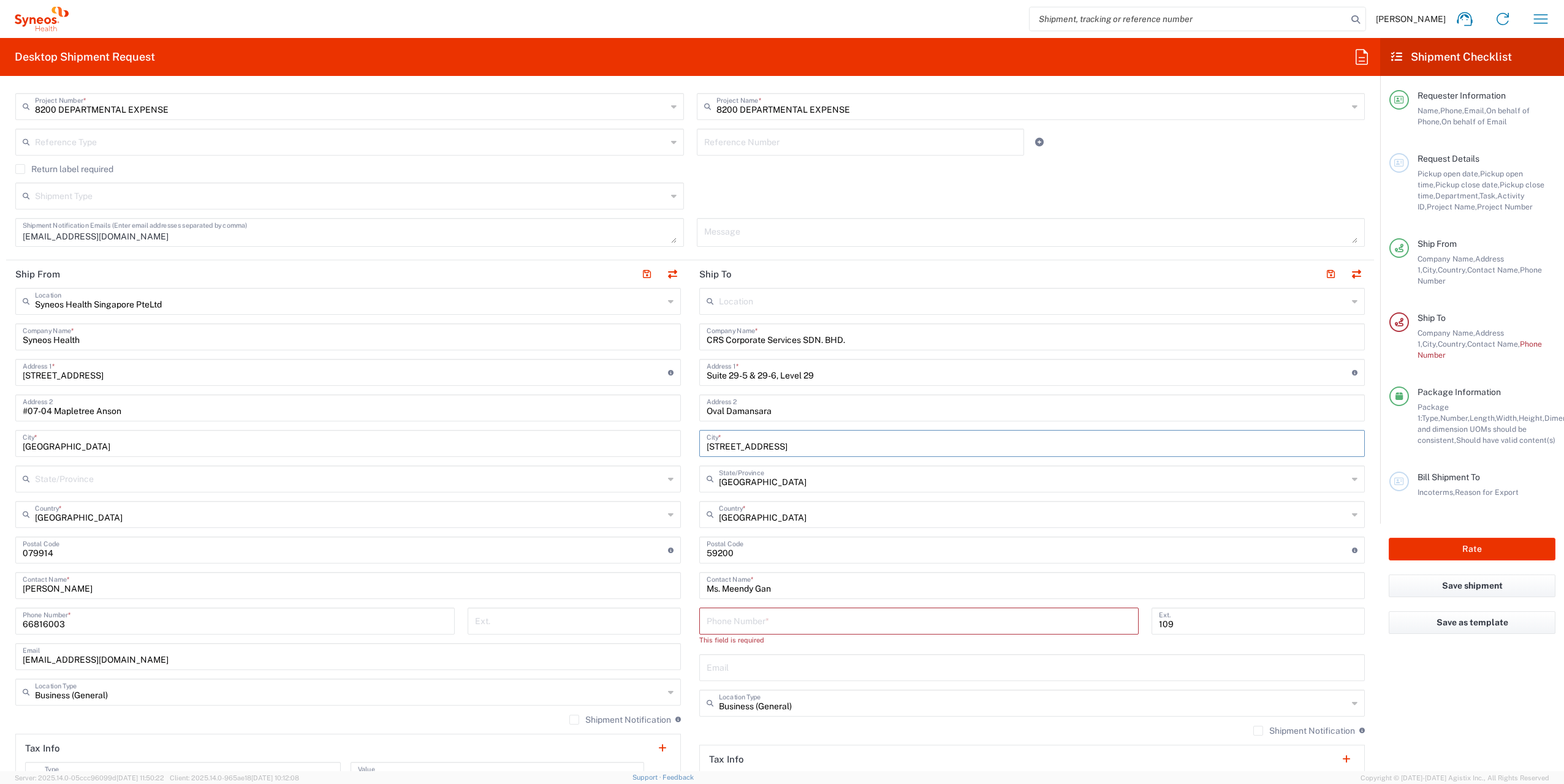 type on "685, Jalan Damansara" 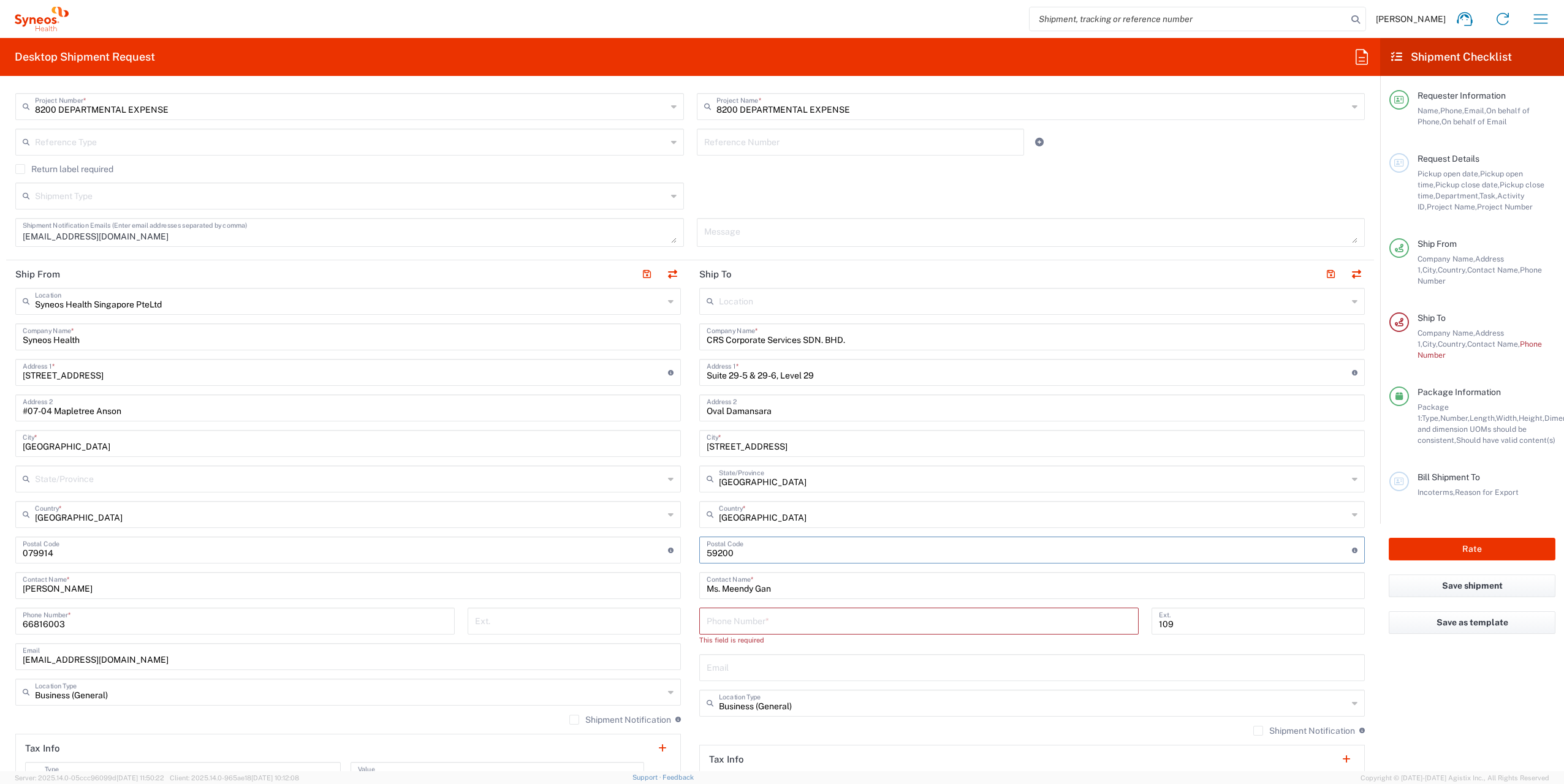 drag, startPoint x: 771, startPoint y: 552, endPoint x: 617, endPoint y: 557, distance: 154.0811 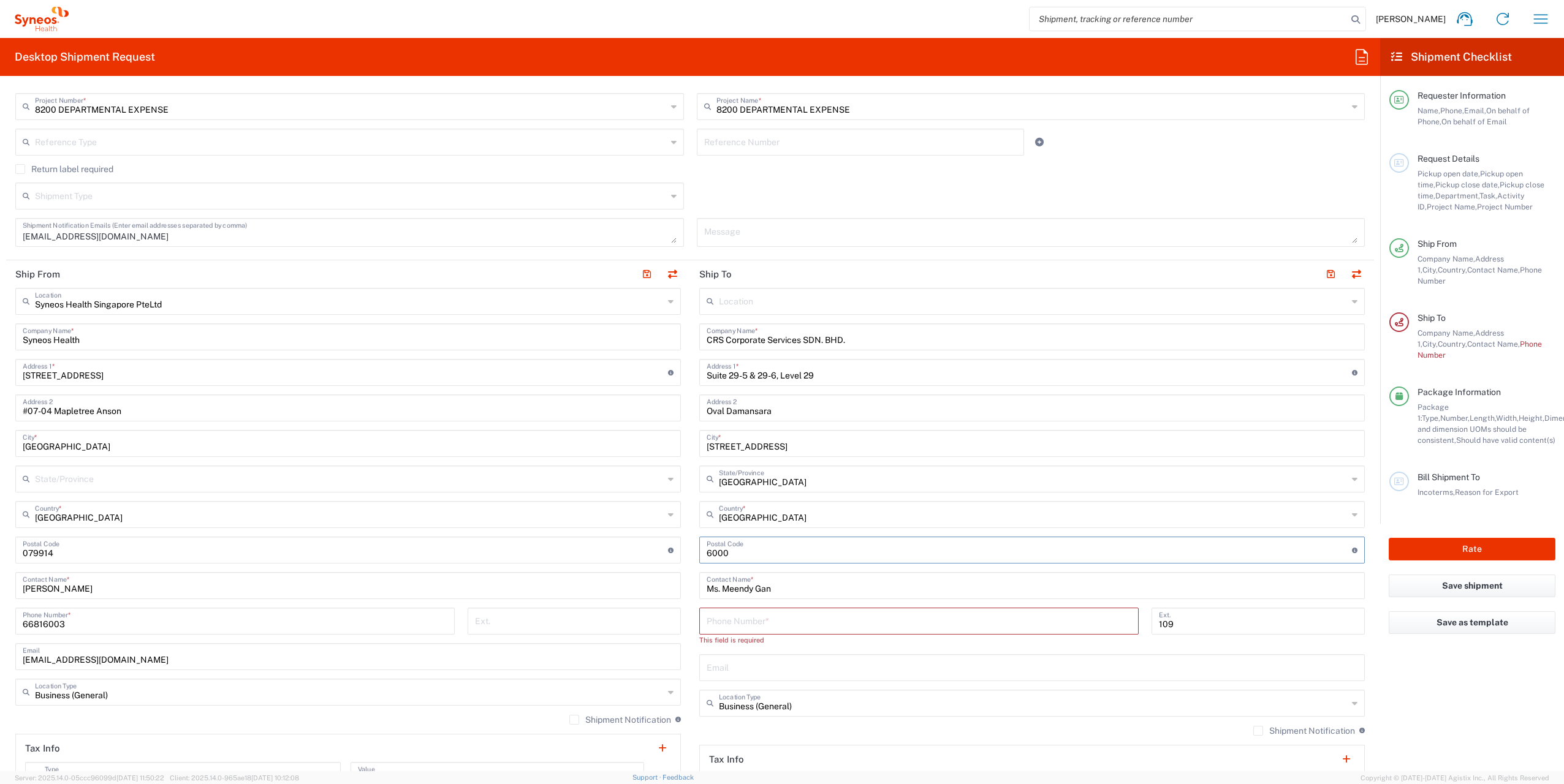 type on "6000" 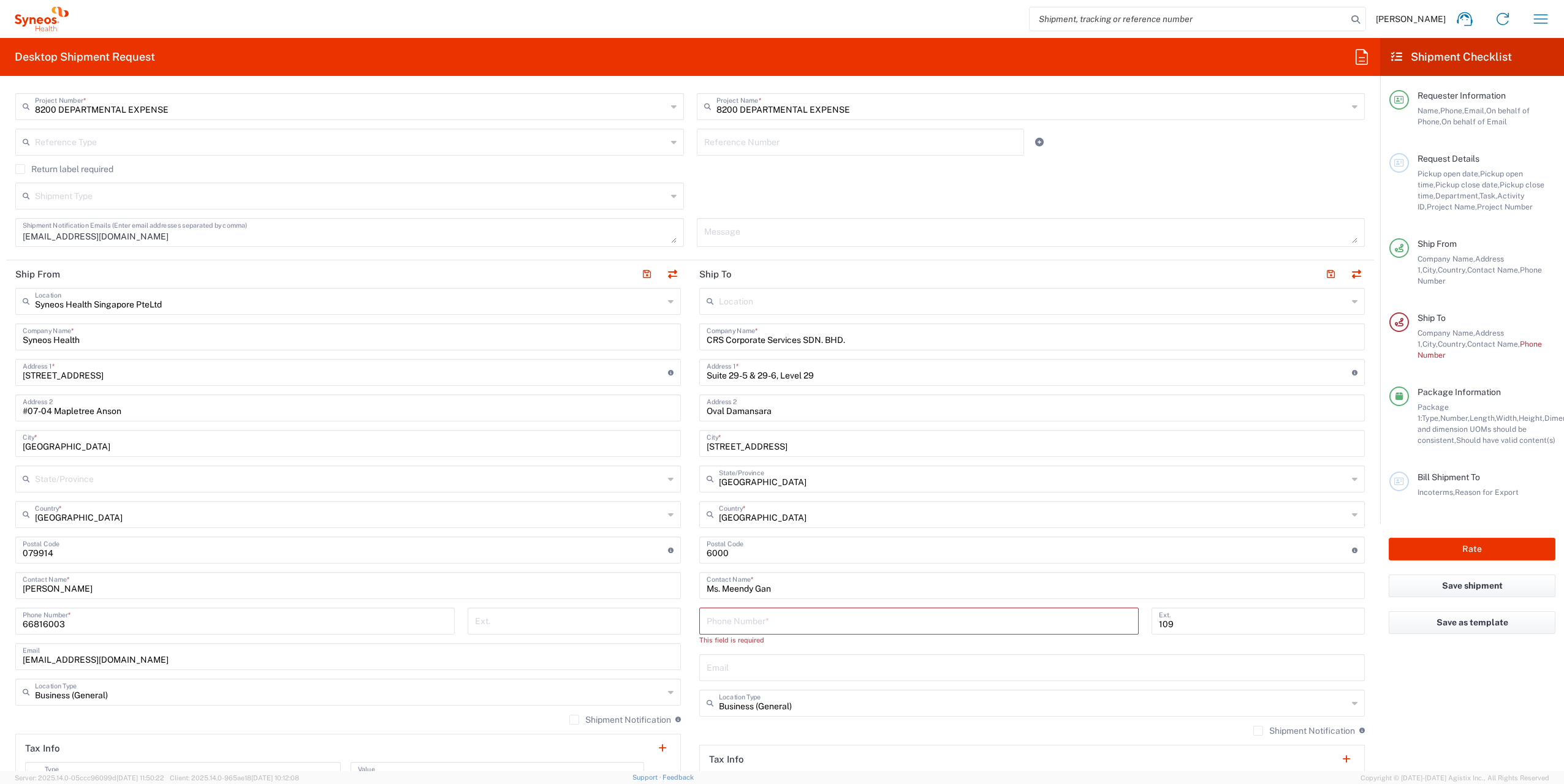 click on "Reference Type  Account Type Activity ID Airline Appointment Number ASN Batch Request # Bill Of Lading Bin Booking Number Booking Request ID Cancel Pickup Location CBP Entry No Claim Container Number Customer Ref Delivery Number Department Document No Expenditure Export Reference Flight Number General GL Code House Airway Bill Internal Requisition Invoice Number ITN No Job Number License Lloyd's Code Lot Number Master Airway Bill Master Tracking Number Material Requisition Order Number Organization Packing Slip Pickup Number Pickup Request PO Line Item No PRO # Problem File Number Project Project Number Protocol Number Purchase Order Quote Number Release Number RMA Route Sales Order Seal Number Serial No Shipment Id Number Shipment Line No Study Number Task Tender ID VAT Number Vessel Name VIN Voyage Number Waybill Number Work Order  Reference Number" 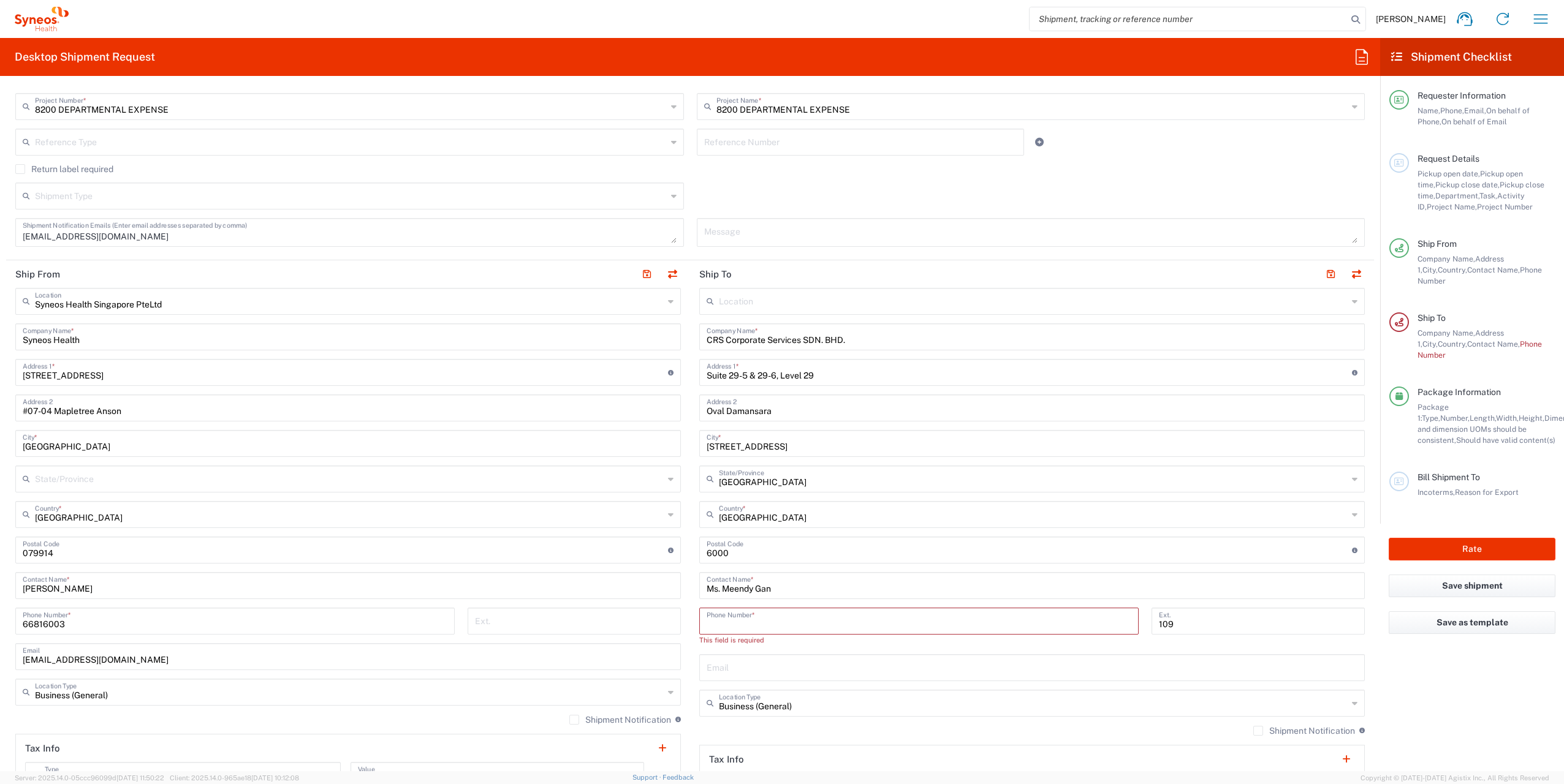 paste on "+603 2022 5528 (Ext. 109)" 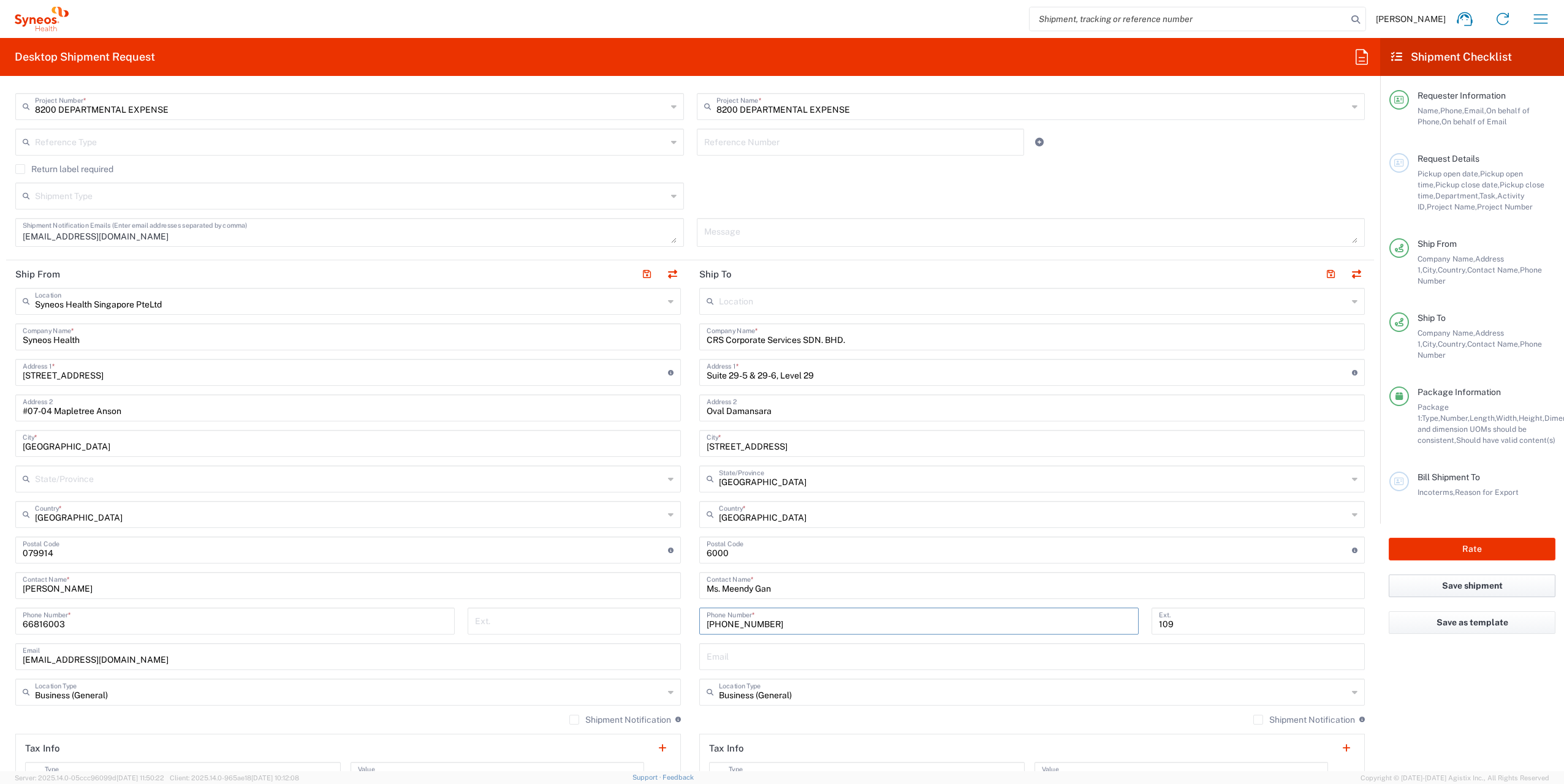 type on "+603 2022 5528" 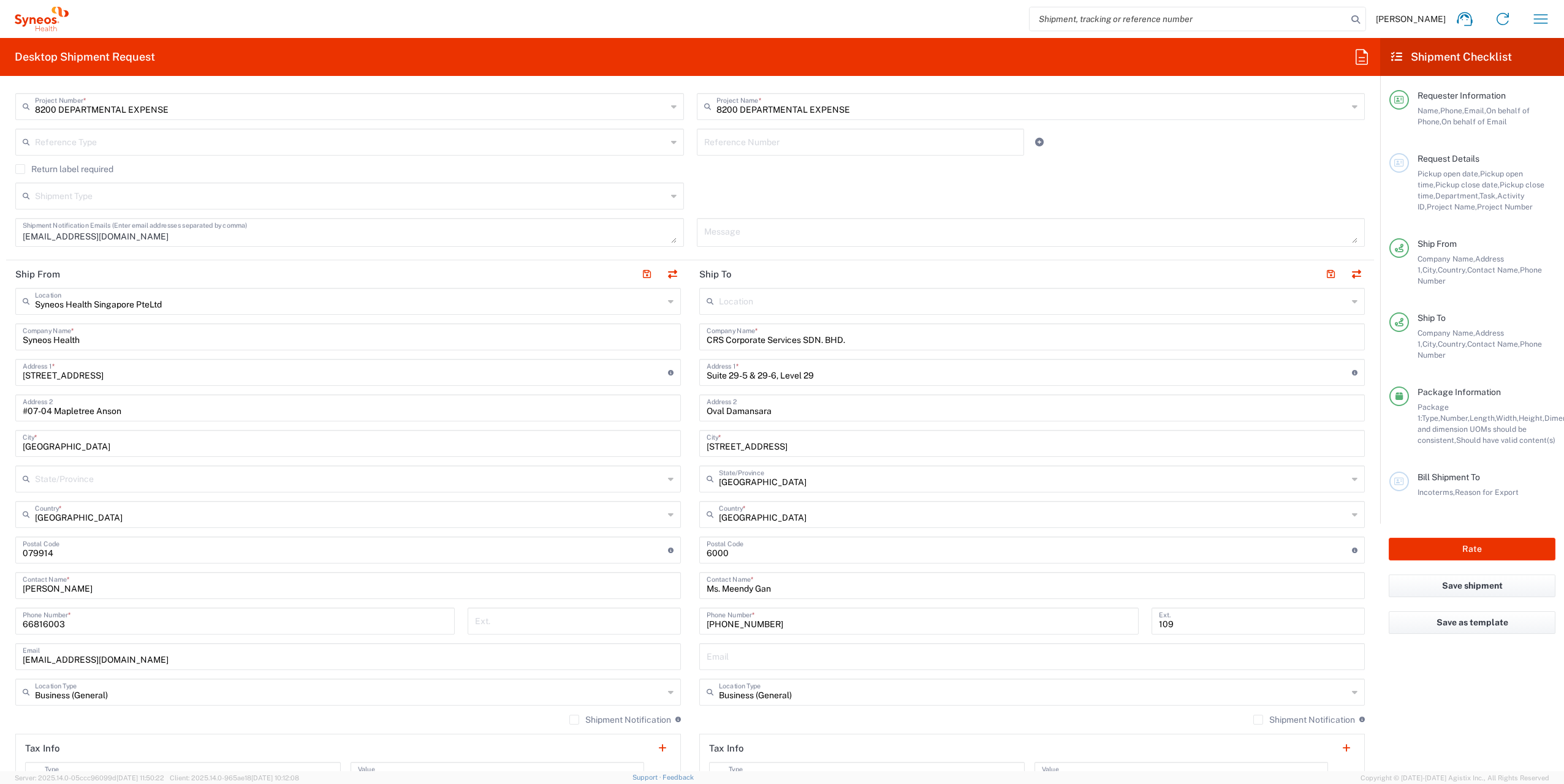 click at bounding box center (1032, 655) 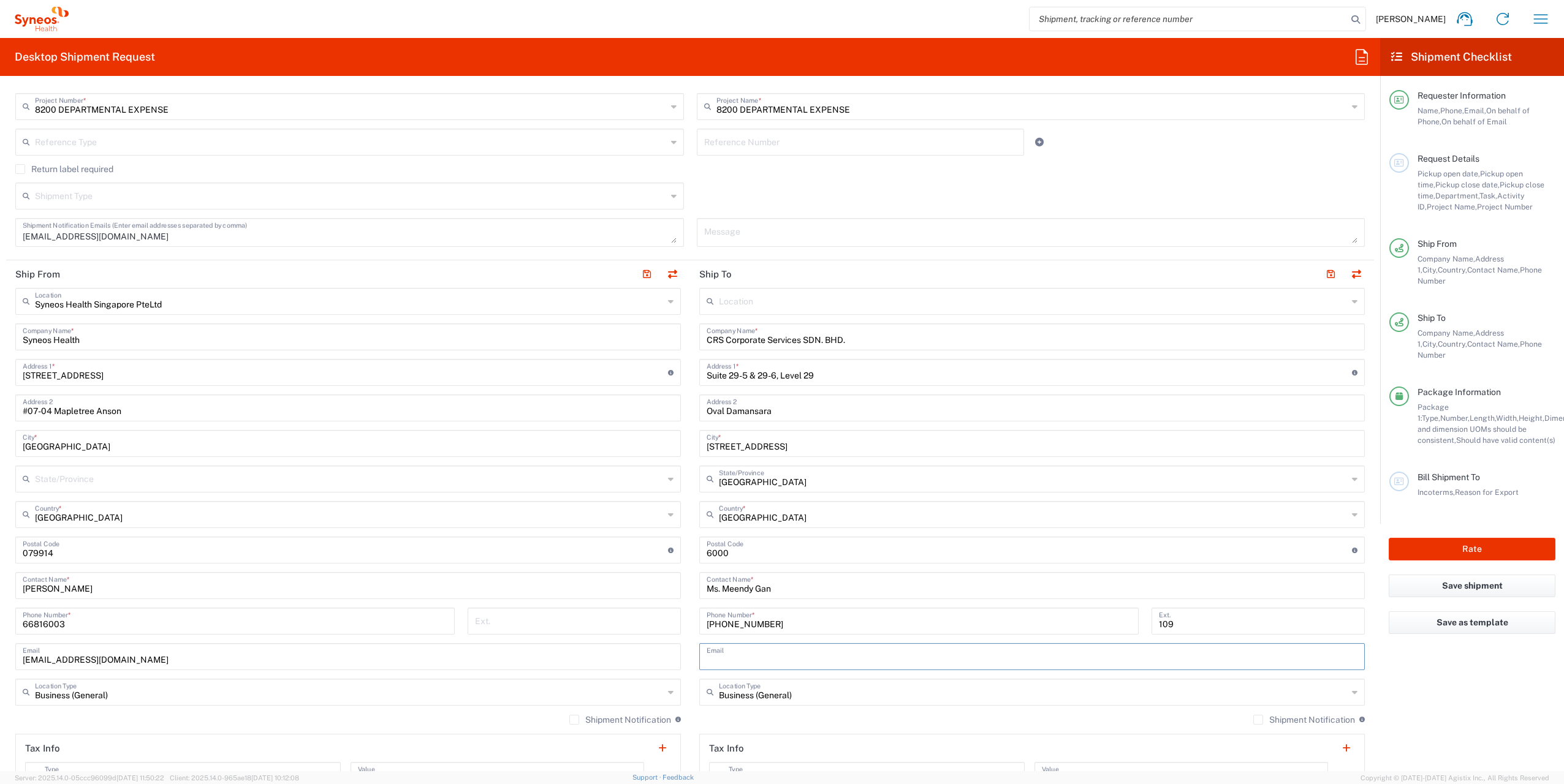 paste on "[EMAIL_ADDRESS][DOMAIN_NAME]" 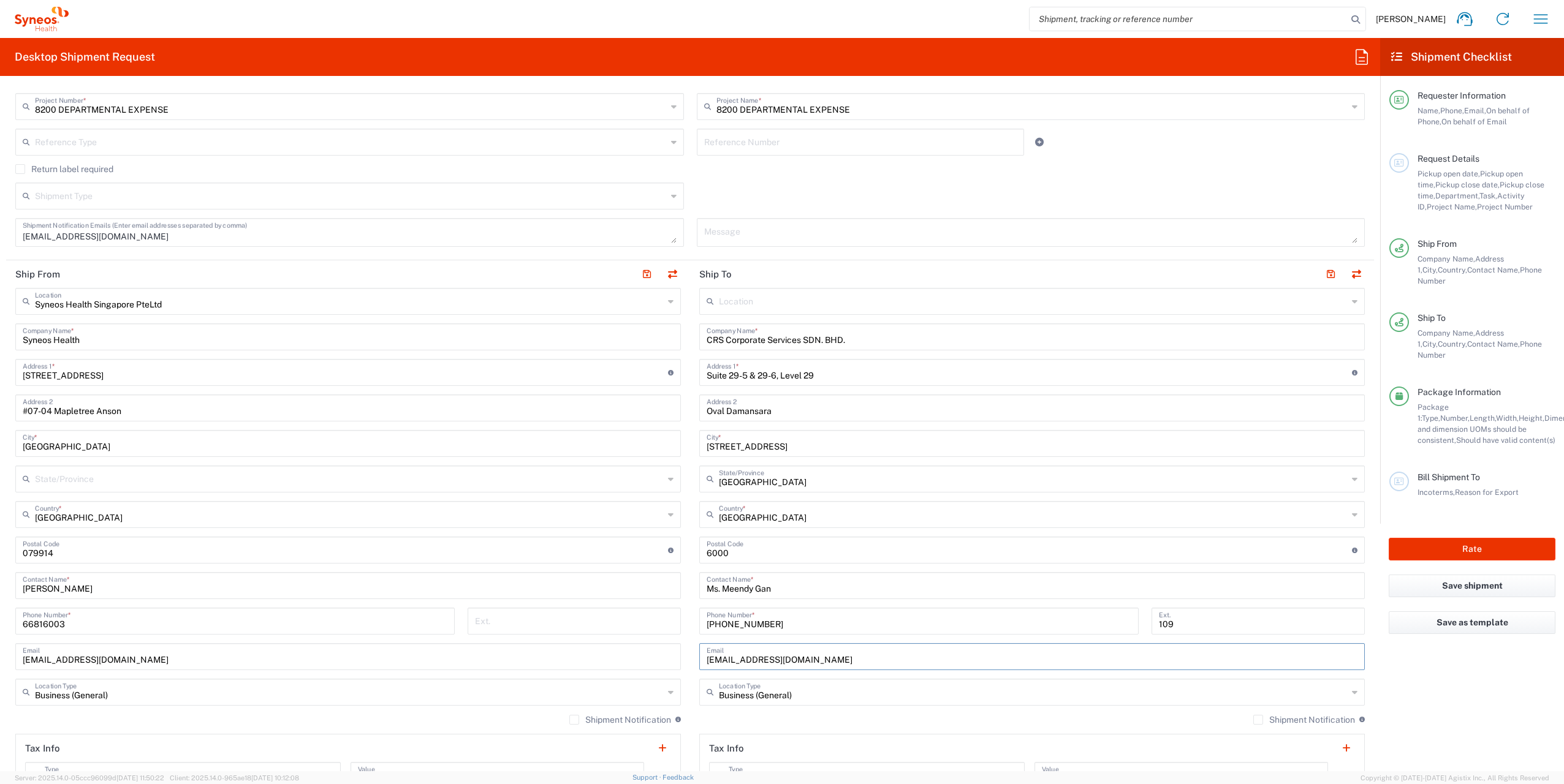 type on "[EMAIL_ADDRESS][DOMAIN_NAME]" 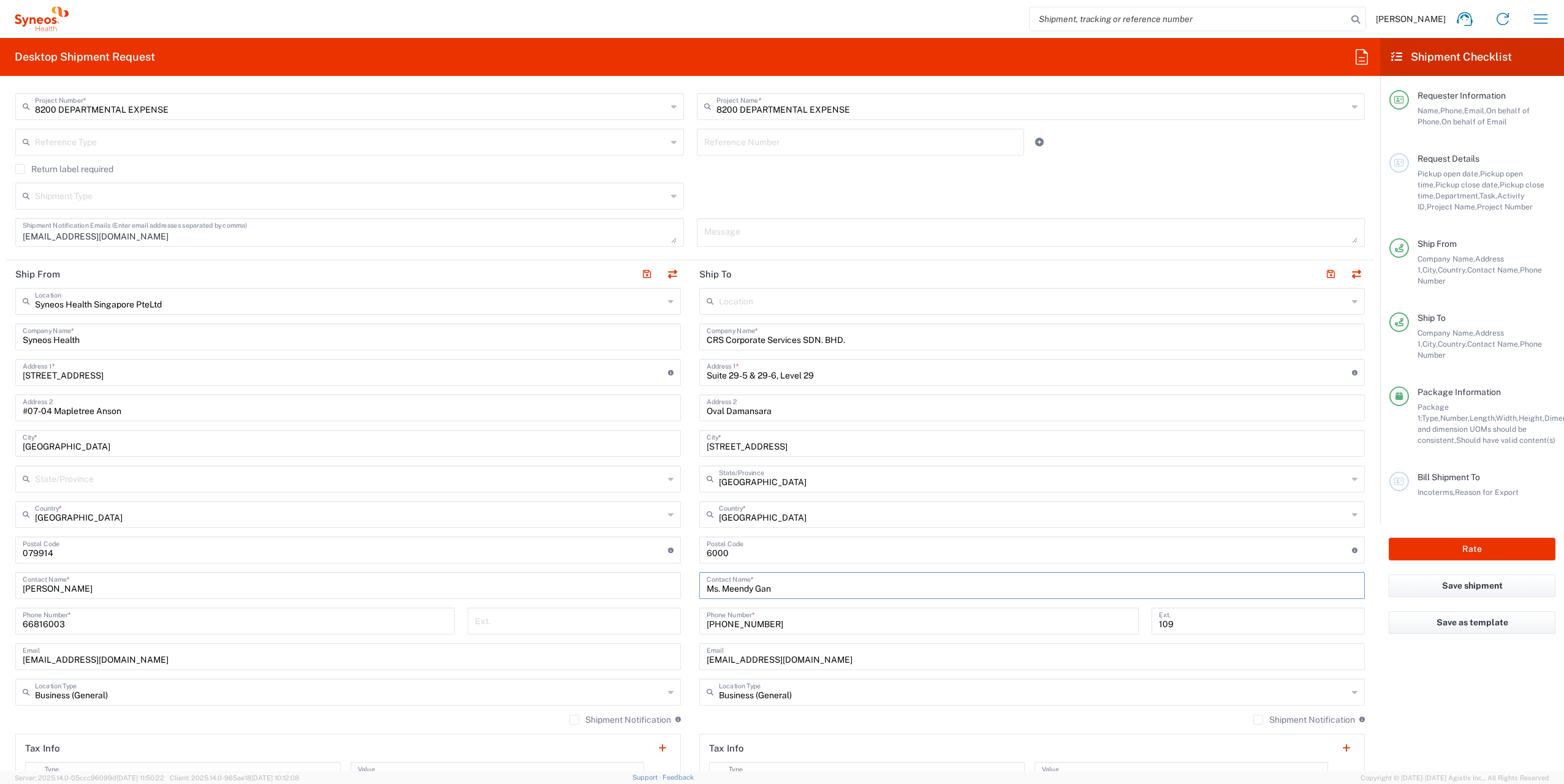 drag, startPoint x: 810, startPoint y: 584, endPoint x: 697, endPoint y: 586, distance: 113.0177 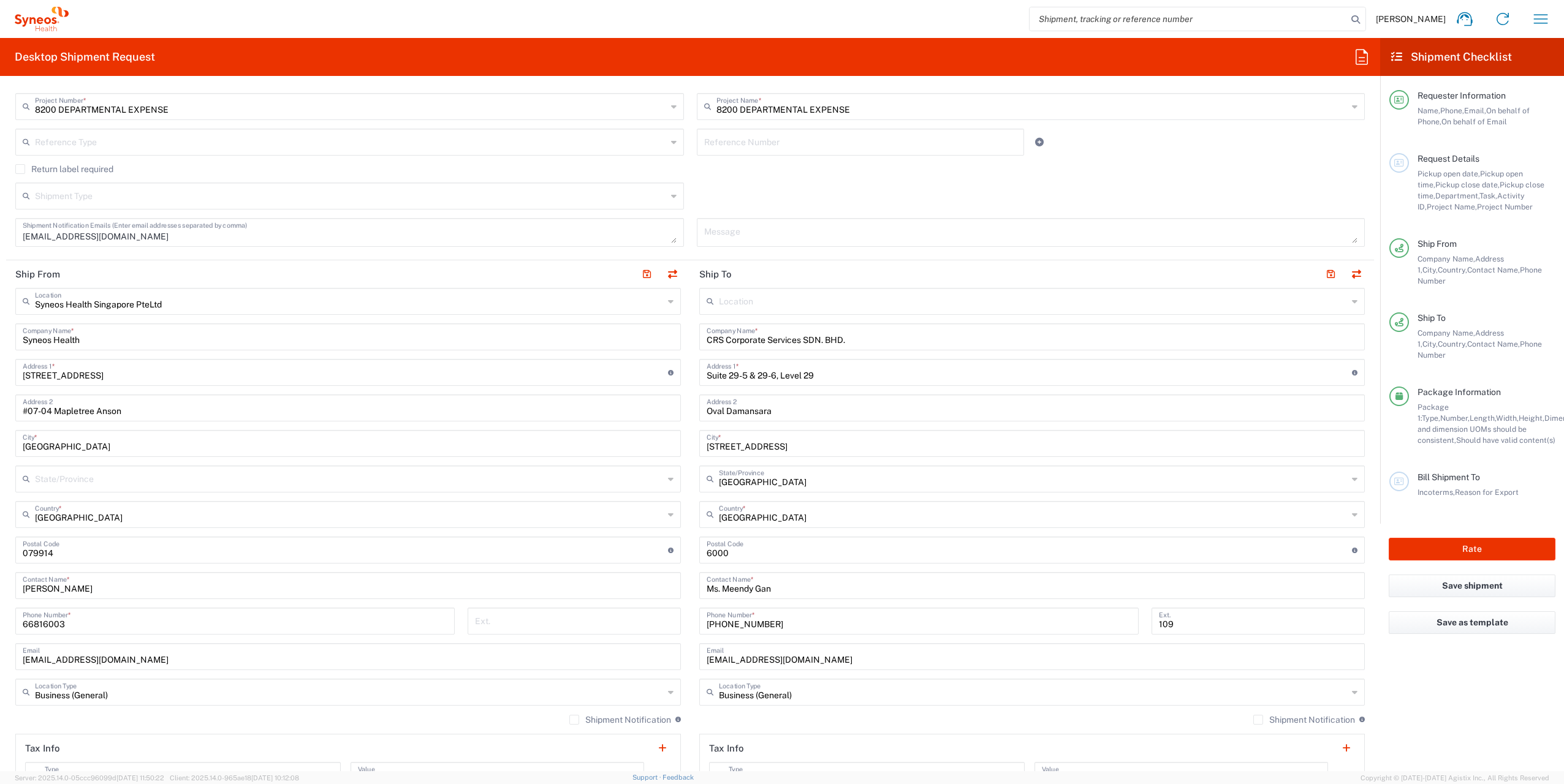 scroll, scrollTop: 368, scrollLeft: 0, axis: vertical 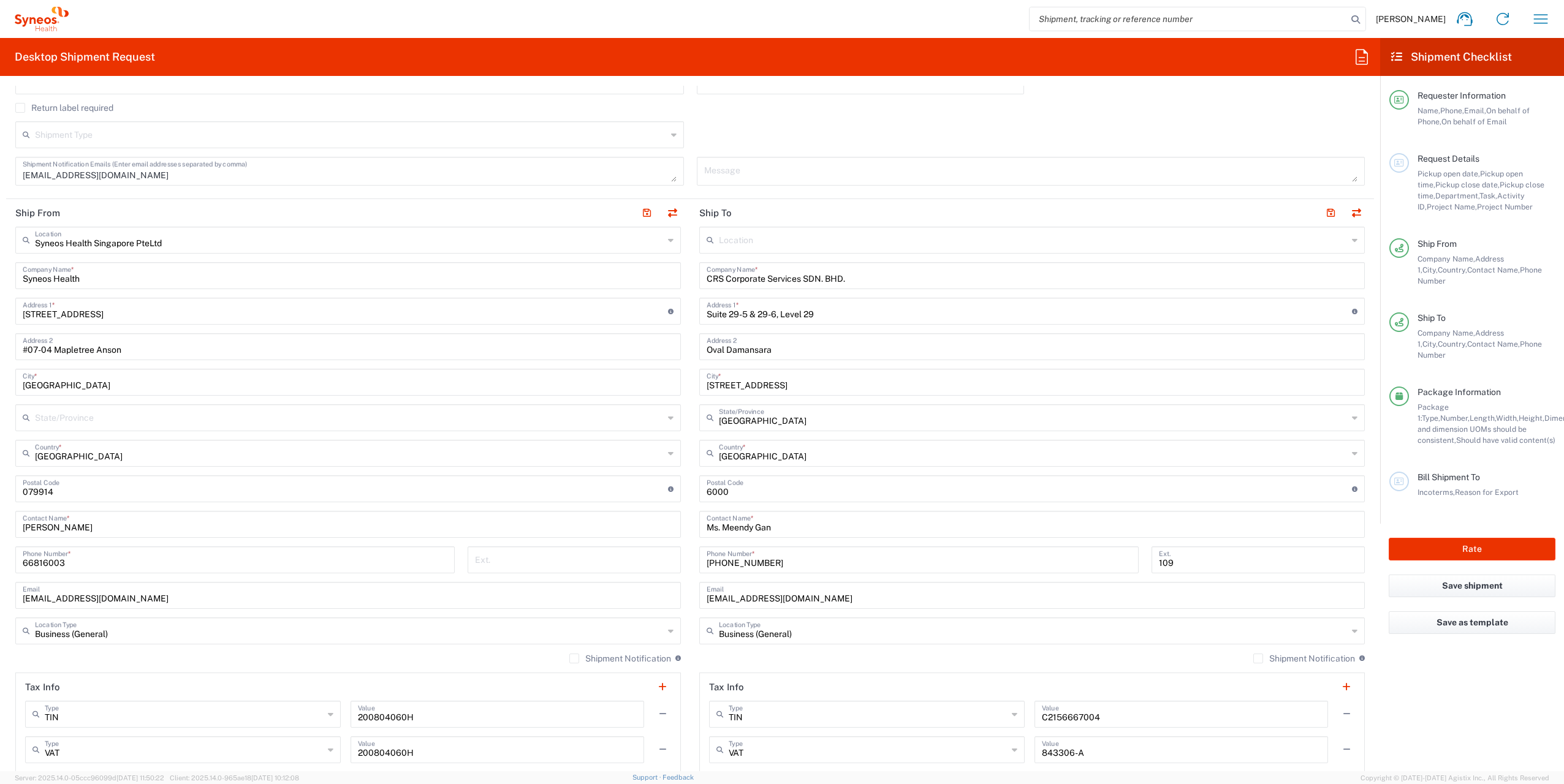 click on "Shipment Notification" 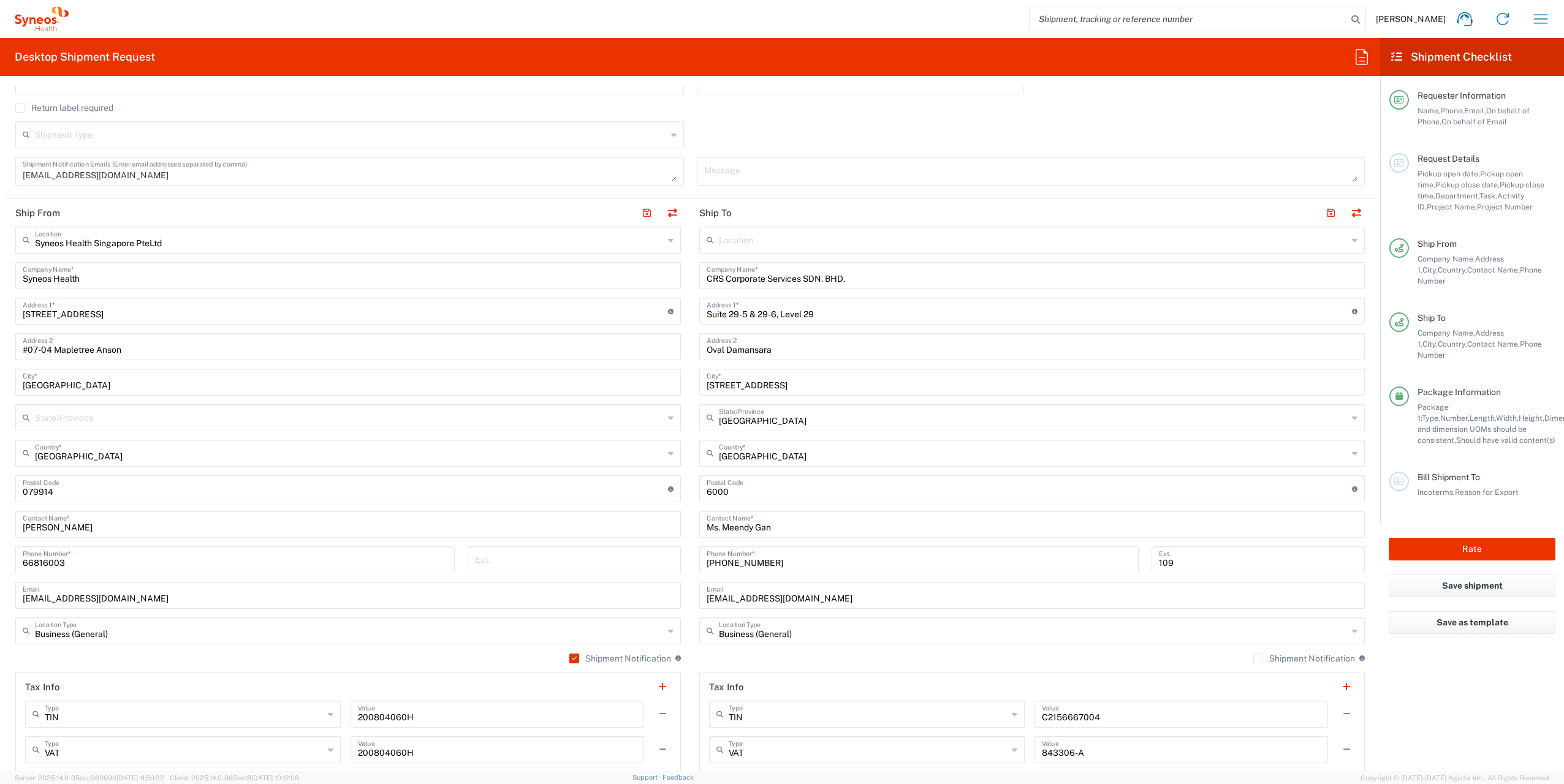 click on "Shipment Notification" 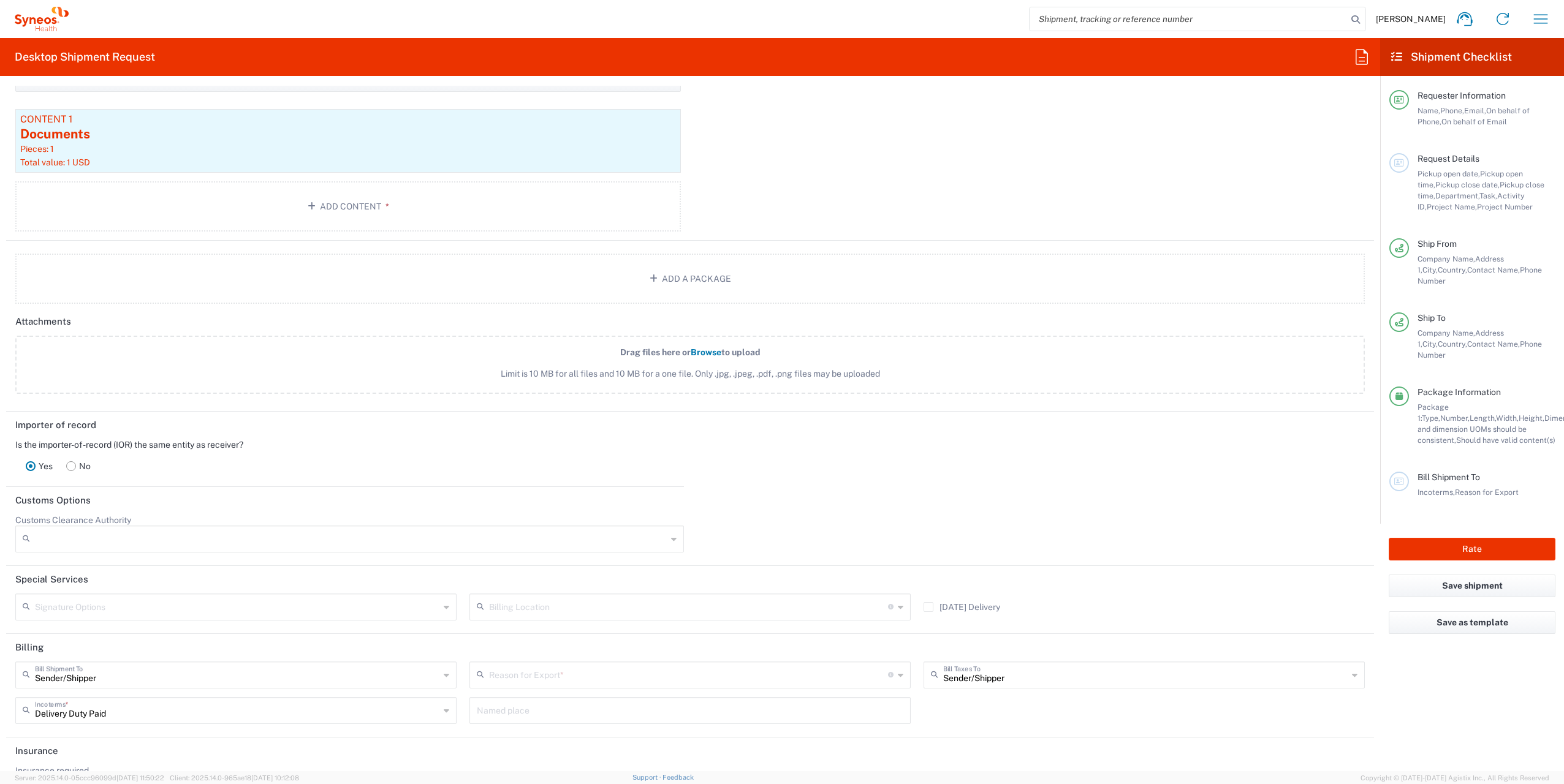 scroll, scrollTop: 1391, scrollLeft: 0, axis: vertical 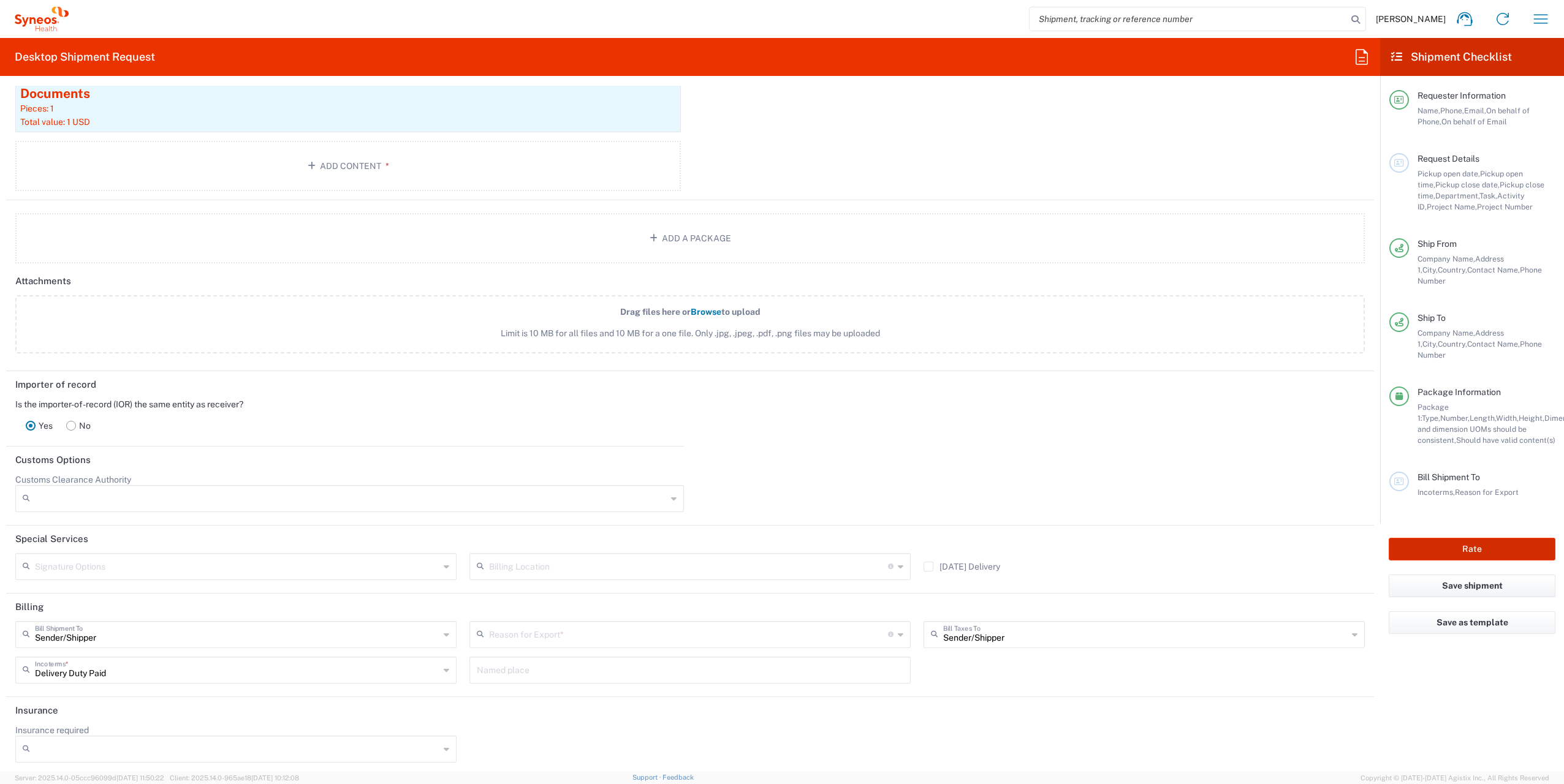 click on "Rate" 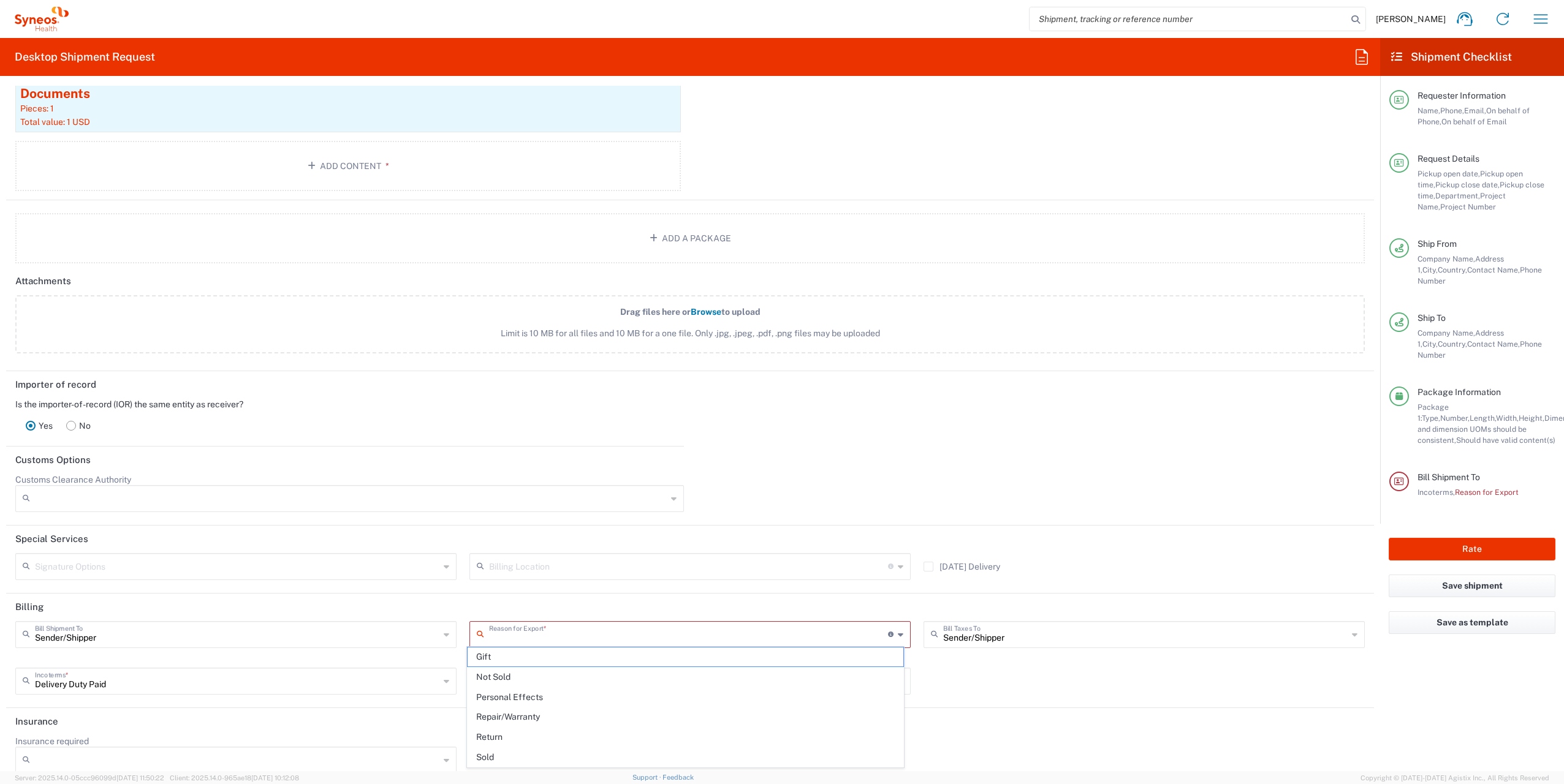 click at bounding box center [688, 633] 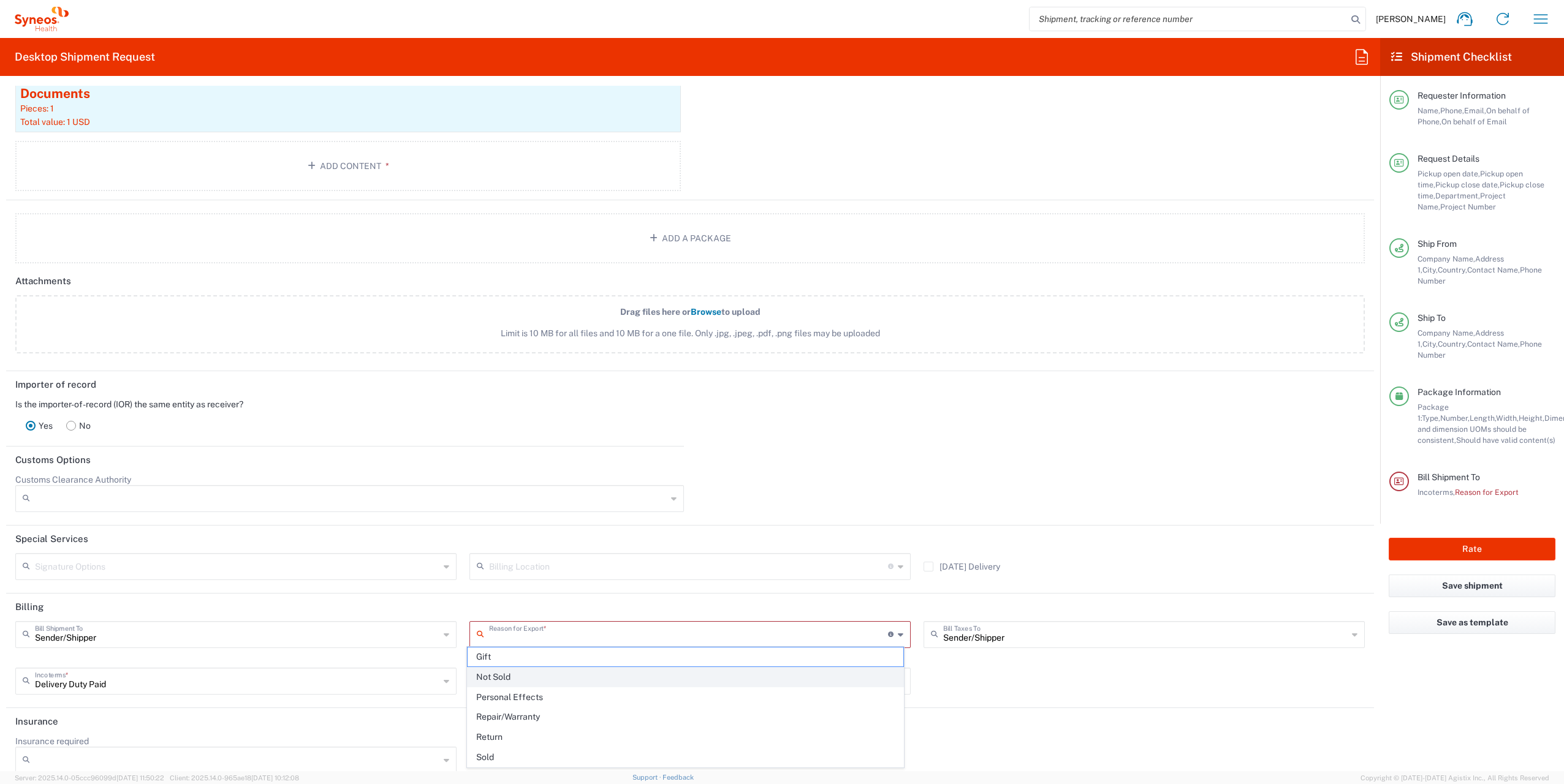 click on "Not Sold" 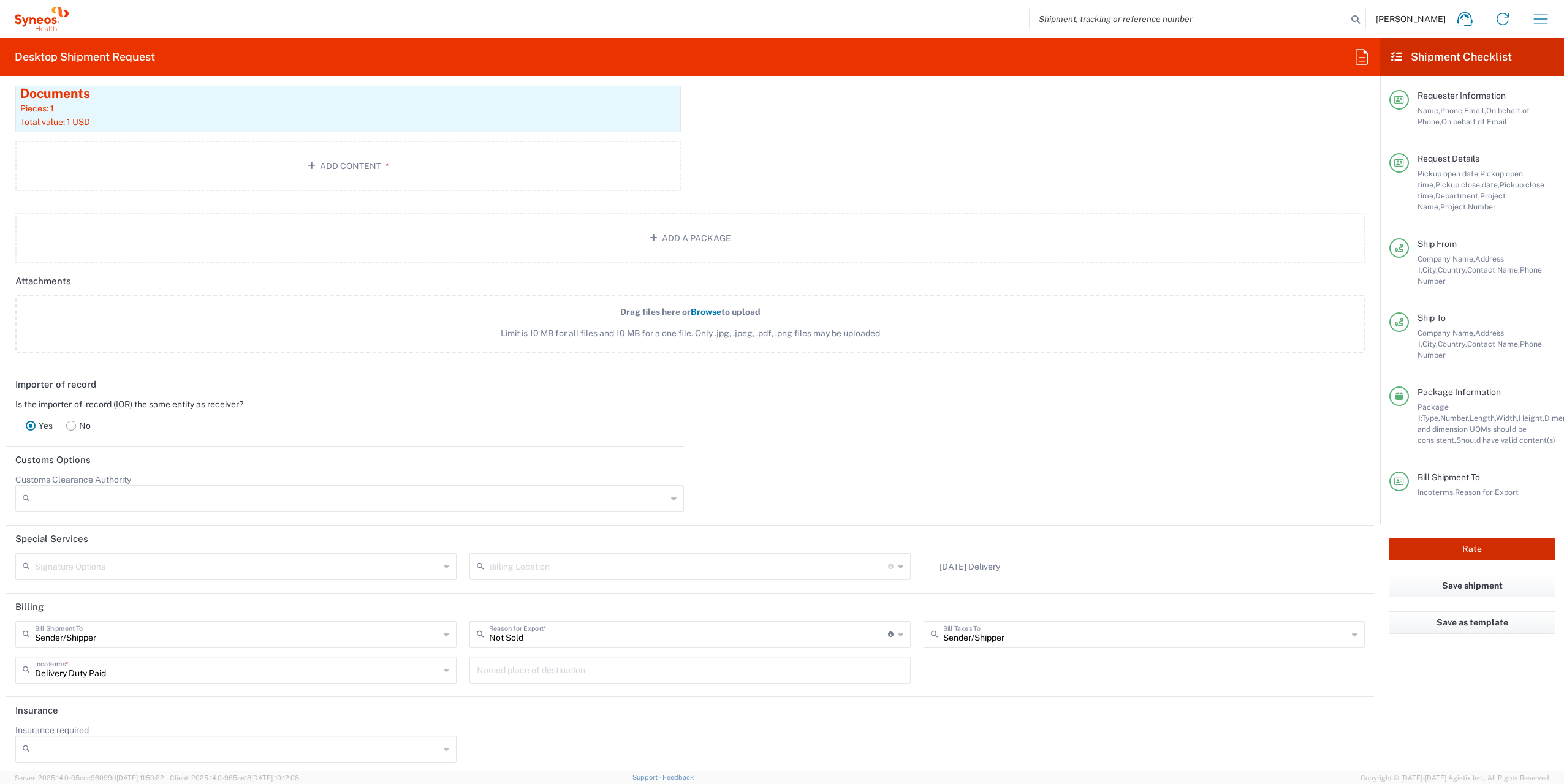 click on "Rate" 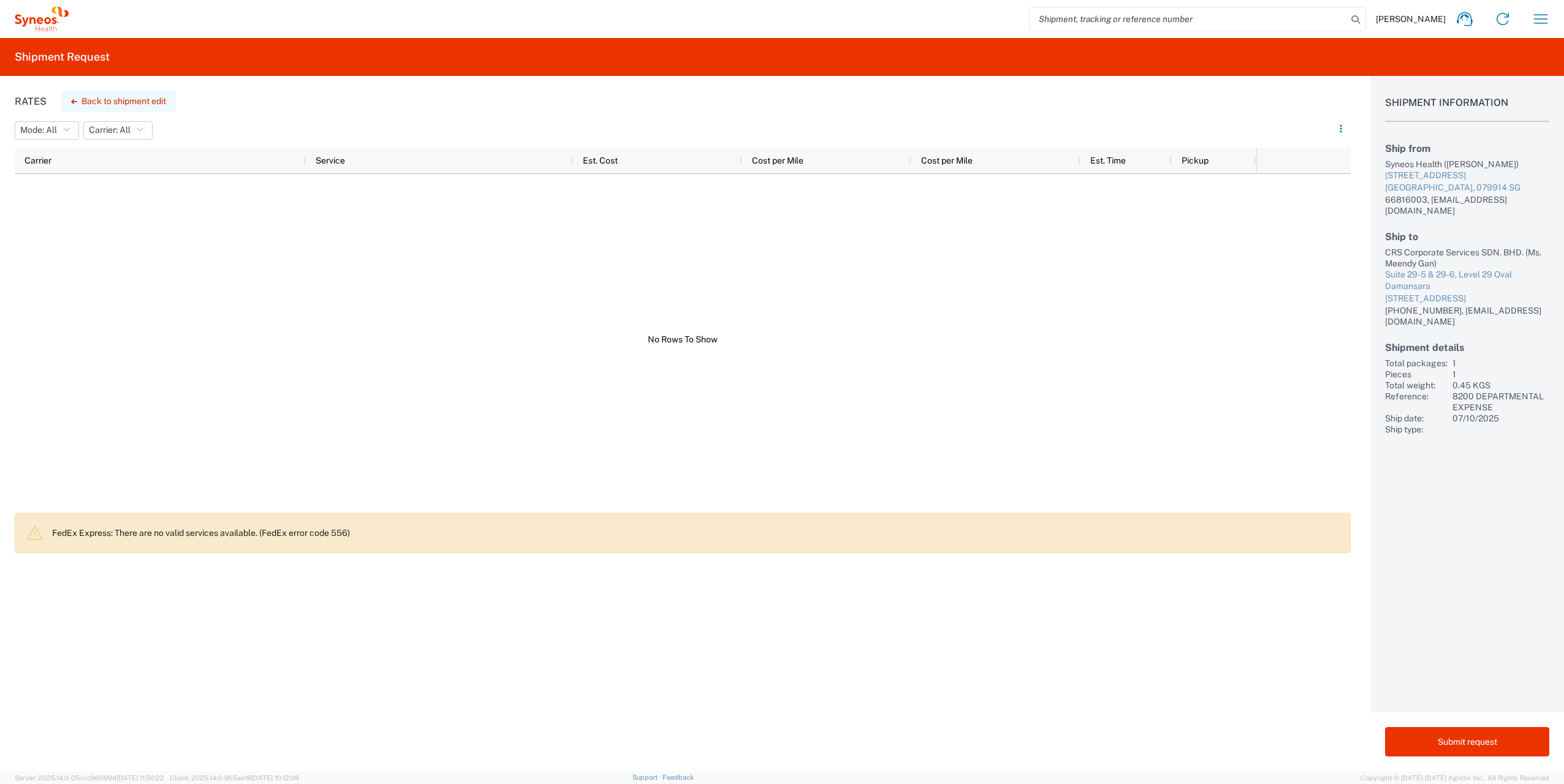 click on "Back to shipment edit" 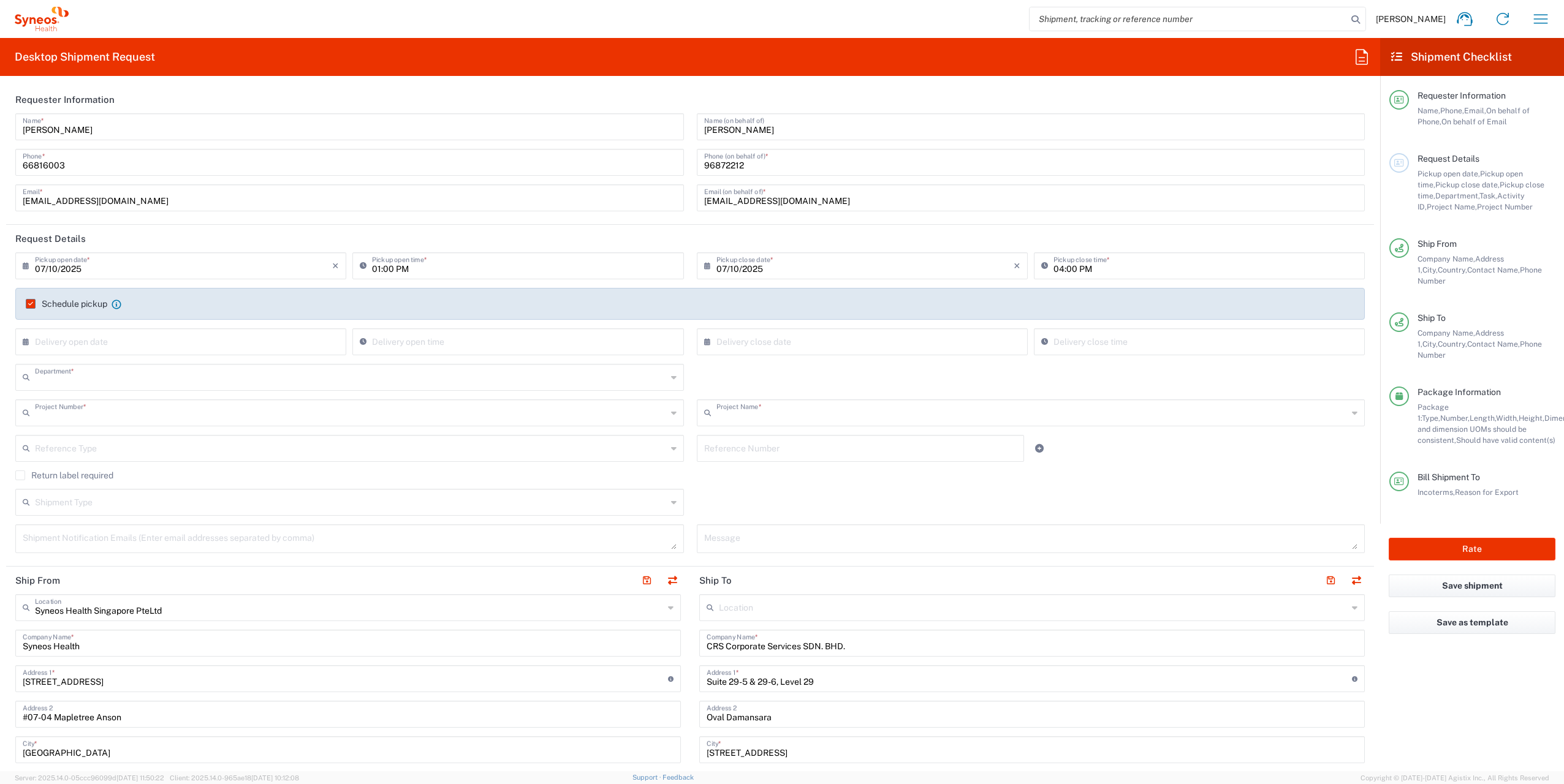 type on "8200" 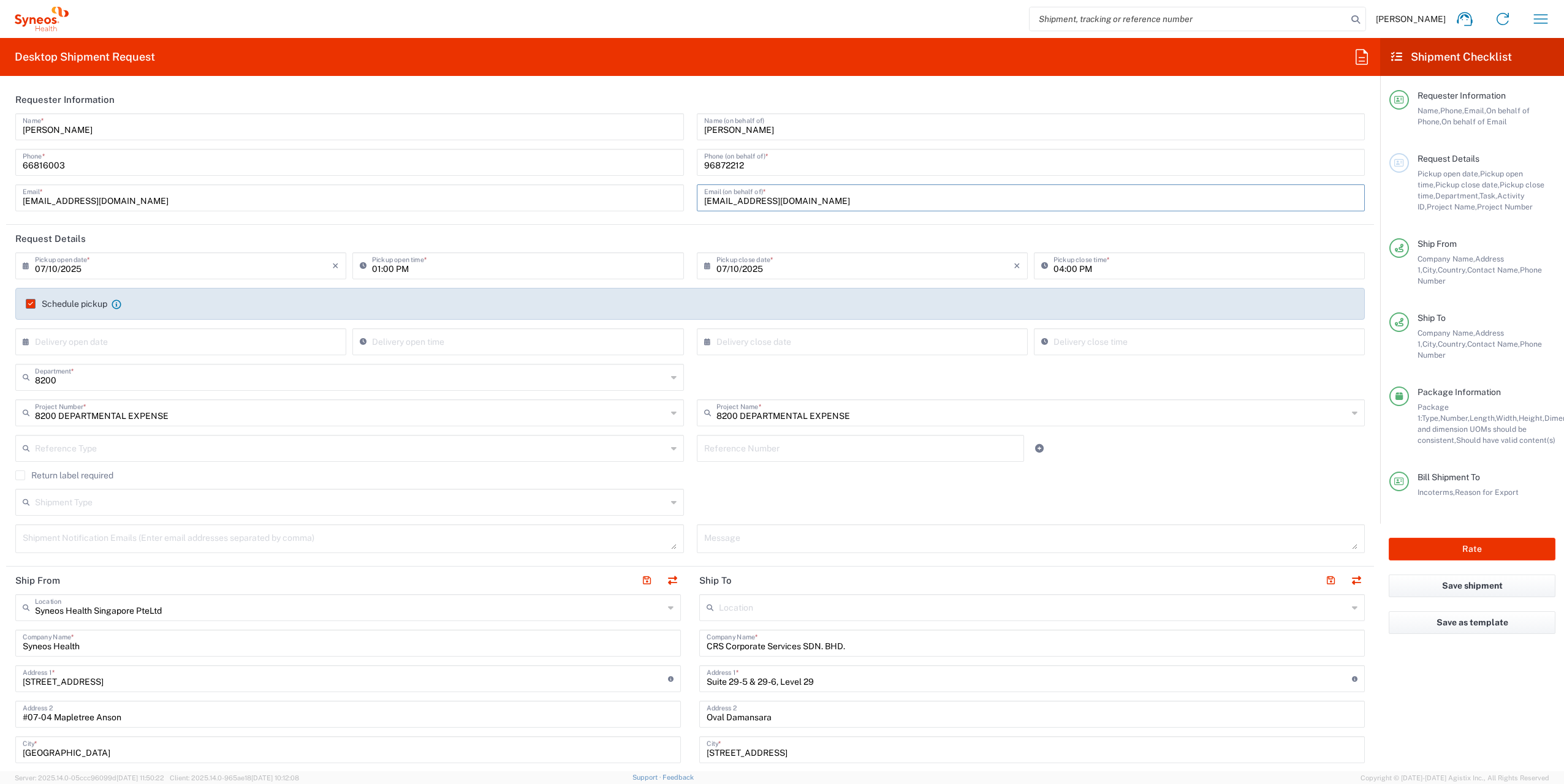drag, startPoint x: 846, startPoint y: 200, endPoint x: 647, endPoint y: 201, distance: 199.00251 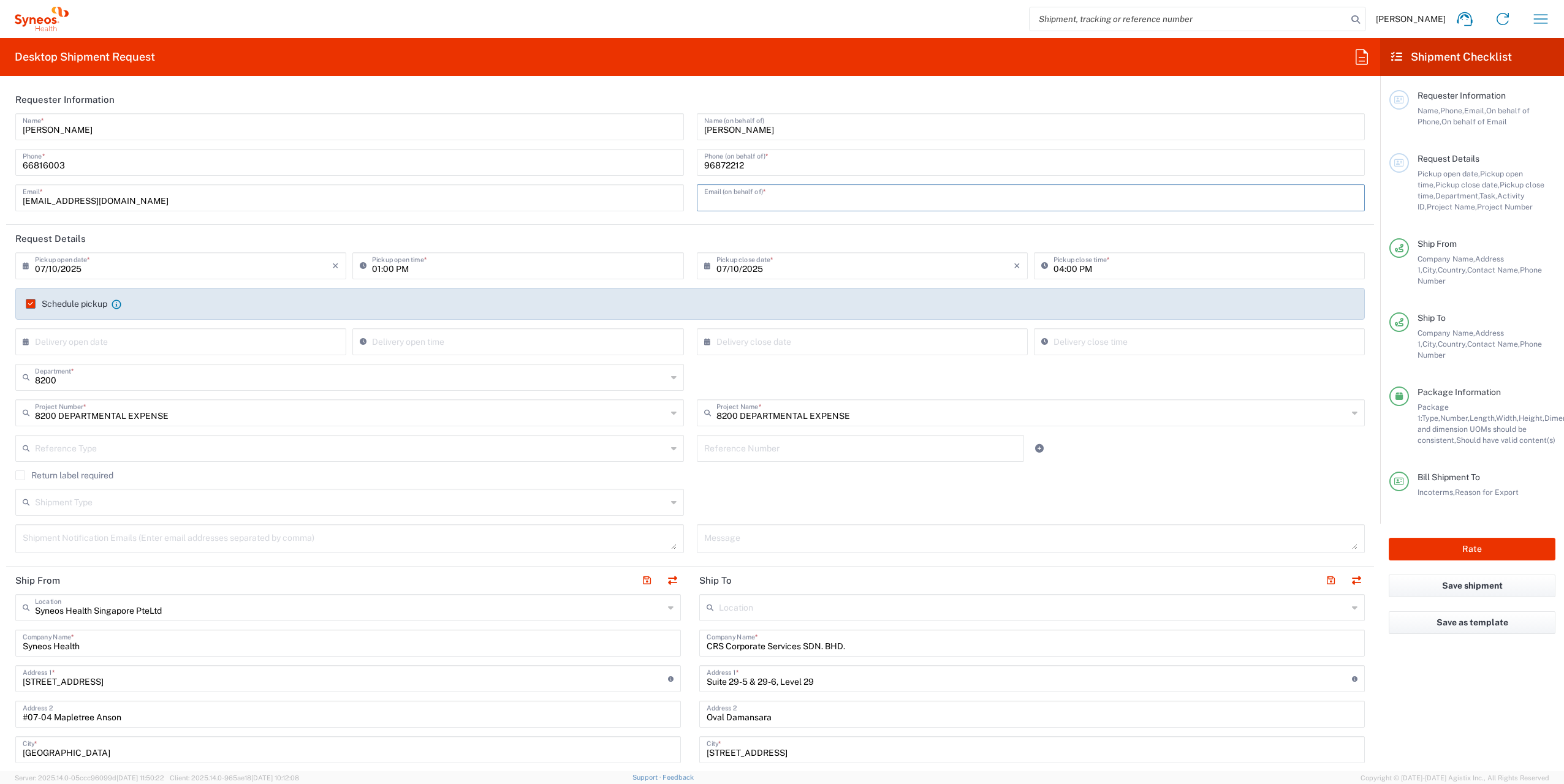 click at bounding box center (1031, 197) 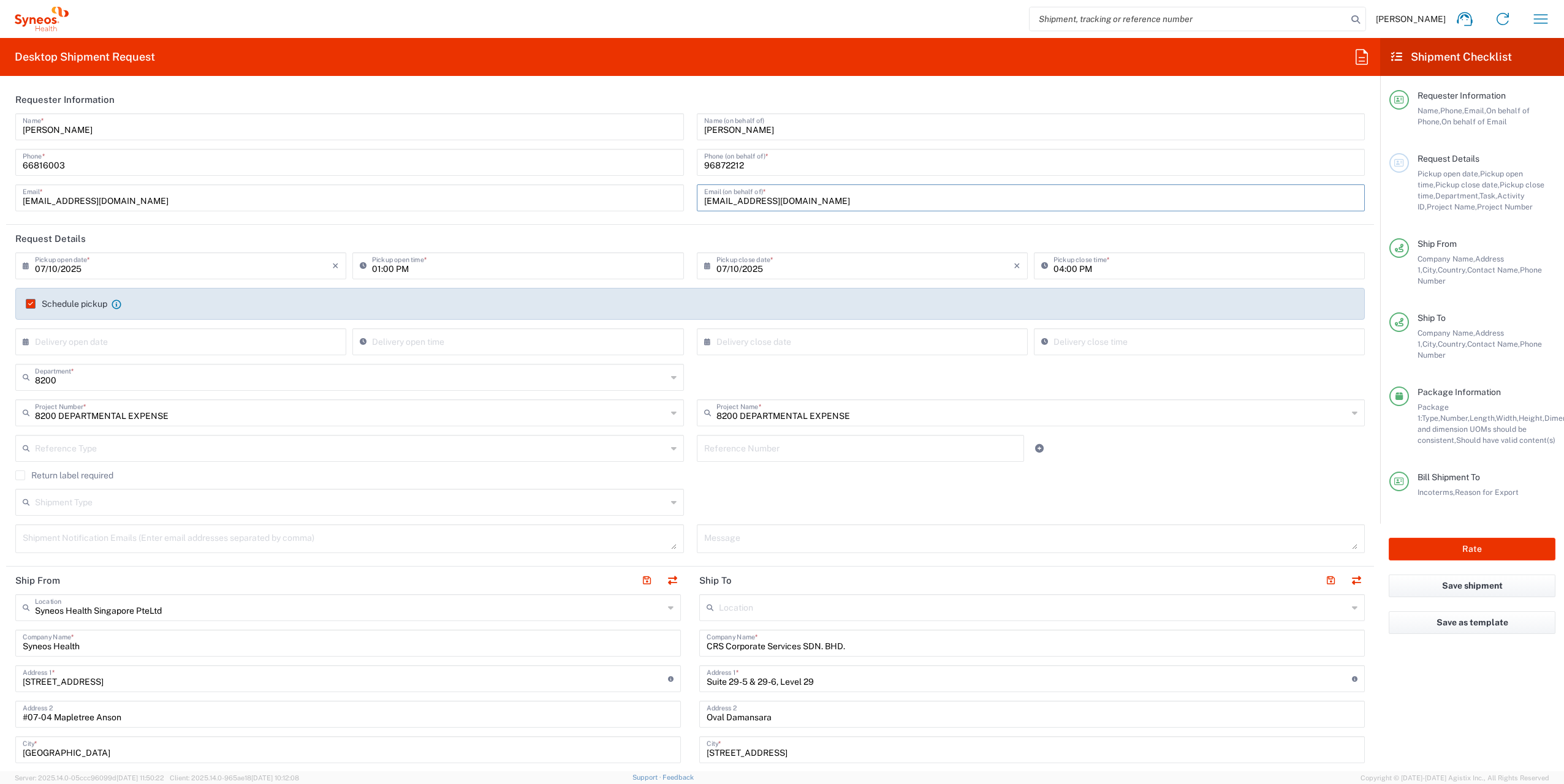 type on "[EMAIL_ADDRESS][DOMAIN_NAME]" 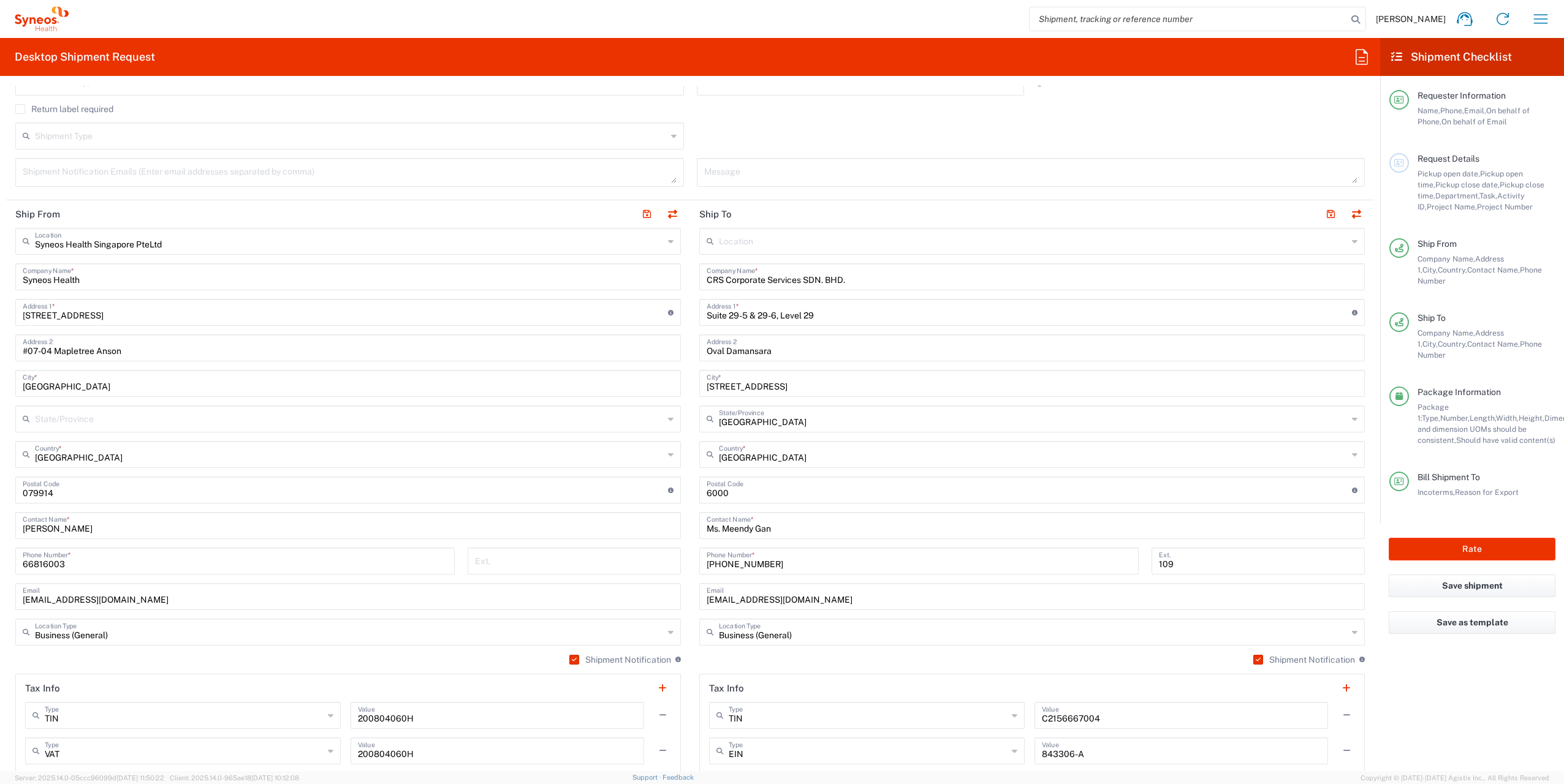 scroll, scrollTop: 368, scrollLeft: 0, axis: vertical 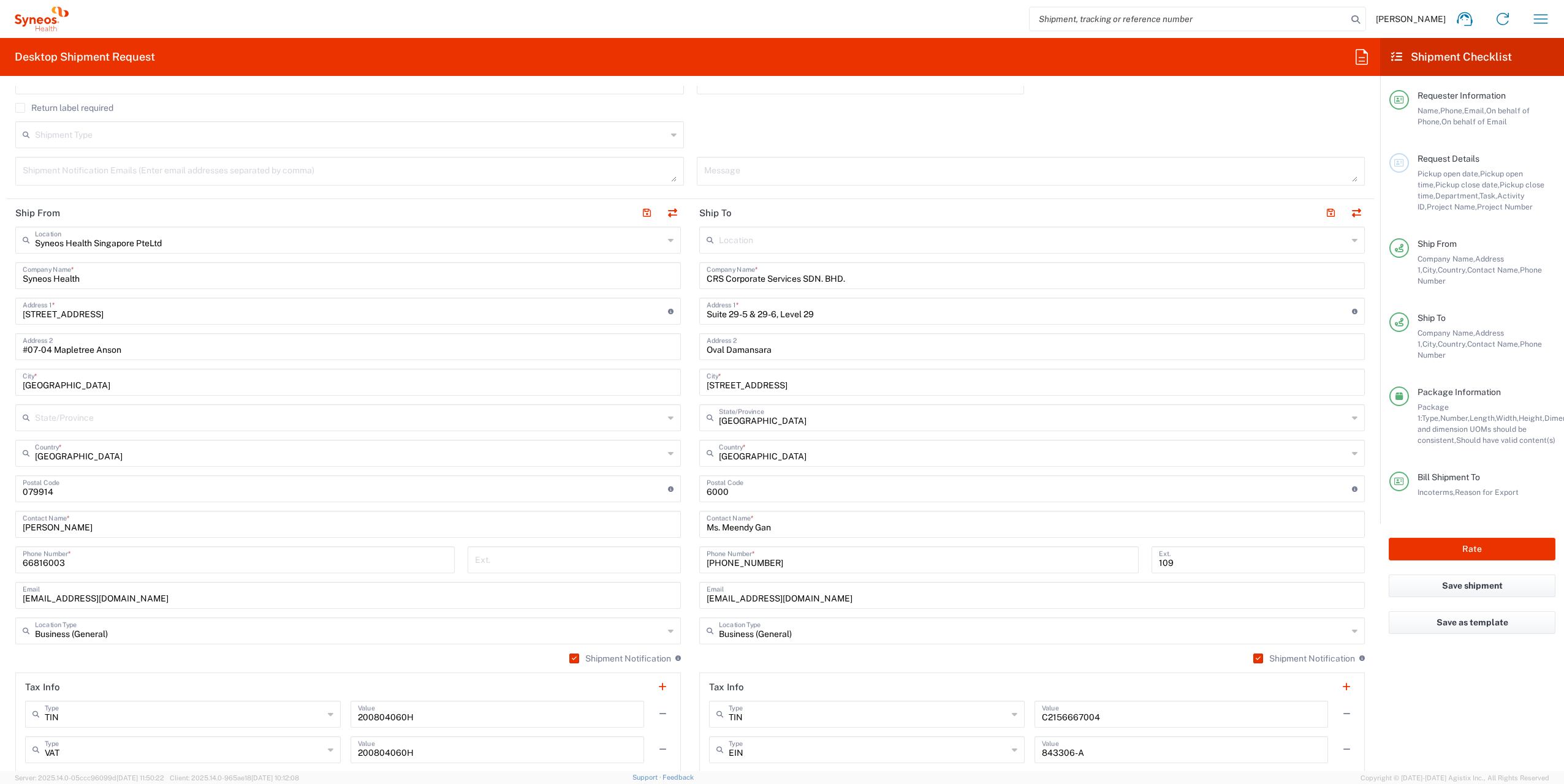 click on "CRS Corporate Services SDN. BHD." at bounding box center (1032, 274) 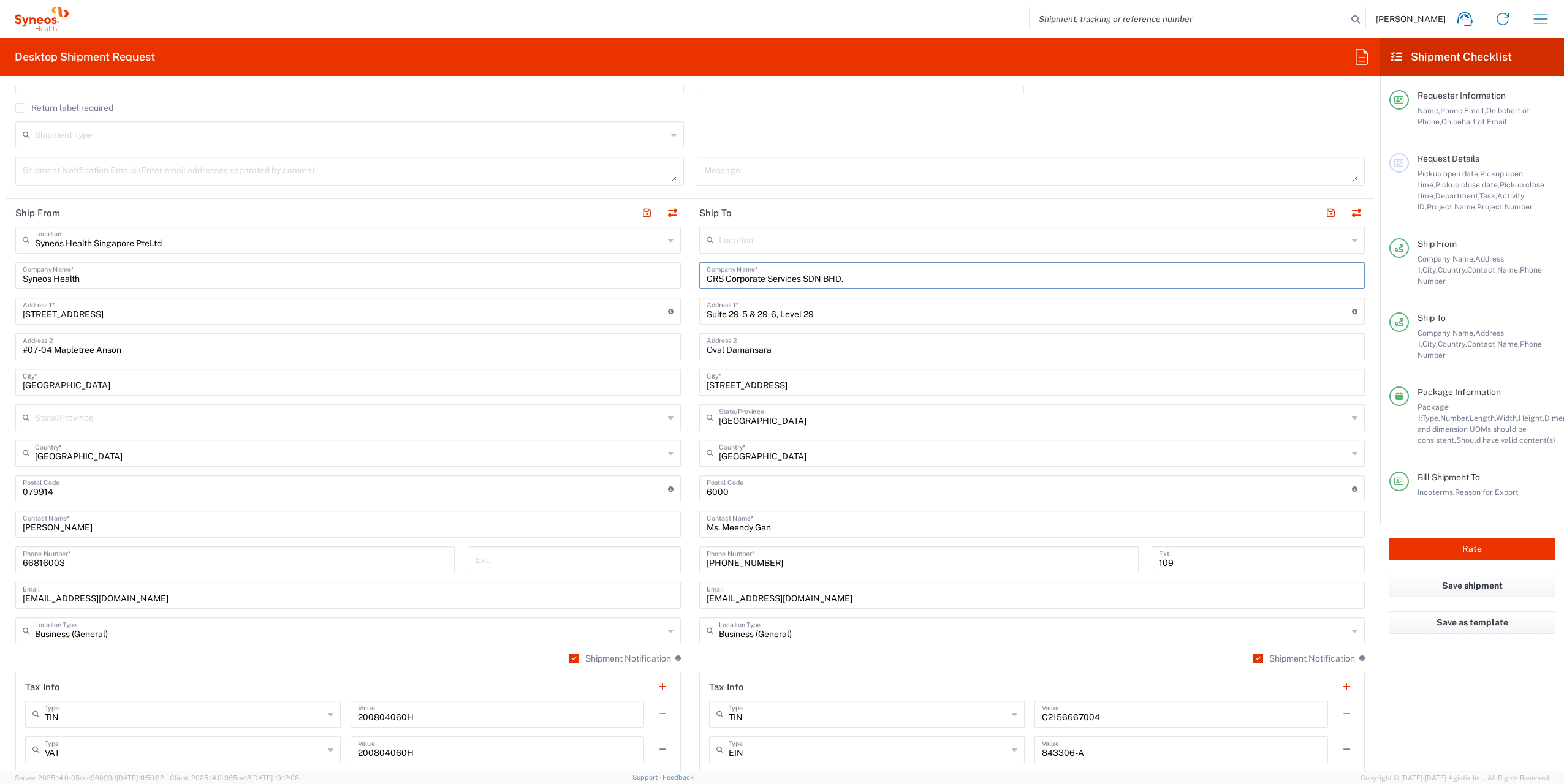 click on "CRS Corporate Services SDN BHD." at bounding box center [1032, 274] 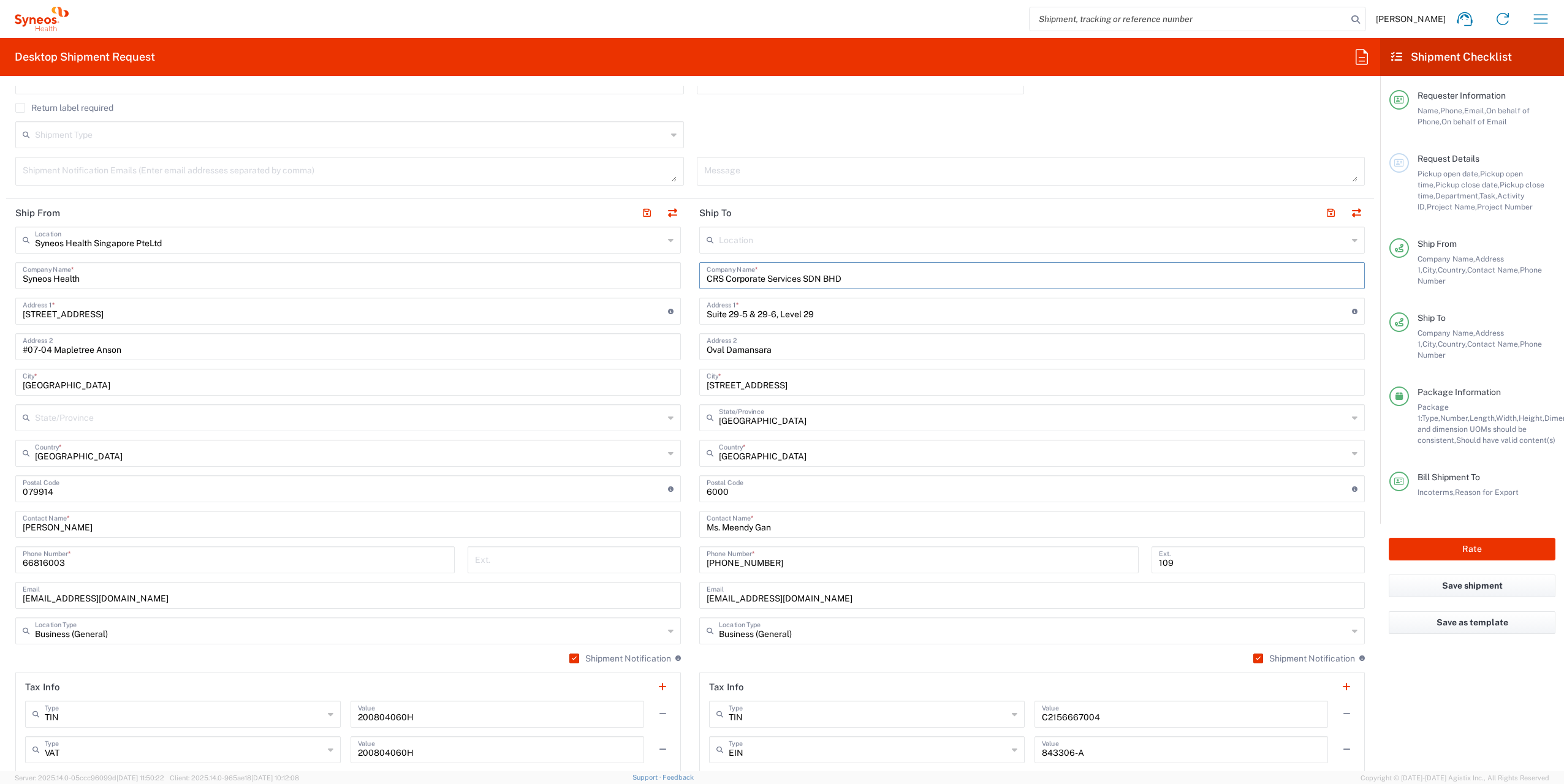 type on "CRS Corporate Services SDN BHD" 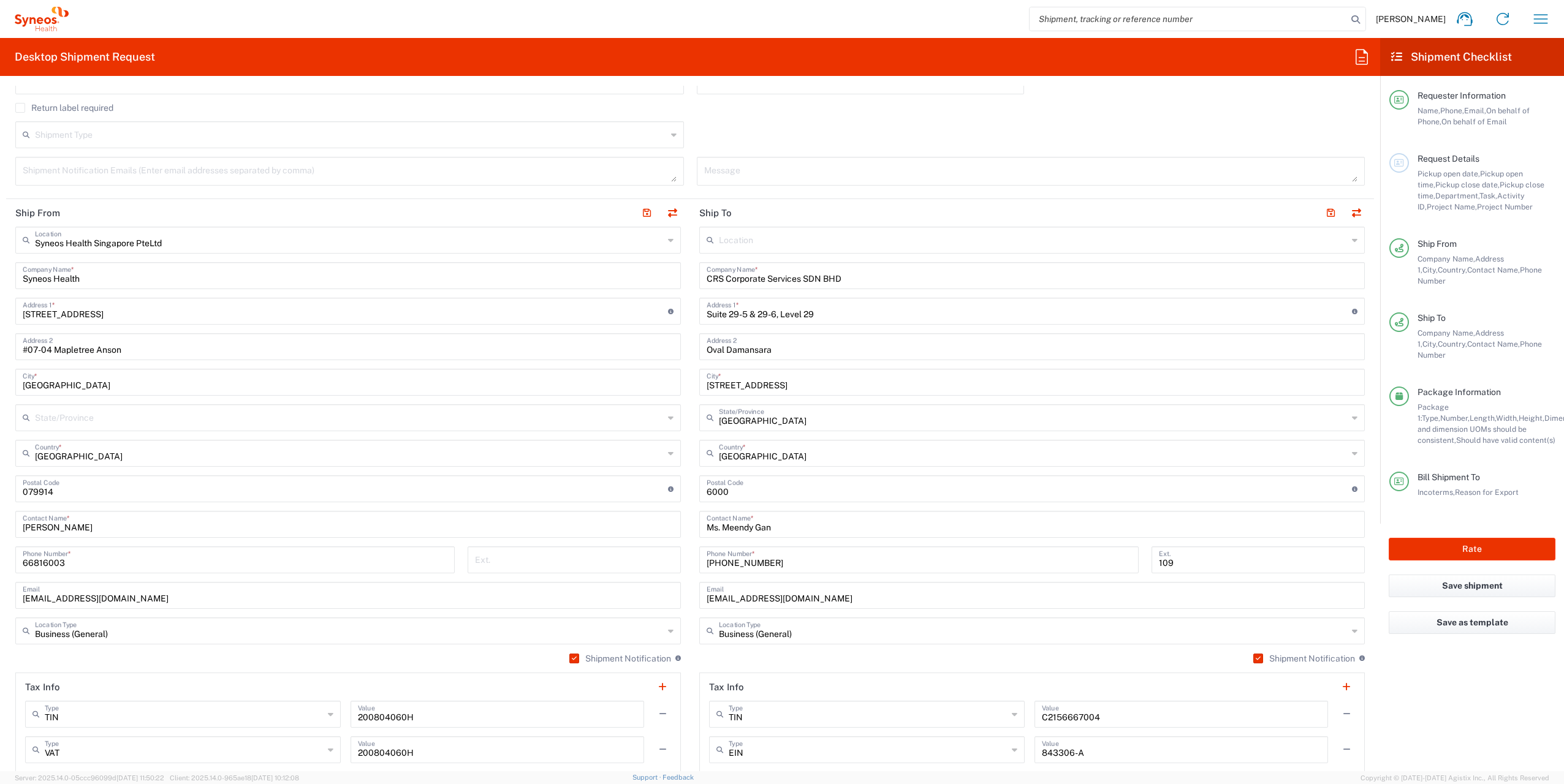 click on "Syneos Health Singapore PteLtd  Location  Syneos Health Singapore PteLtd Addison Whitney LLC-Morrisvile NC US Barcelona-Syneos Health BioSector 2 LLC- New York US Boco Digital Media Caerus Marketing Group LLC-Morrisville NC US Chamberlain Communications LLC-New York US Chandler Chicco Agency, LLC-New York US Genico, LLC Gerbig Snell/Weisheimer Advert- Westerville OH Haas & Health Partner Public Relations GmbH Illingworth Research Group Ltd-Macclesfield UK Illingworth Rsrch Grp (France) Illingworth Rsrch Grp (Italy) Illingworth Rsrch Grp (Spain) Illingworth Rsrch Grp (USA) In Illingworth Rsrch Grp(Australi INC Research Clin Svcs Mexico inVentiv Health Philippines, Inc. IRG - Morrisville Warehouse IVH IPS Pvt Ltd- India IVH Mexico SA de CV NAVICOR GROUP, LLC- New York US PALIO + IGNITE, LLC- Westerville OH US Pharmaceutical Institute LLC- Morrisville NC US PT Syneos Health Indonesia Rx dataScience Inc-Morrisville NC US RxDataScience India Private Lt Syneos Health (Beijing) Inc.Lt Syneos Health (Thailand) Limit" 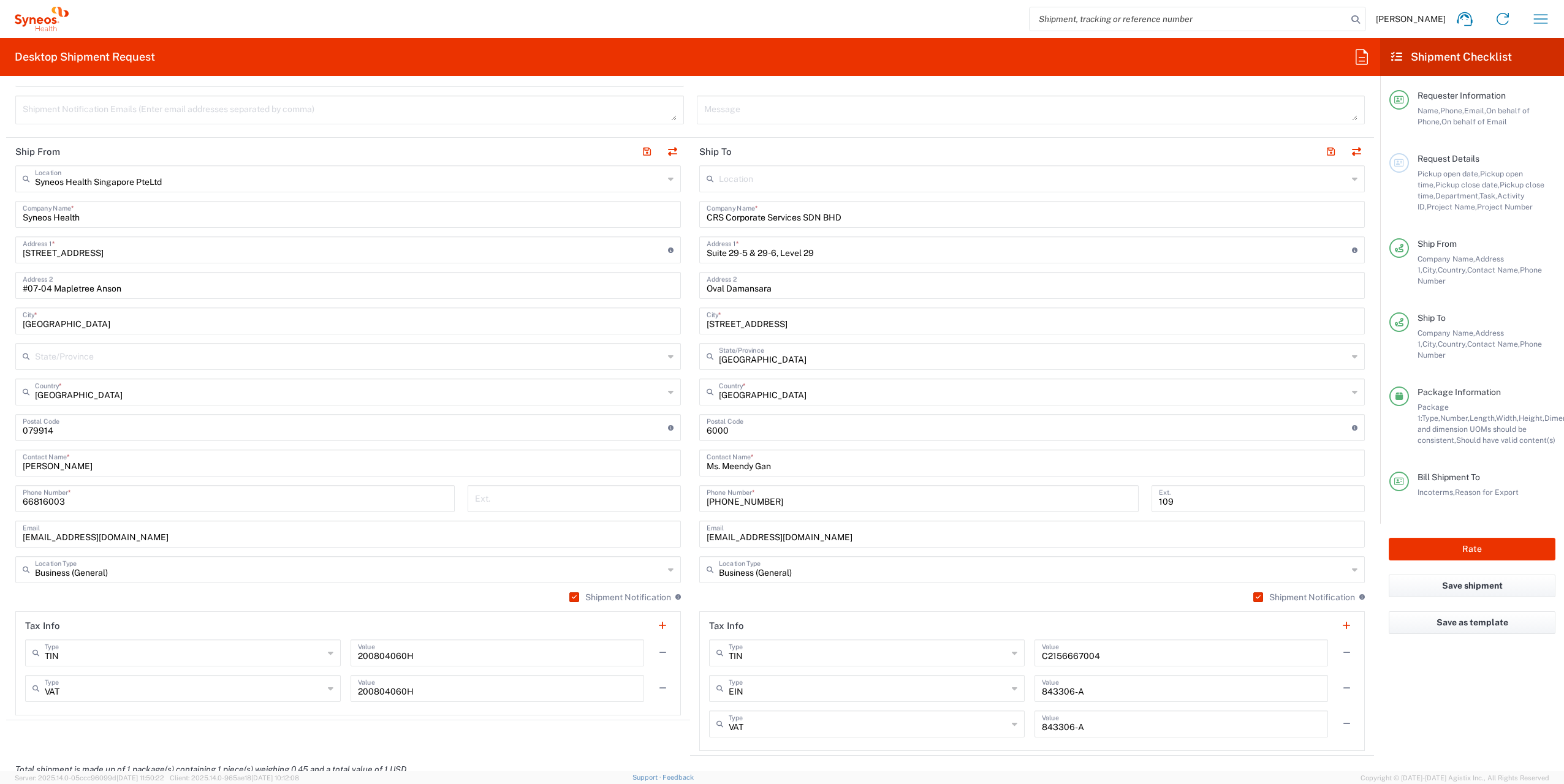 click on "Oval Damansara" at bounding box center [1032, 284] 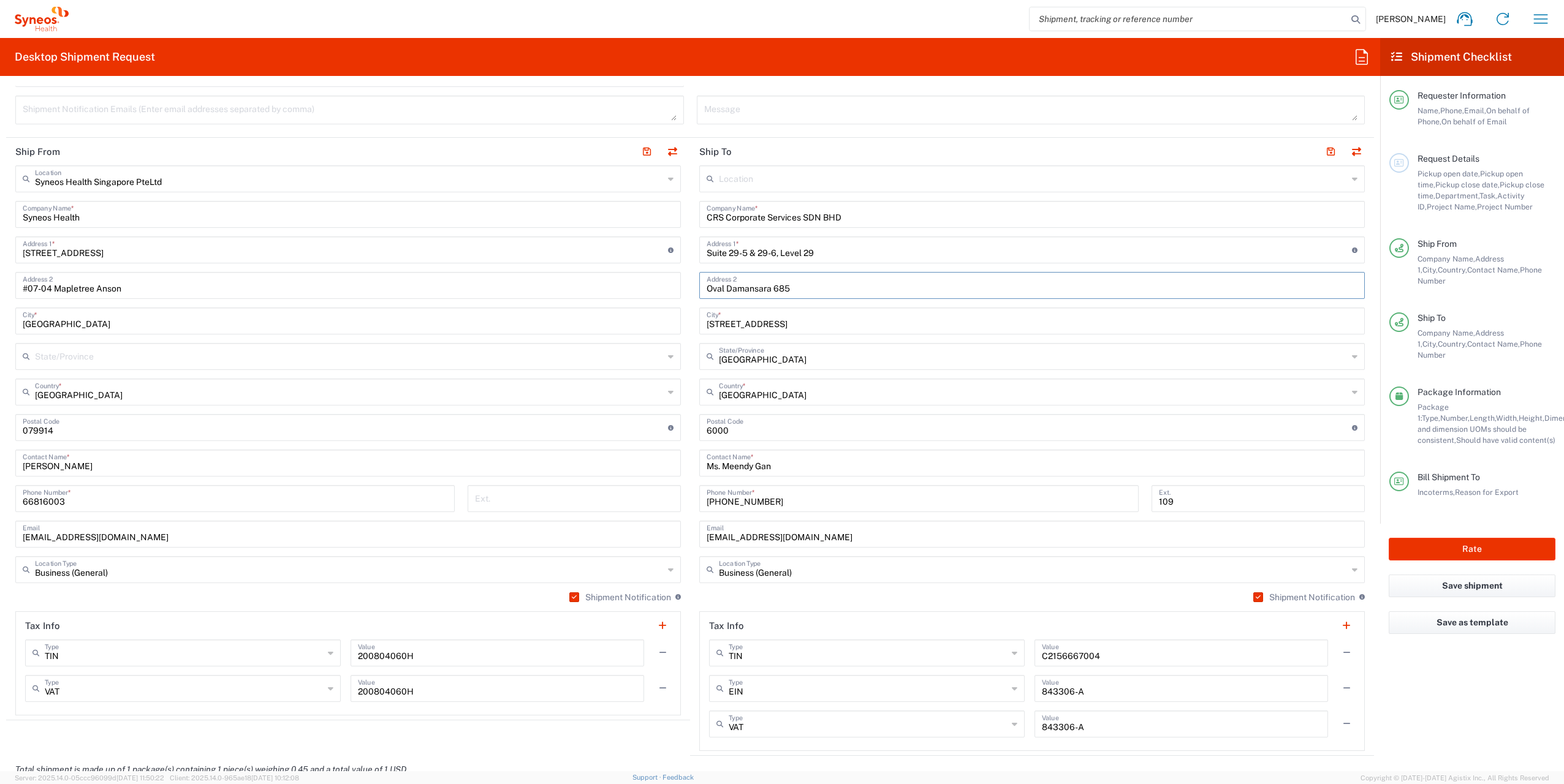 type on "Oval Damansara 685" 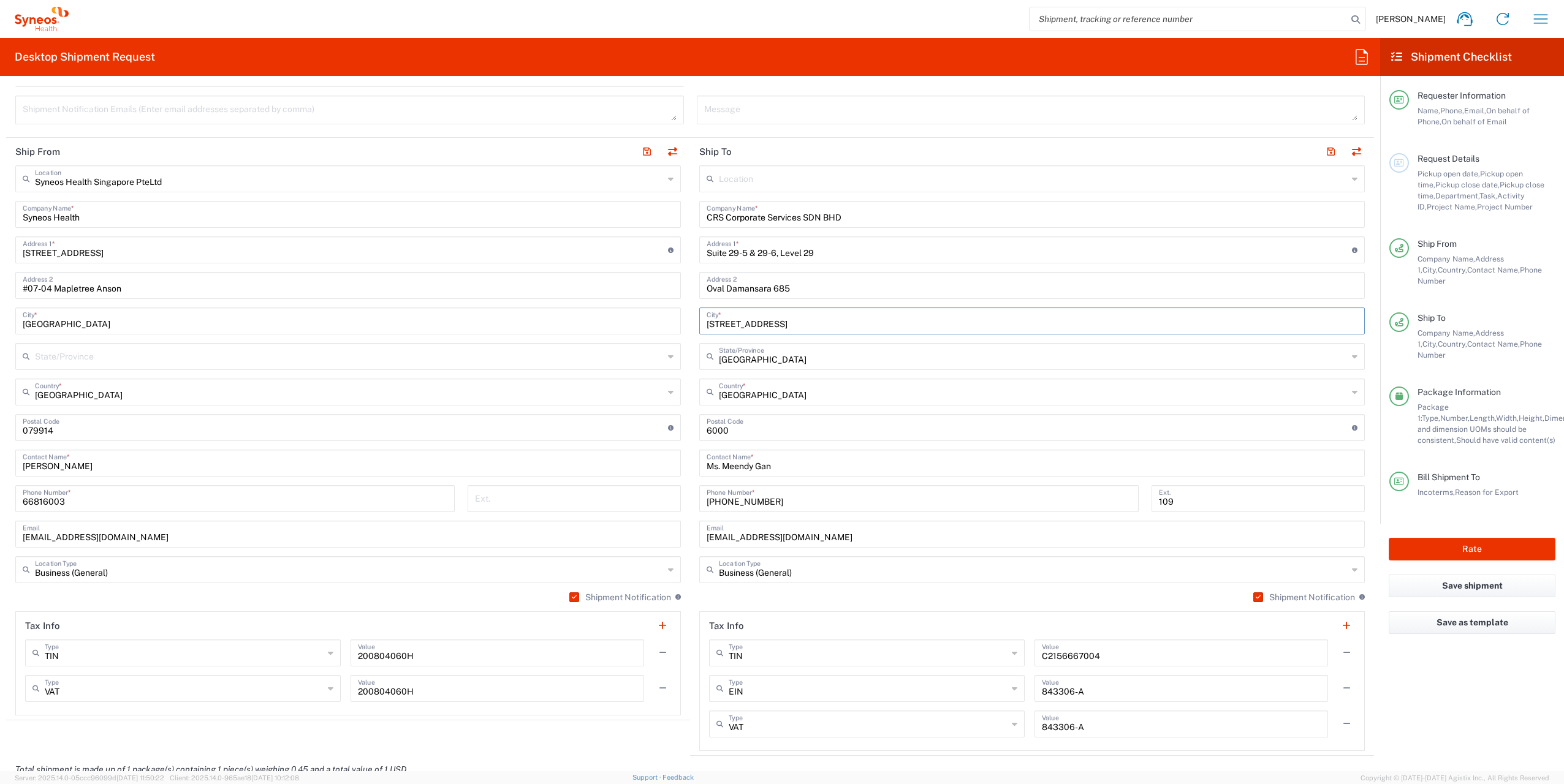 click on "685, Jalan Damansara" at bounding box center [1032, 320] 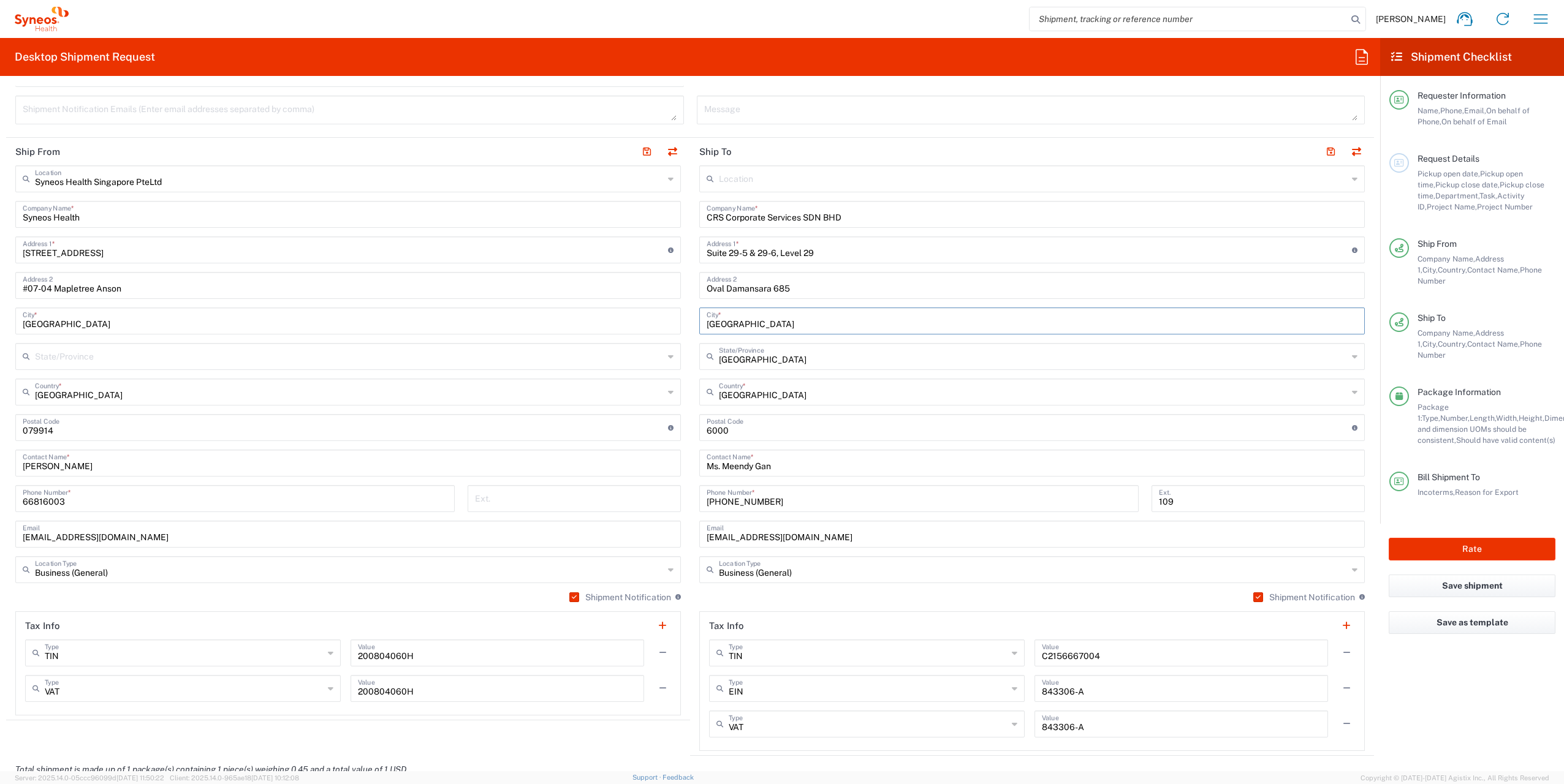type on "[GEOGRAPHIC_DATA]" 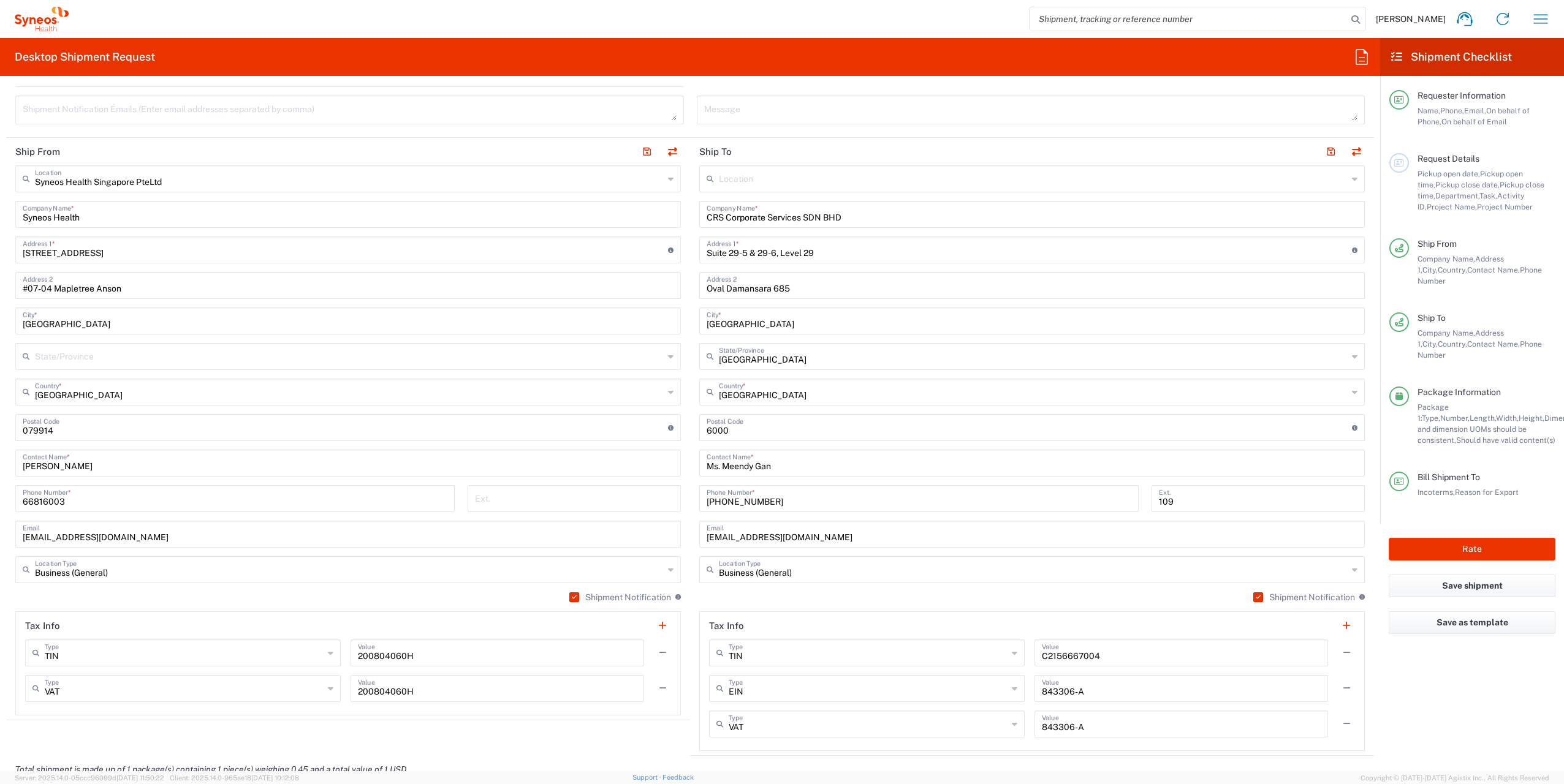 click on "Location  Addison Whitney LLC-Morrisvile NC US Barcelona-Syneos Health BioSector 2 LLC- New York US Boco Digital Media Caerus Marketing Group LLC-Morrisville NC US Chamberlain Communications LLC-New York US Chandler Chicco Agency, LLC-New York US Genico, LLC Gerbig Snell/Weisheimer Advert- Westerville OH Haas & Health Partner Public Relations GmbH Illingworth Research Group Ltd-Macclesfield UK Illingworth Rsrch Grp (France) Illingworth Rsrch Grp (Italy) Illingworth Rsrch Grp (Spain) Illingworth Rsrch Grp (USA) In Illingworth Rsrch Grp(Australi INC Research Clin Svcs Mexico inVentiv Health Philippines, Inc. IRG - Morrisville Warehouse IVH IPS Pvt Ltd- India IVH Mexico SA de CV NAVICOR GROUP, LLC- New York US PALIO + IGNITE, LLC- Westerville OH US Pharmaceutical Institute LLC- Morrisville NC US PT Syneos Health Indonesia Rx dataScience Inc-Morrisville NC US RxDataScience India Private Lt Syneos Health (Beijing) Inc.Lt Syneos Health (Shanghai) Inc. Ltd. Syneos Health (Thailand) Limit Syneos Health Argentina SA" 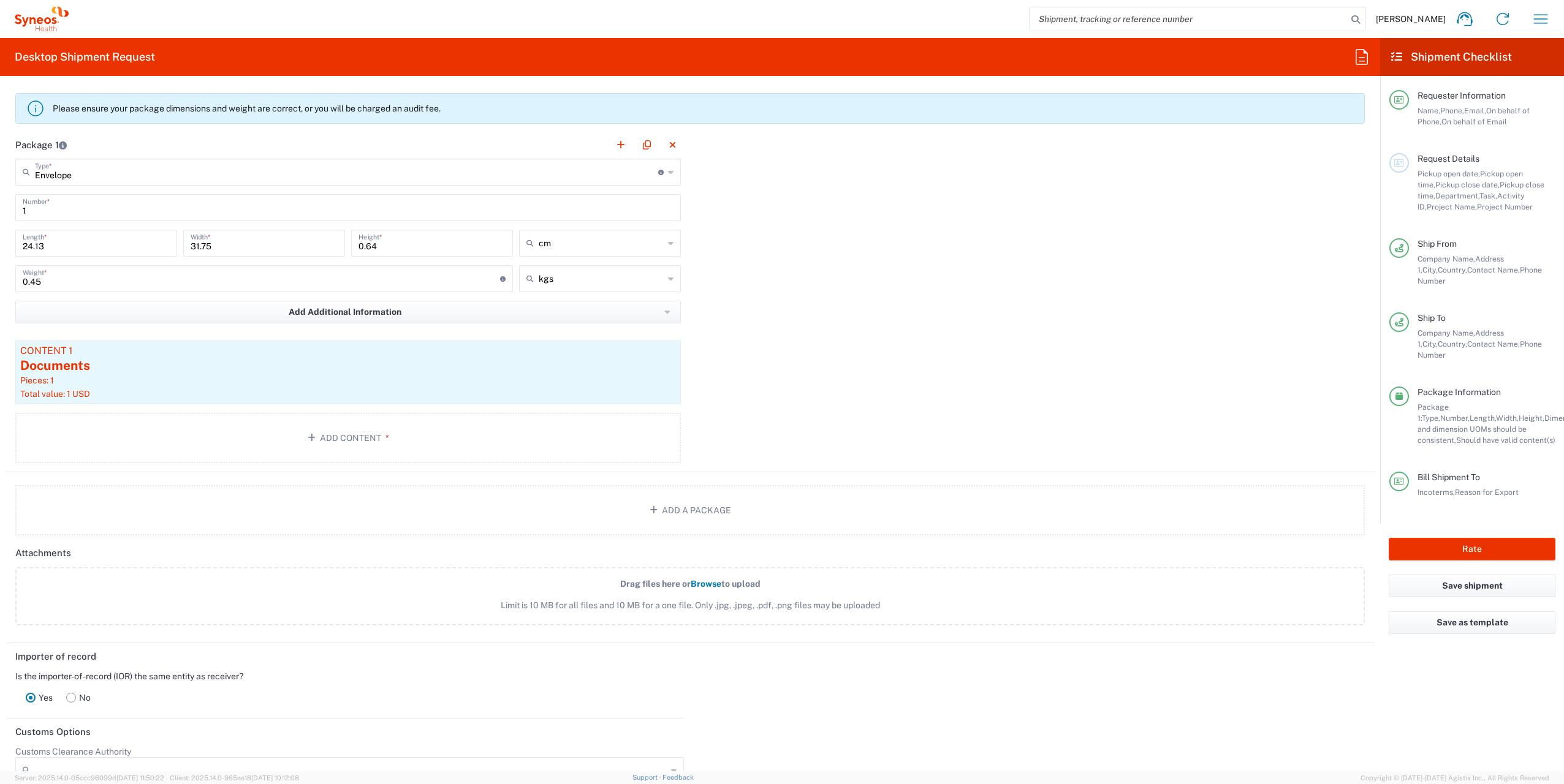 scroll, scrollTop: 1225, scrollLeft: 0, axis: vertical 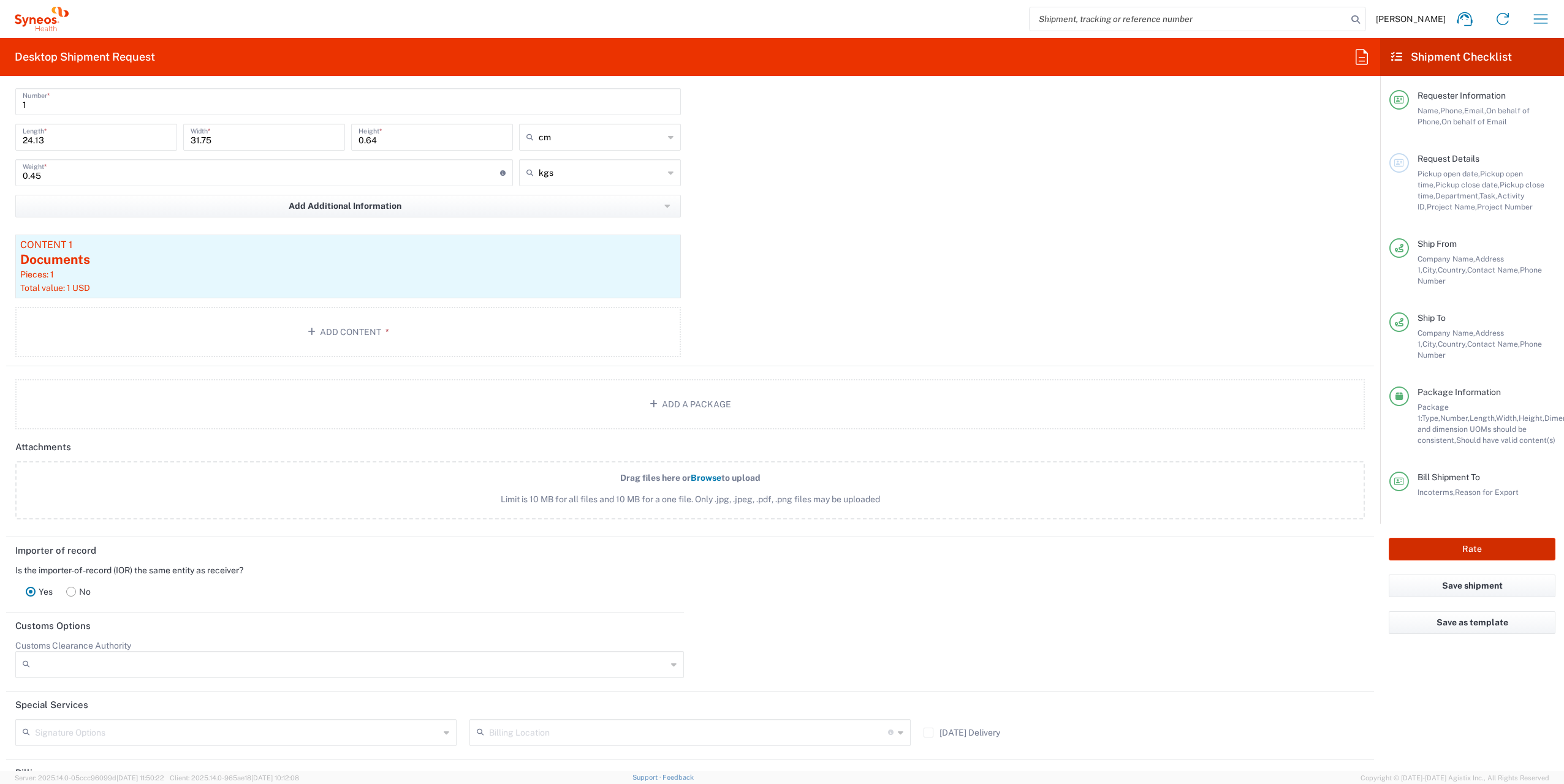 click on "Rate" 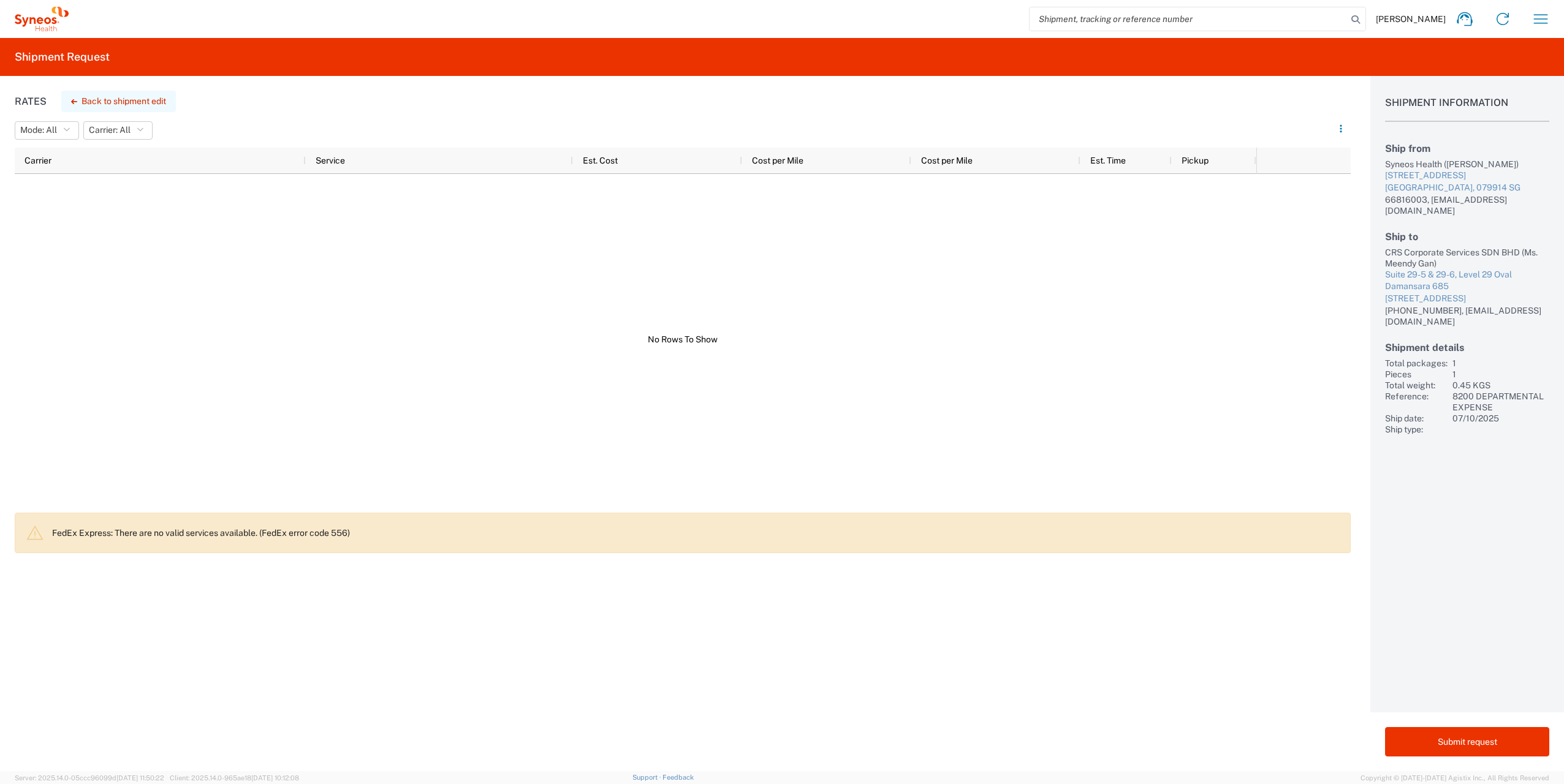 click on "Back to shipment edit" 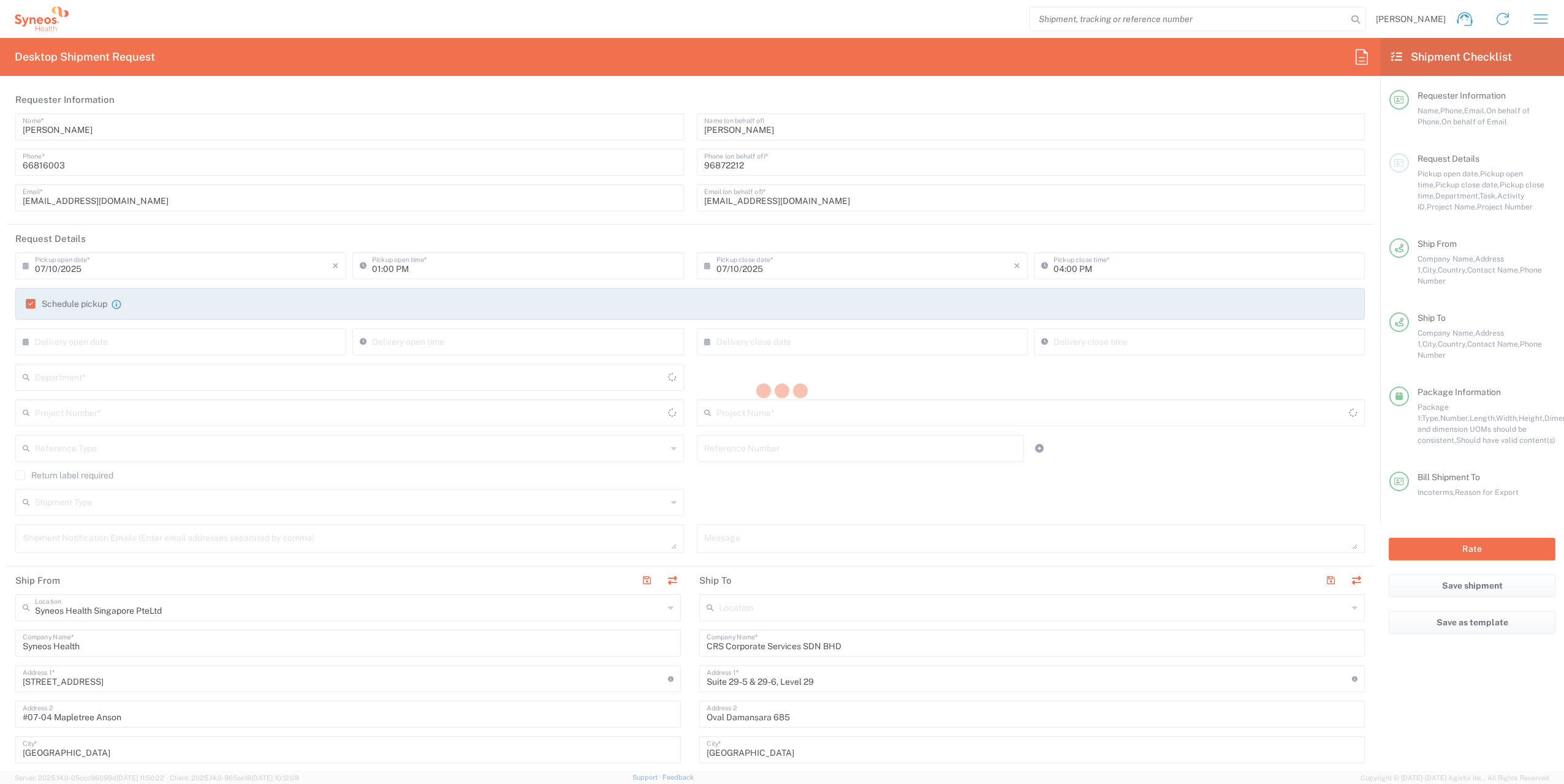 type on "8200 DEPARTMENTAL EXPENSE" 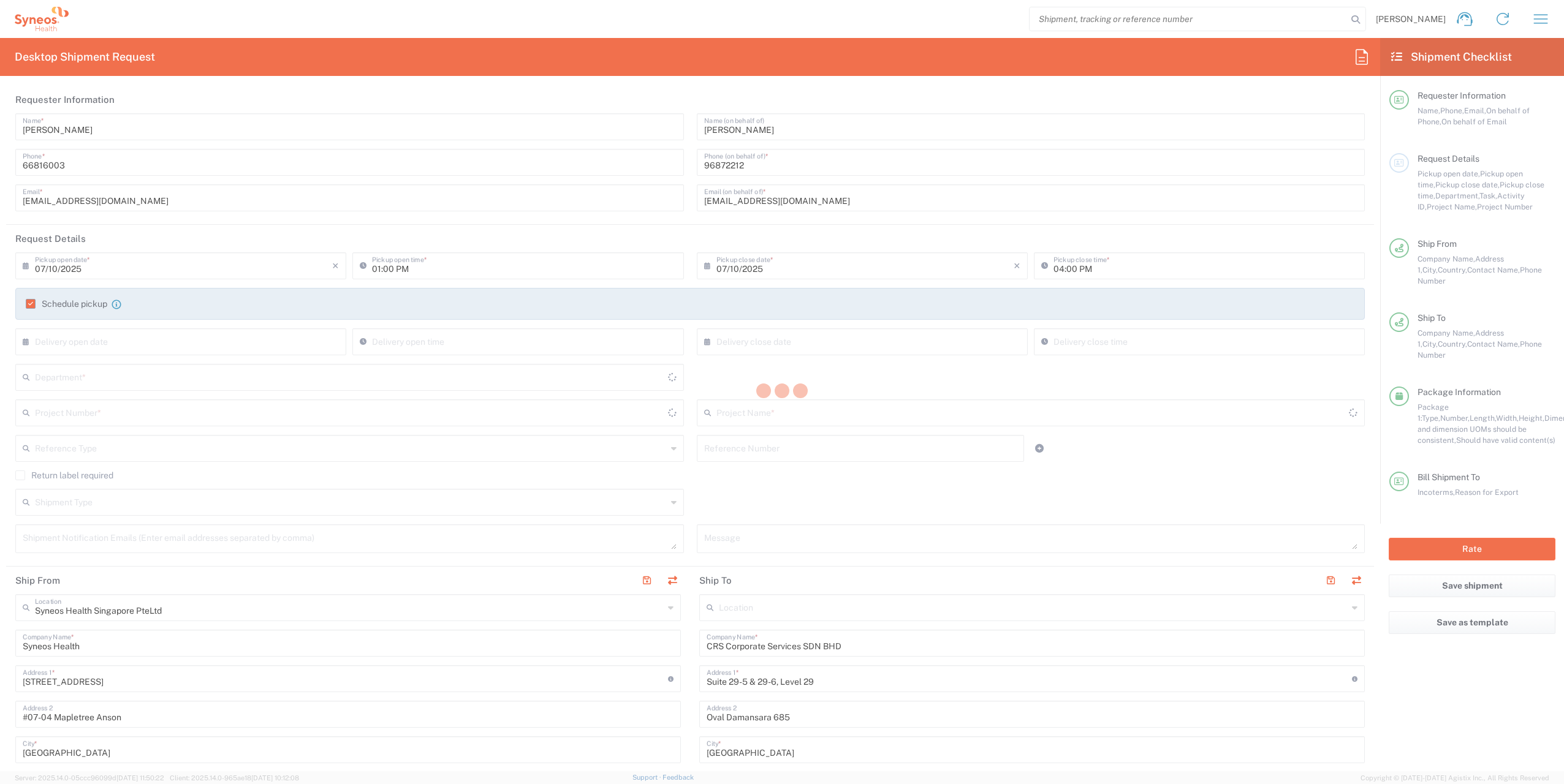 type on "[GEOGRAPHIC_DATA]" 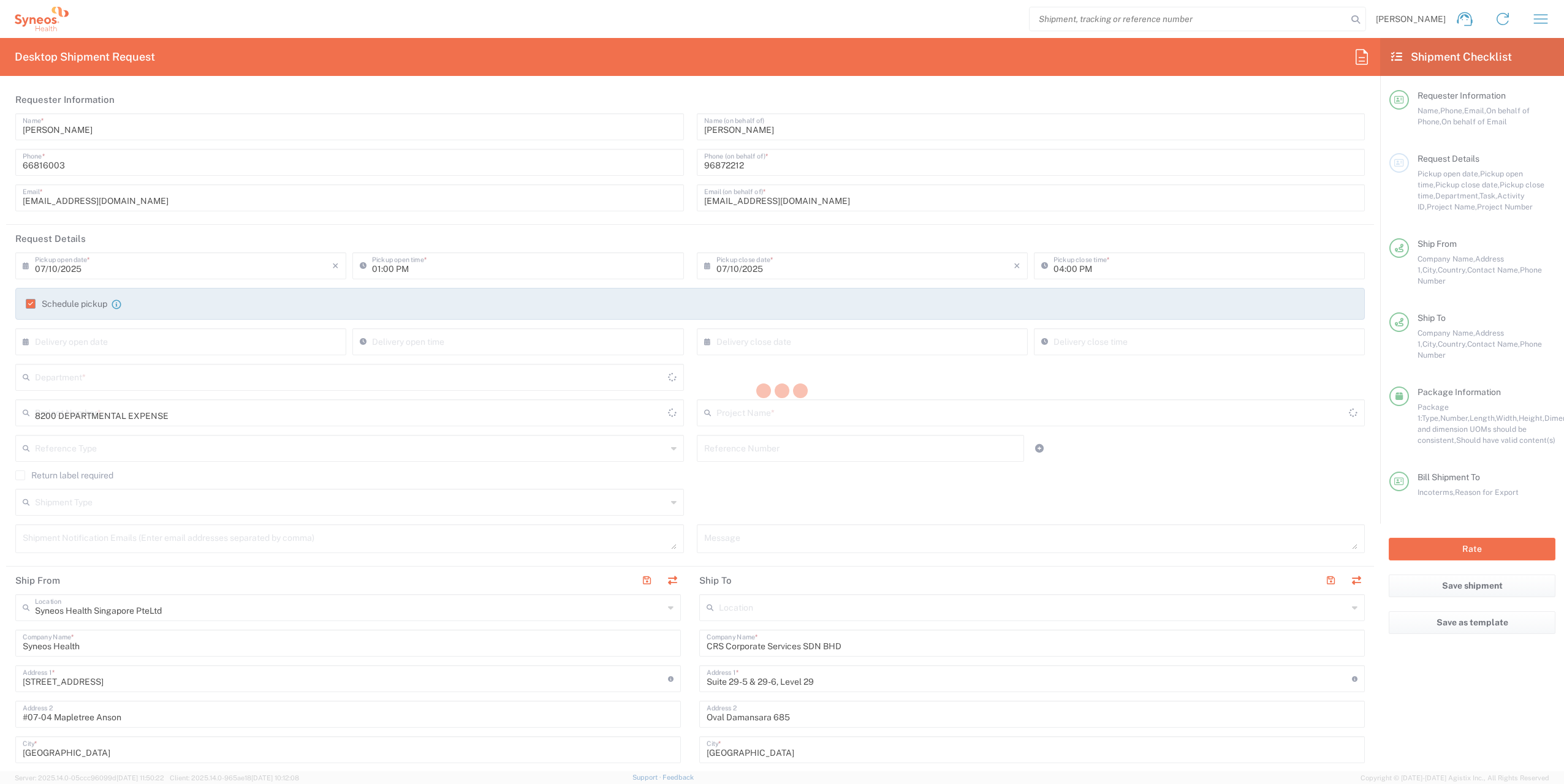 type on "8200" 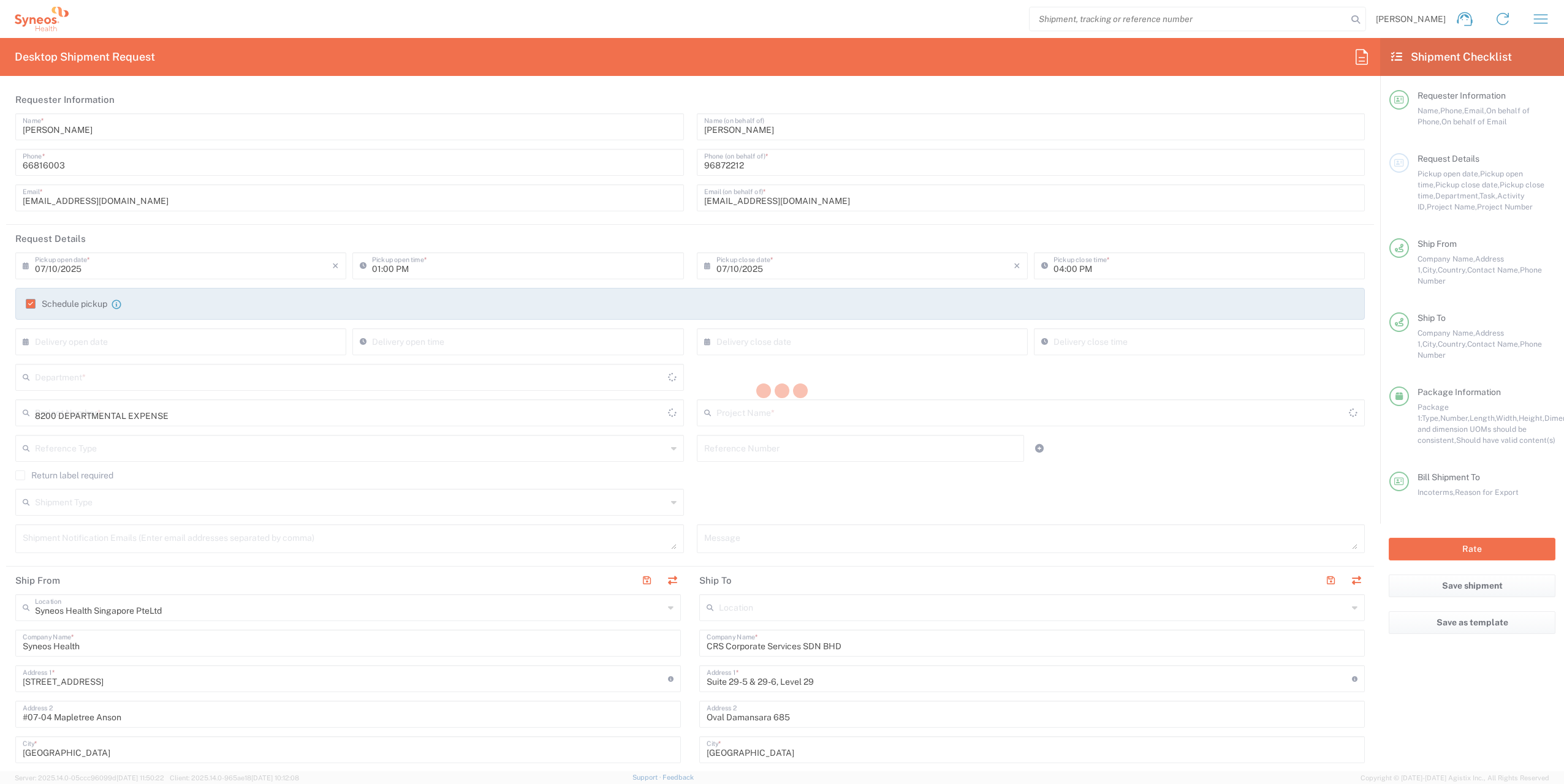 type on "8200 DEPARTMENTAL EXPENSE" 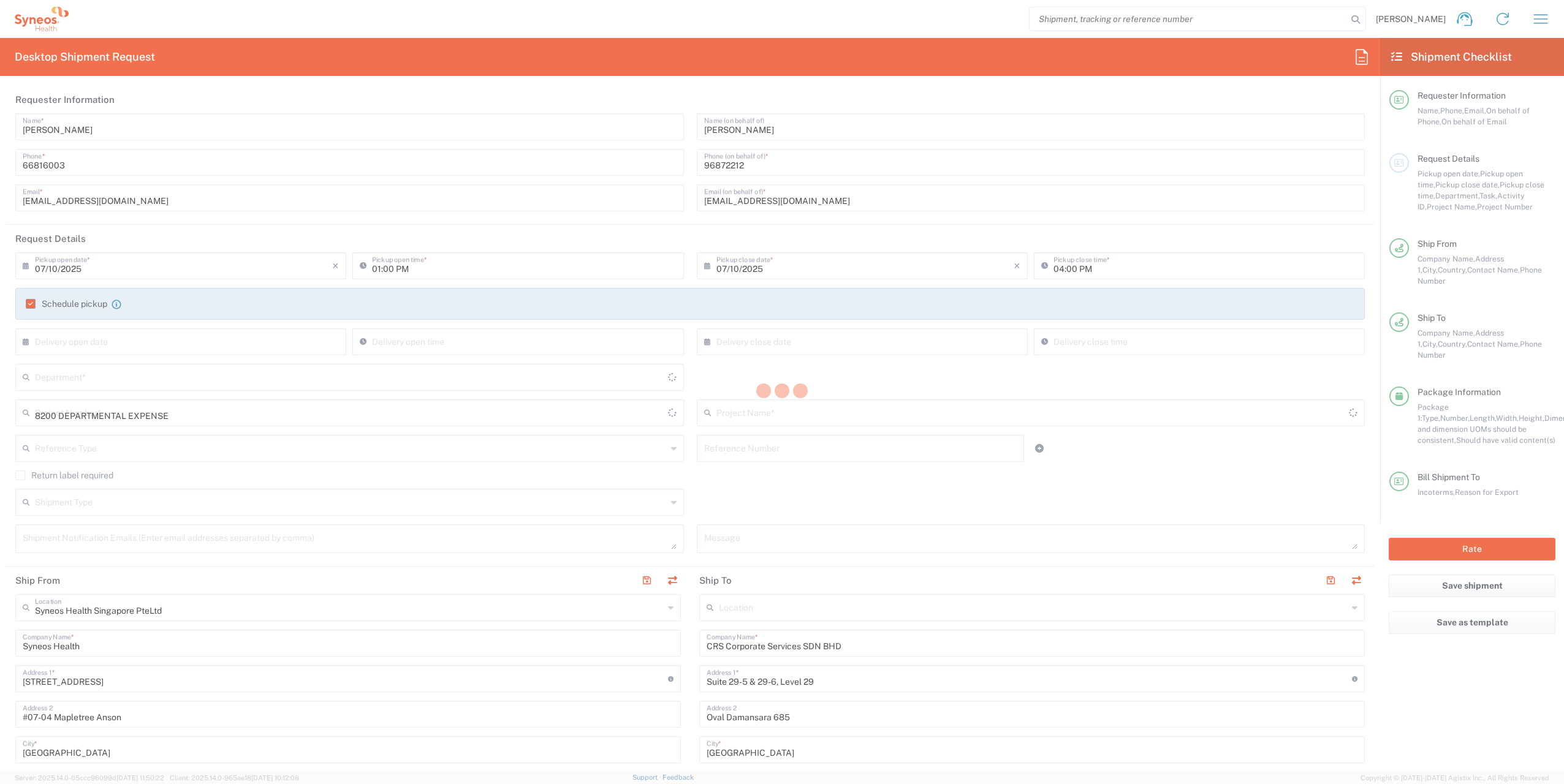 type on "Envelope" 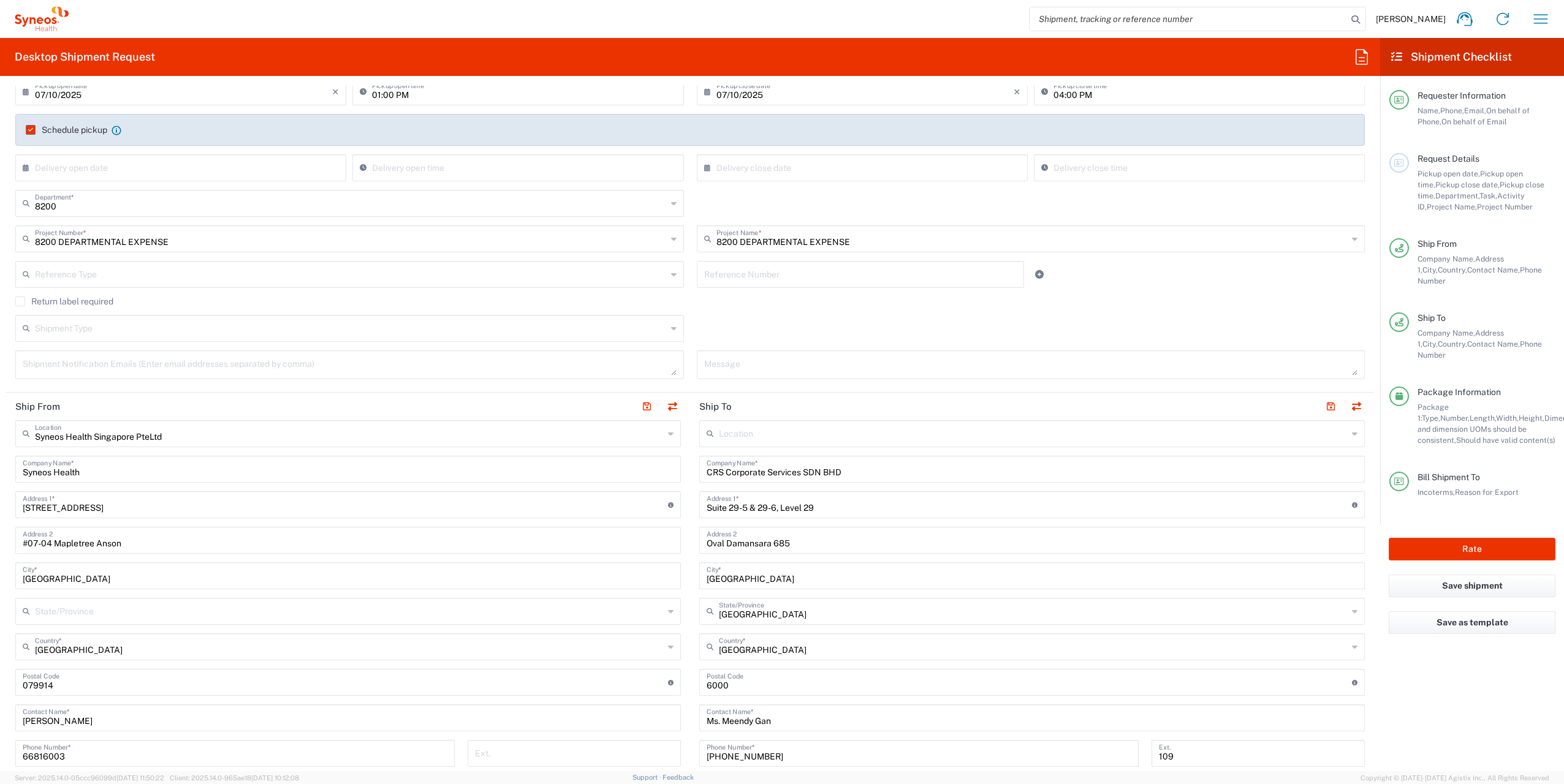 scroll, scrollTop: 184, scrollLeft: 0, axis: vertical 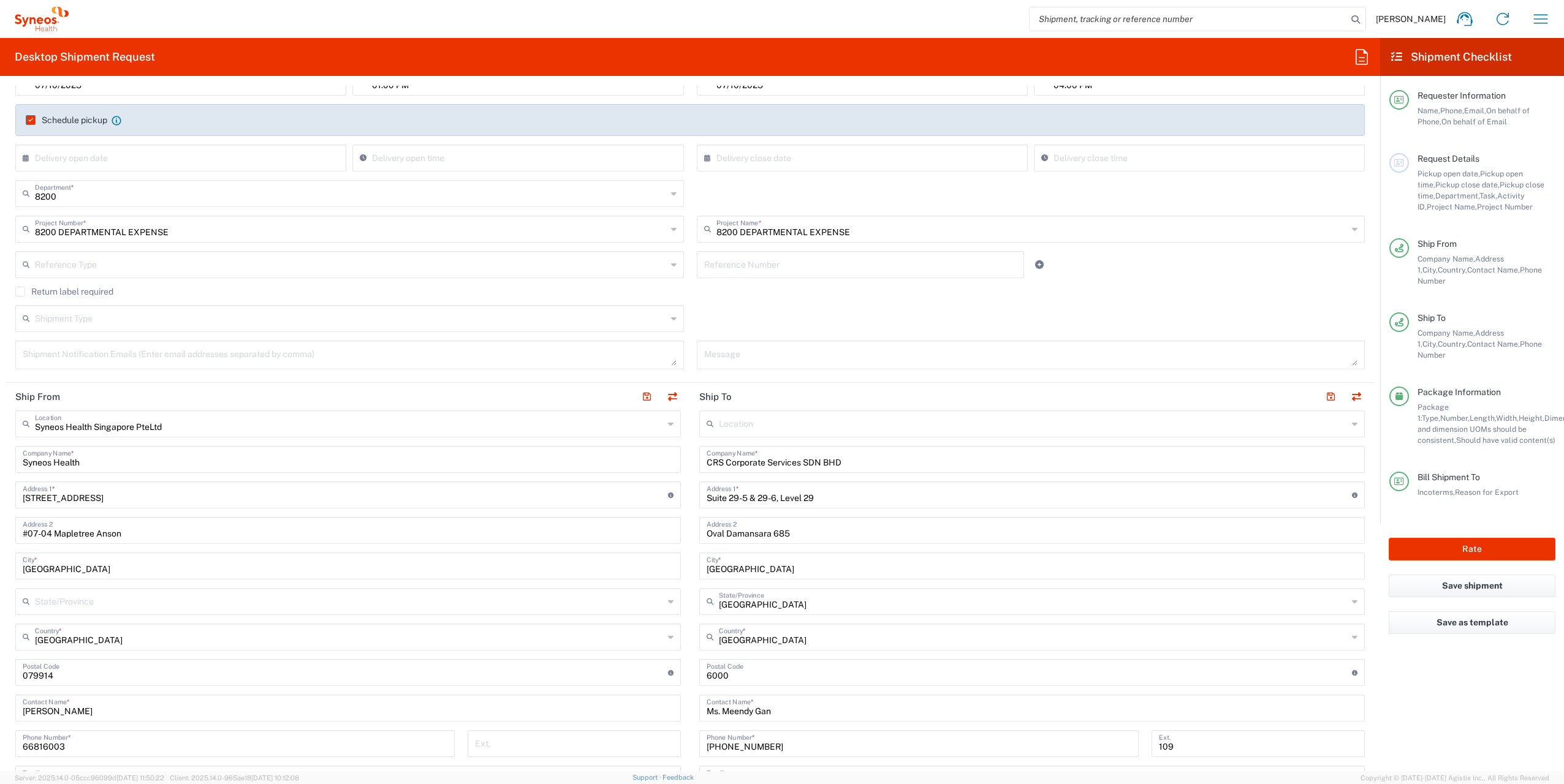 click on "CRS Corporate Services SDN BHD" at bounding box center [1032, 458] 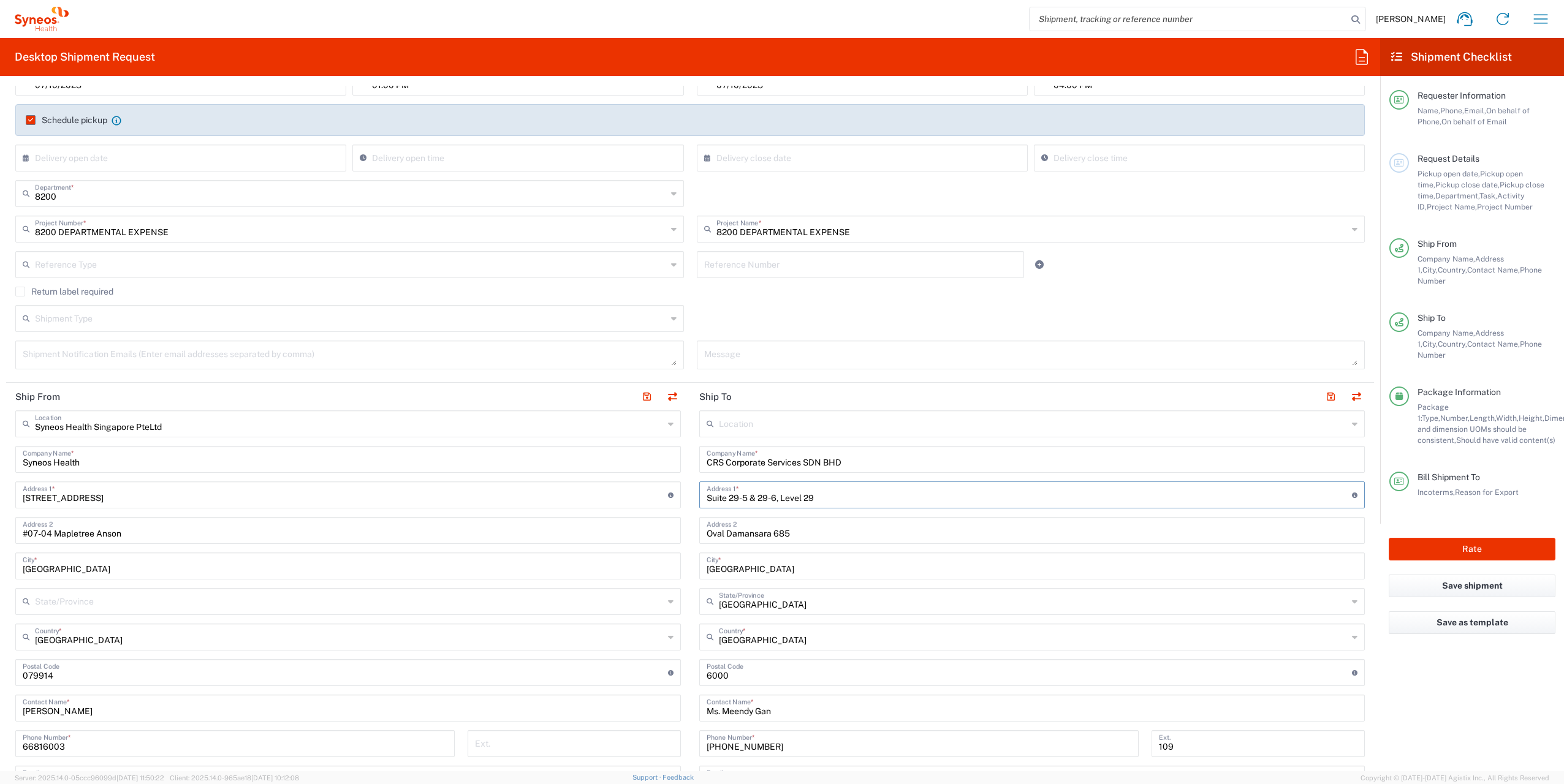 drag, startPoint x: 825, startPoint y: 496, endPoint x: 780, endPoint y: 500, distance: 45.177428 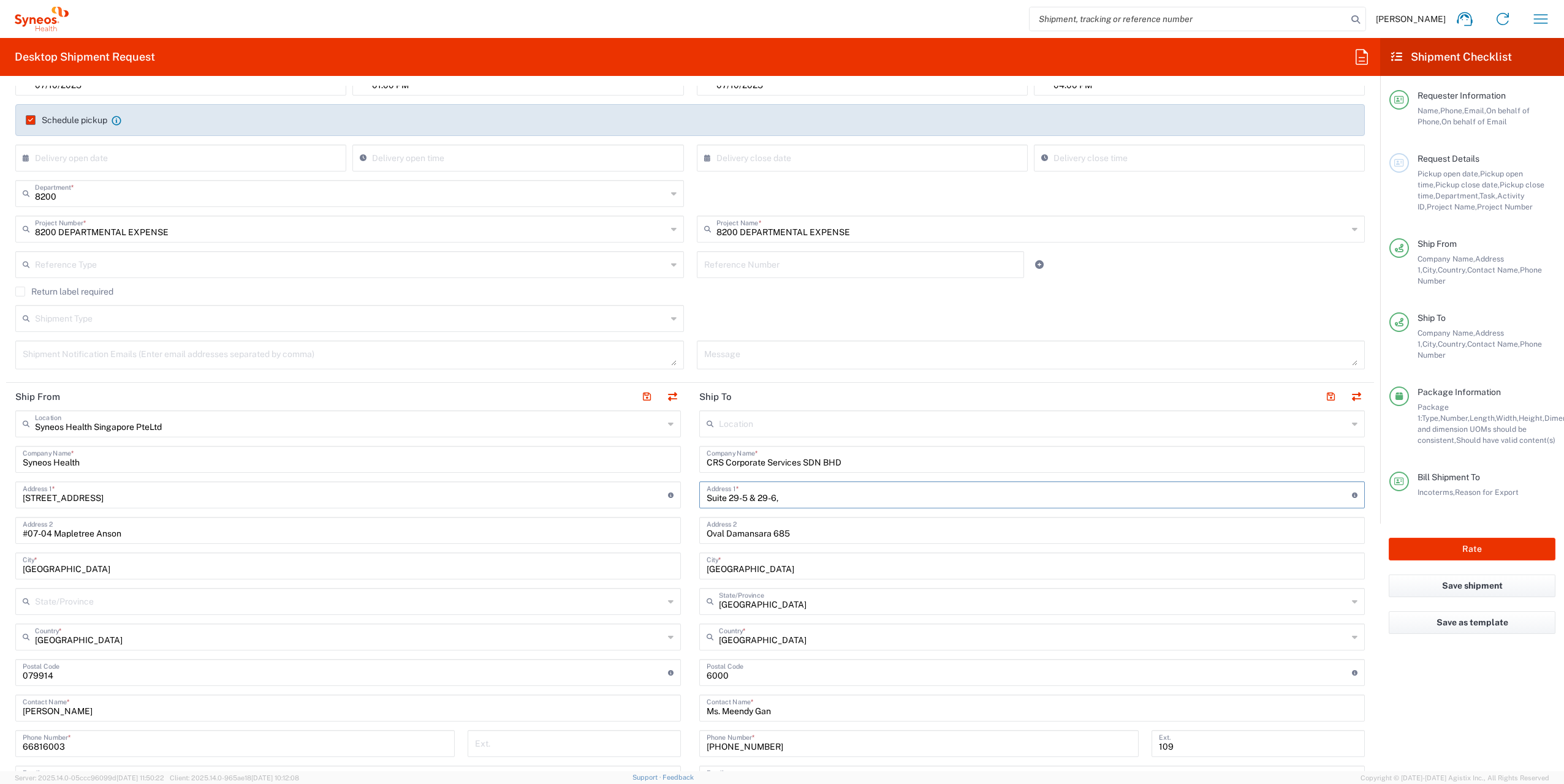 click on "Suite 29-5 & 29-6," at bounding box center (1029, 494) 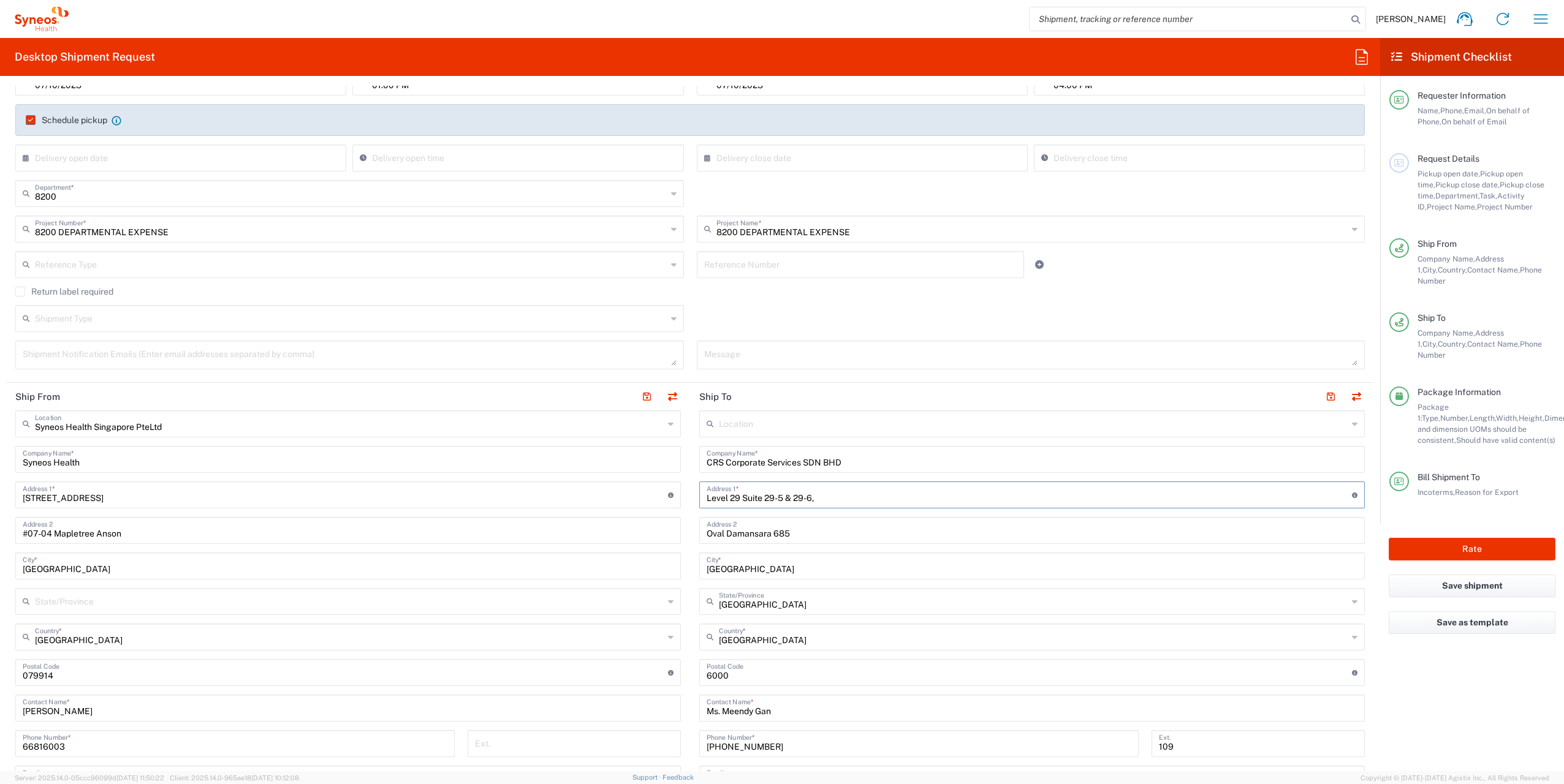 click on "Level 29 Suite 29-5 & 29-6," at bounding box center (1029, 494) 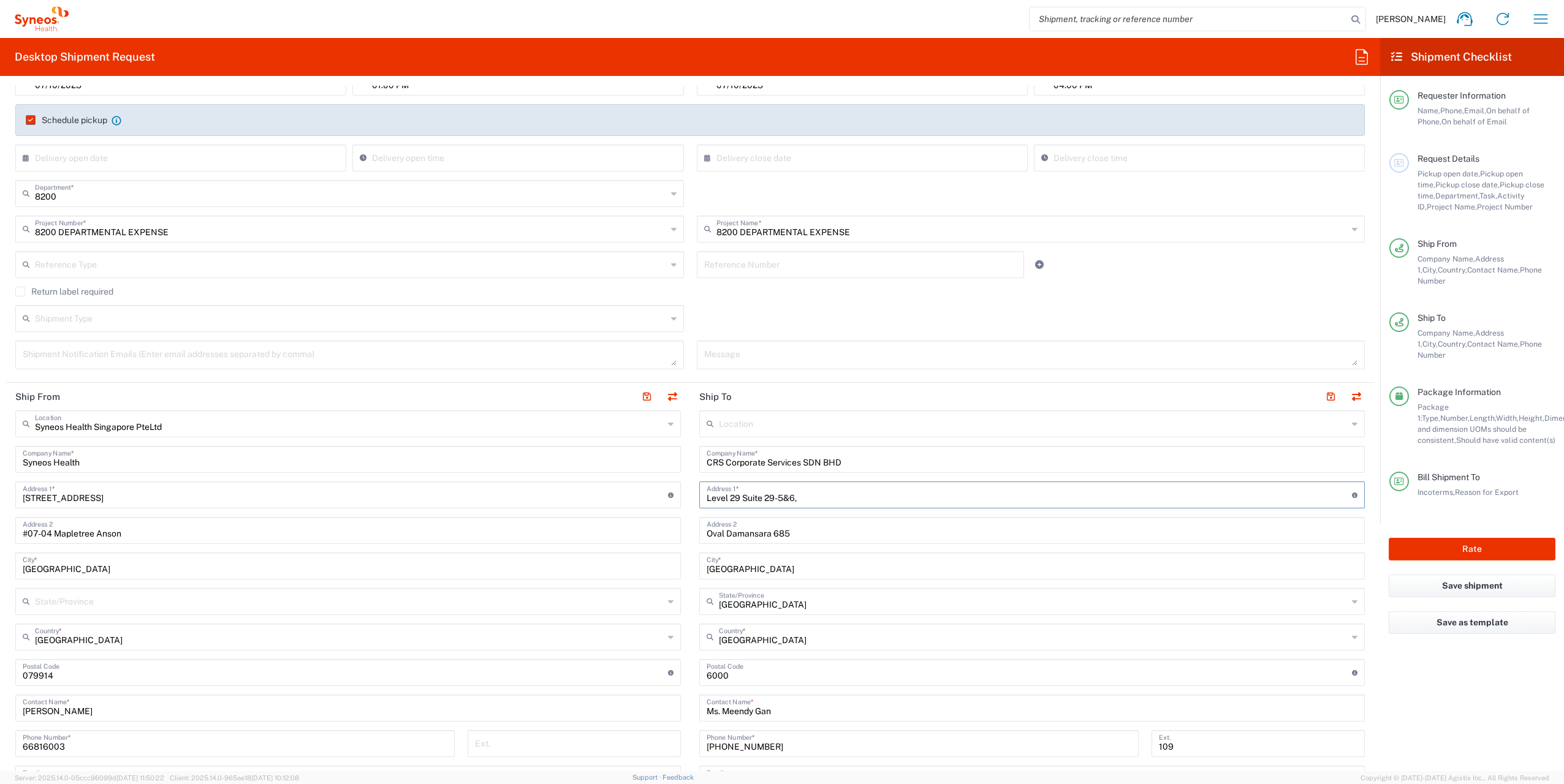 click on "Level 29 Suite 29-5&6," at bounding box center [1029, 494] 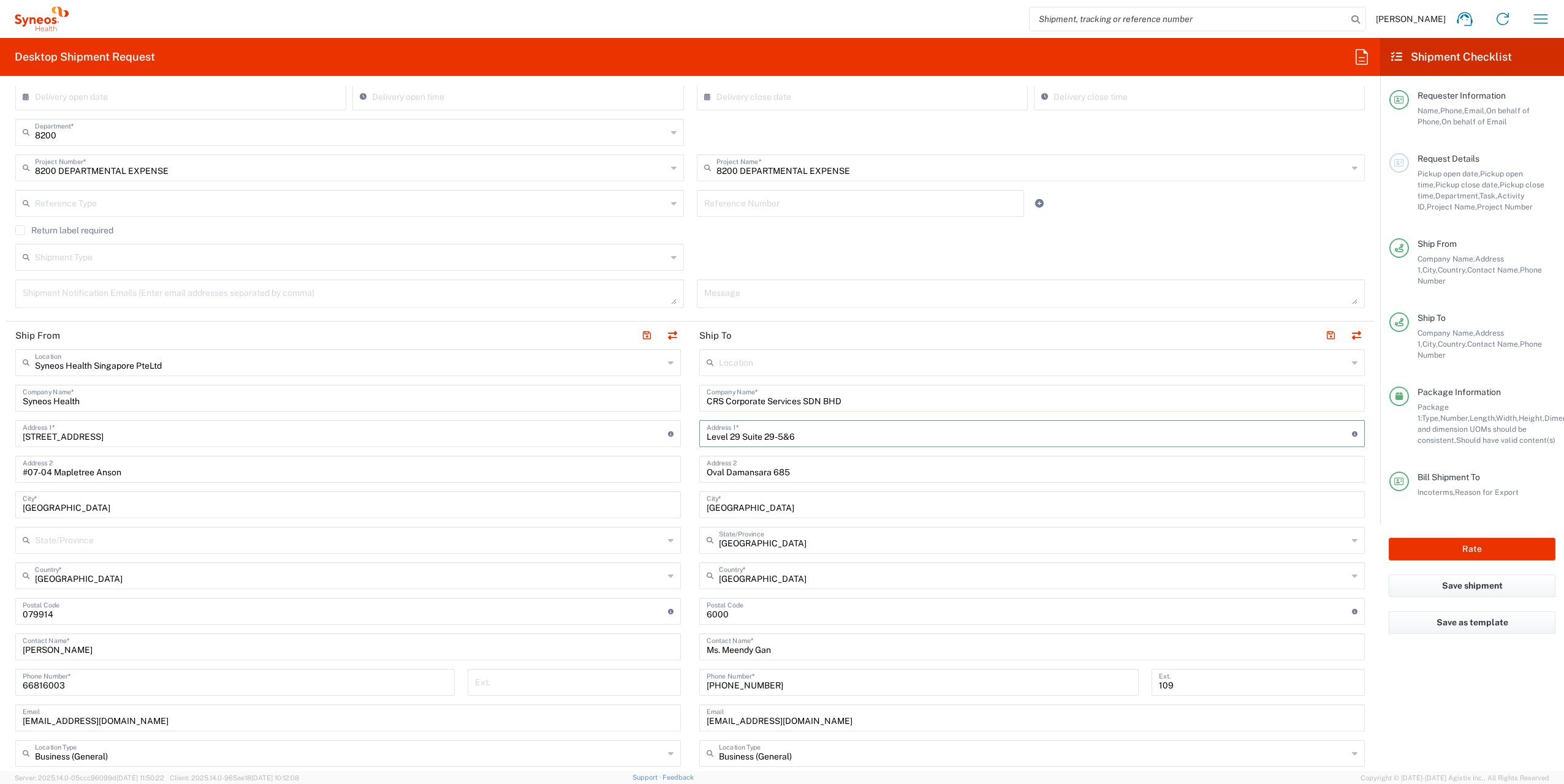 scroll, scrollTop: 306, scrollLeft: 0, axis: vertical 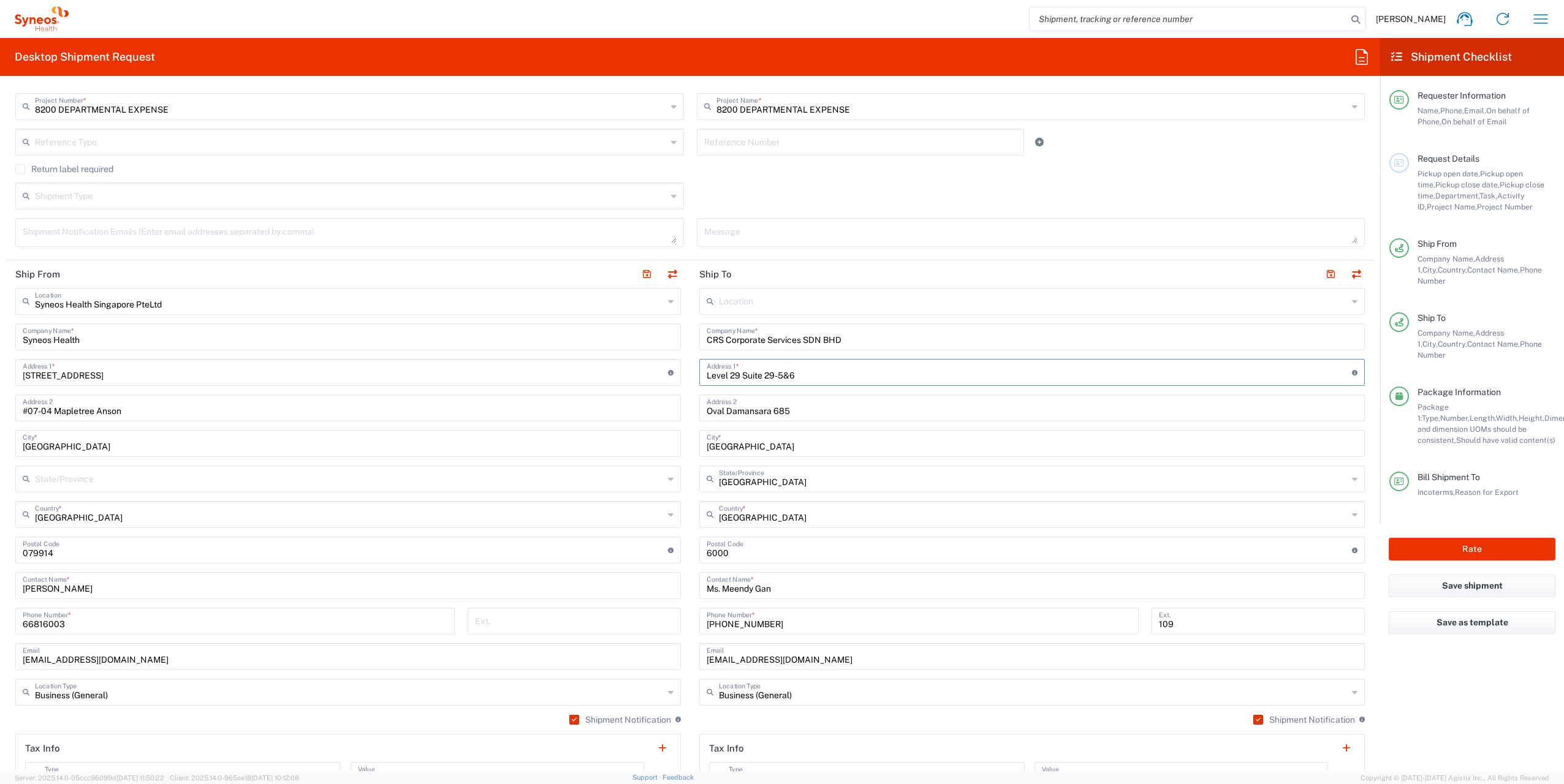 type on "Level 29 Suite 29-5&6" 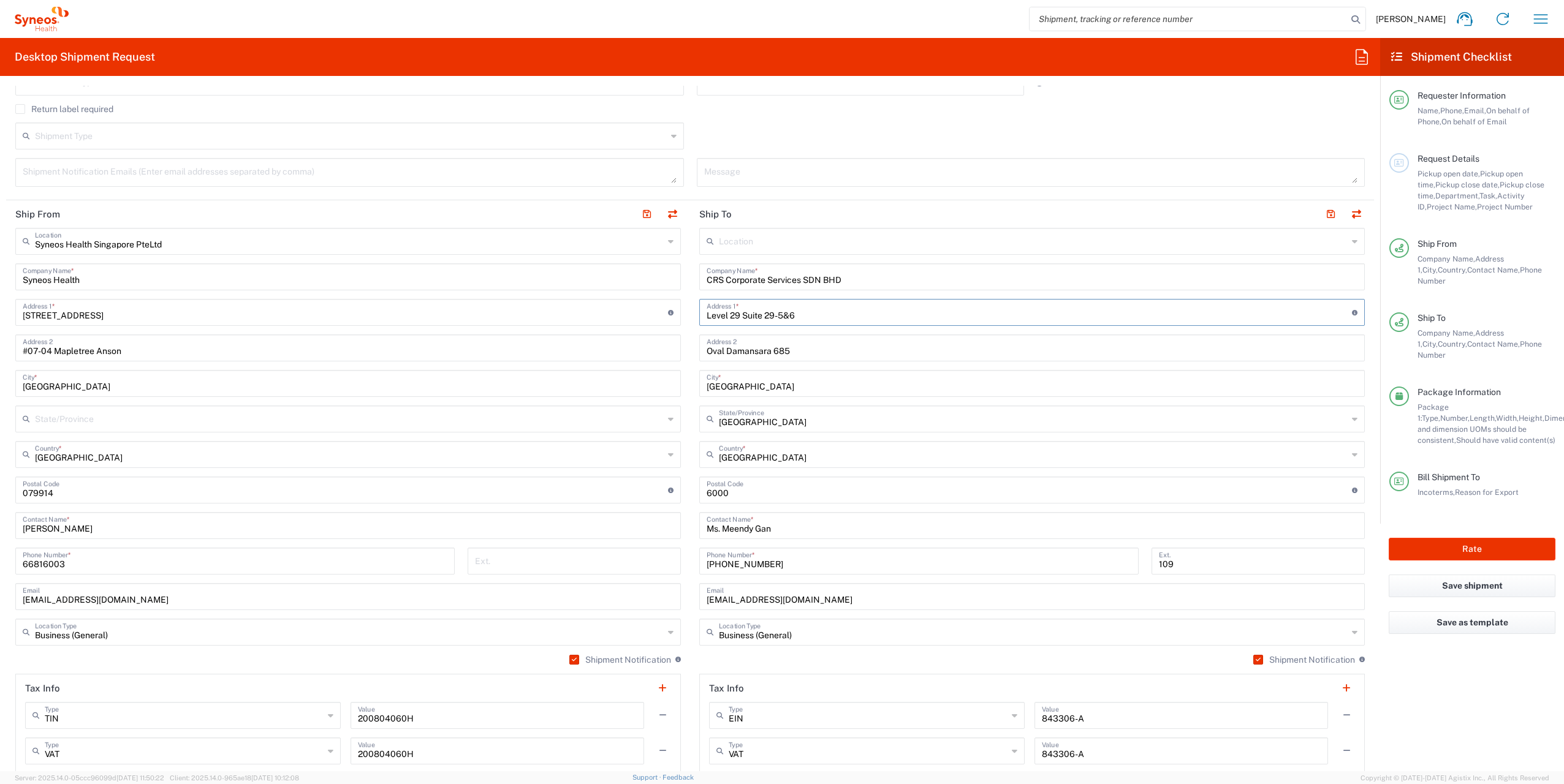 scroll, scrollTop: 368, scrollLeft: 0, axis: vertical 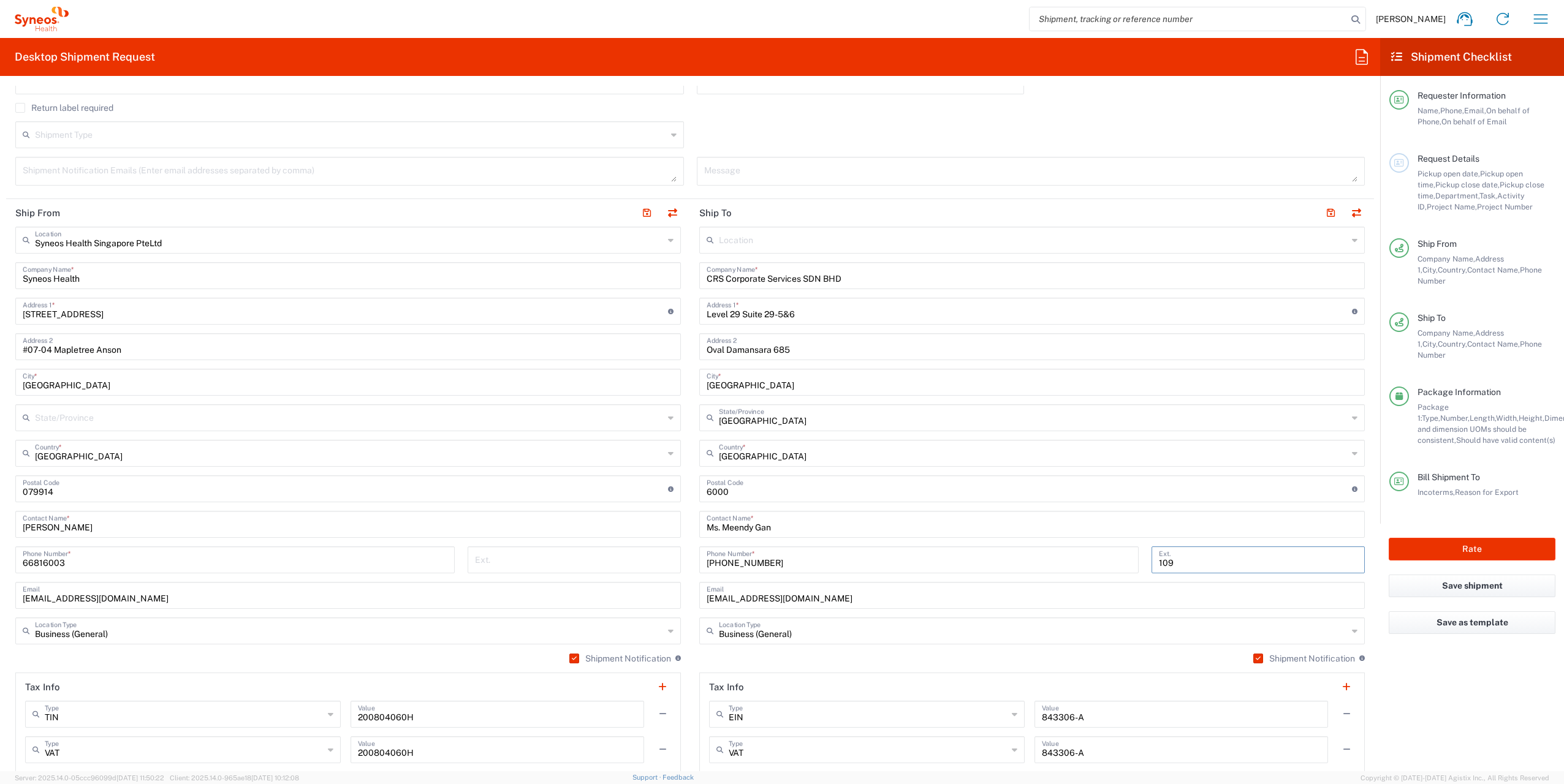 drag, startPoint x: 1227, startPoint y: 565, endPoint x: 783, endPoint y: 594, distance: 444.9461 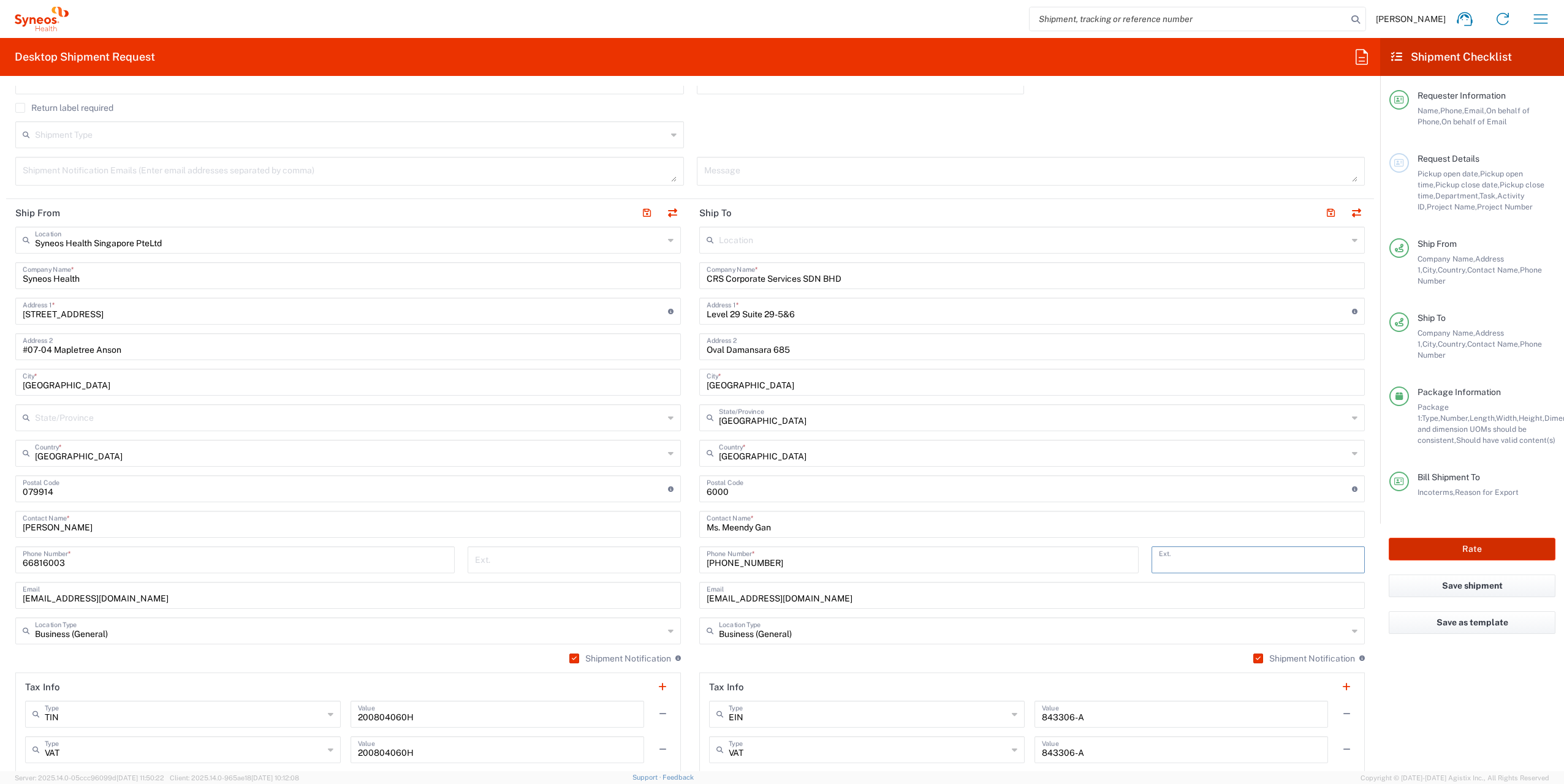 type 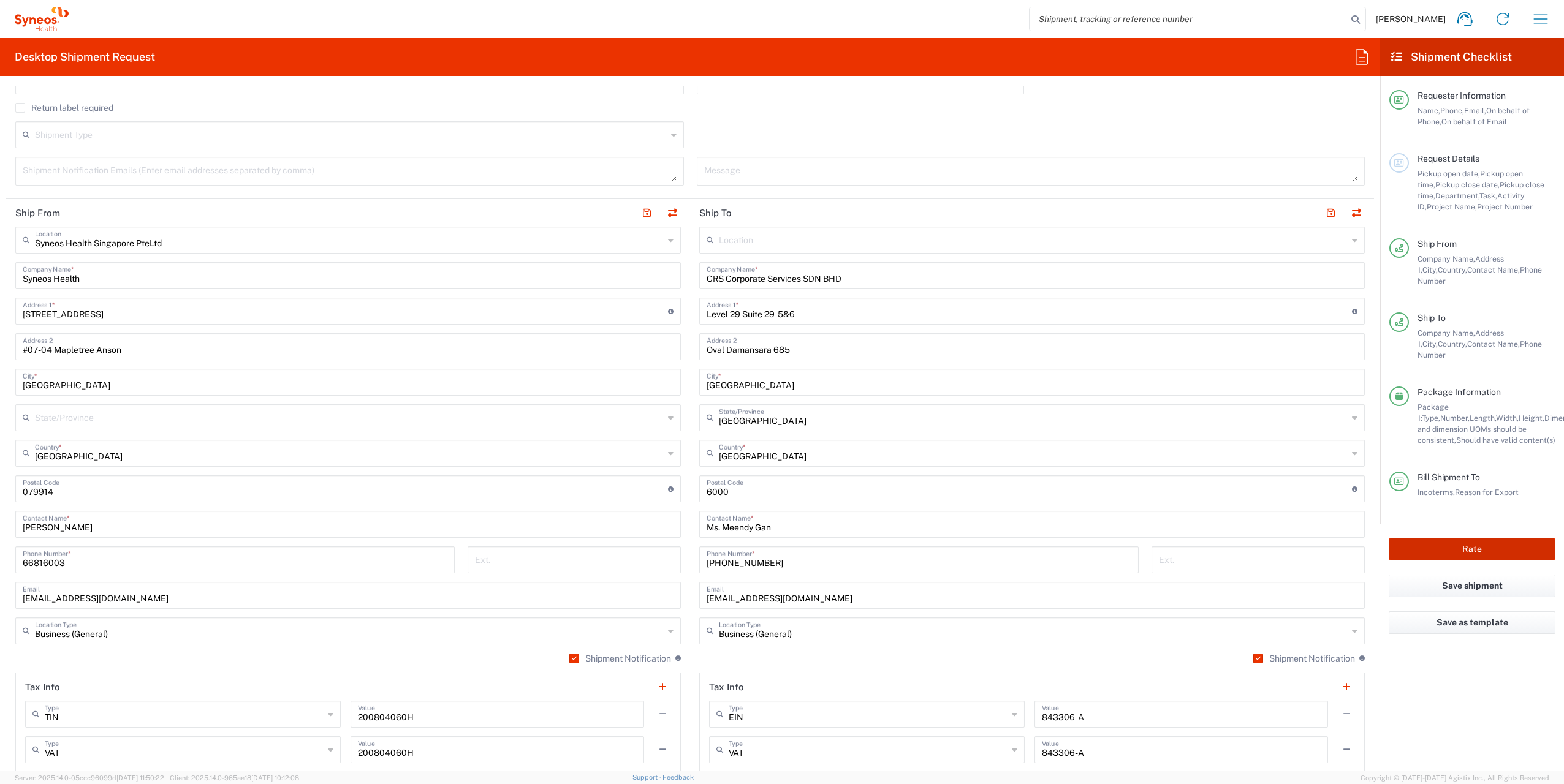 click on "Rate" 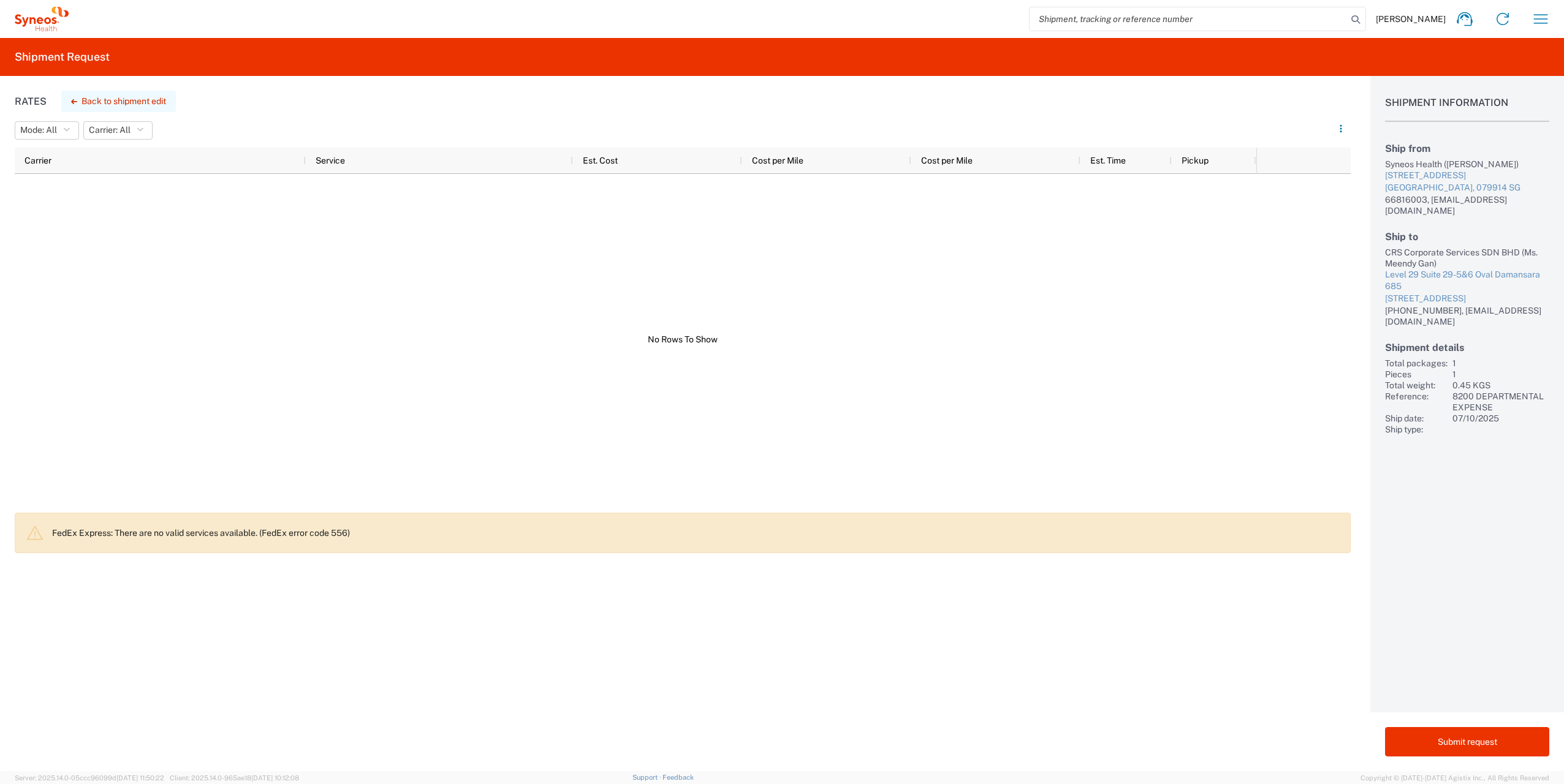click on "Back to shipment edit" 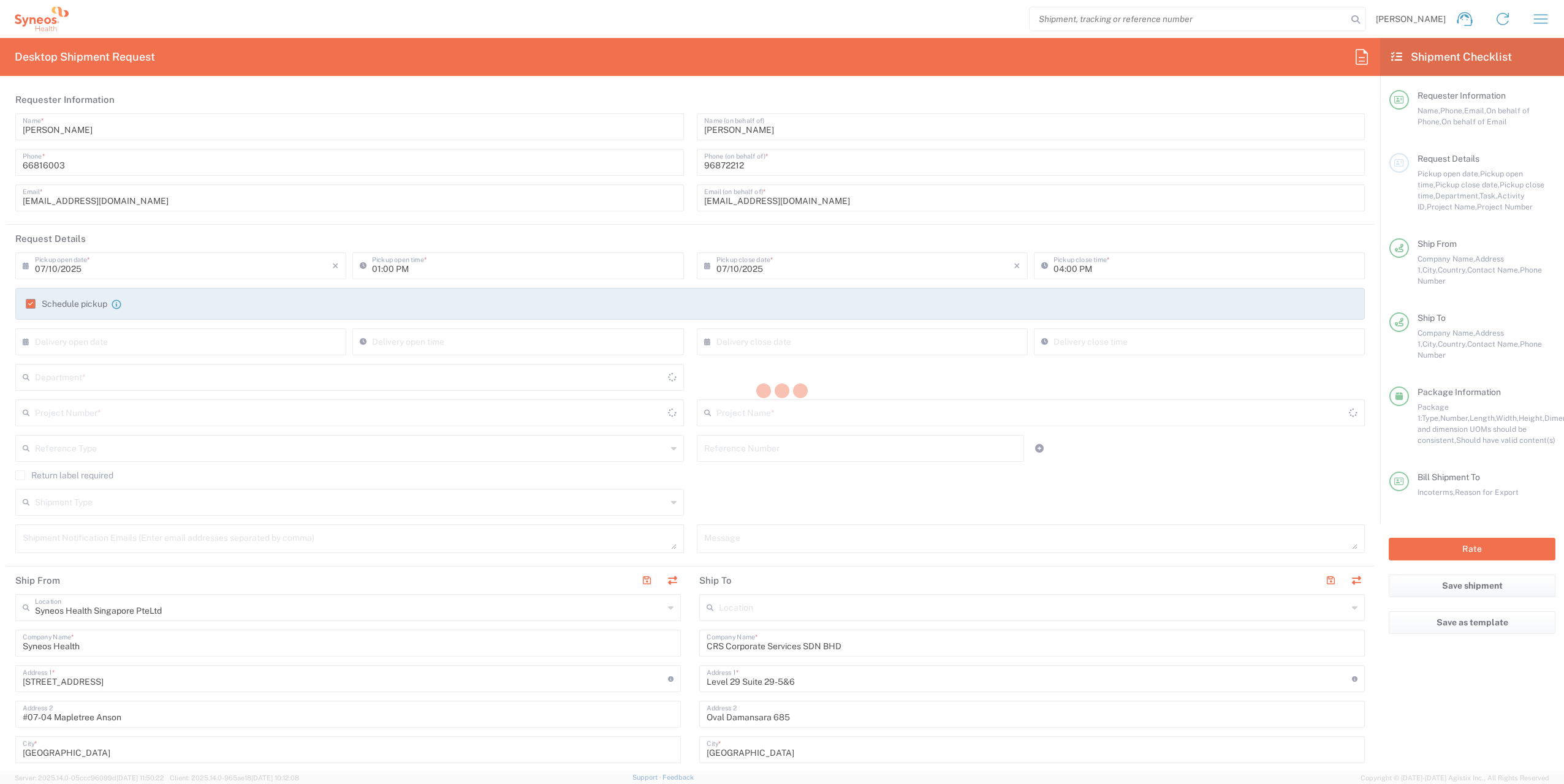 type on "8200" 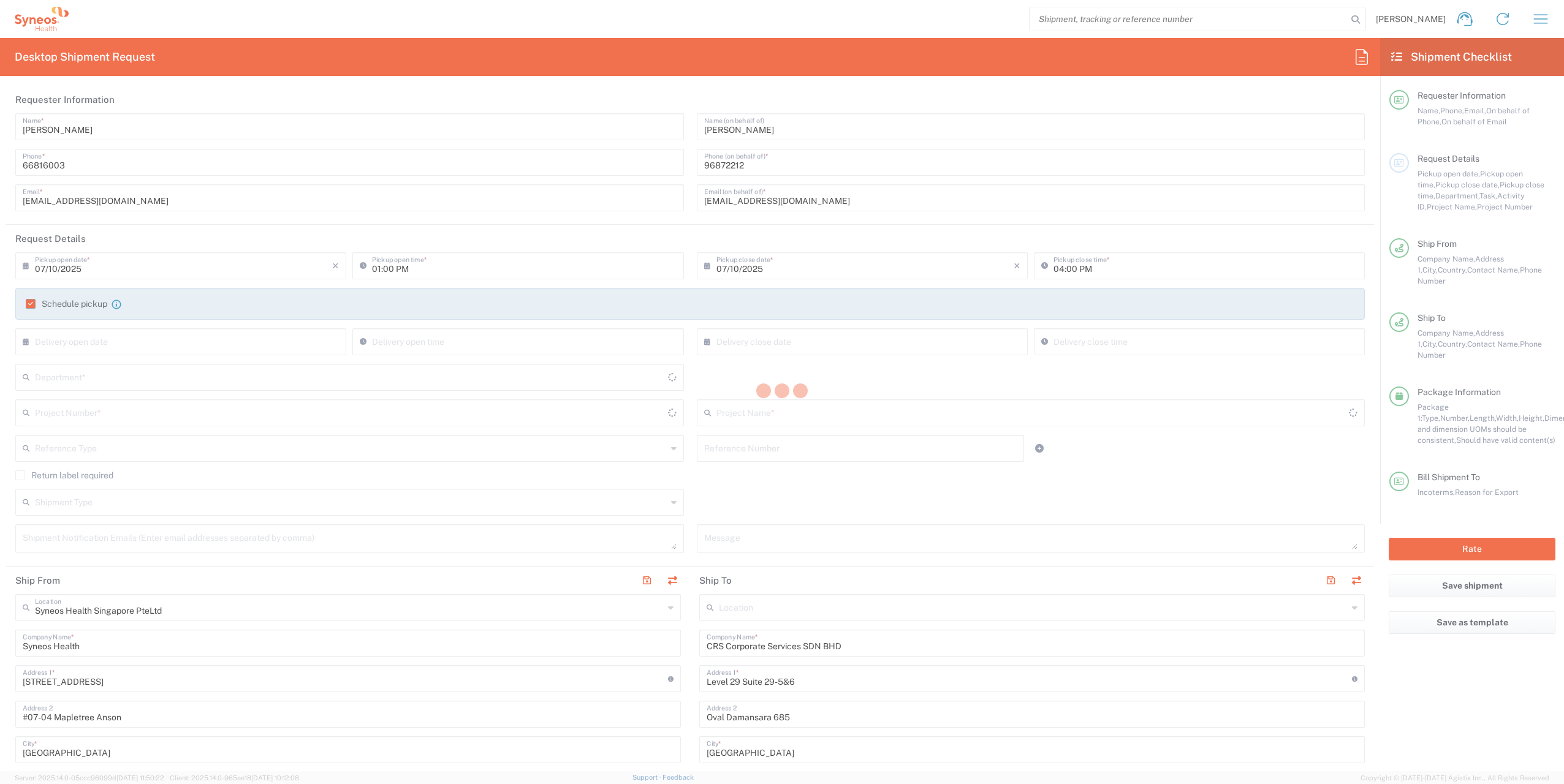 type on "8200 DEPARTMENTAL EXPENSE" 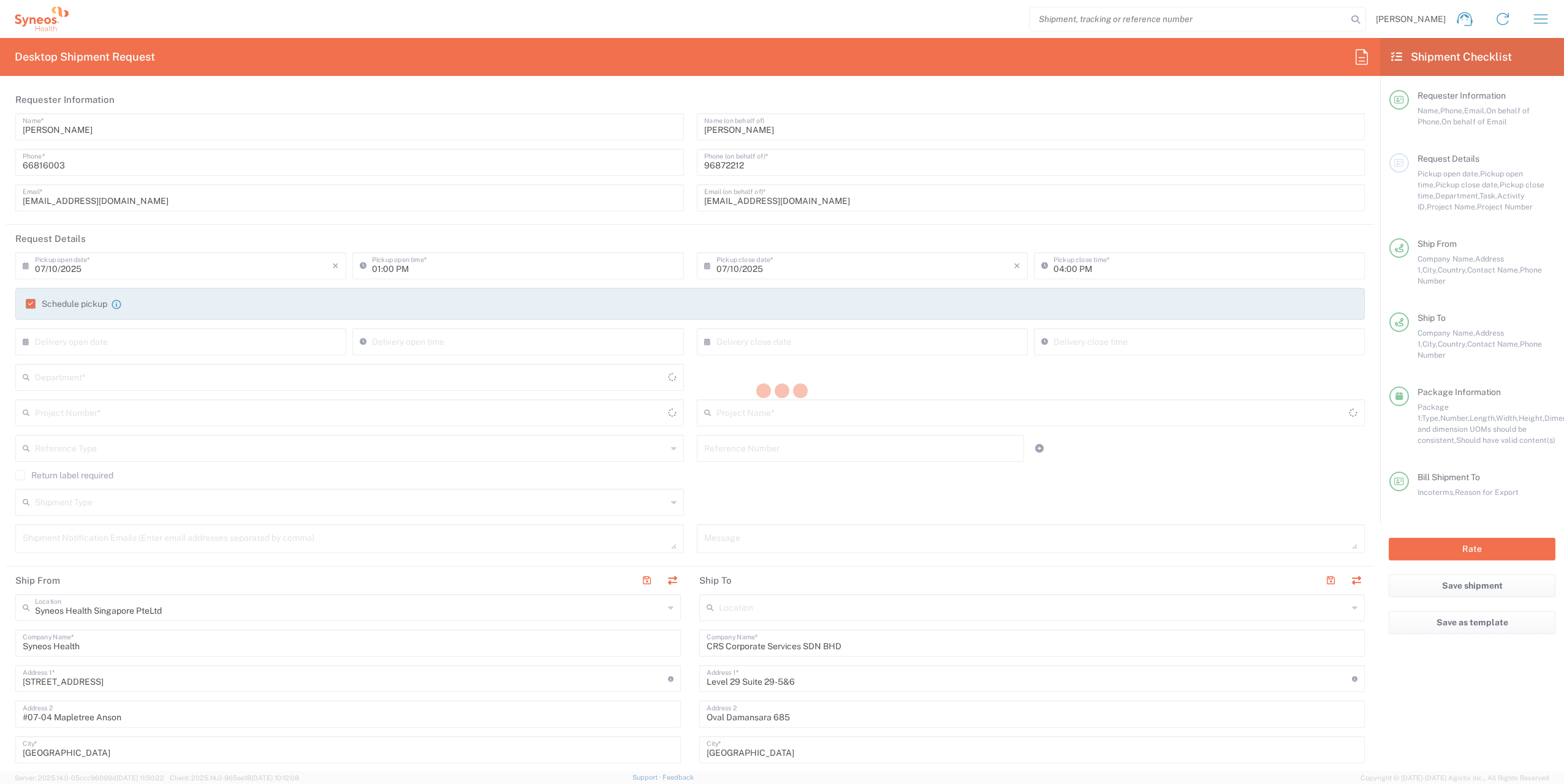 type on "8200 DEPARTMENTAL EXPENSE" 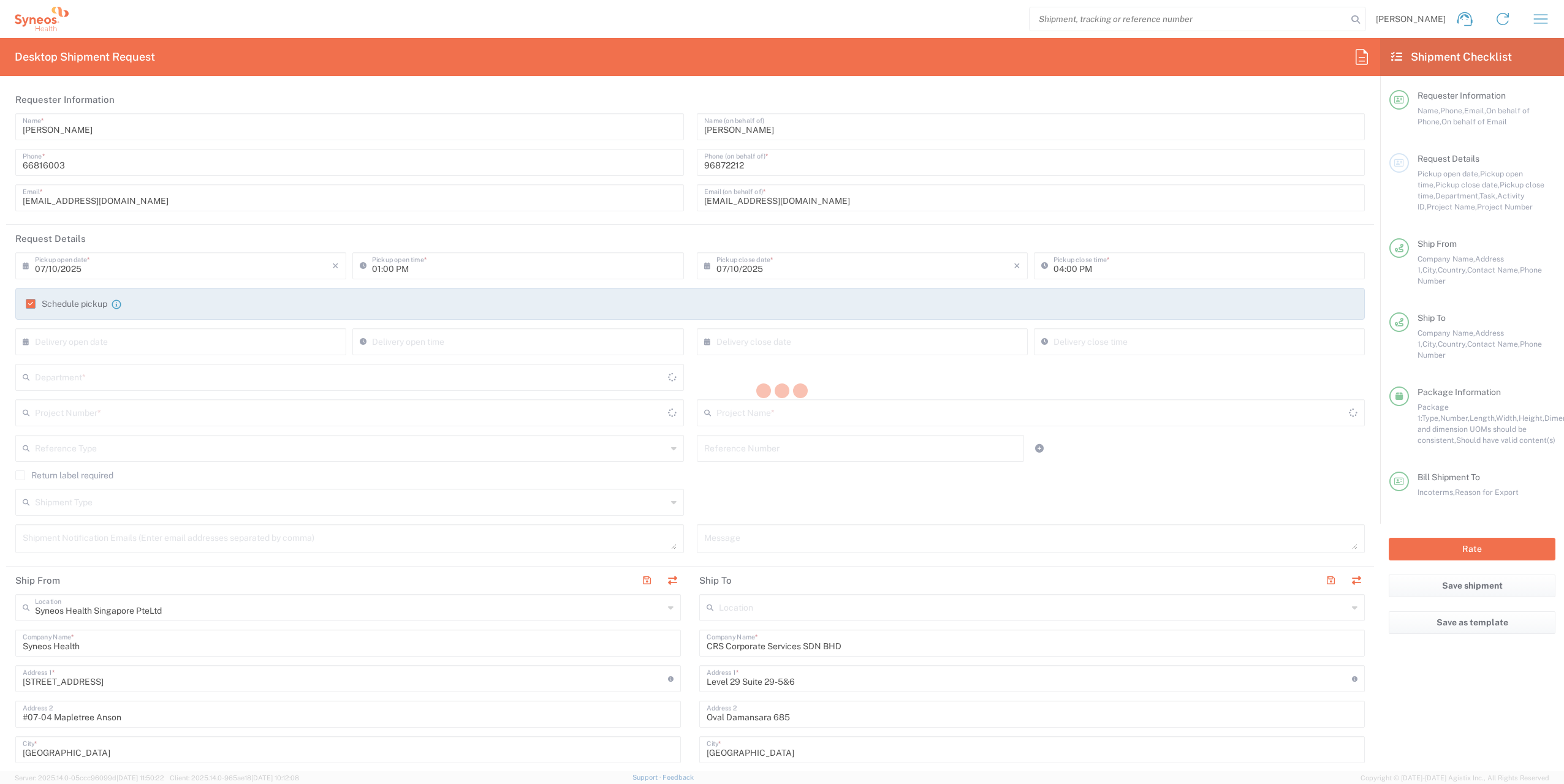 type on "[GEOGRAPHIC_DATA]" 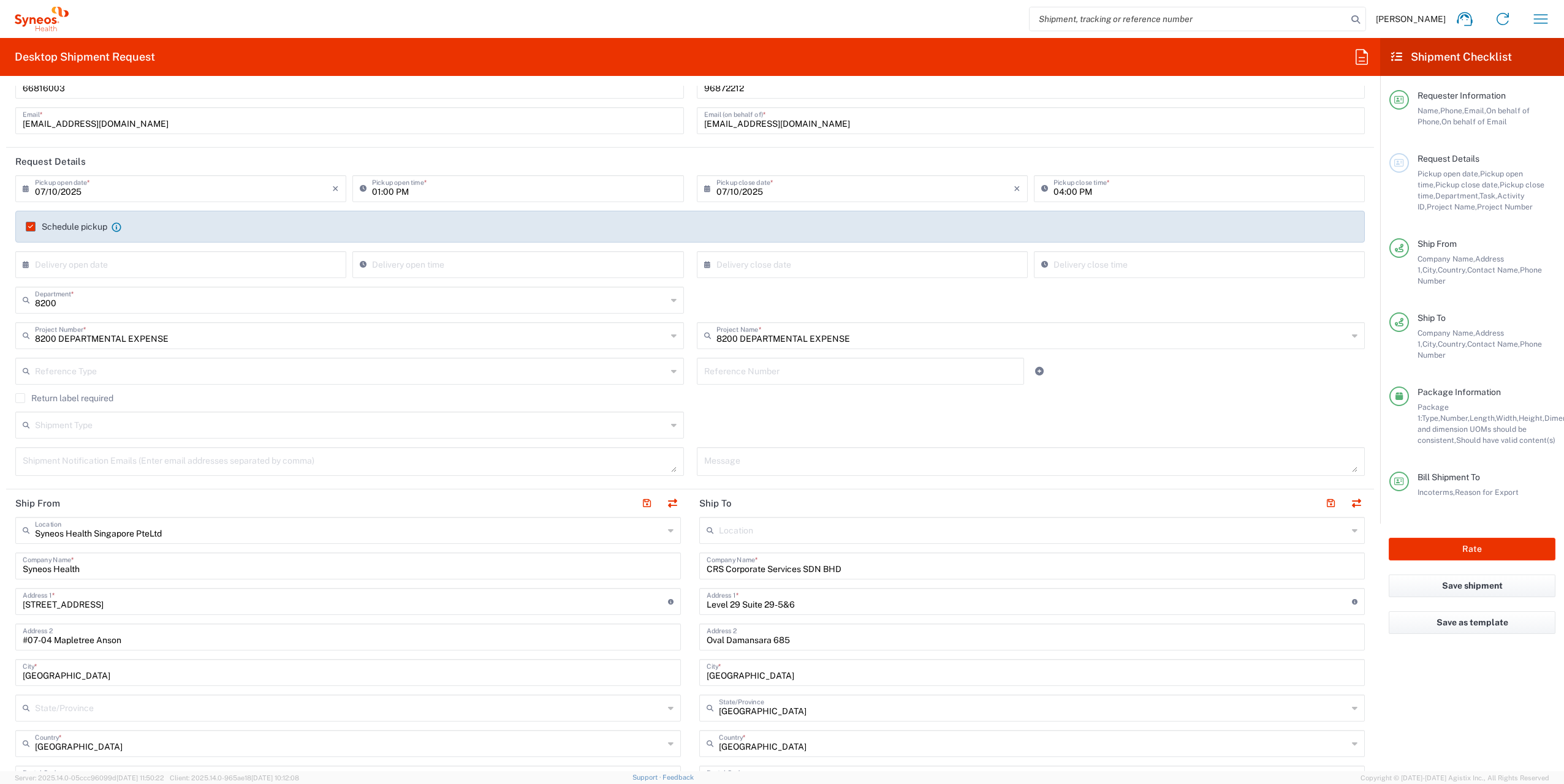 scroll, scrollTop: 123, scrollLeft: 0, axis: vertical 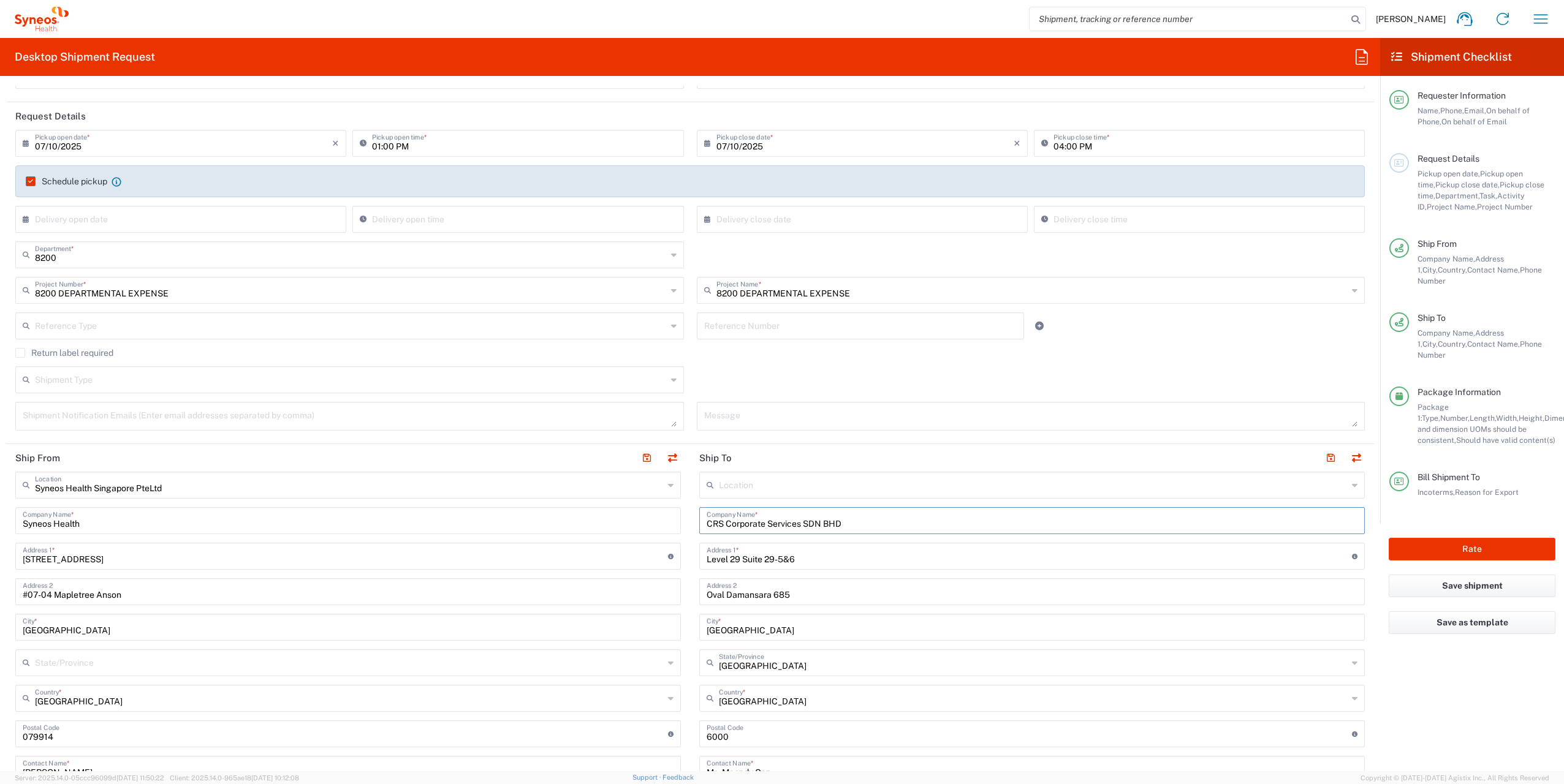 drag, startPoint x: 721, startPoint y: 519, endPoint x: 636, endPoint y: 509, distance: 85.58621 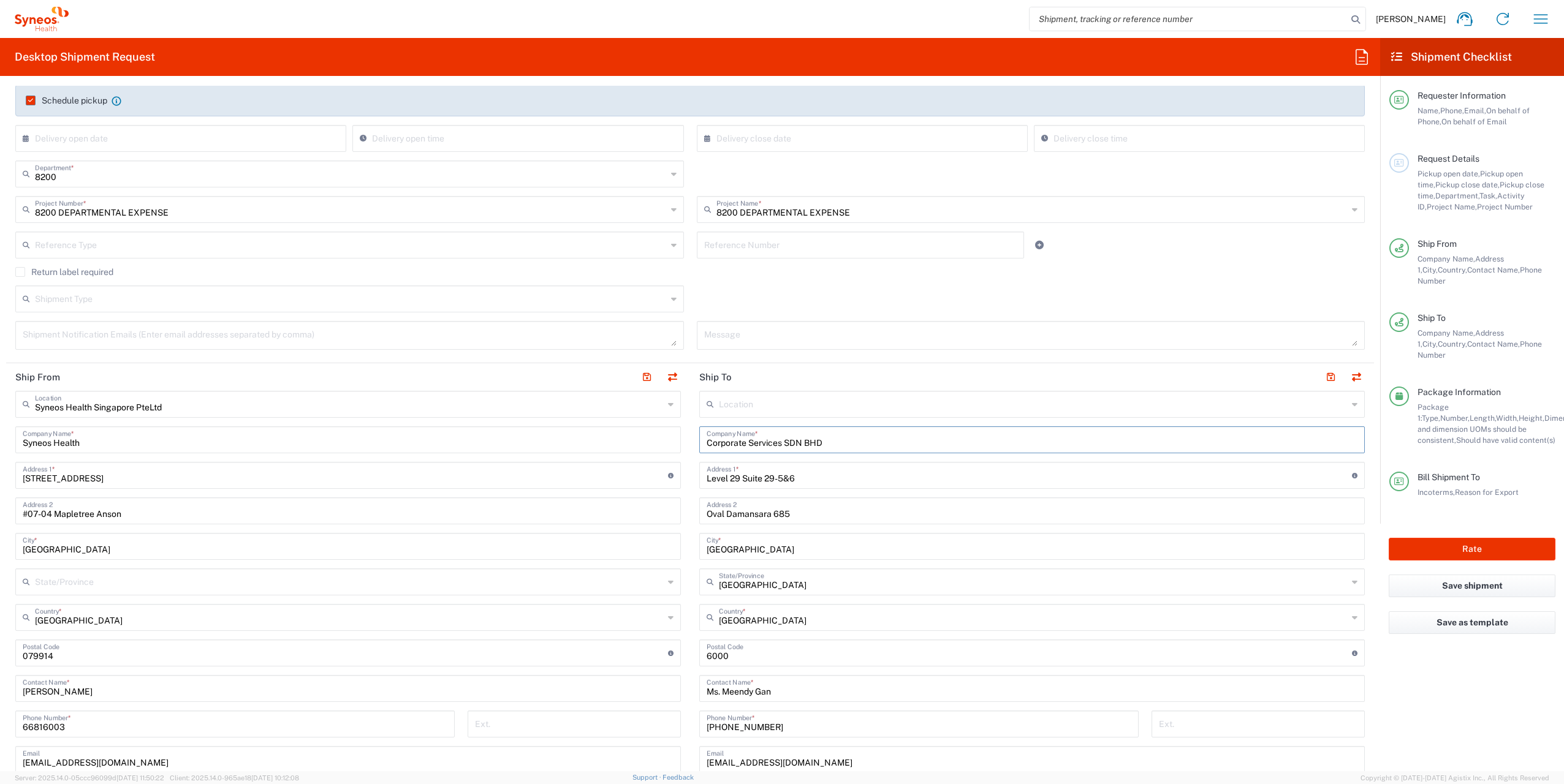 scroll, scrollTop: 245, scrollLeft: 0, axis: vertical 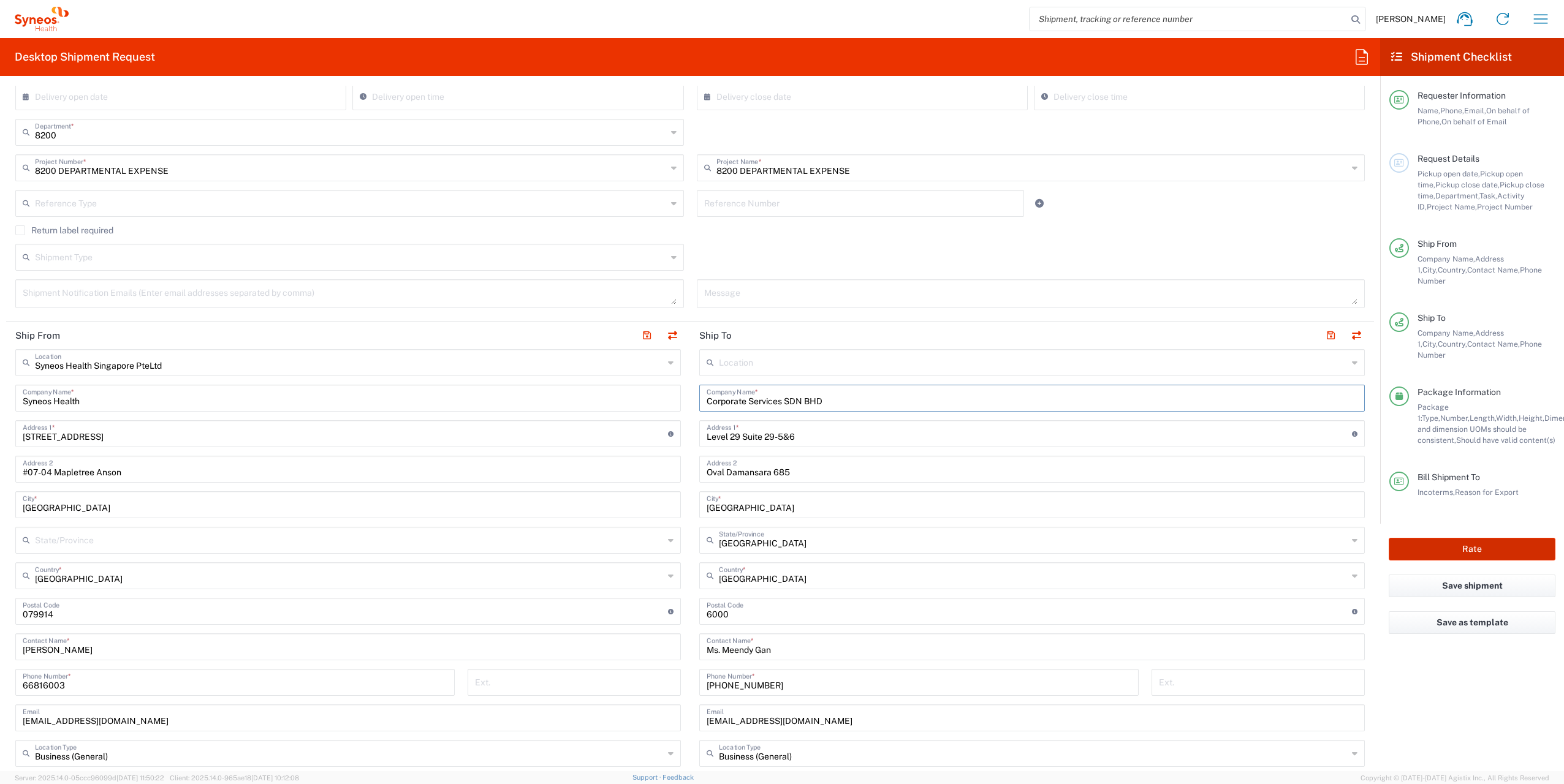 type on "Corporate Services SDN BHD" 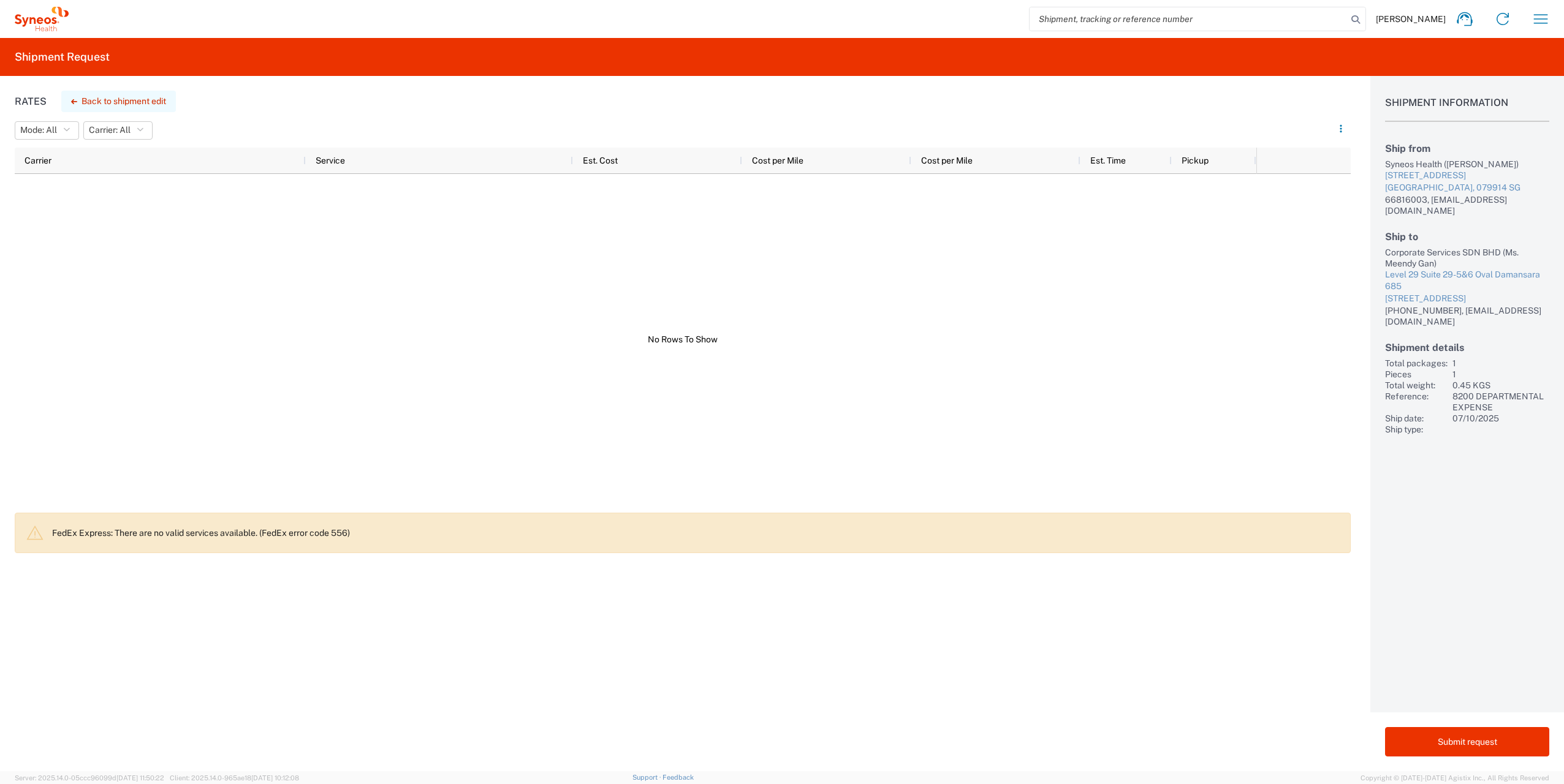 click on "Back to shipment edit" 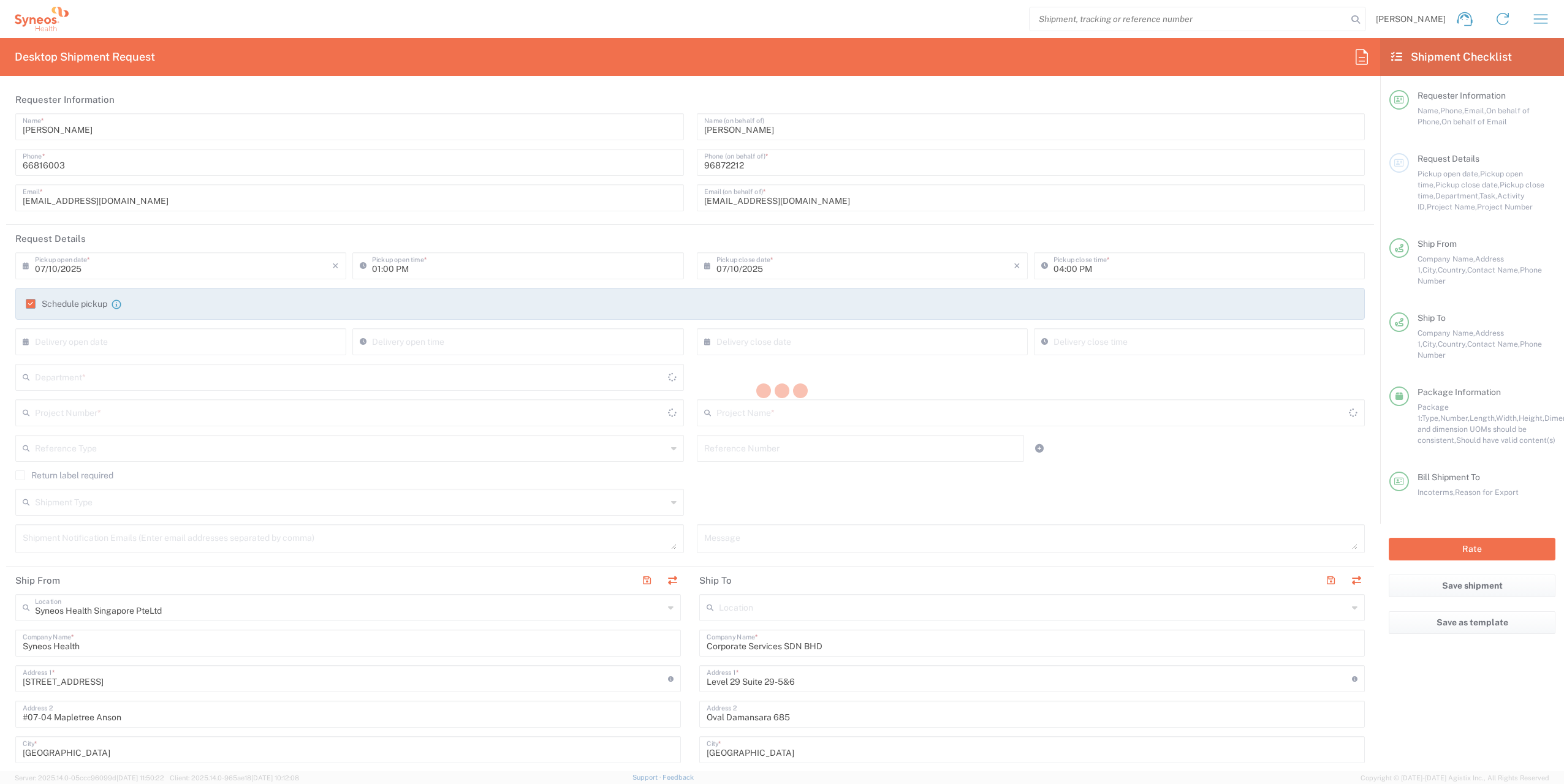 type on "8200" 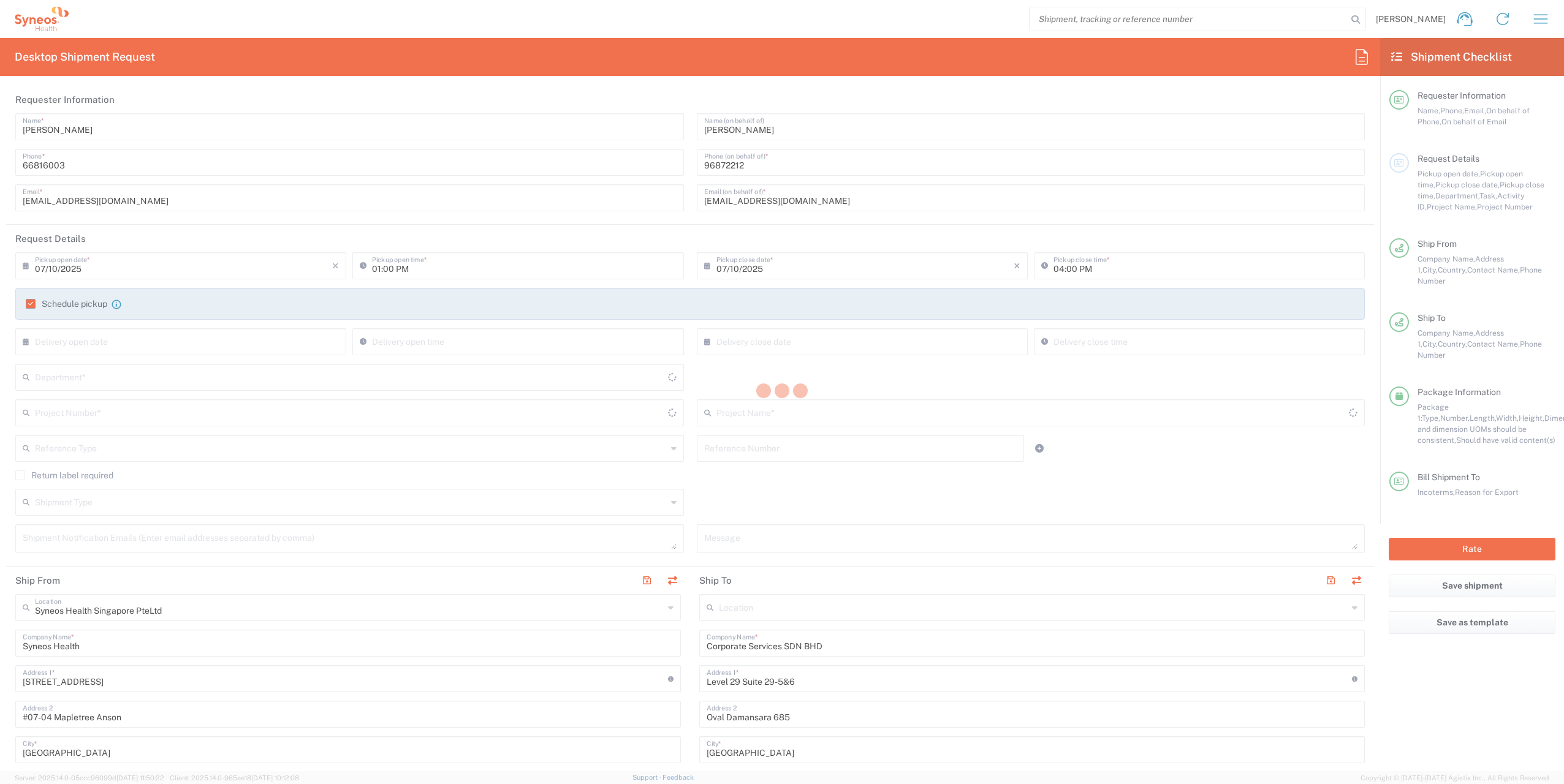 type on "8200 DEPARTMENTAL EXPENSE" 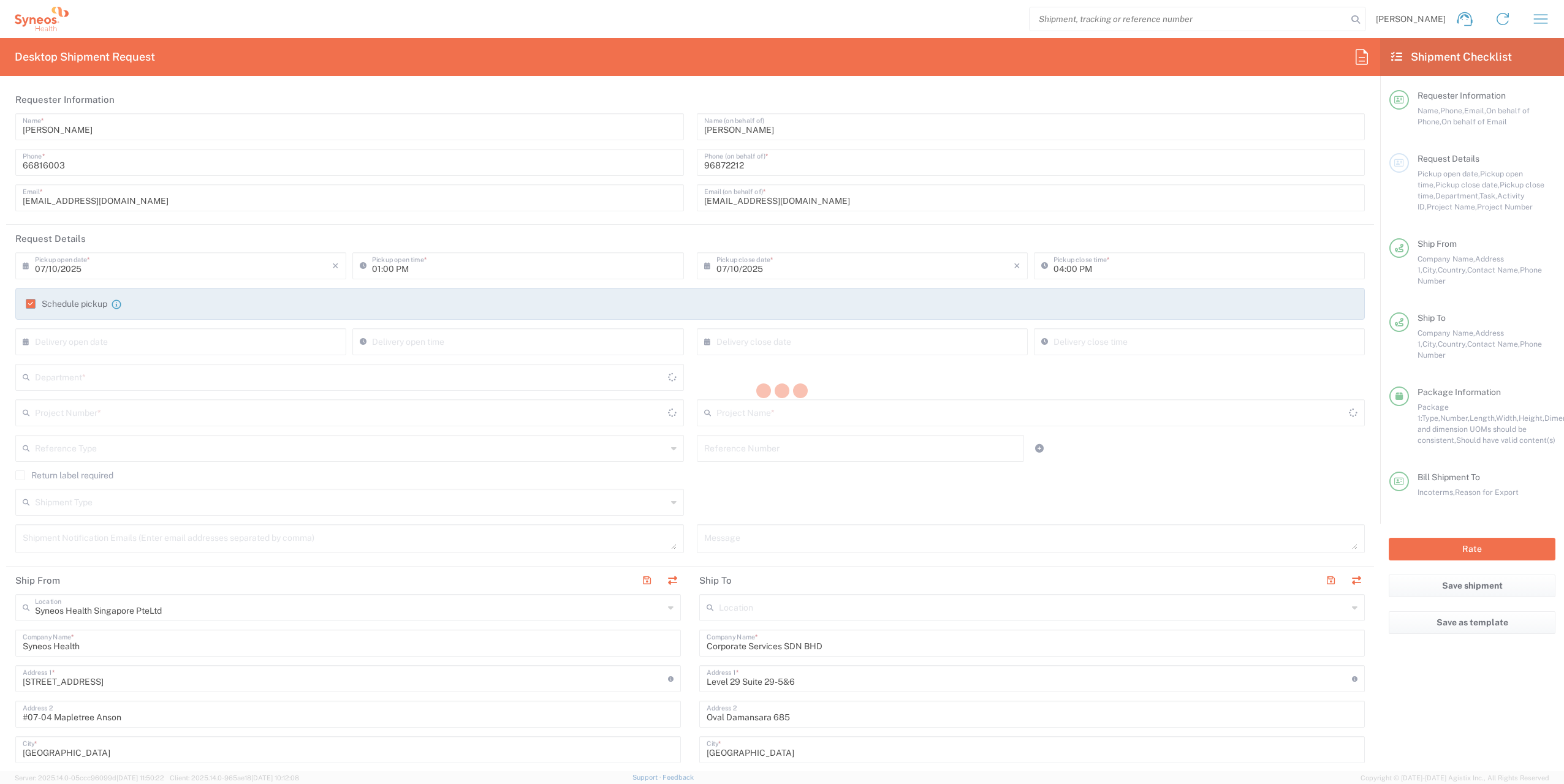 type on "8200 DEPARTMENTAL EXPENSE" 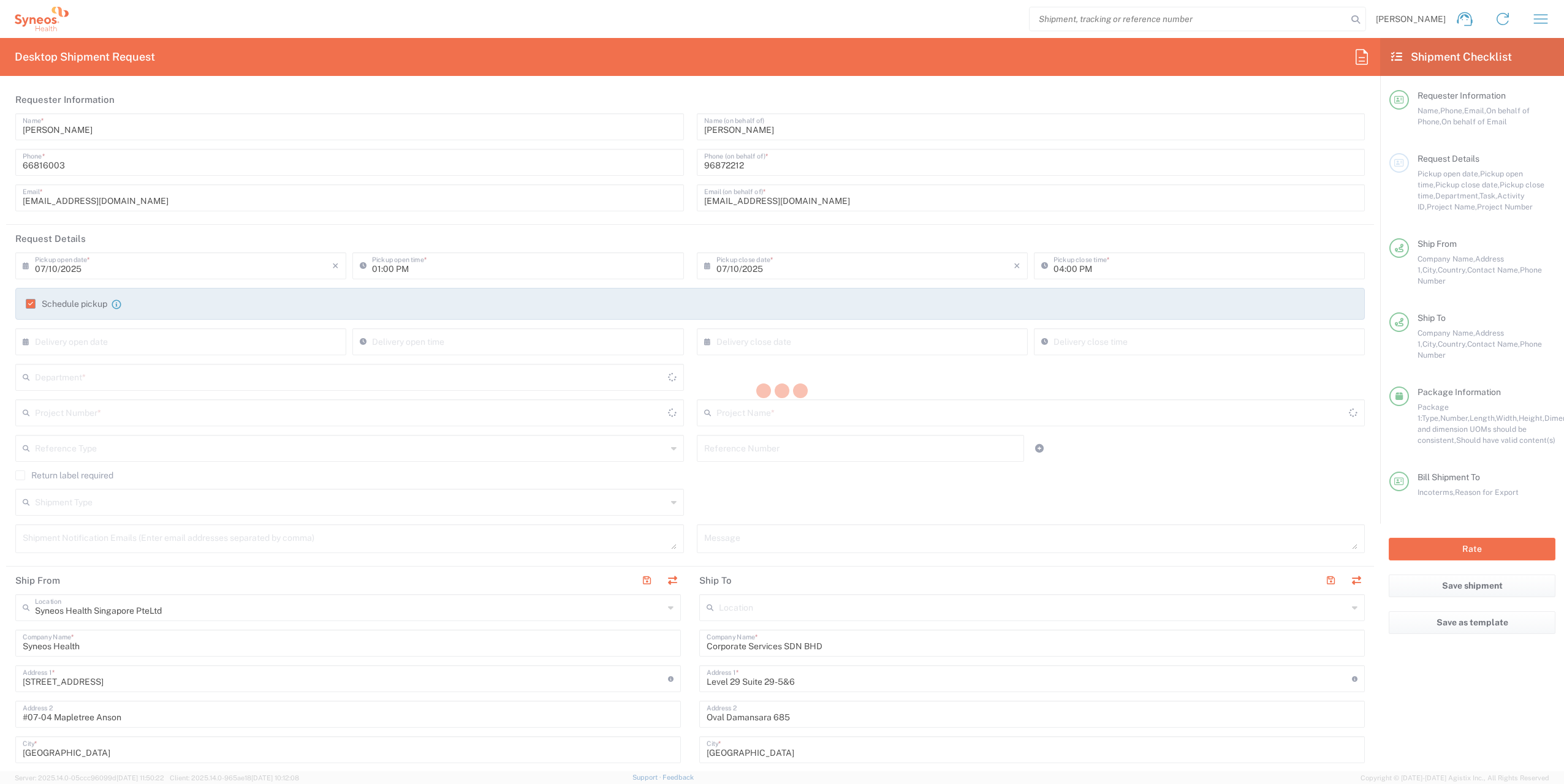type on "Envelope" 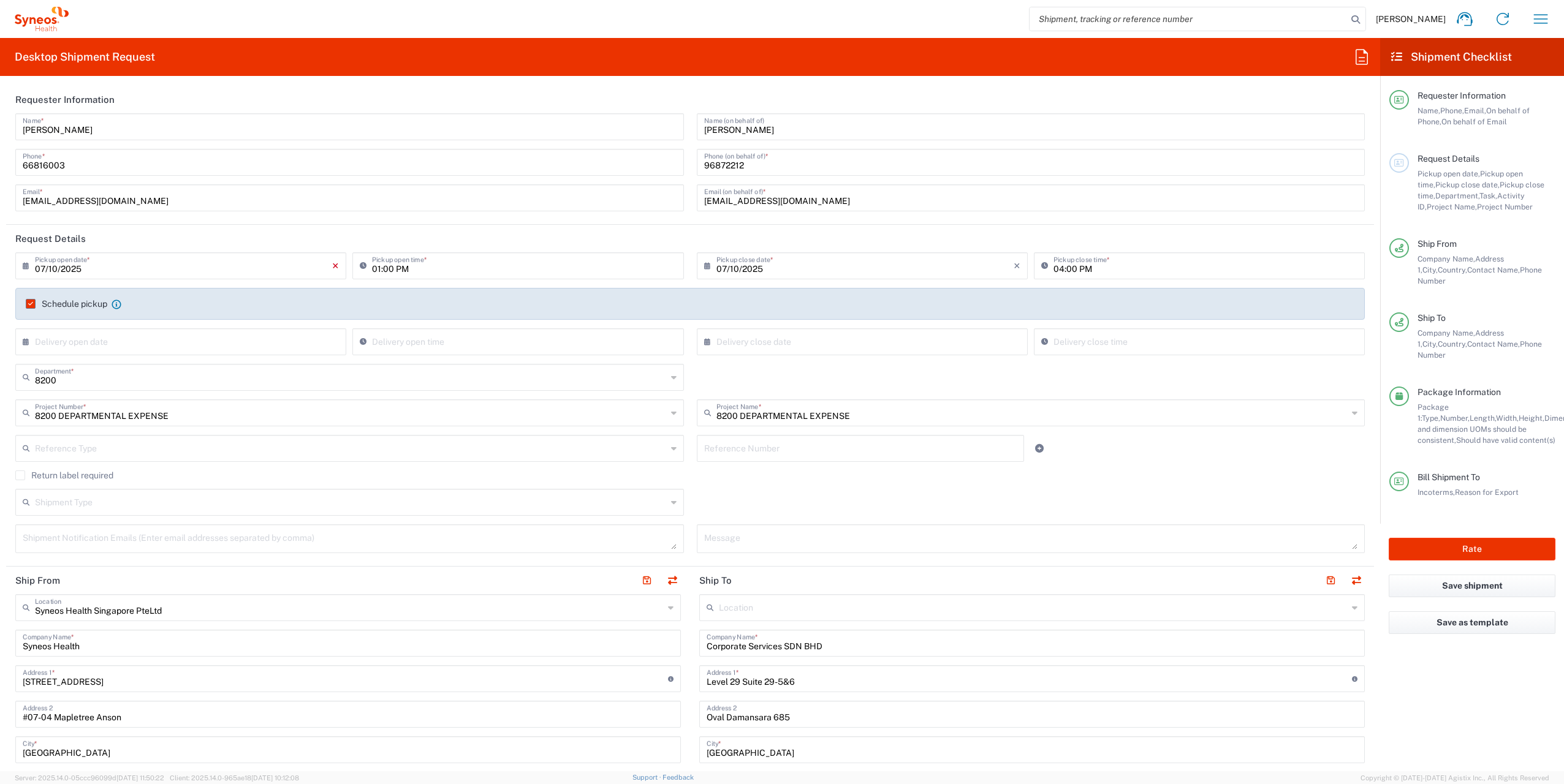 click on "×" 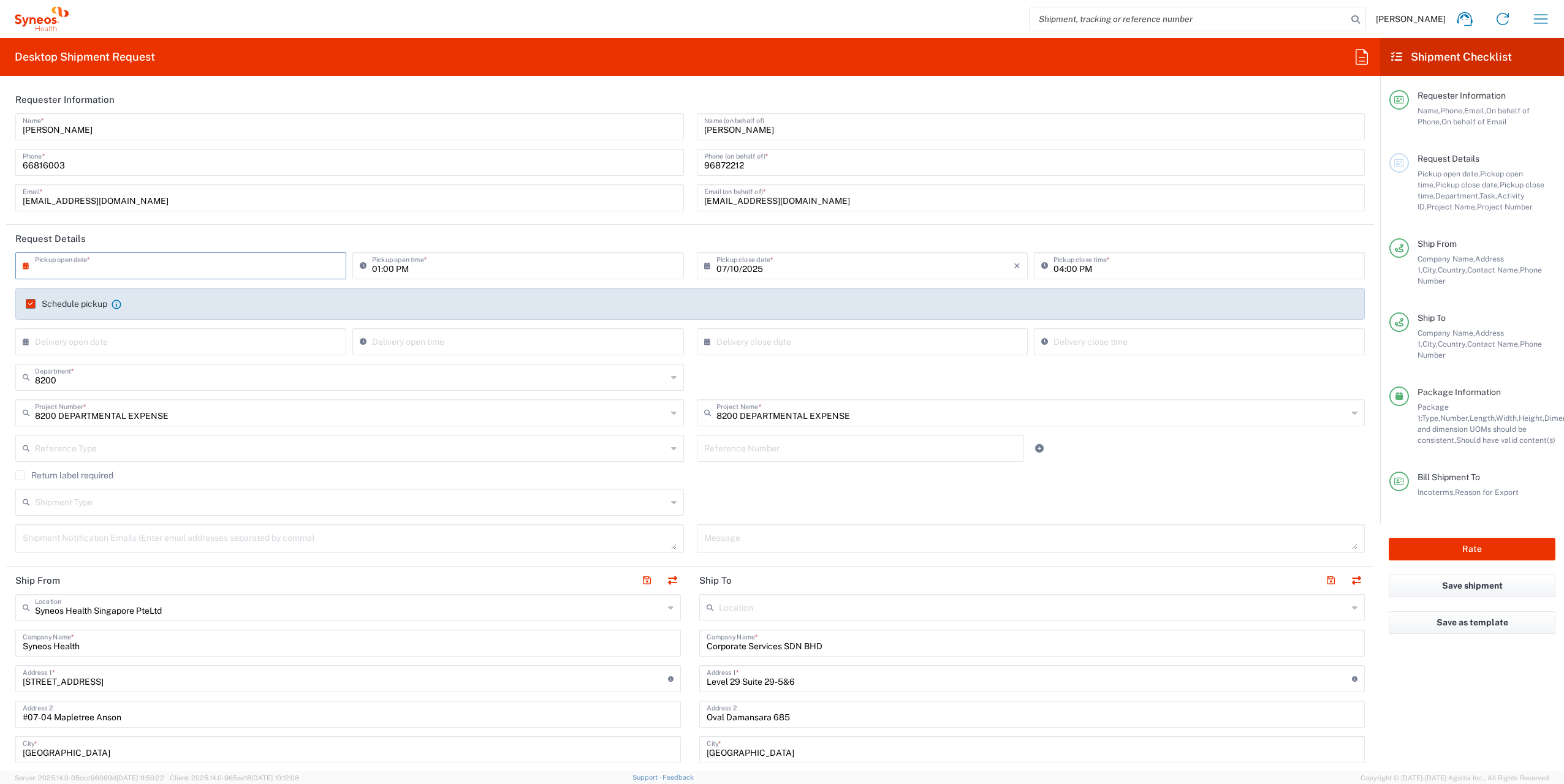 click at bounding box center [183, 265] 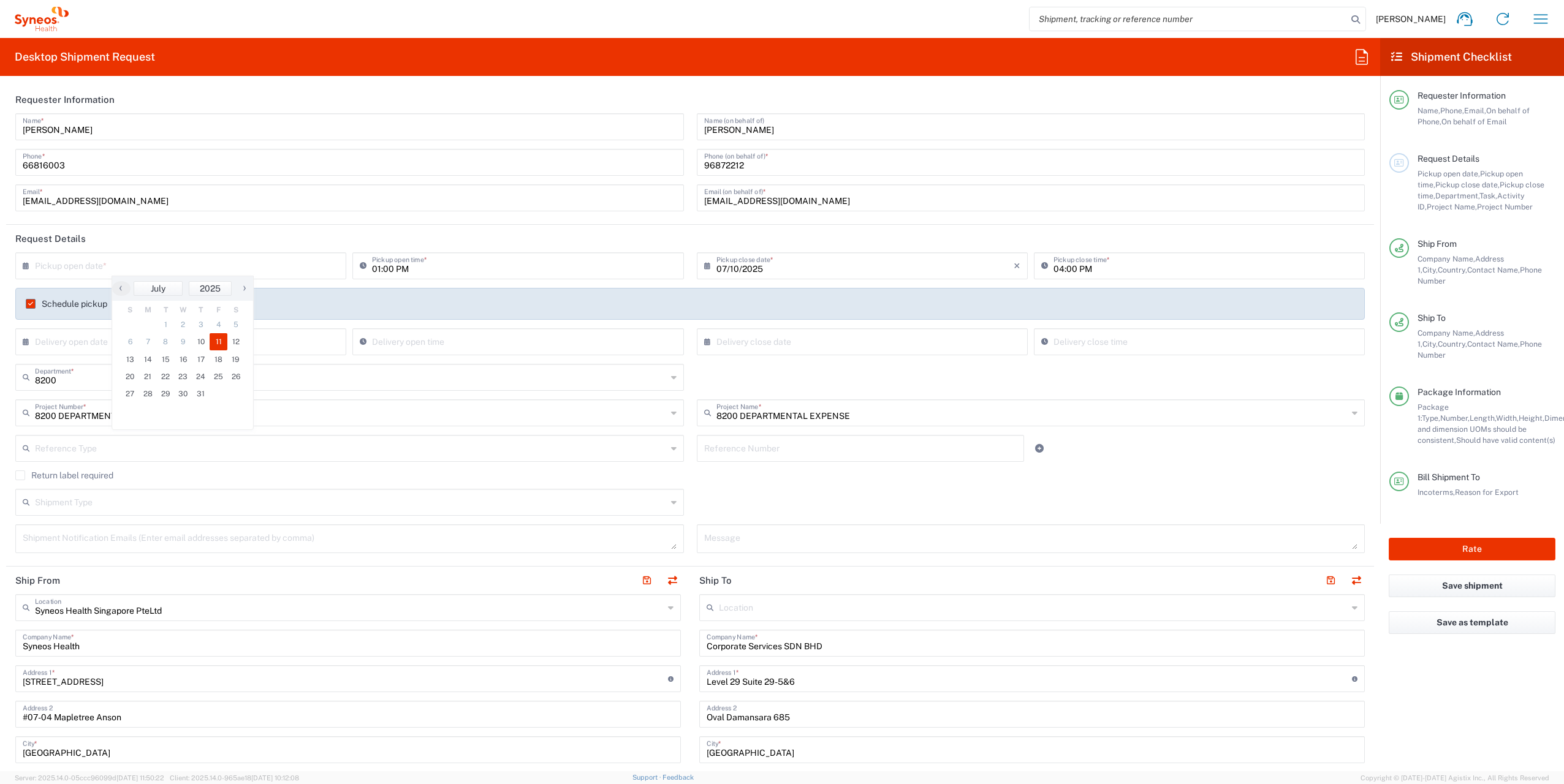 click on "11" 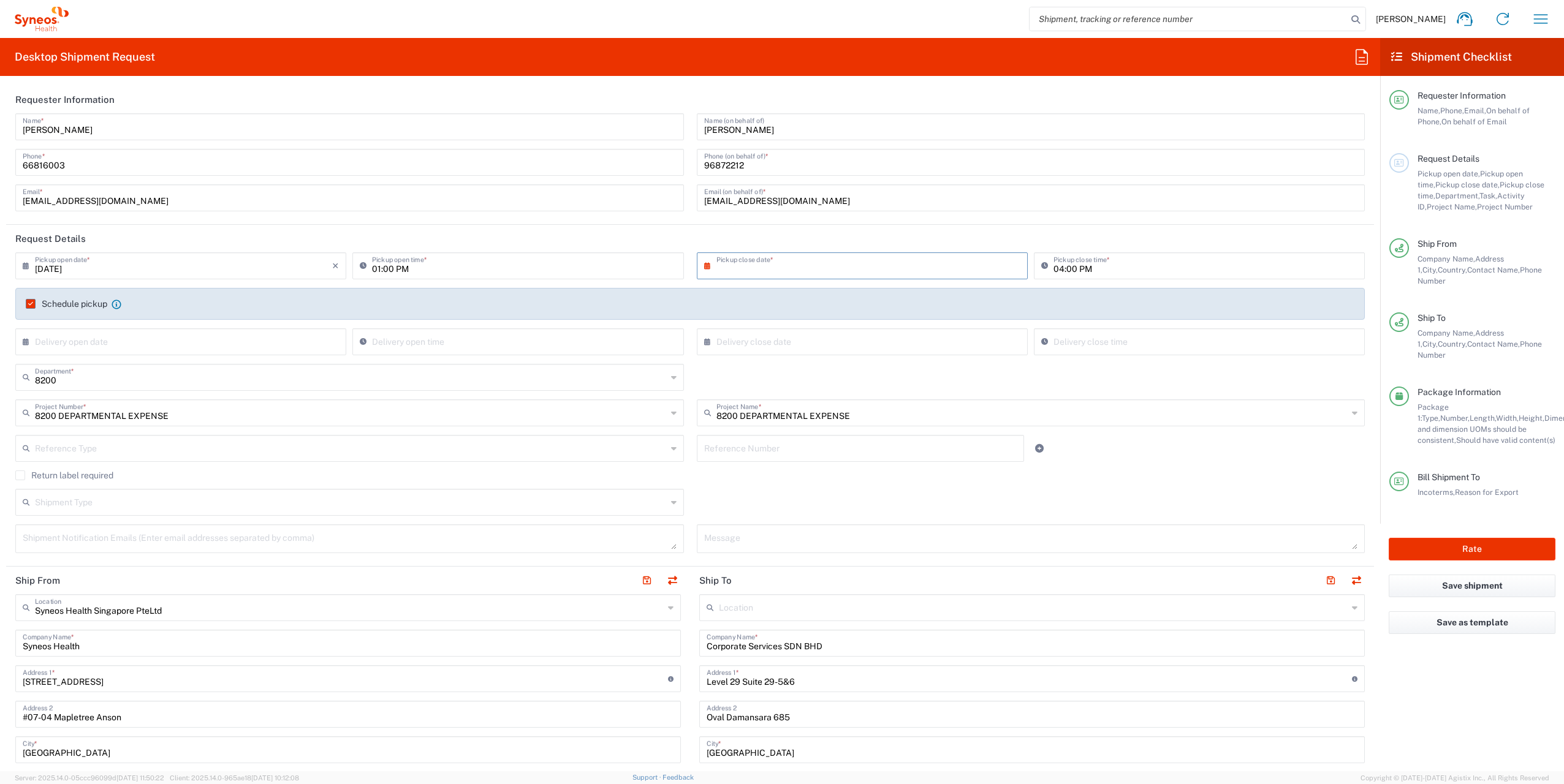 click at bounding box center [865, 265] 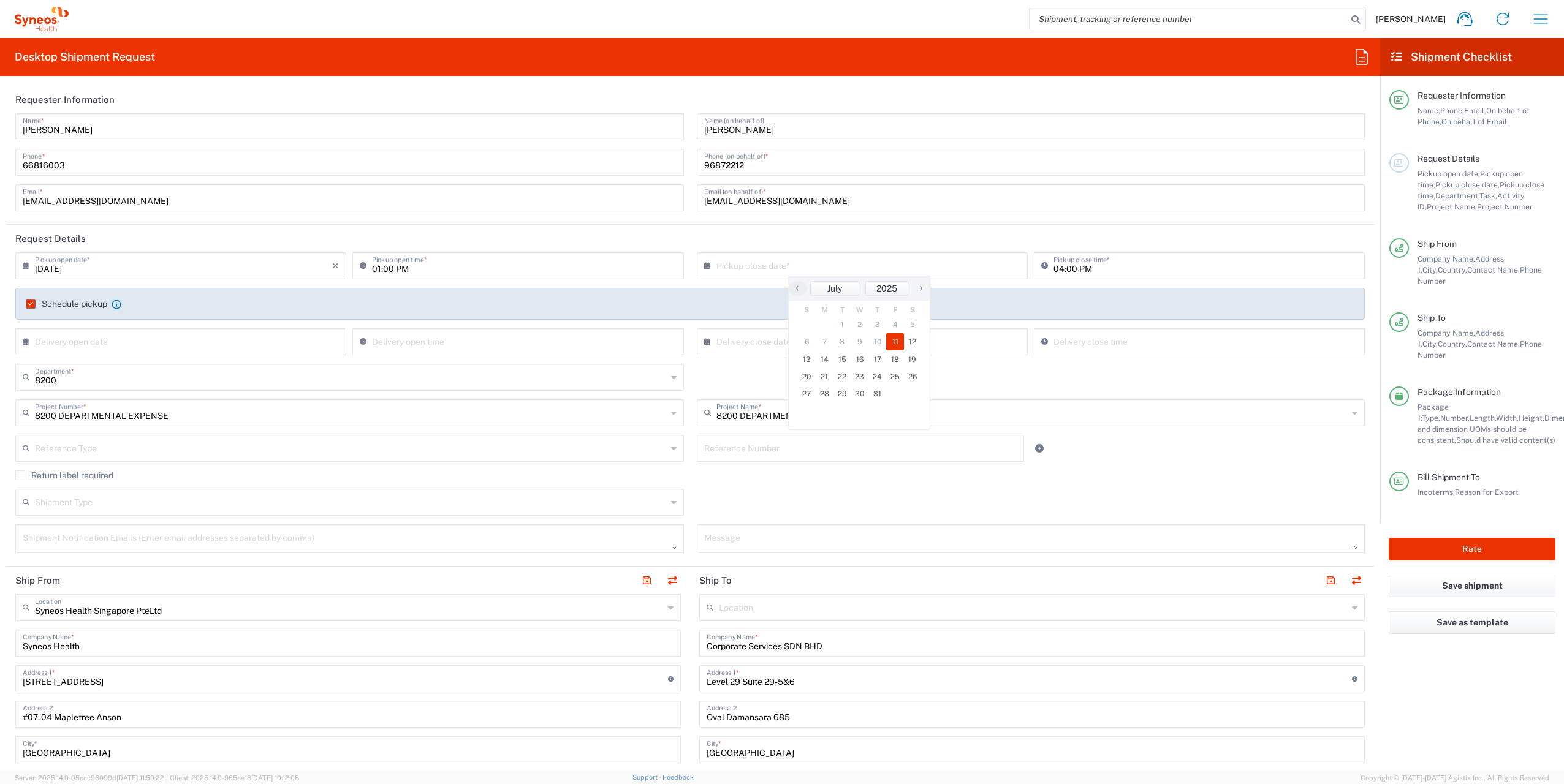 click on "11" 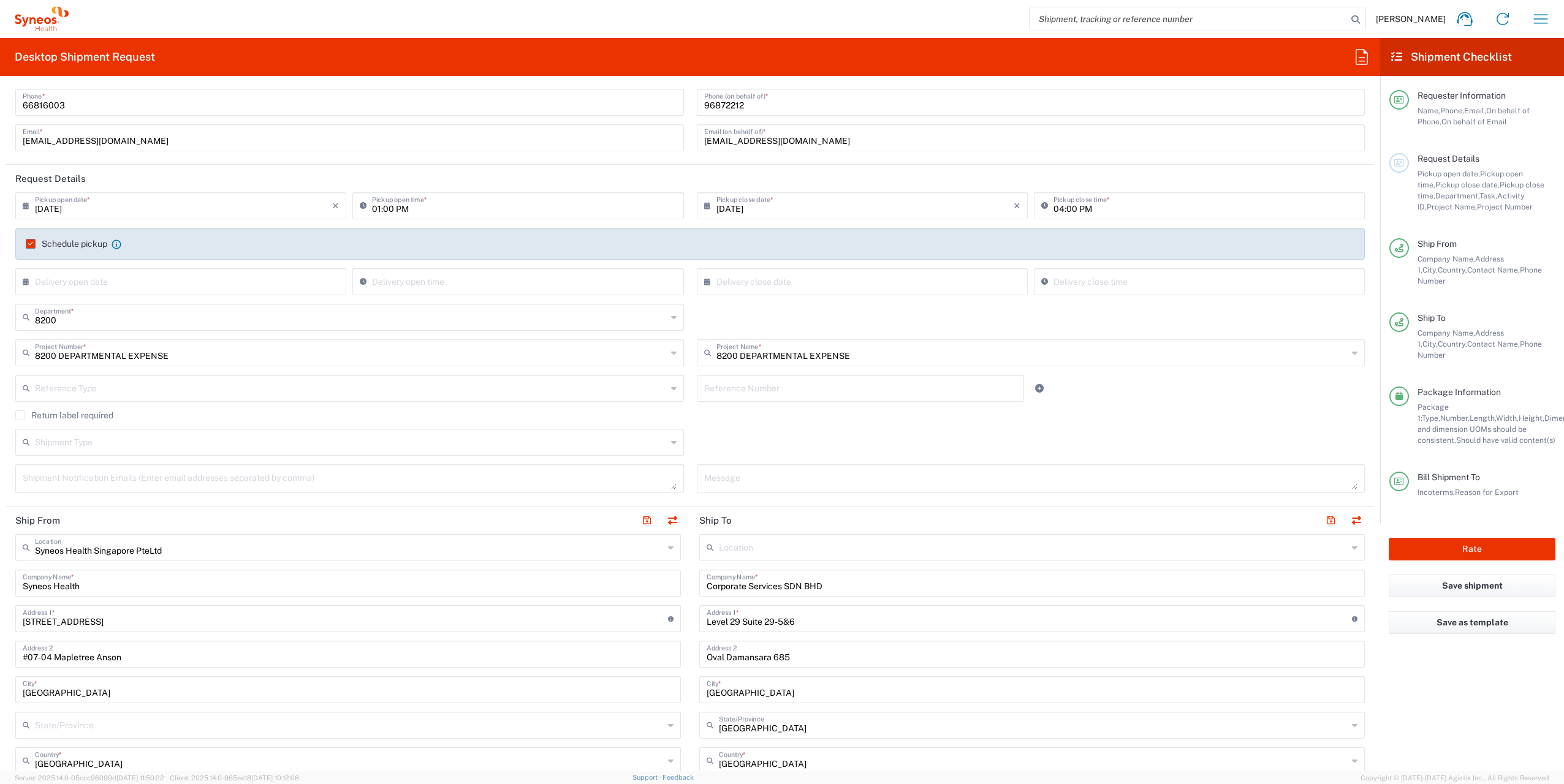 scroll, scrollTop: 61, scrollLeft: 0, axis: vertical 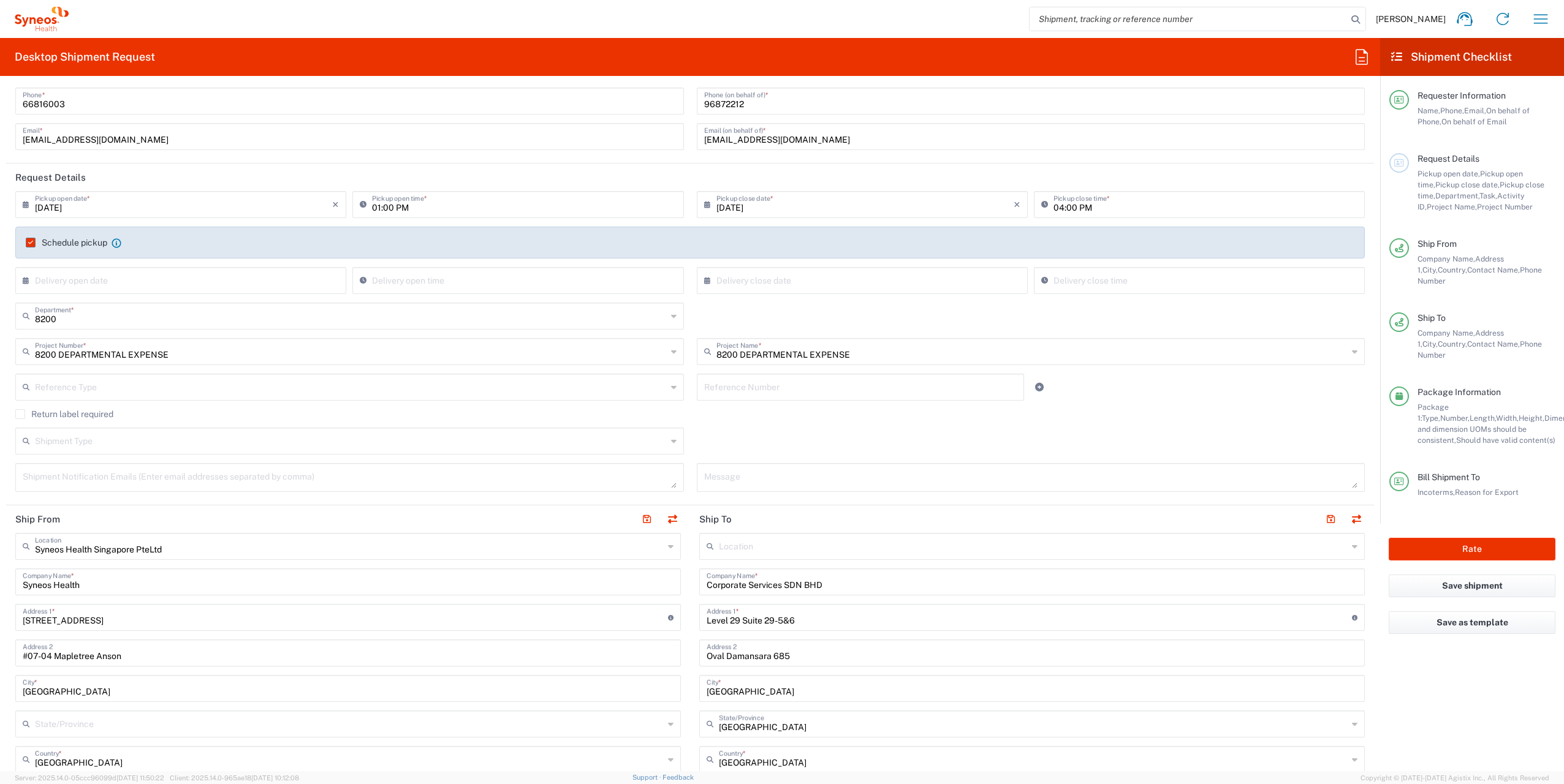 click on "Corporate Services SDN BHD  Company Name  *" 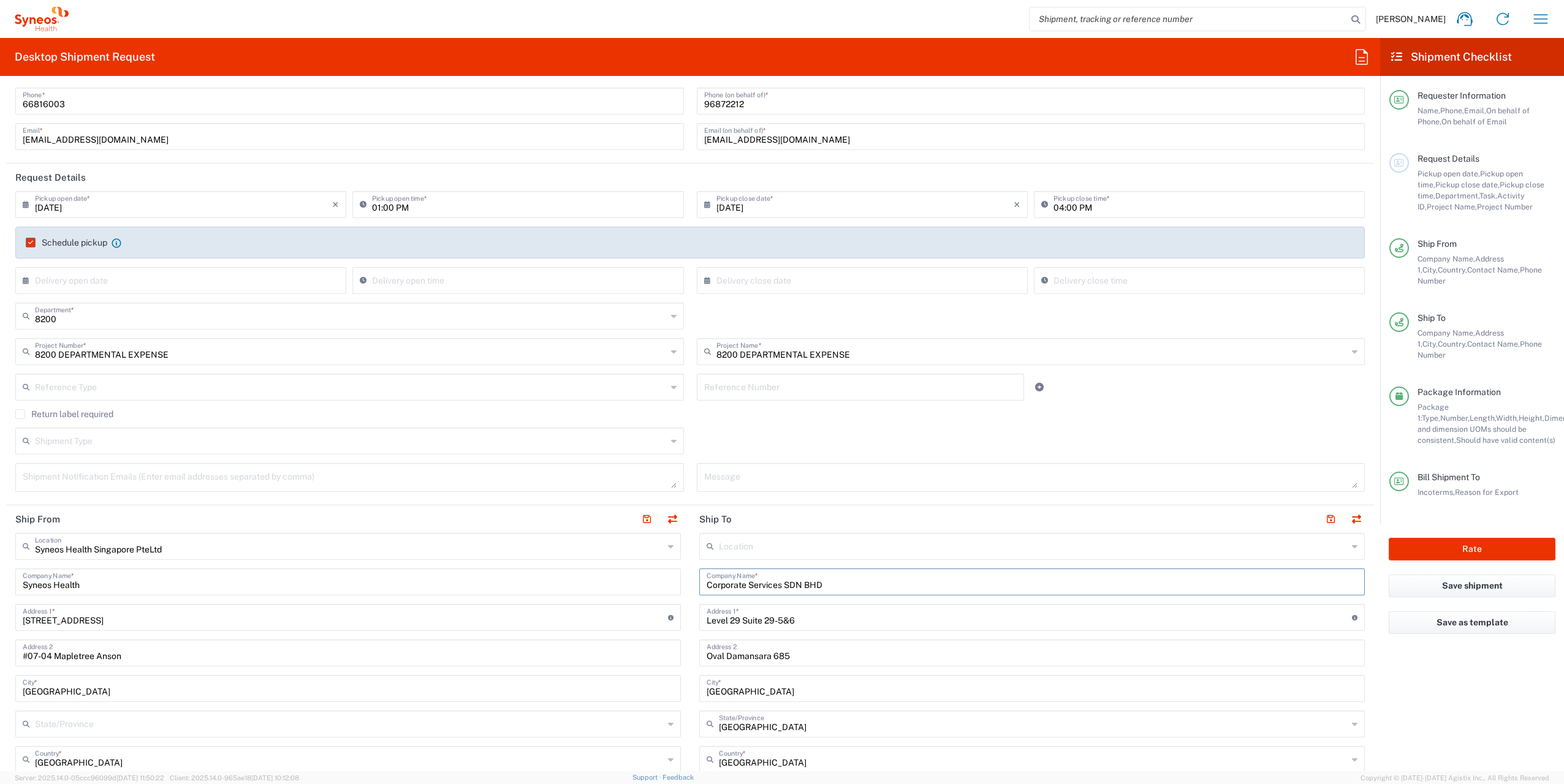 click on "Corporate Services SDN BHD" at bounding box center [1032, 581] 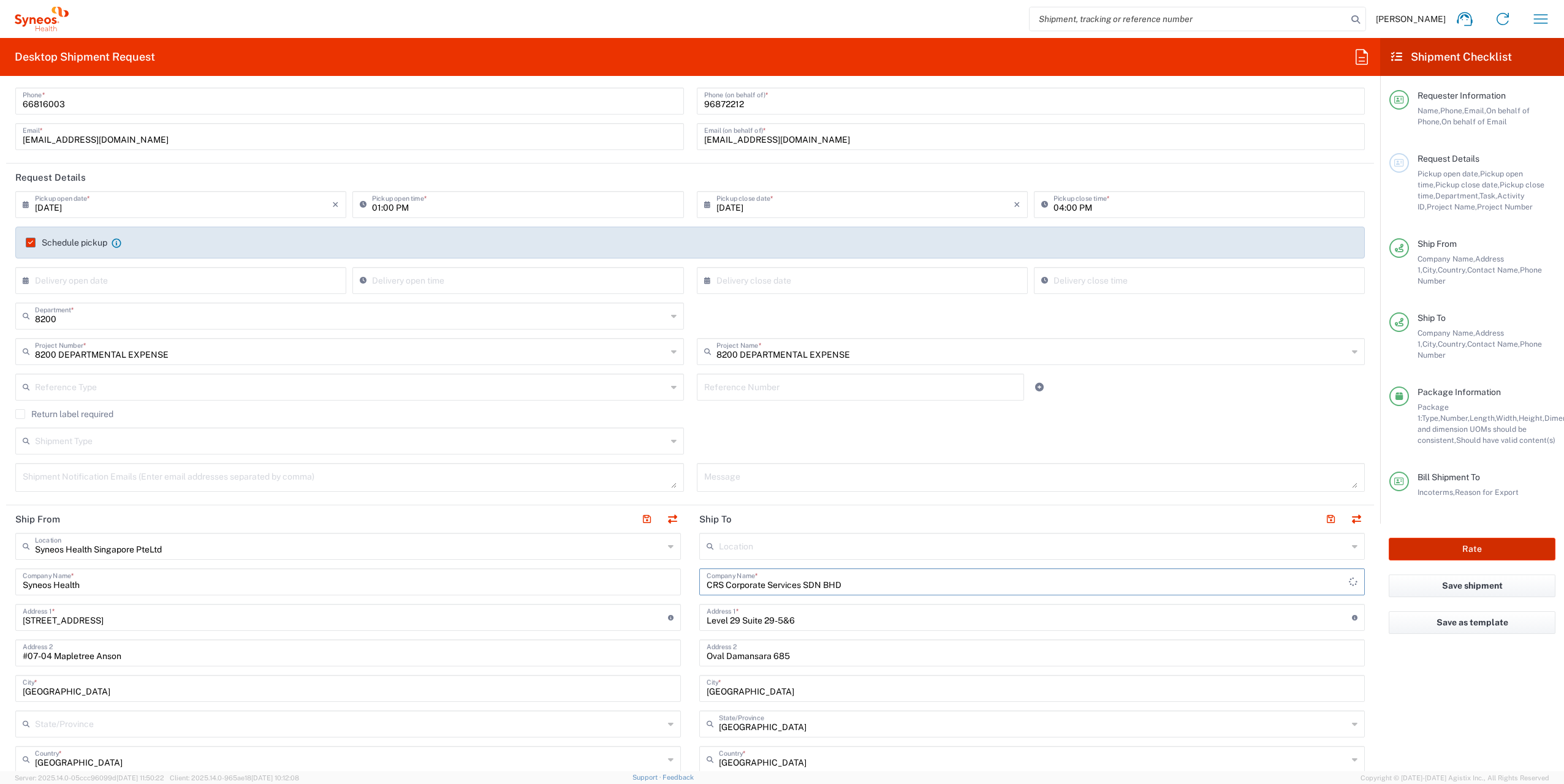 type on "CRS Corporate Services SDN BHD" 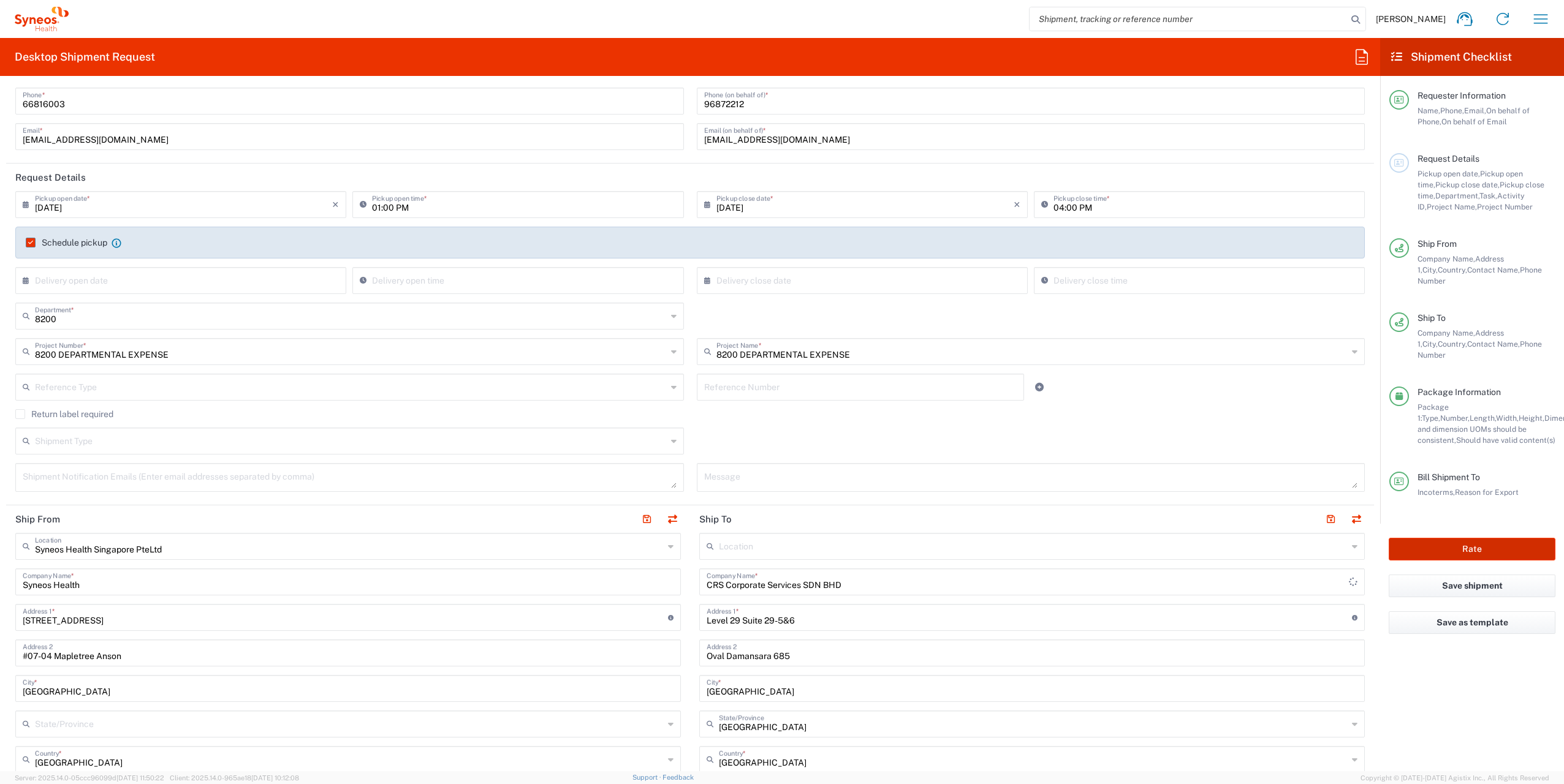 click on "Rate" 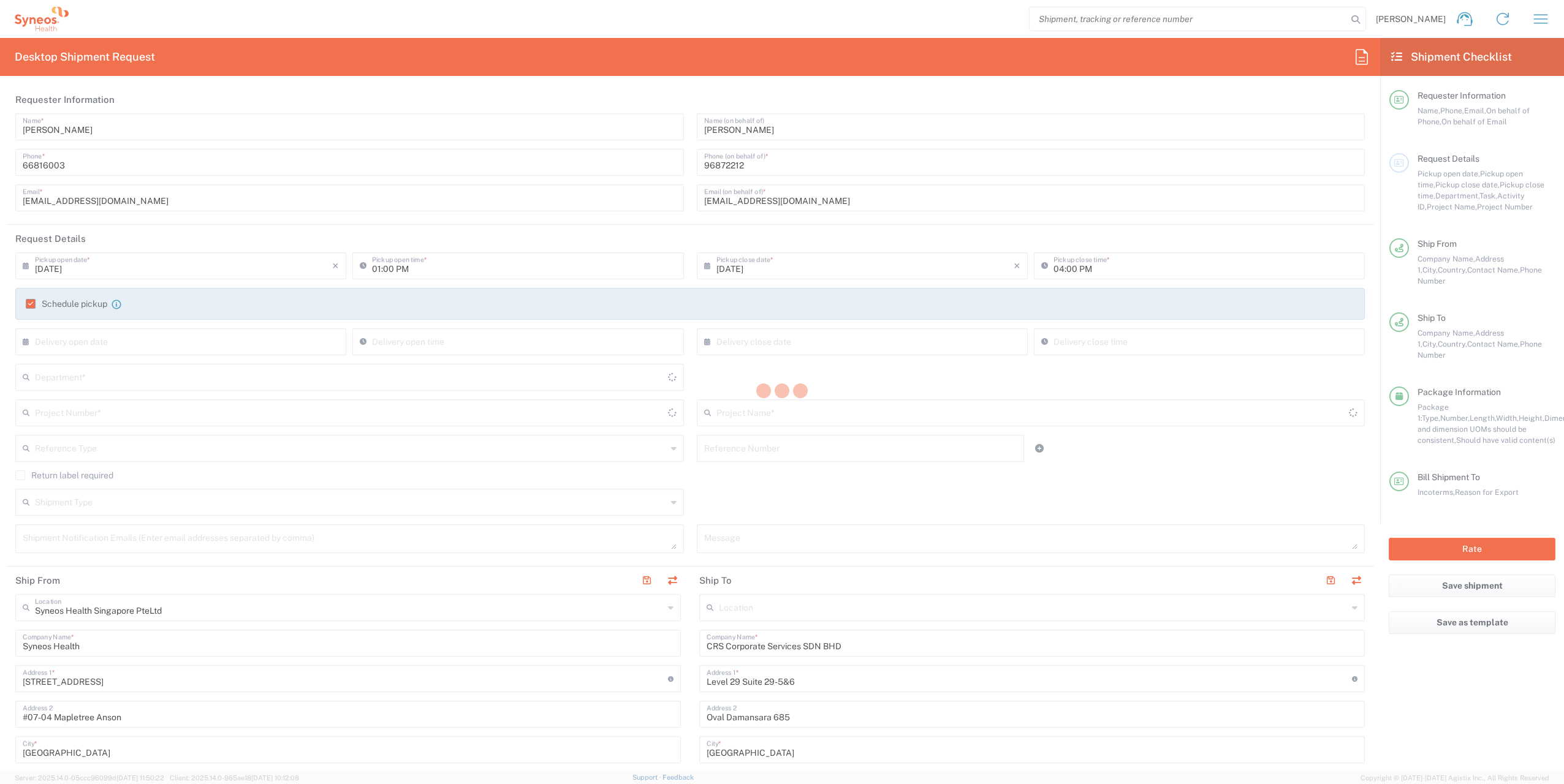 type on "8200" 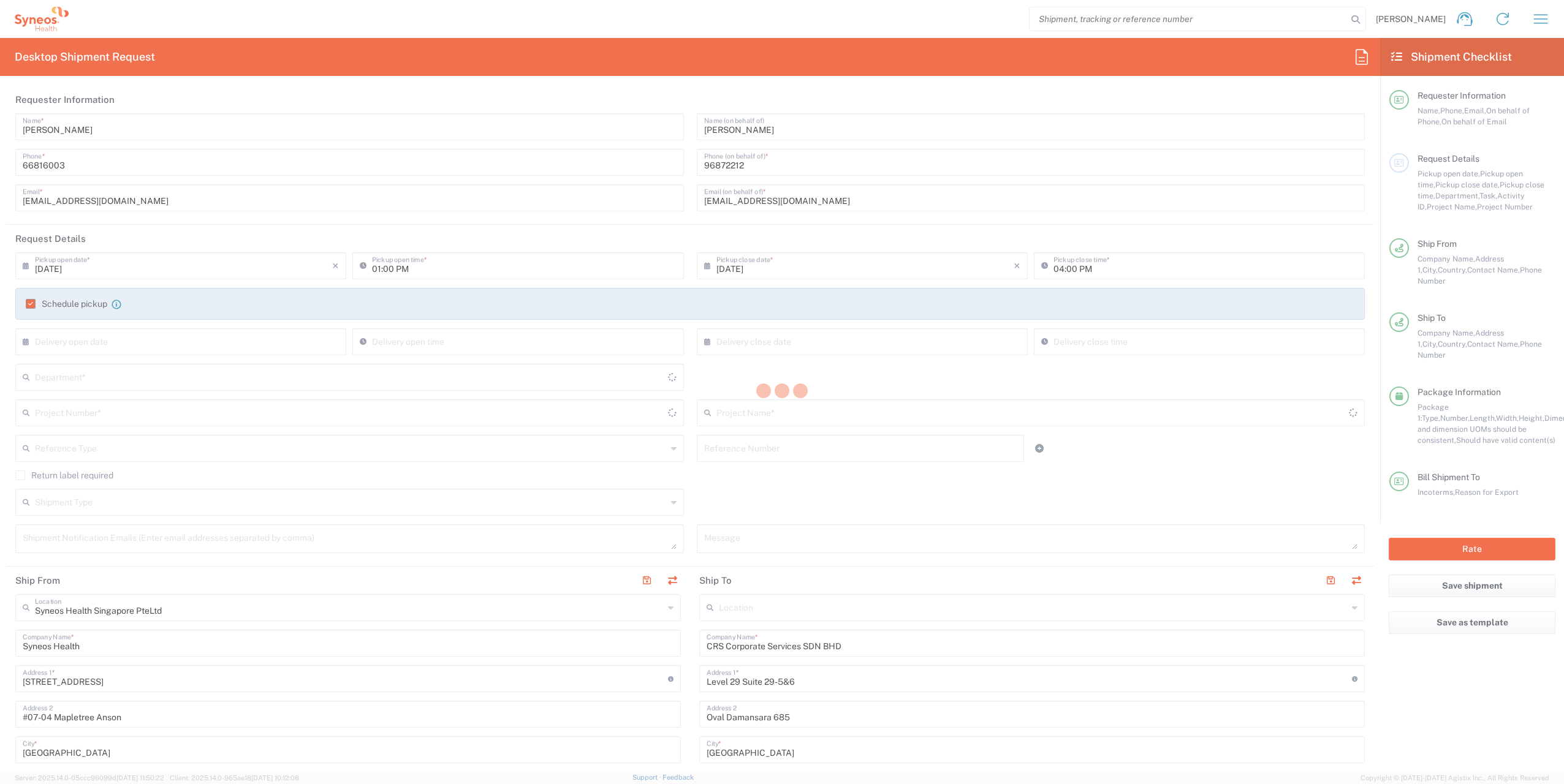 type on "8200 DEPARTMENTAL EXPENSE" 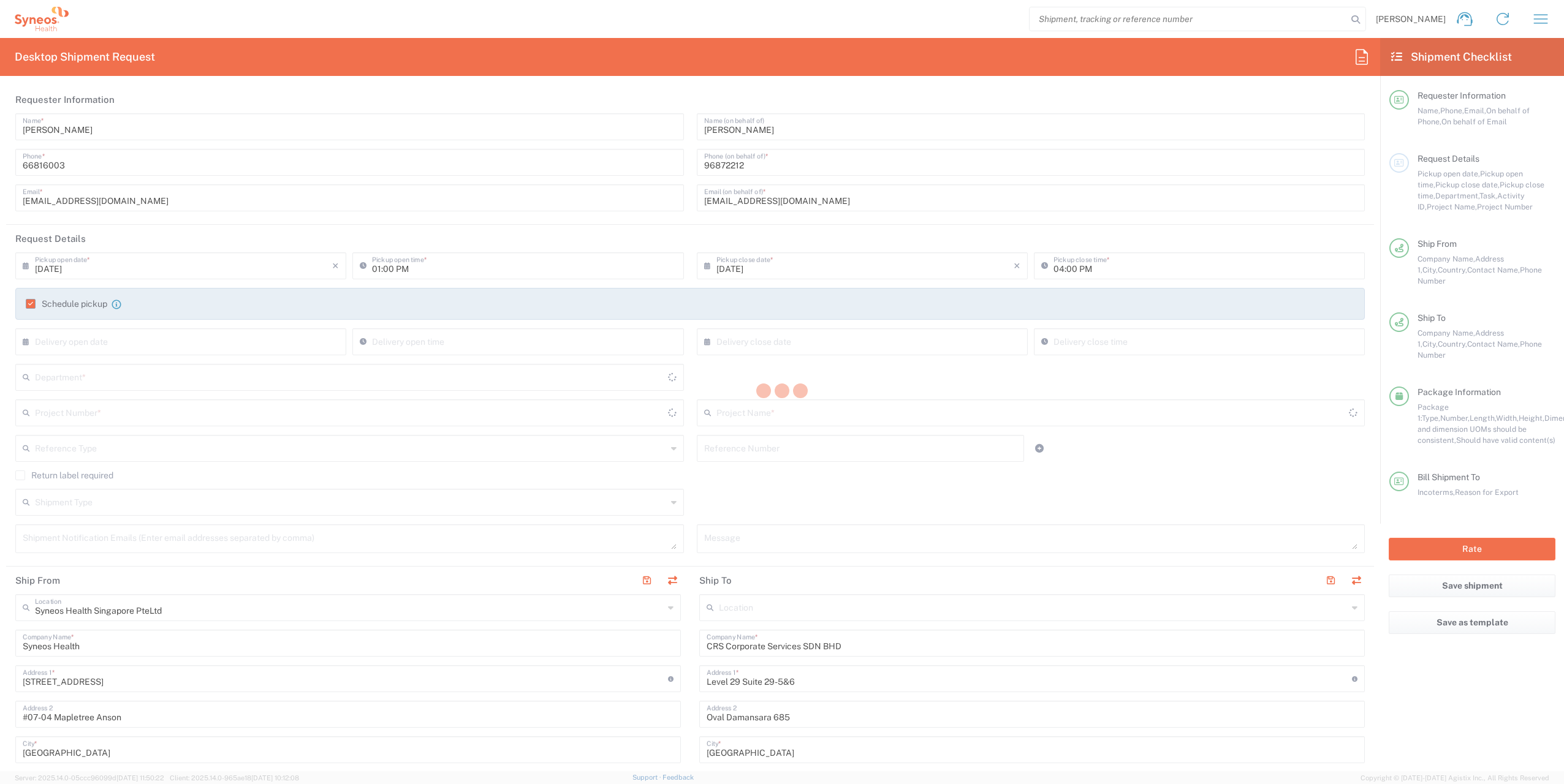 type on "8200 DEPARTMENTAL EXPENSE" 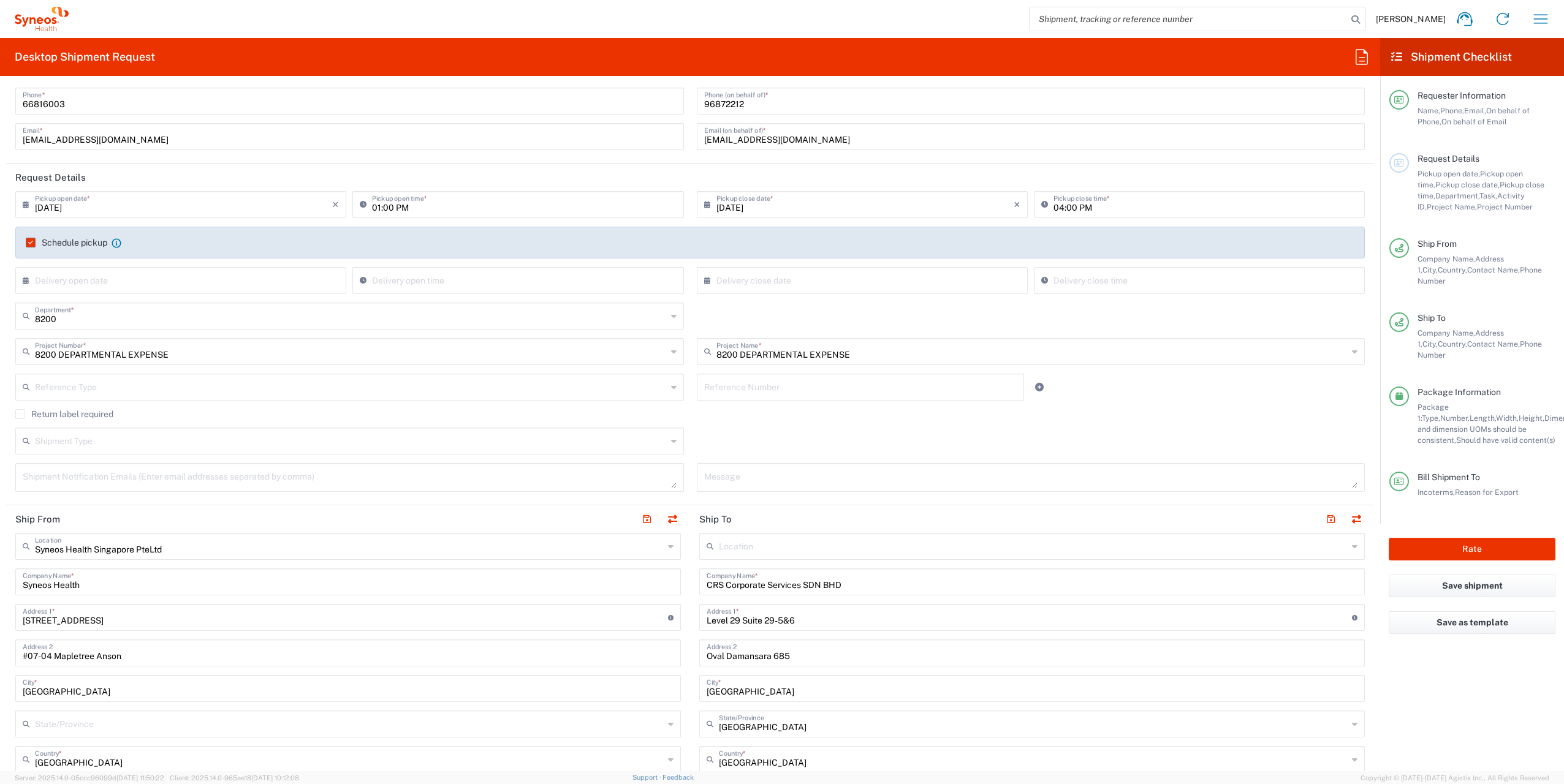scroll, scrollTop: 123, scrollLeft: 0, axis: vertical 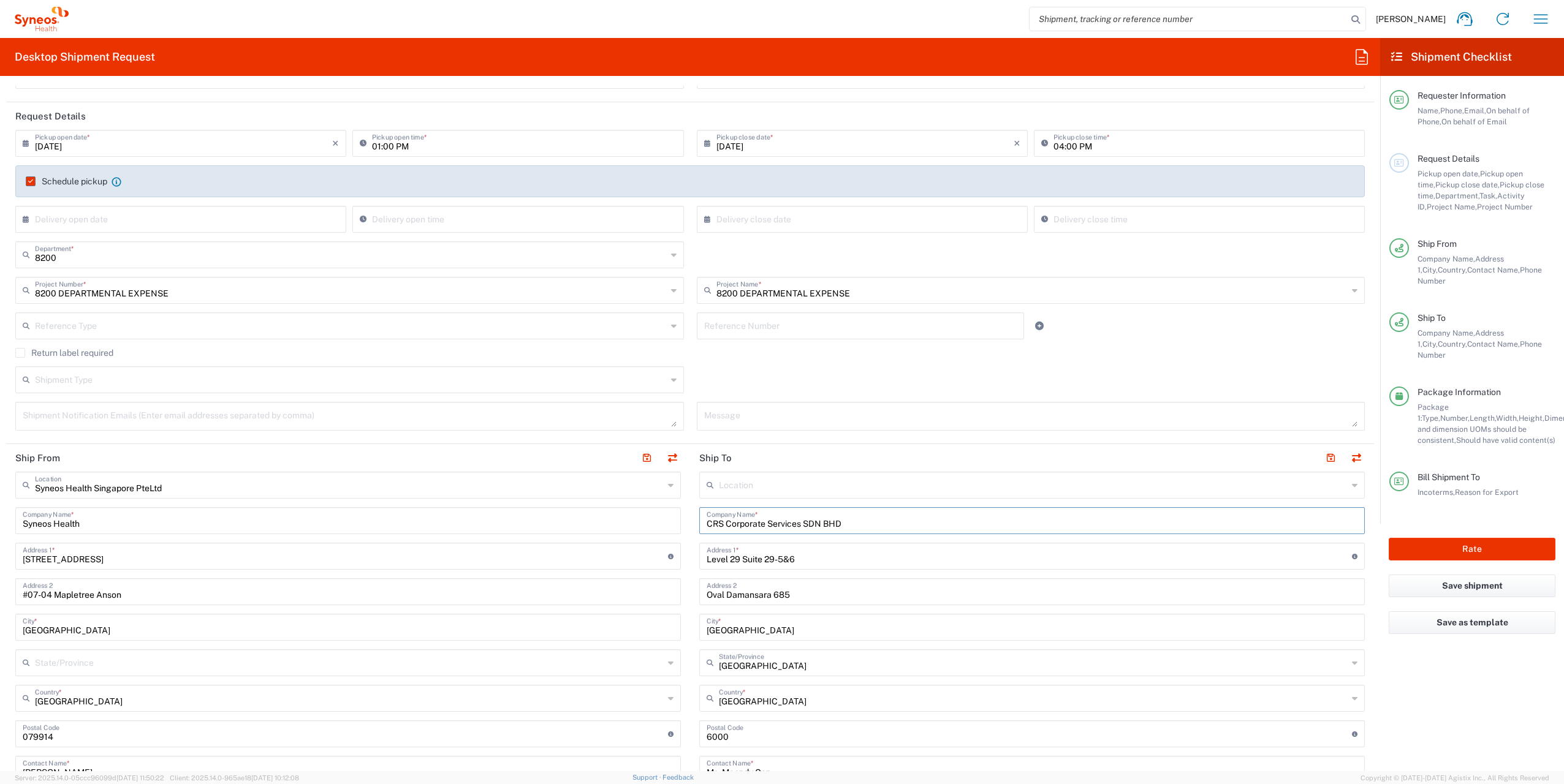 click on "CRS Corporate Services SDN BHD" at bounding box center [1032, 519] 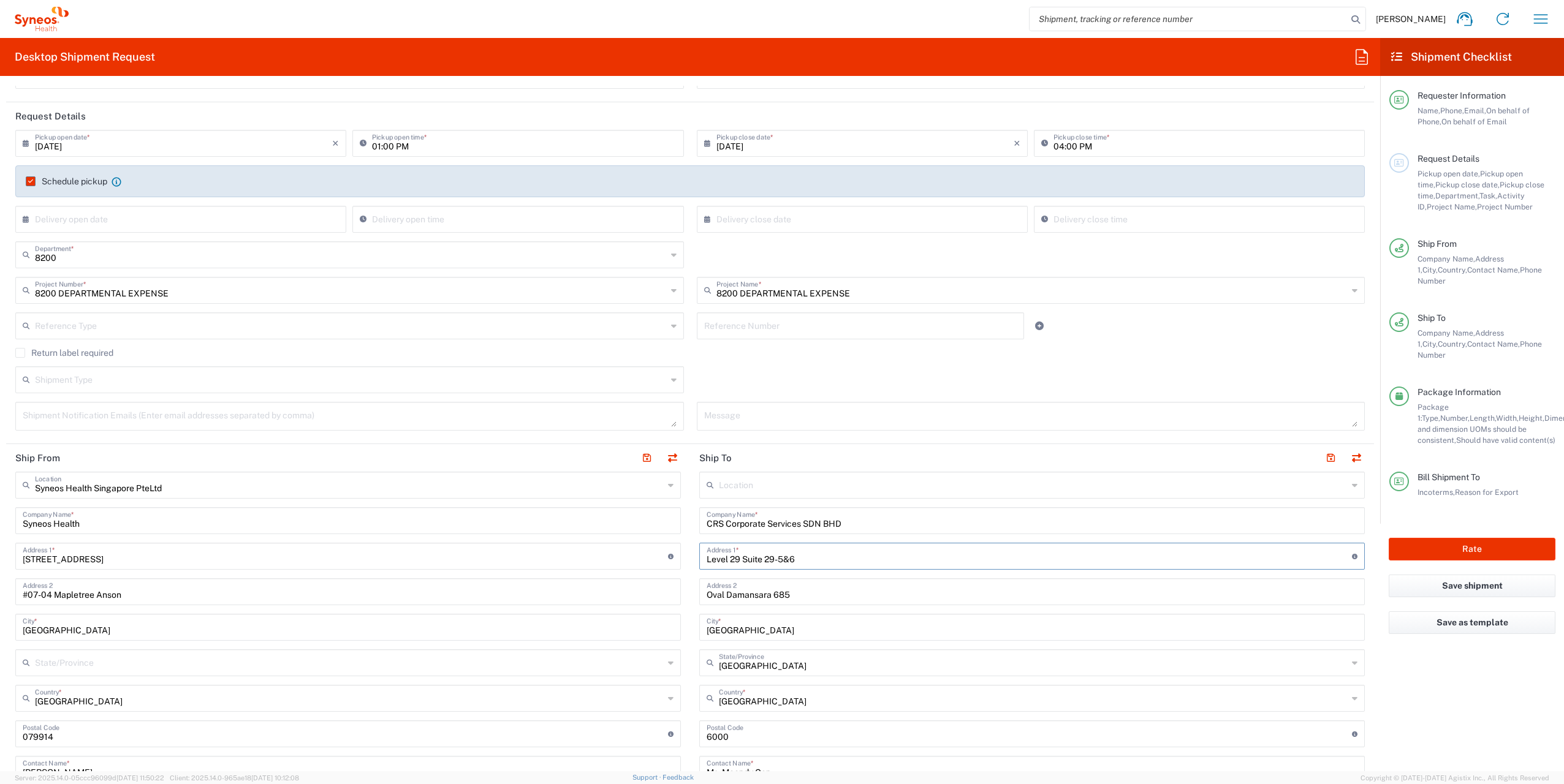 click on "Level 29 Suite 29-5&6" at bounding box center [1029, 555] 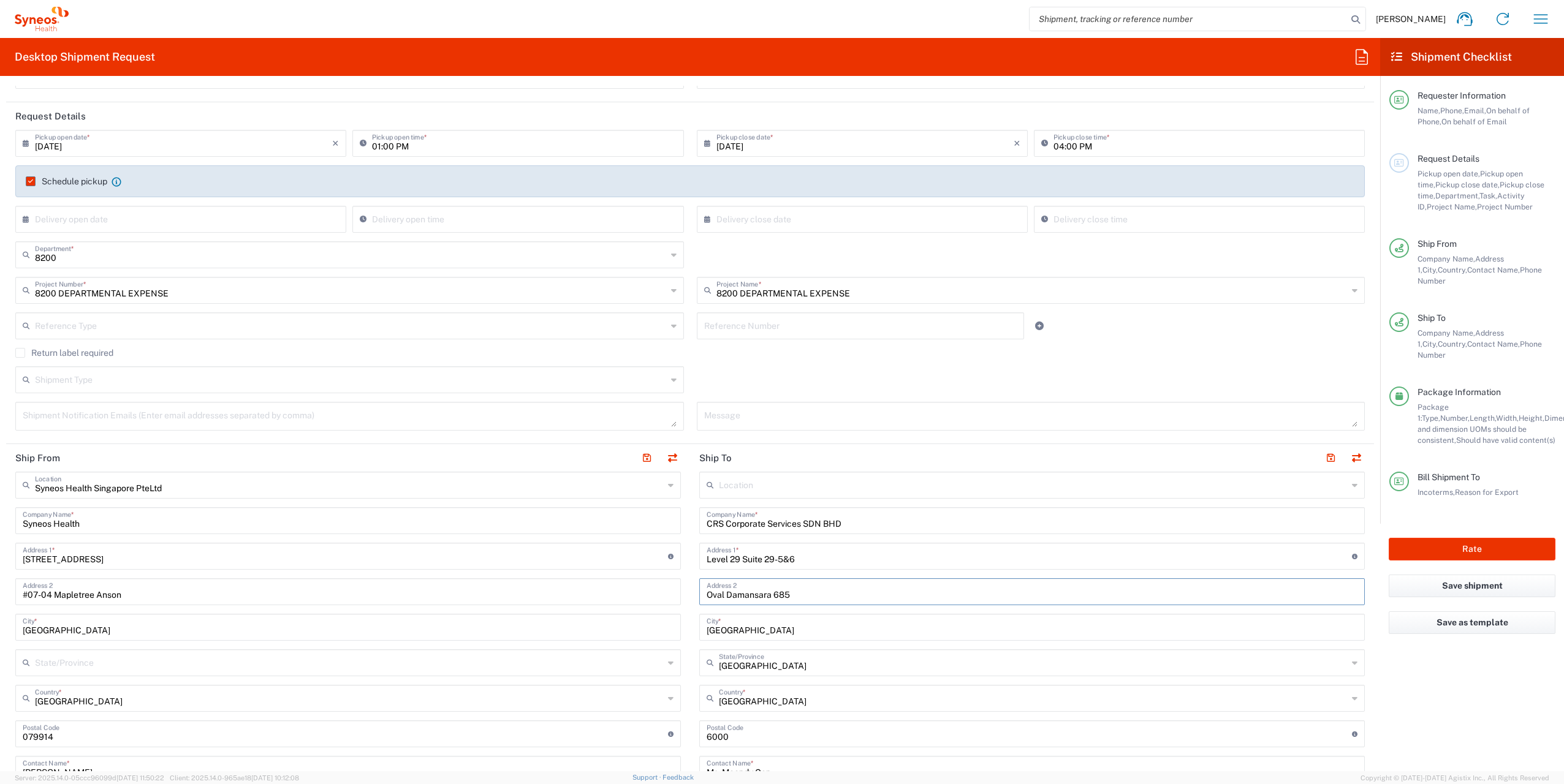 click on "Oval Damansara 685" at bounding box center [1032, 590] 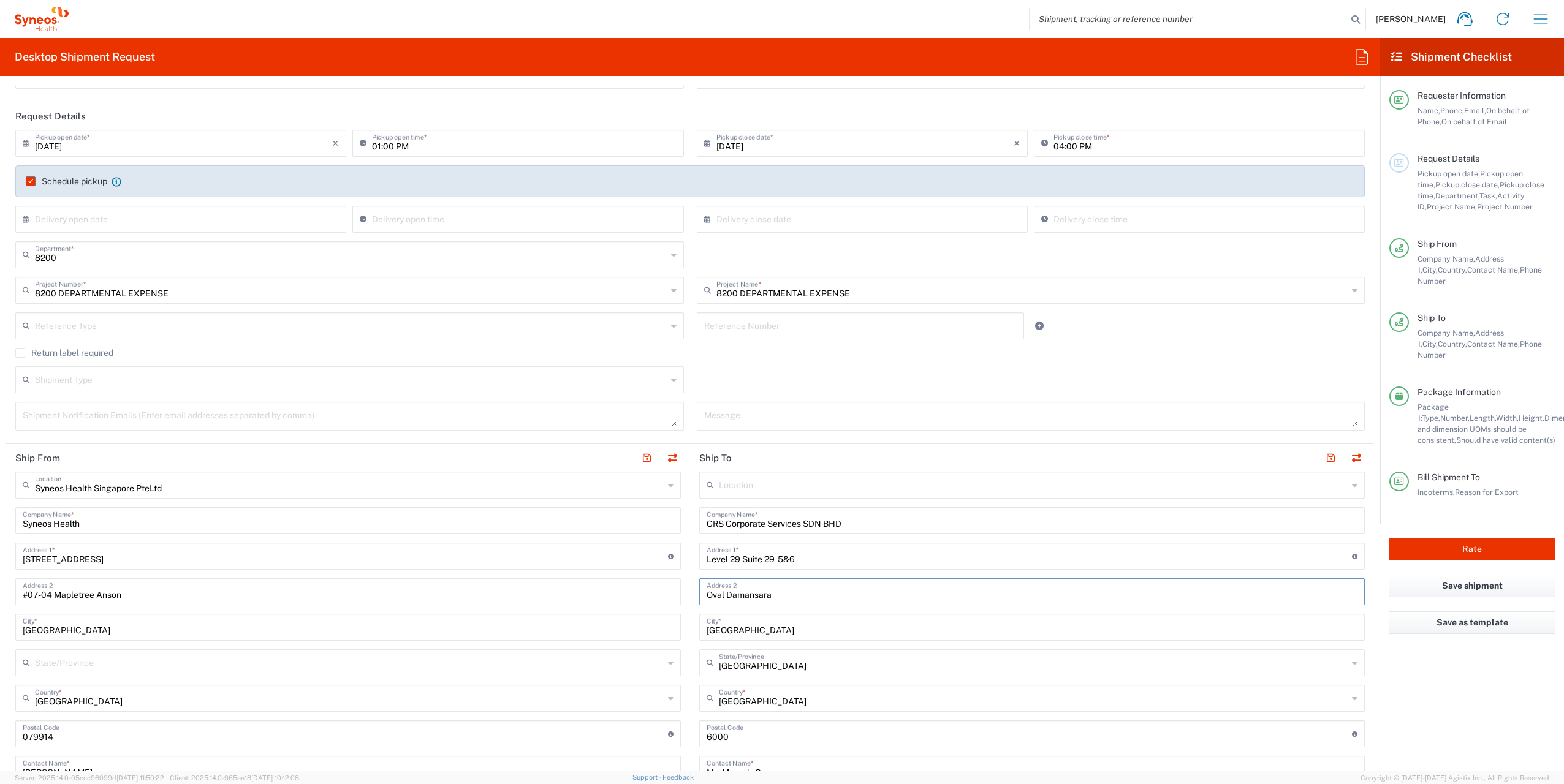 type on "Oval Damansara" 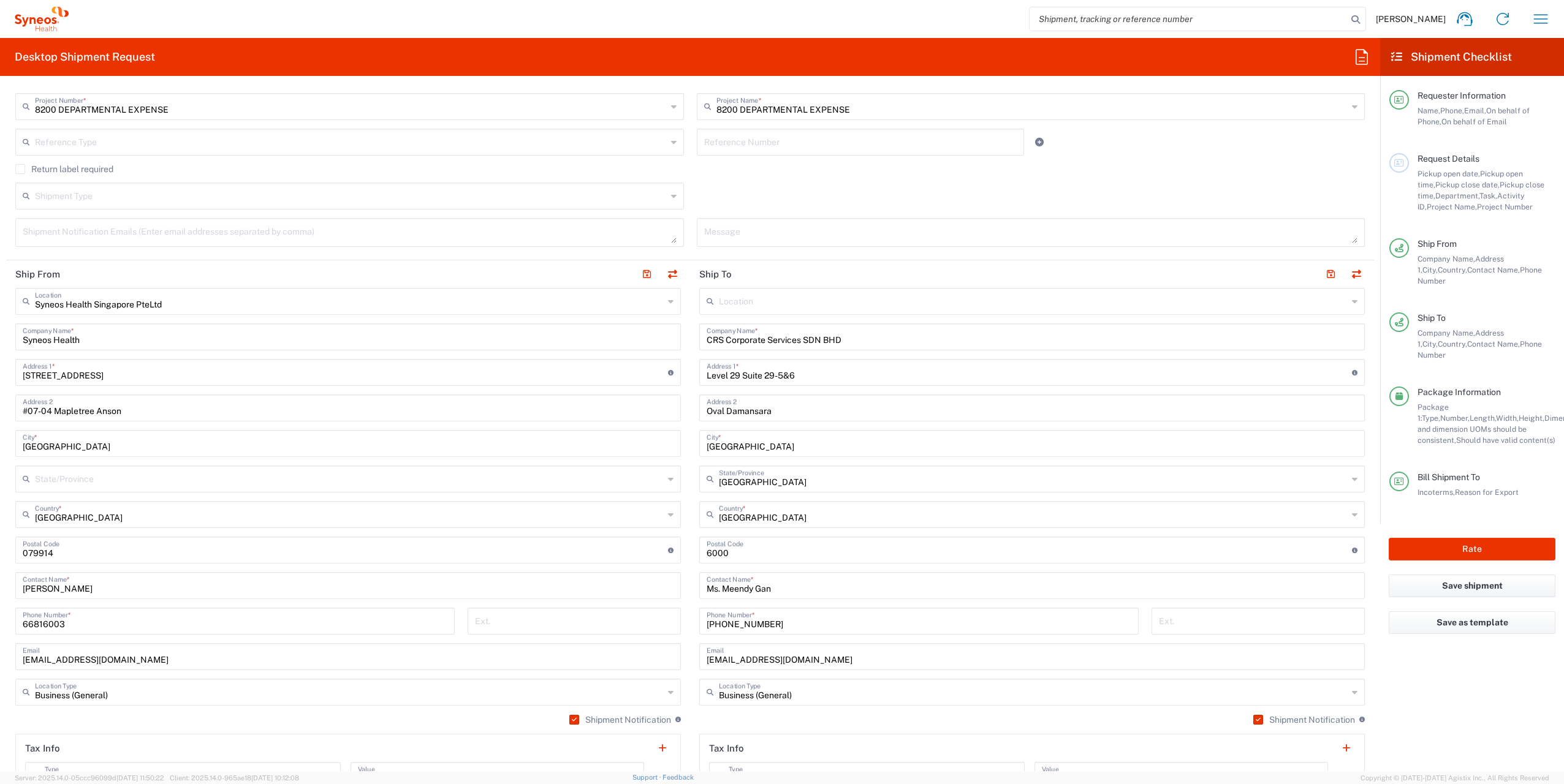 scroll, scrollTop: 368, scrollLeft: 0, axis: vertical 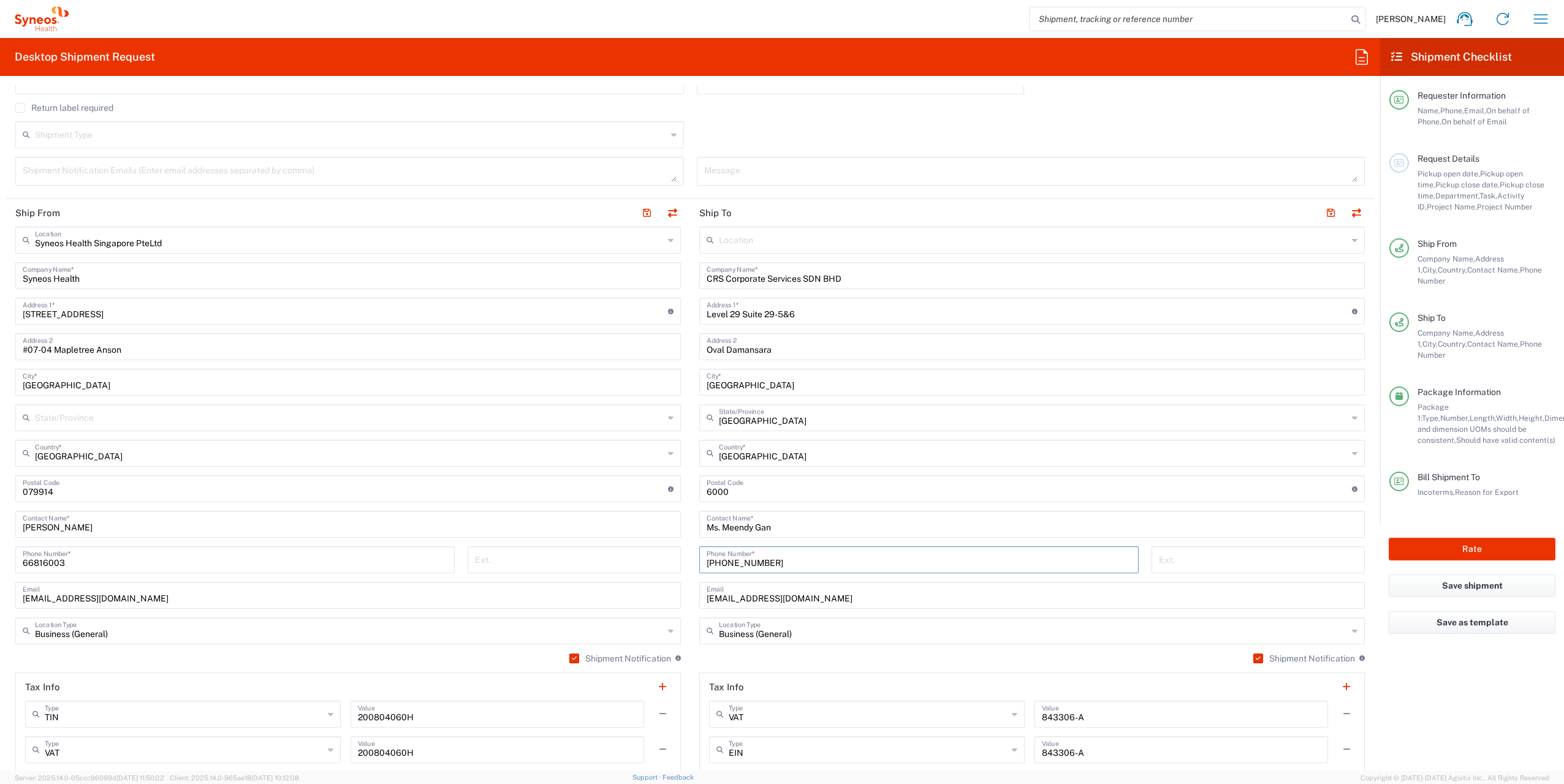 click on "+603 2022 5528" at bounding box center [919, 559] 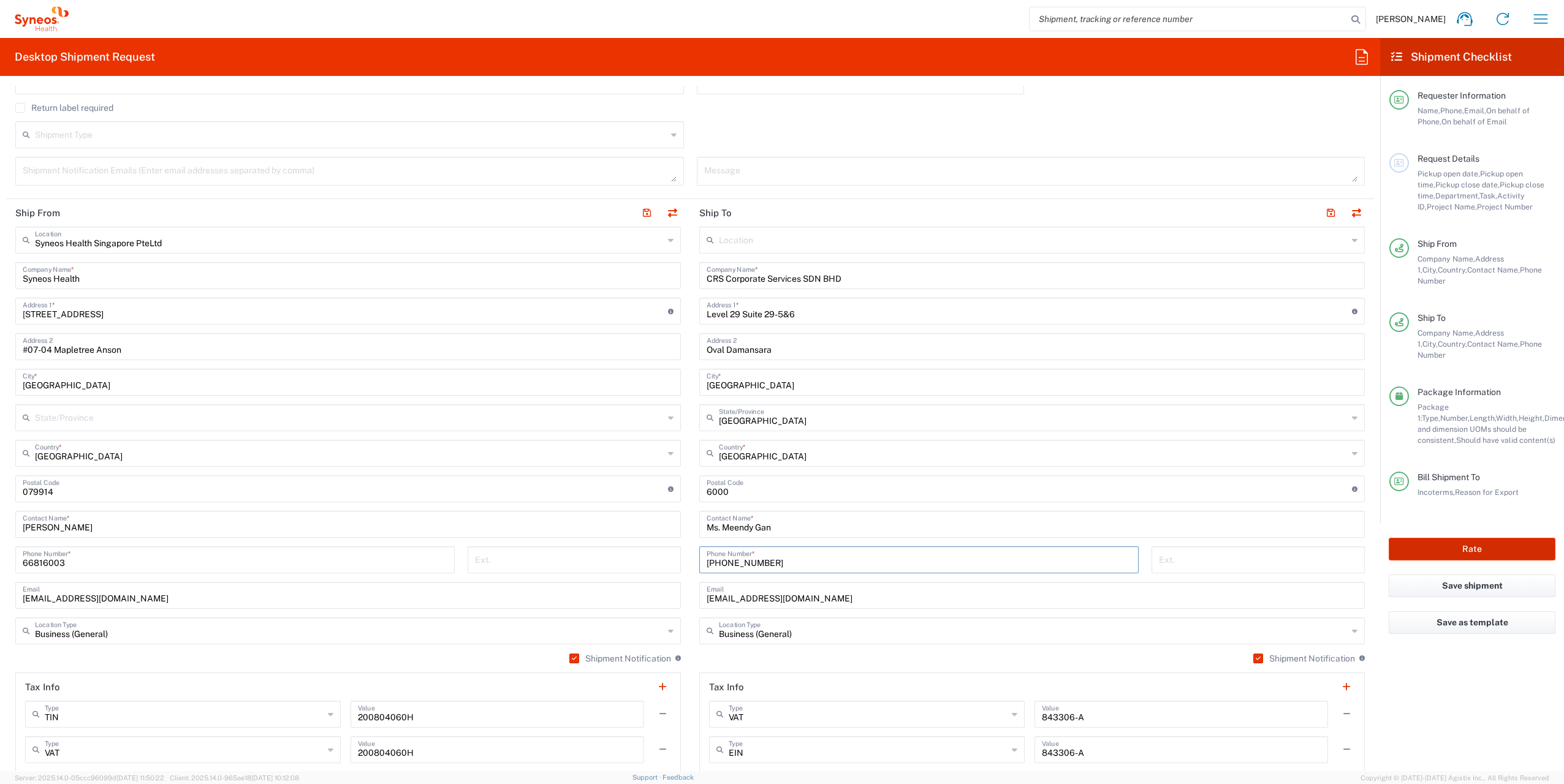 type on "[PHONE_NUMBER]" 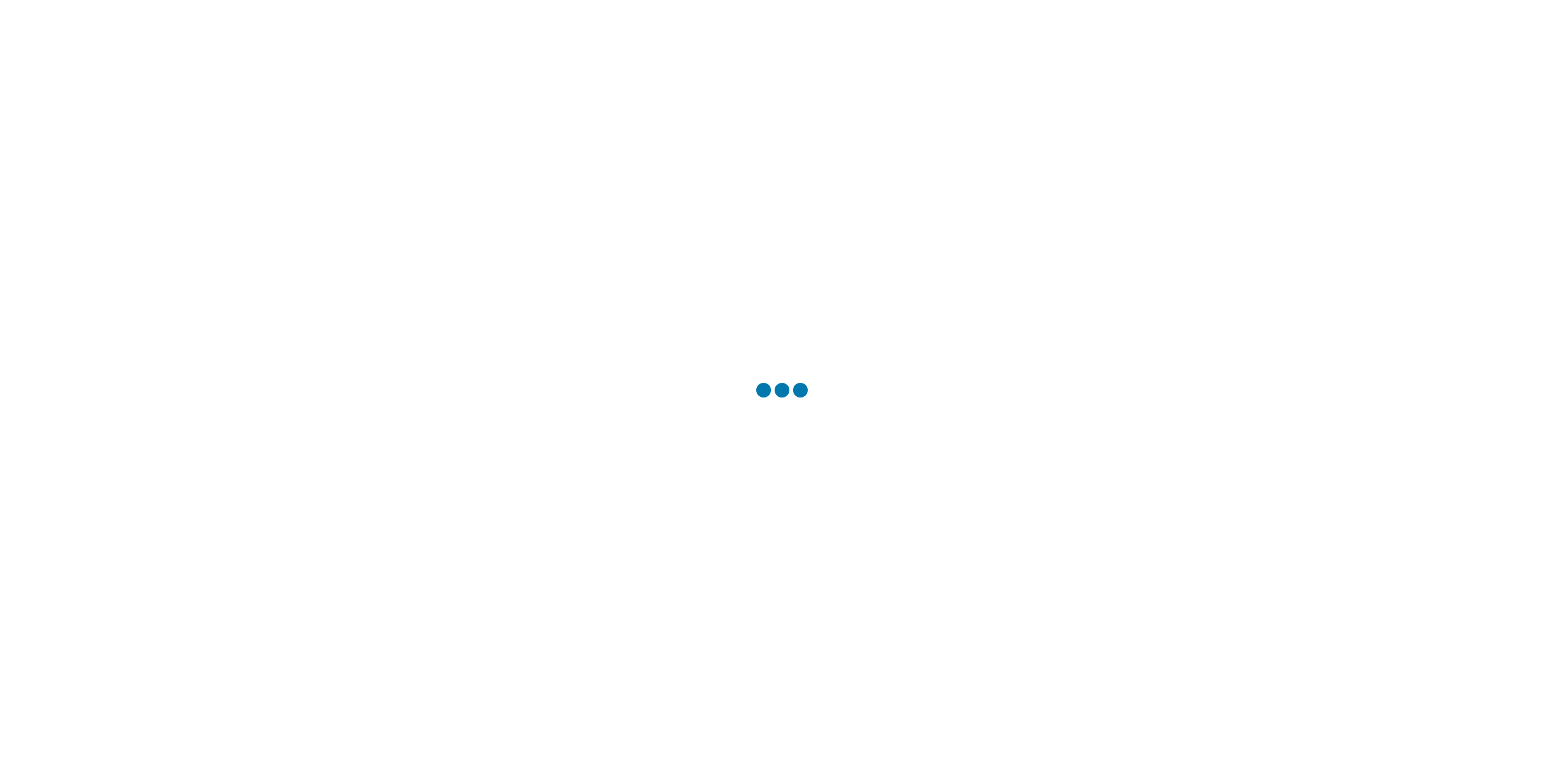 scroll, scrollTop: 0, scrollLeft: 0, axis: both 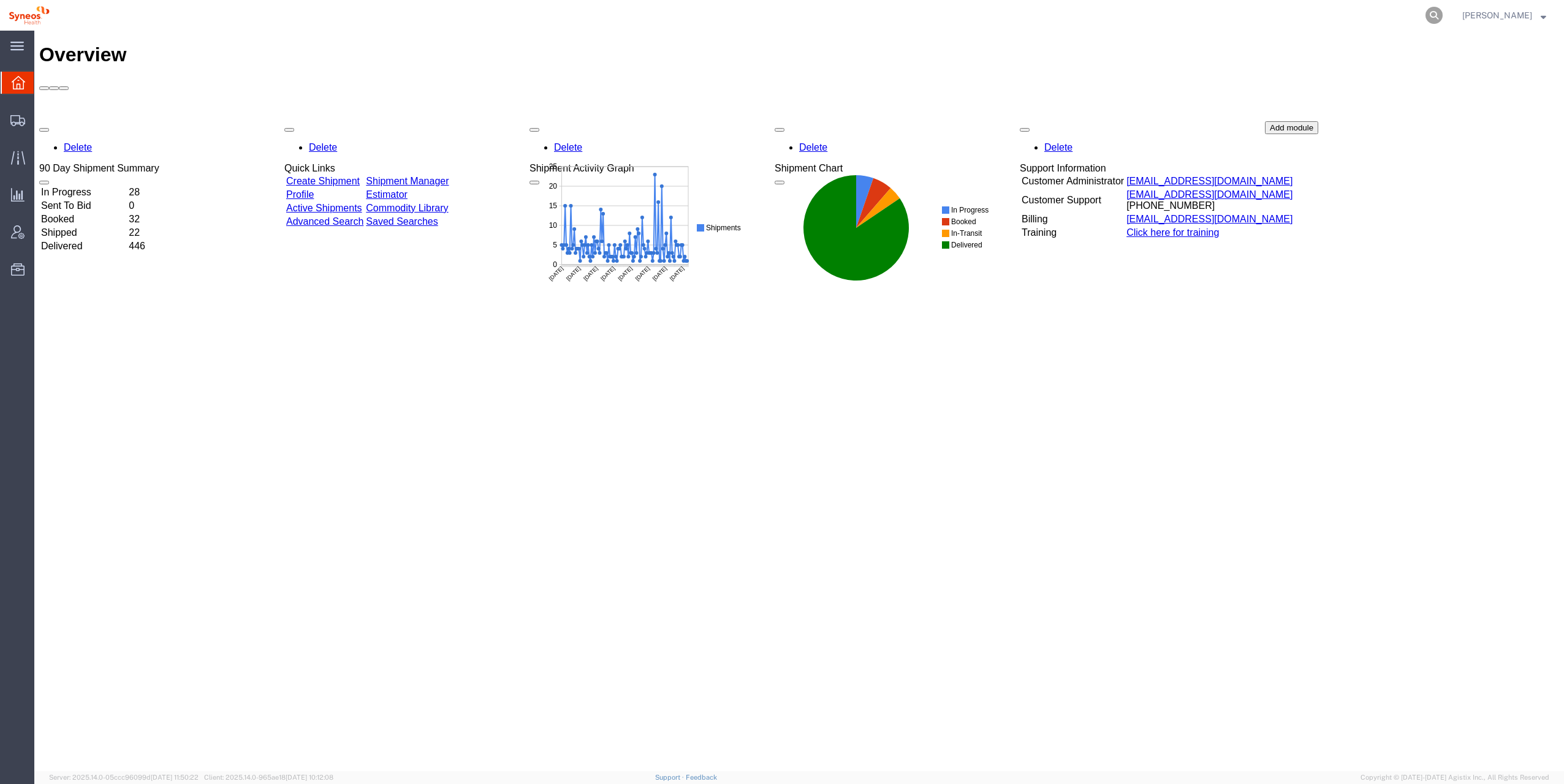 click 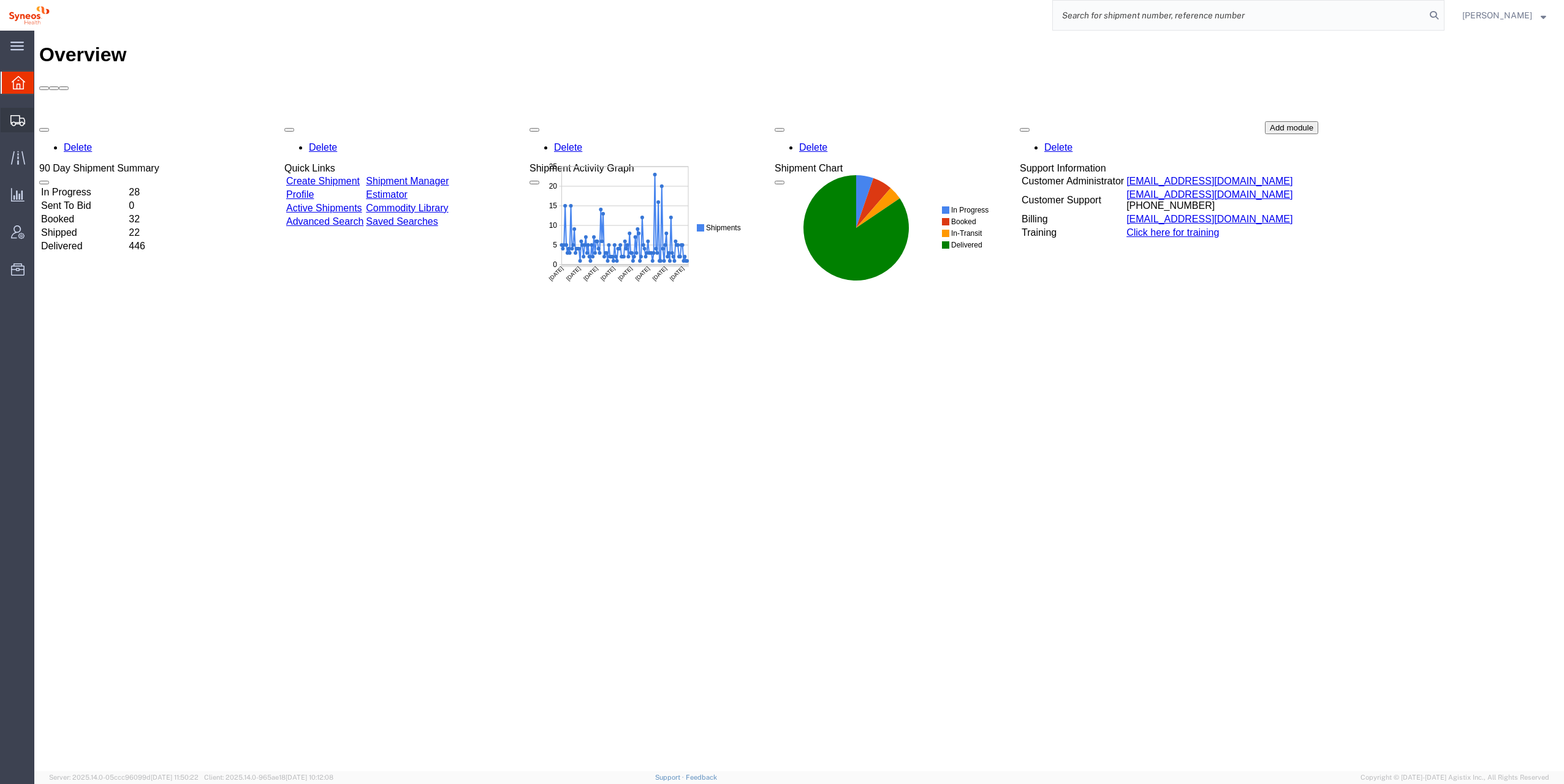 click on "Shipment Manager" 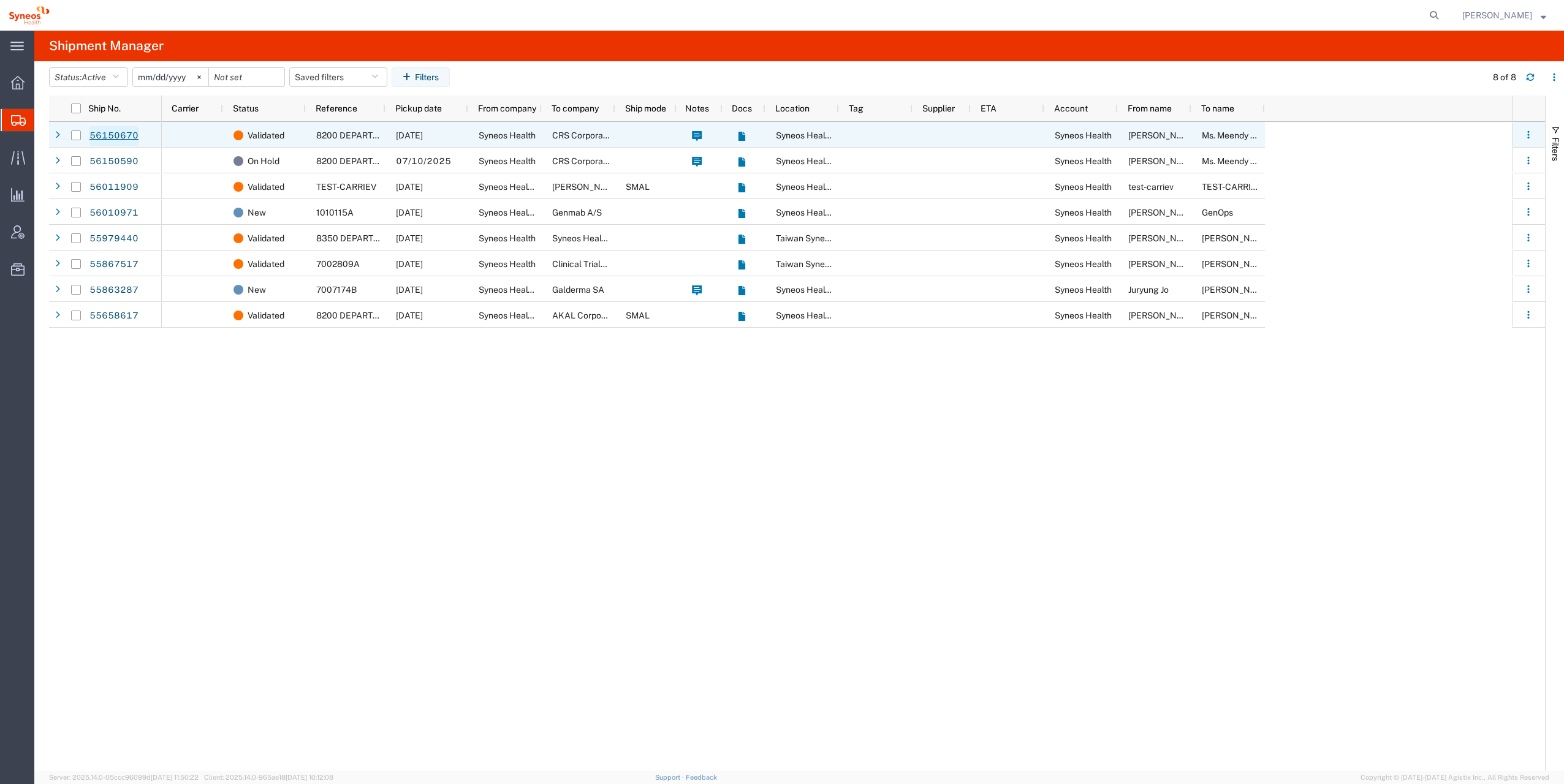 click on "56150670" 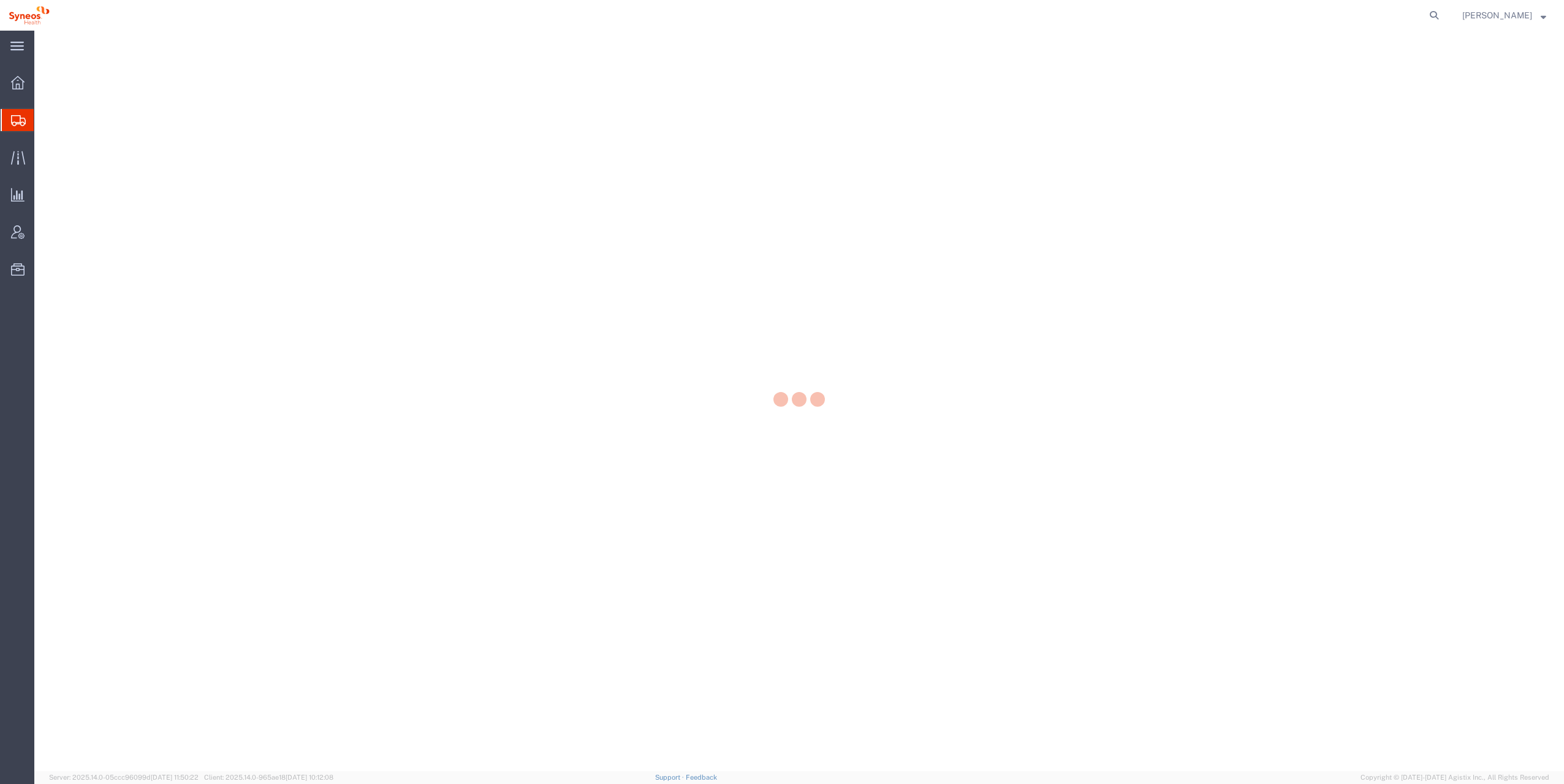 scroll, scrollTop: 0, scrollLeft: 0, axis: both 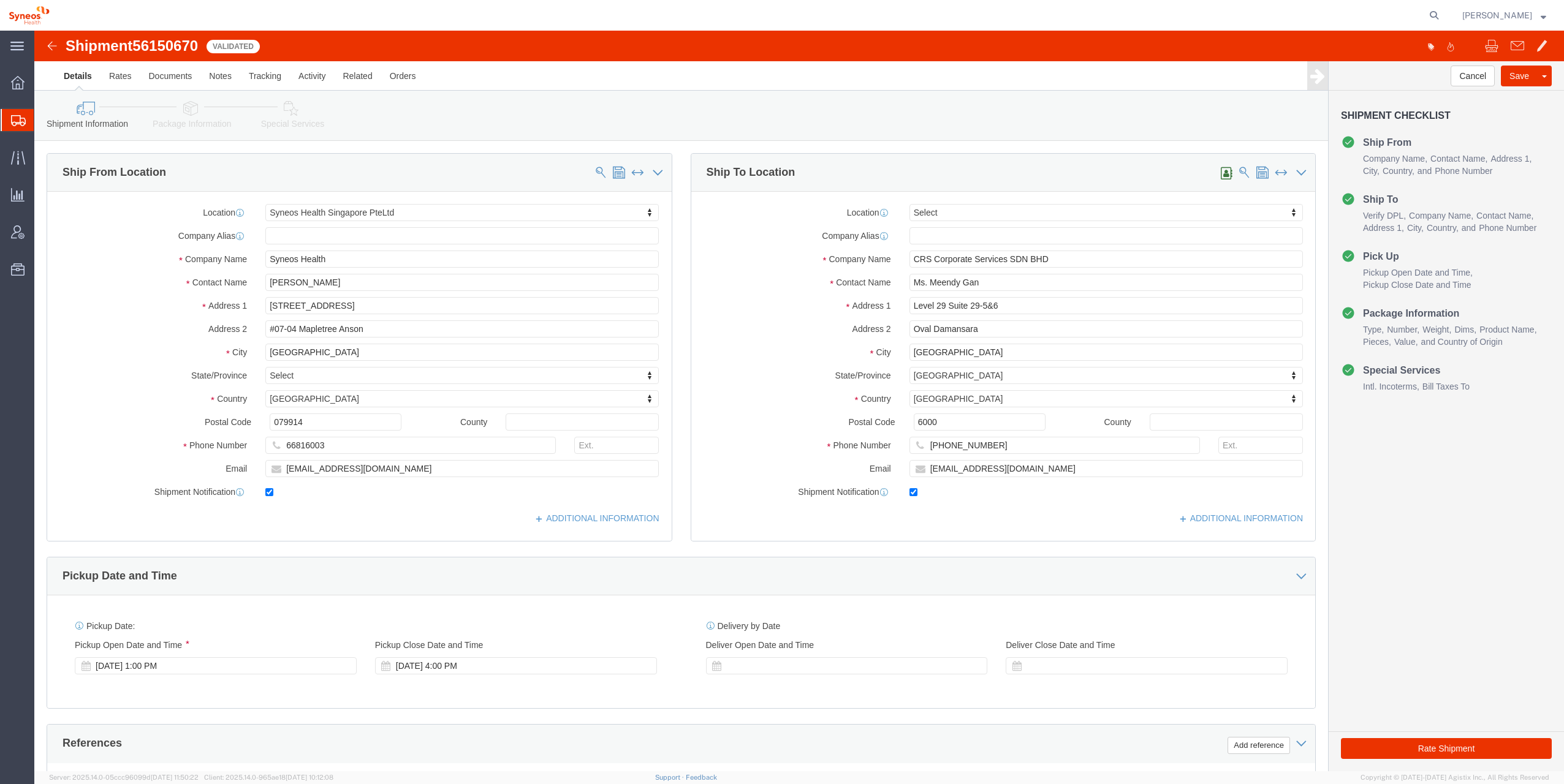 select on "48944" 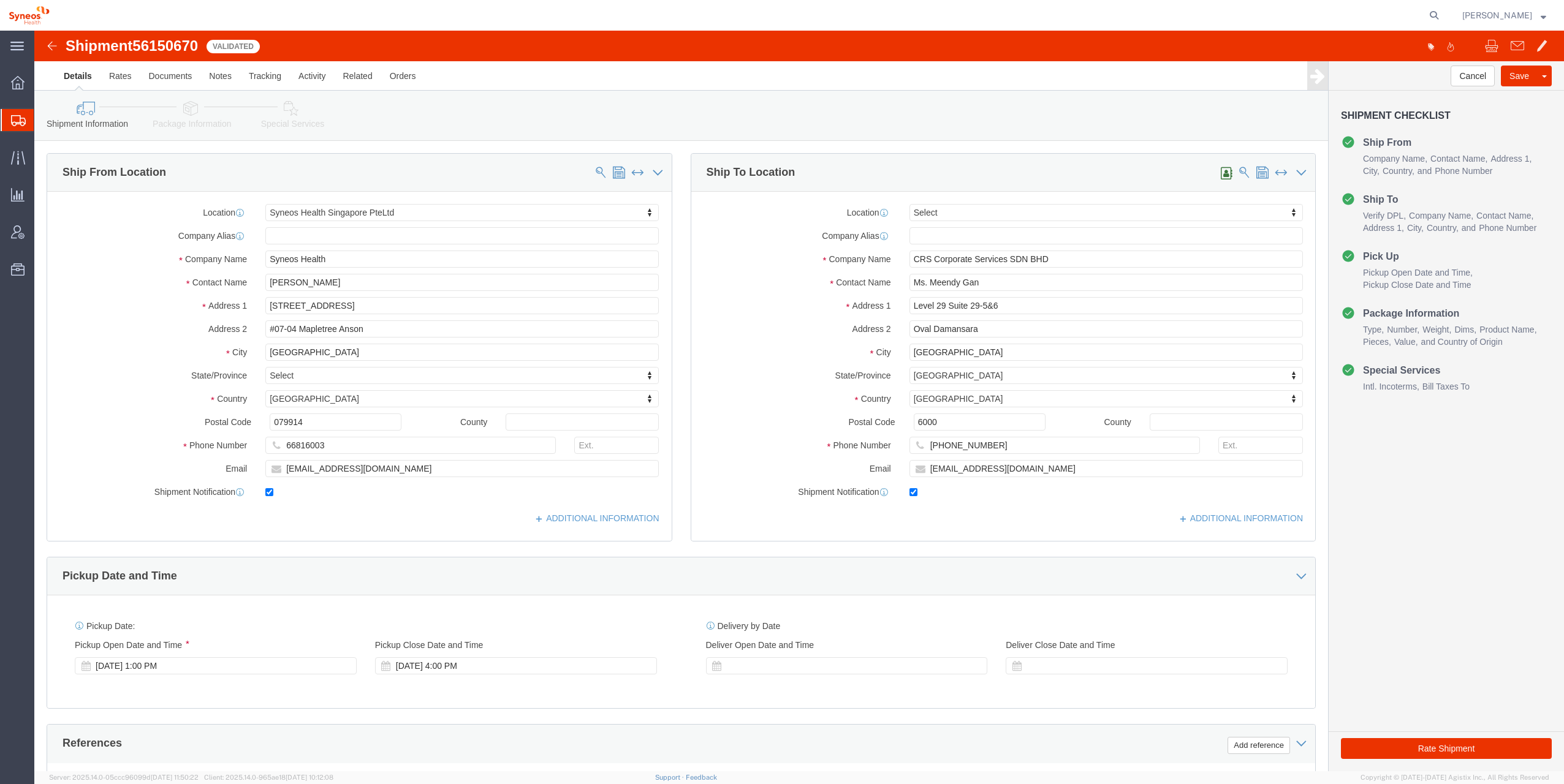 select 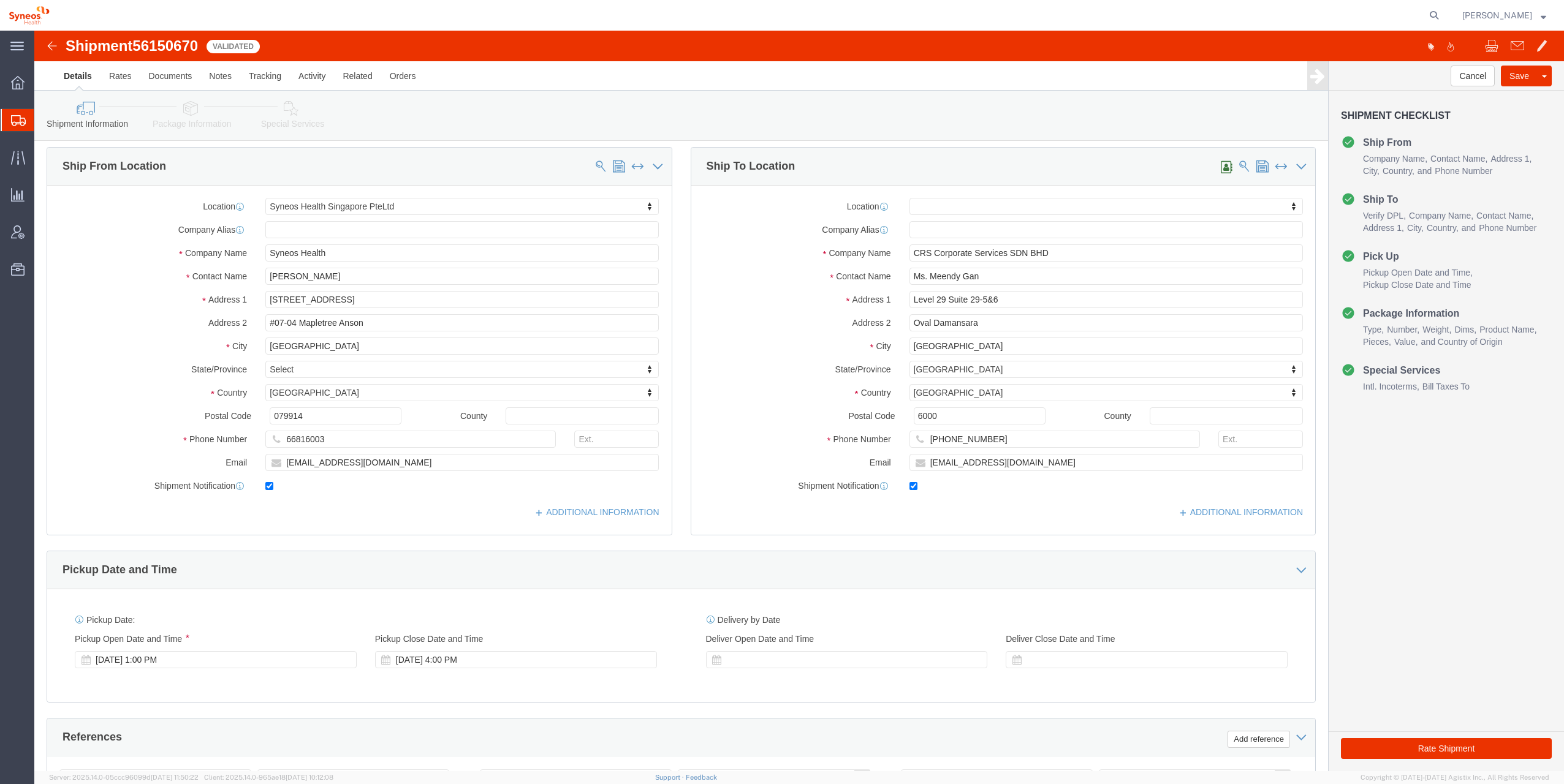 scroll, scrollTop: 0, scrollLeft: 0, axis: both 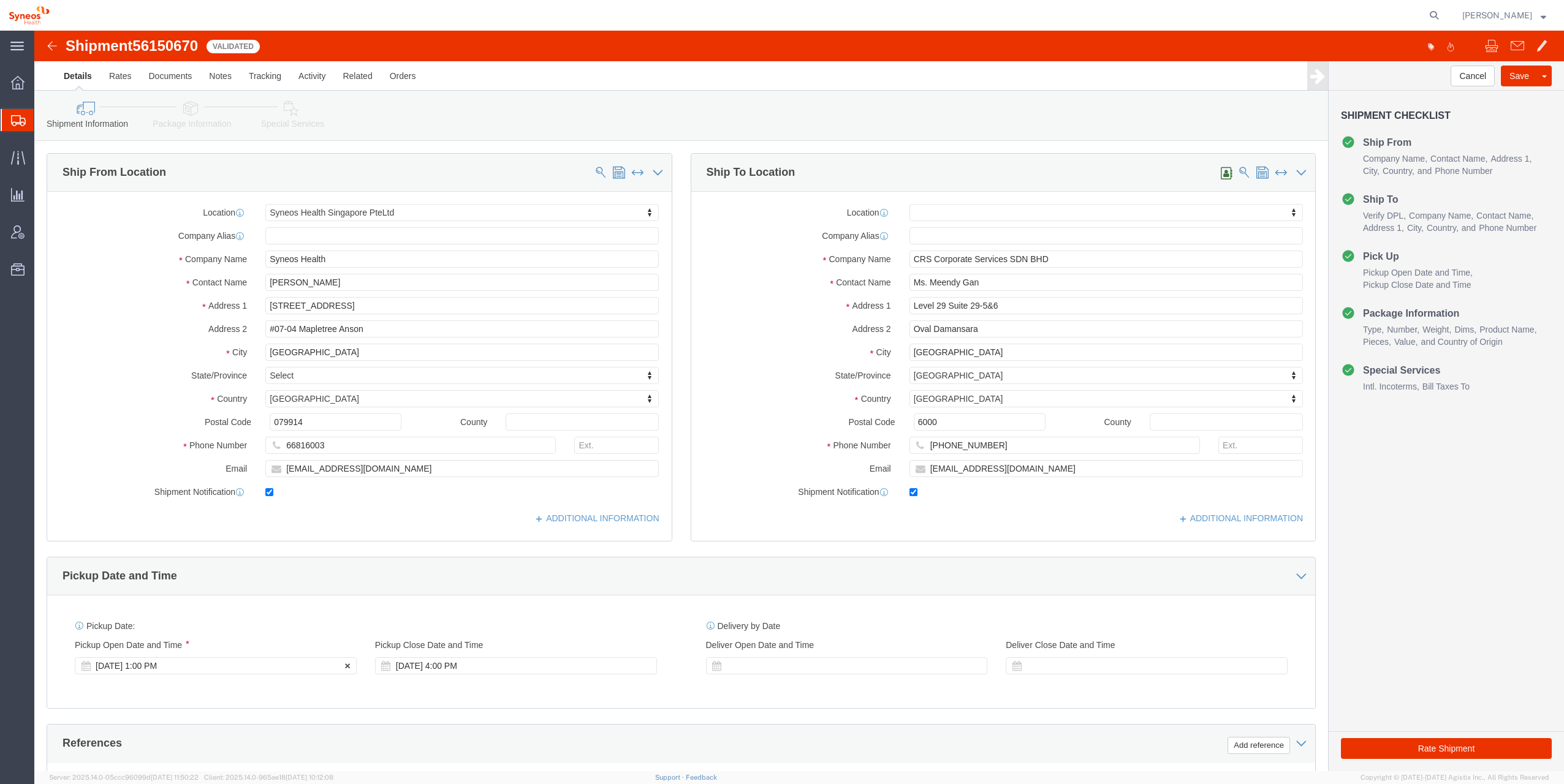 click 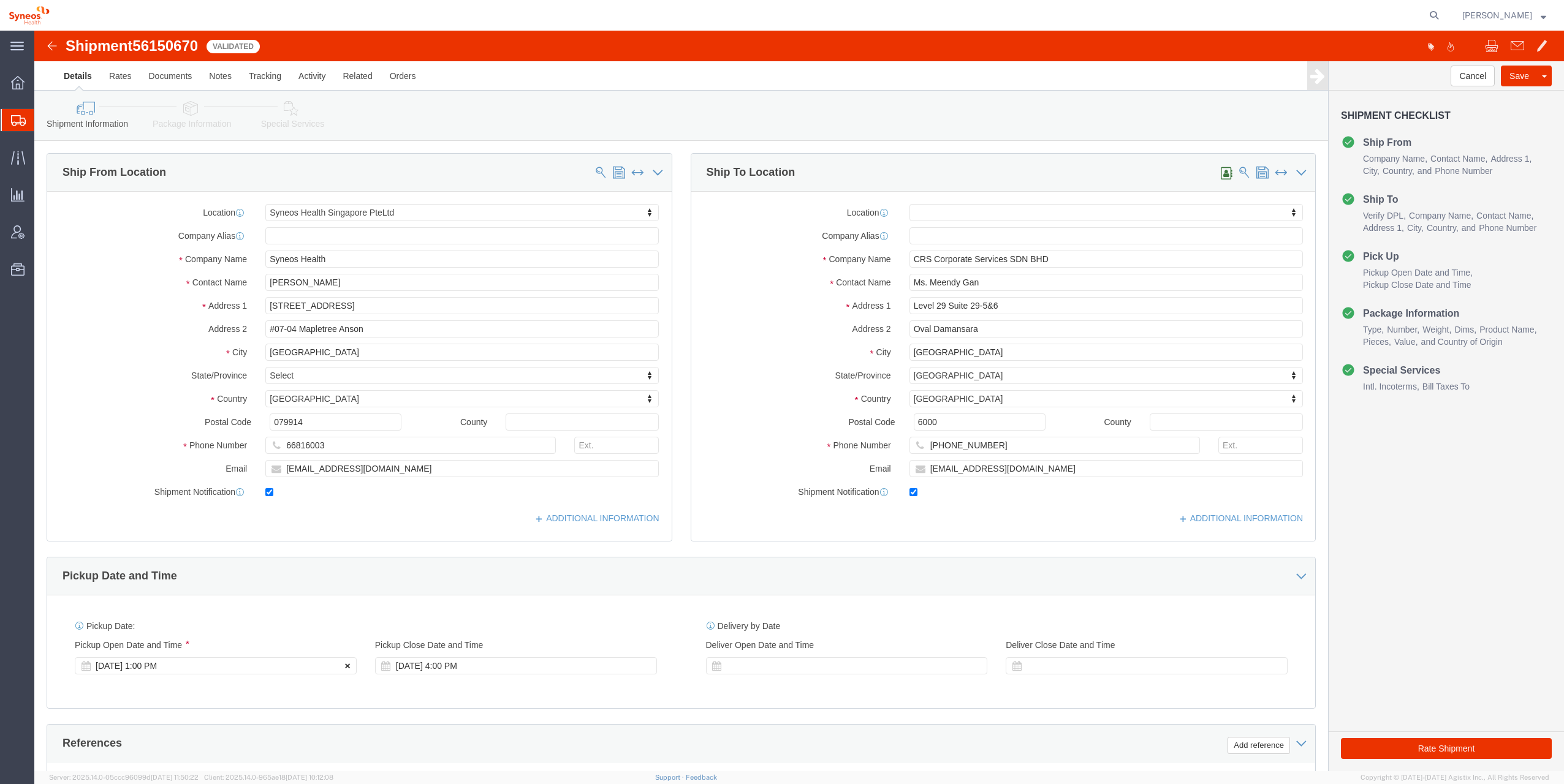 click 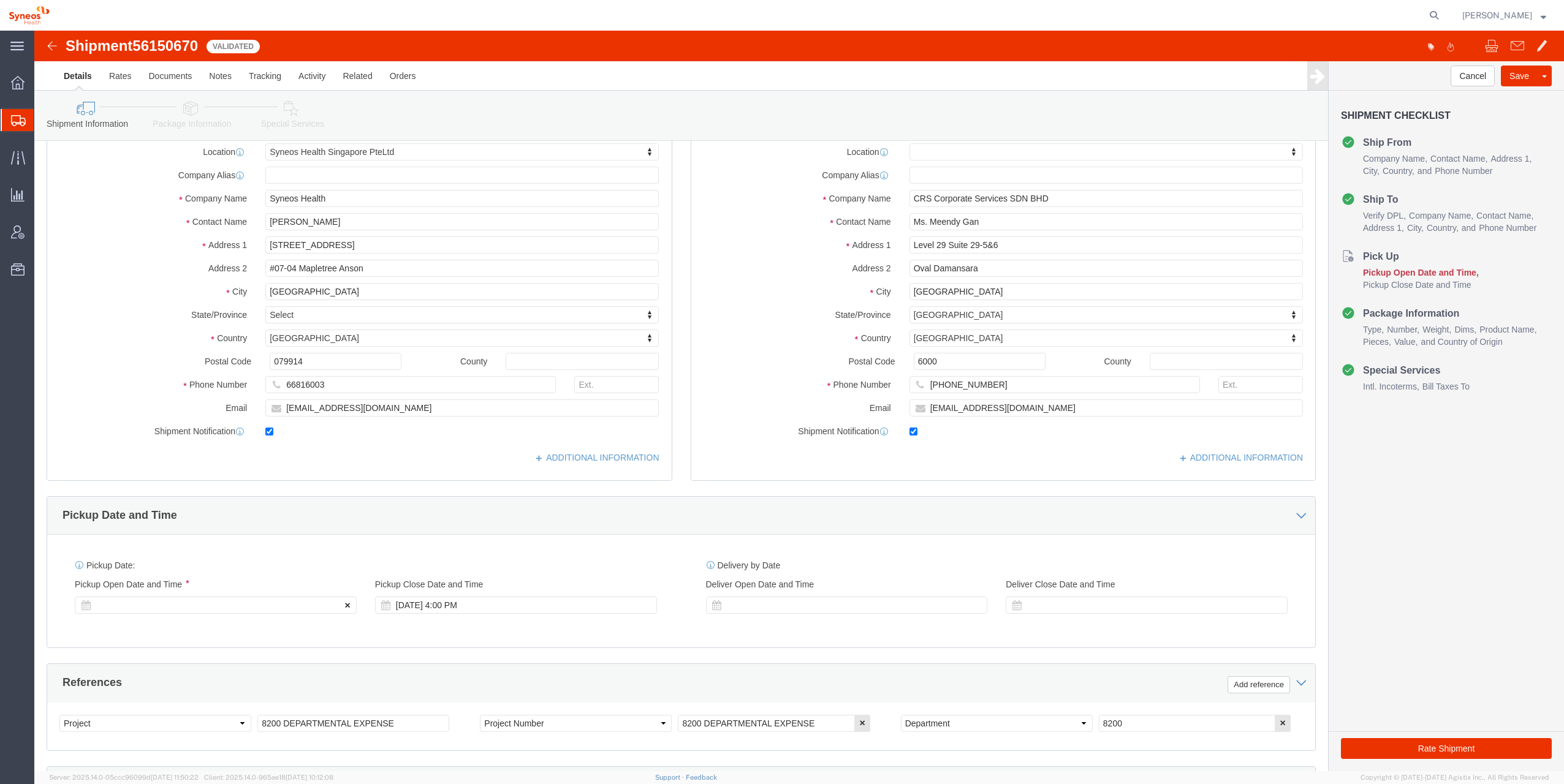 scroll, scrollTop: 61, scrollLeft: 0, axis: vertical 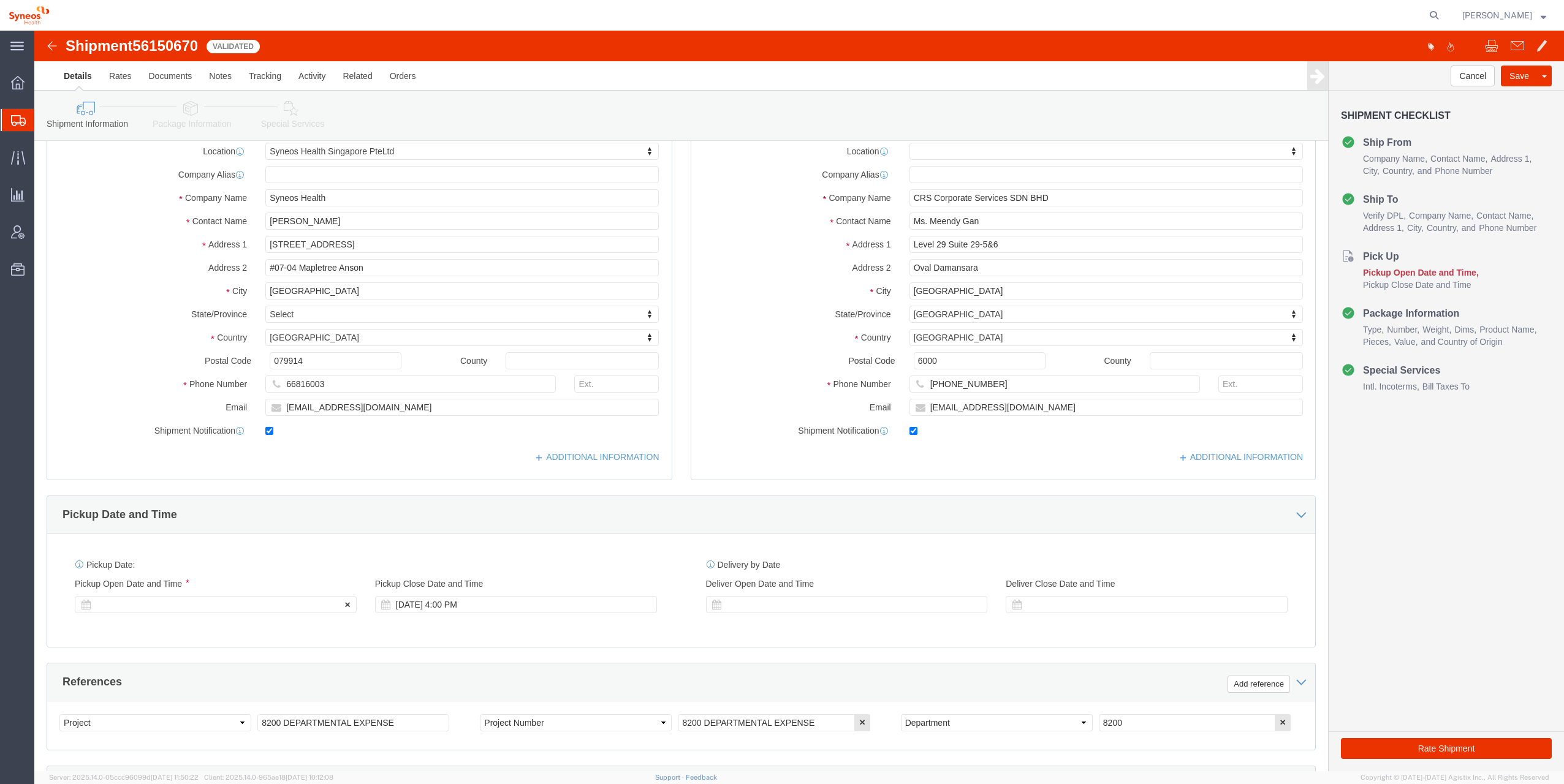 click 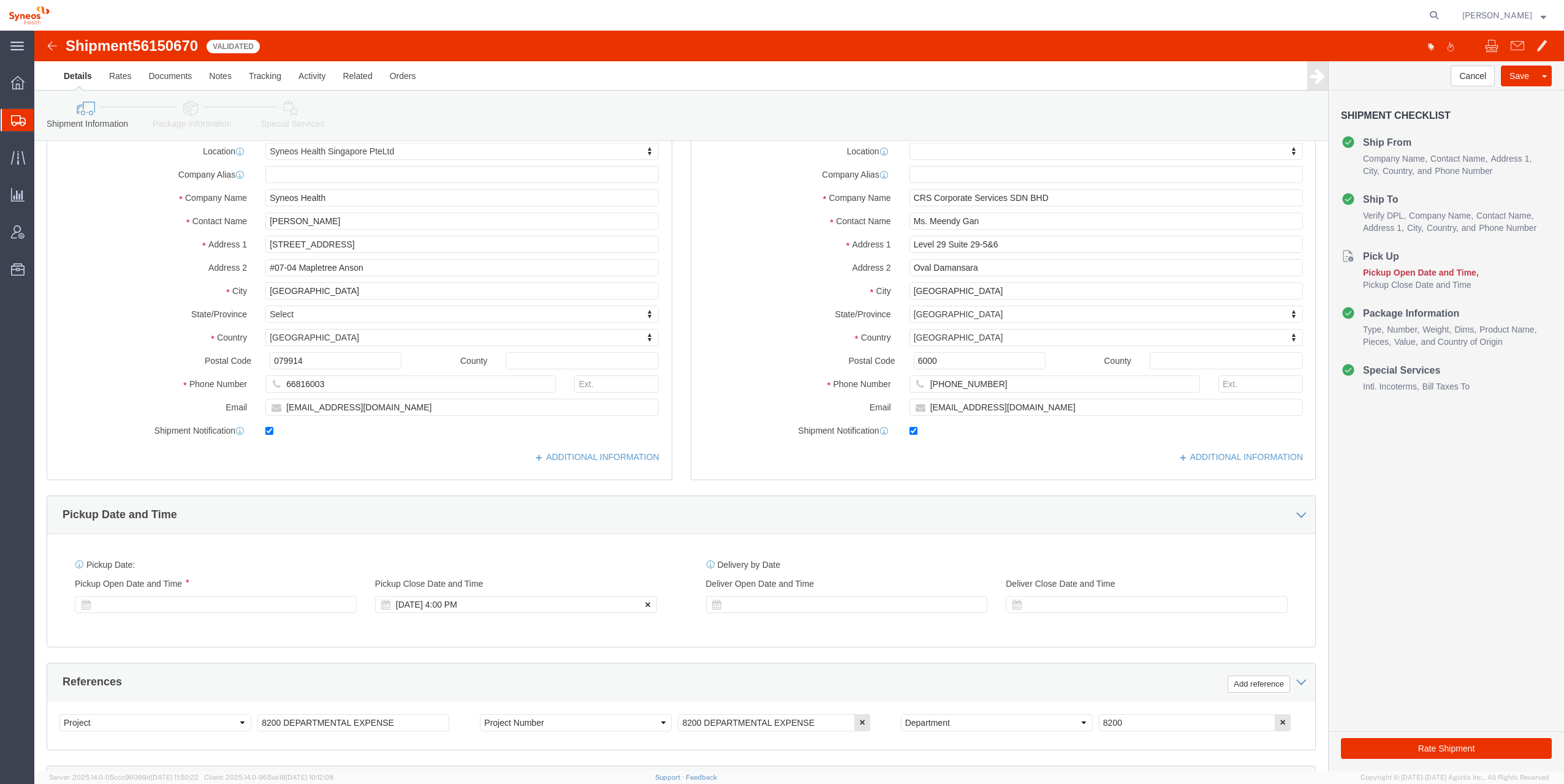 click 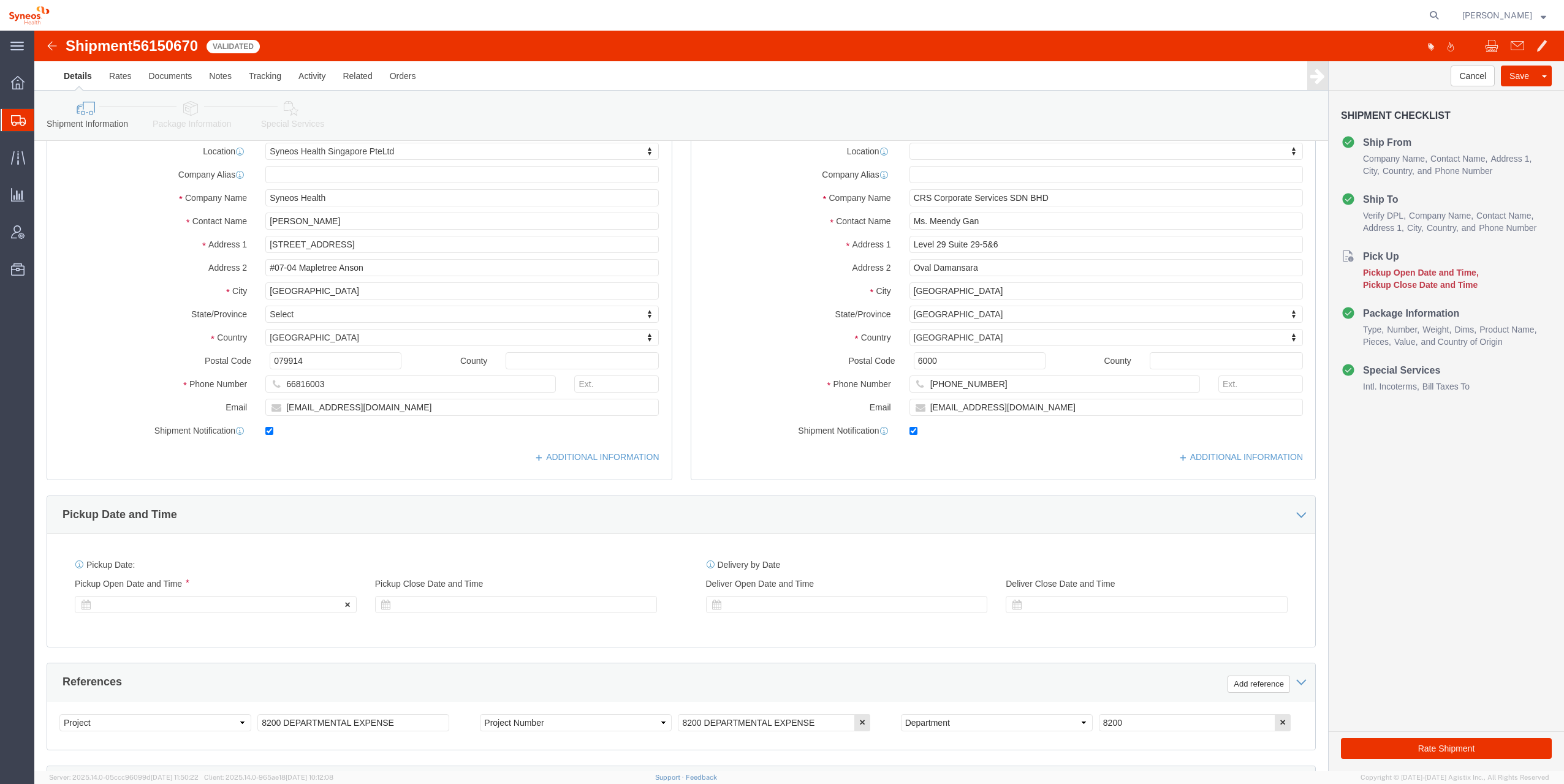 click 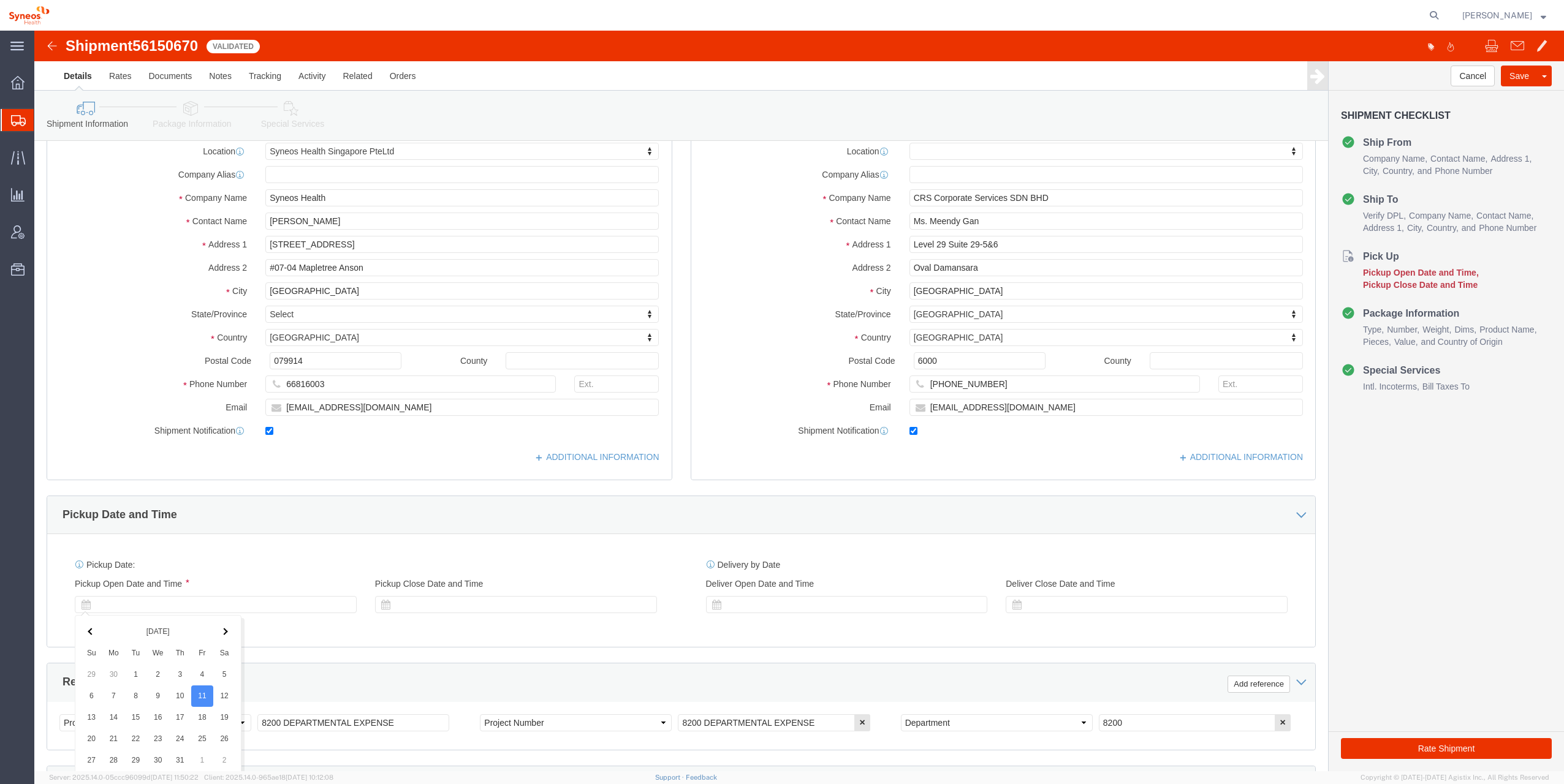 scroll, scrollTop: 308, scrollLeft: 0, axis: vertical 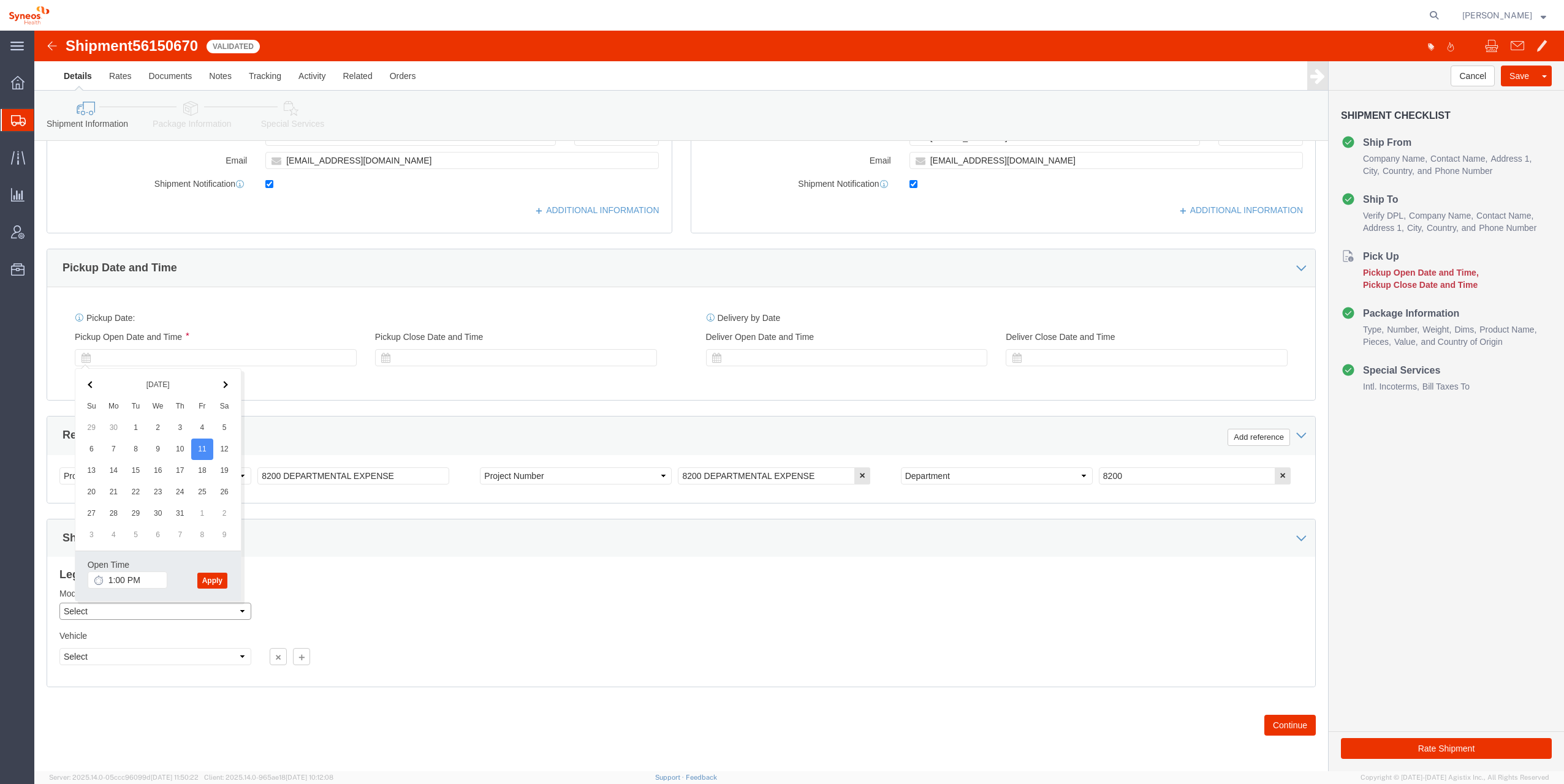 click on "Select Air Less than Truckload Multi-Leg Ocean Freight Rail Small Parcel Truckload" 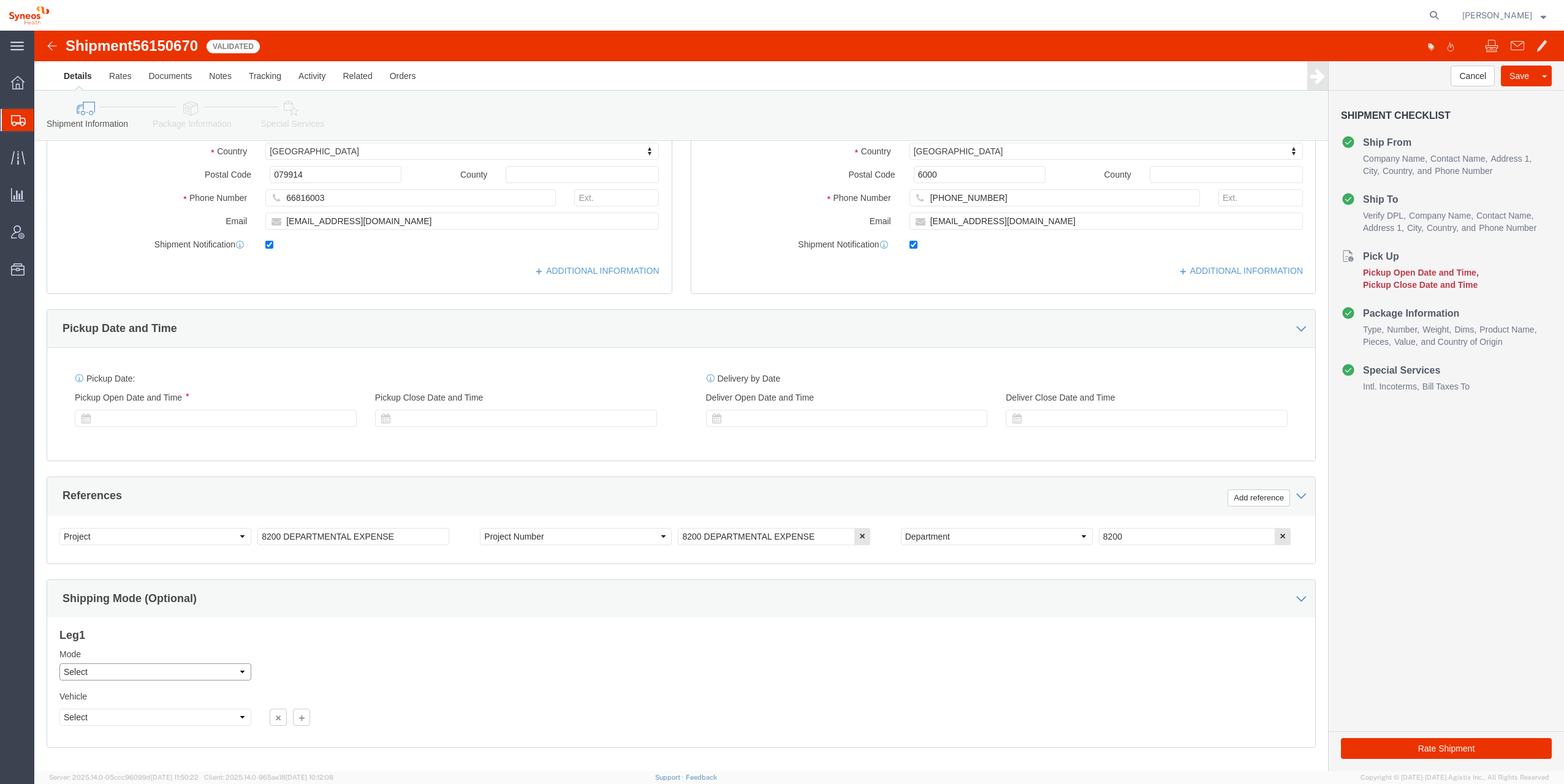 scroll, scrollTop: 247, scrollLeft: 0, axis: vertical 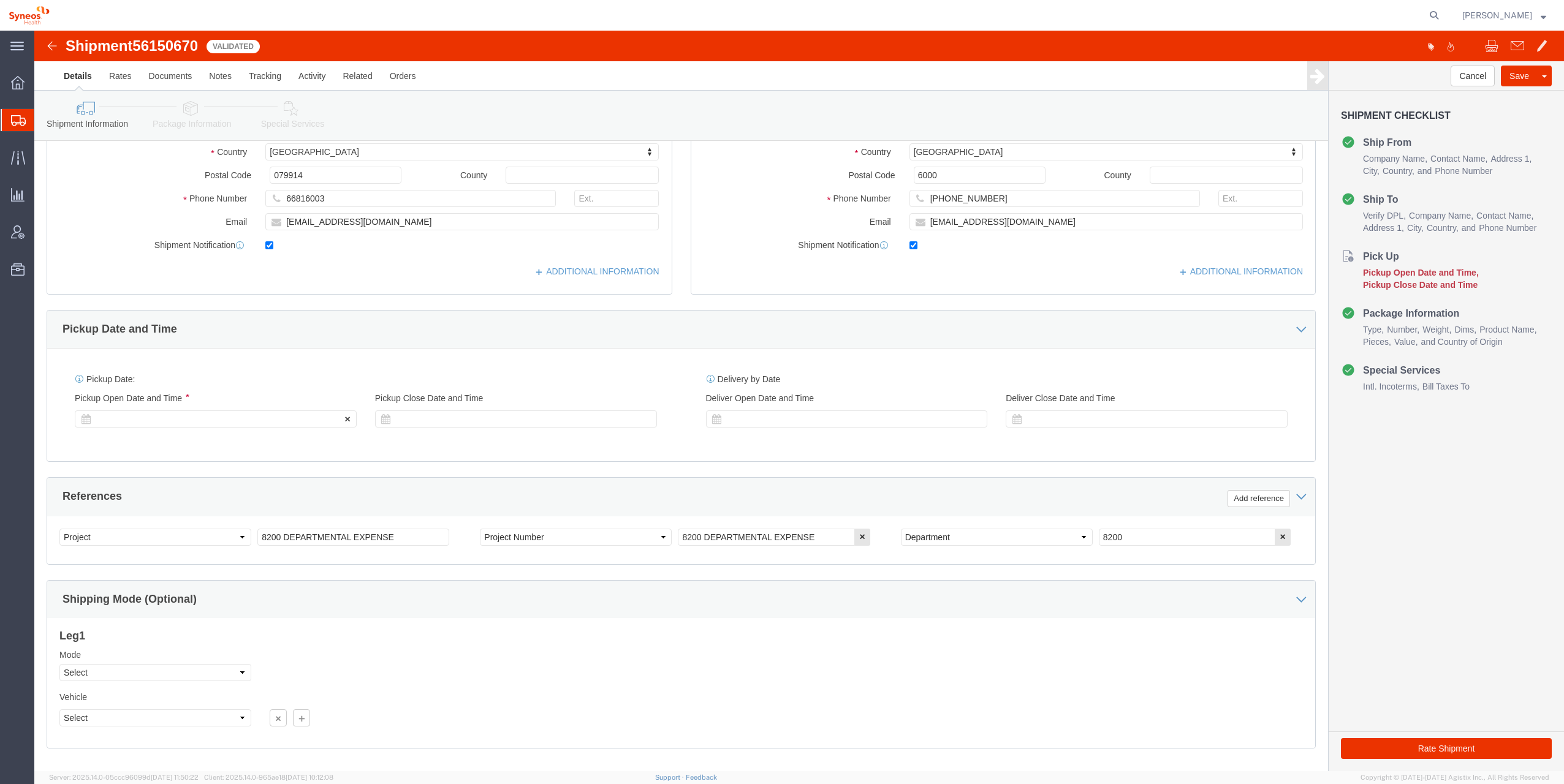 click 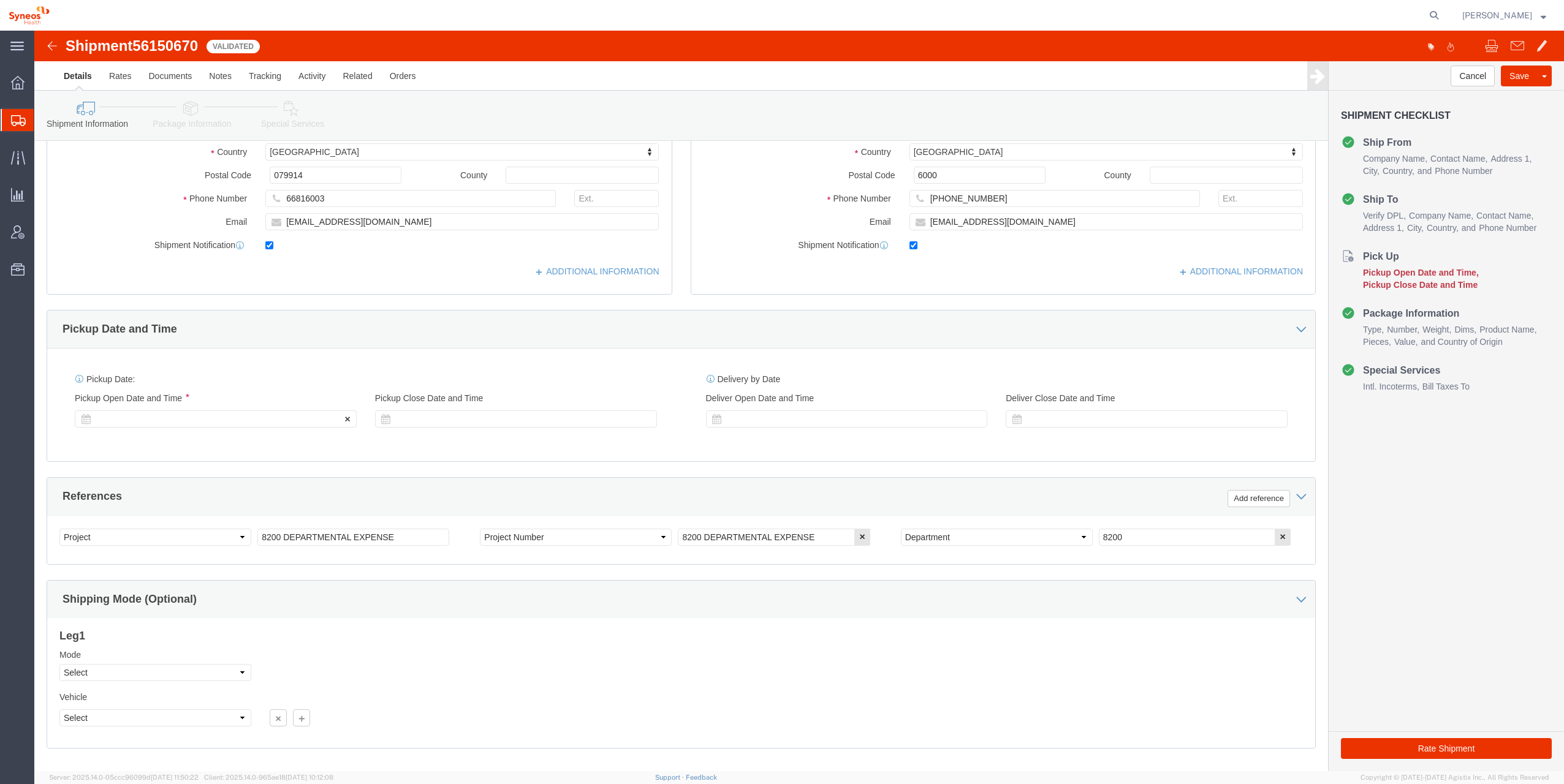 click 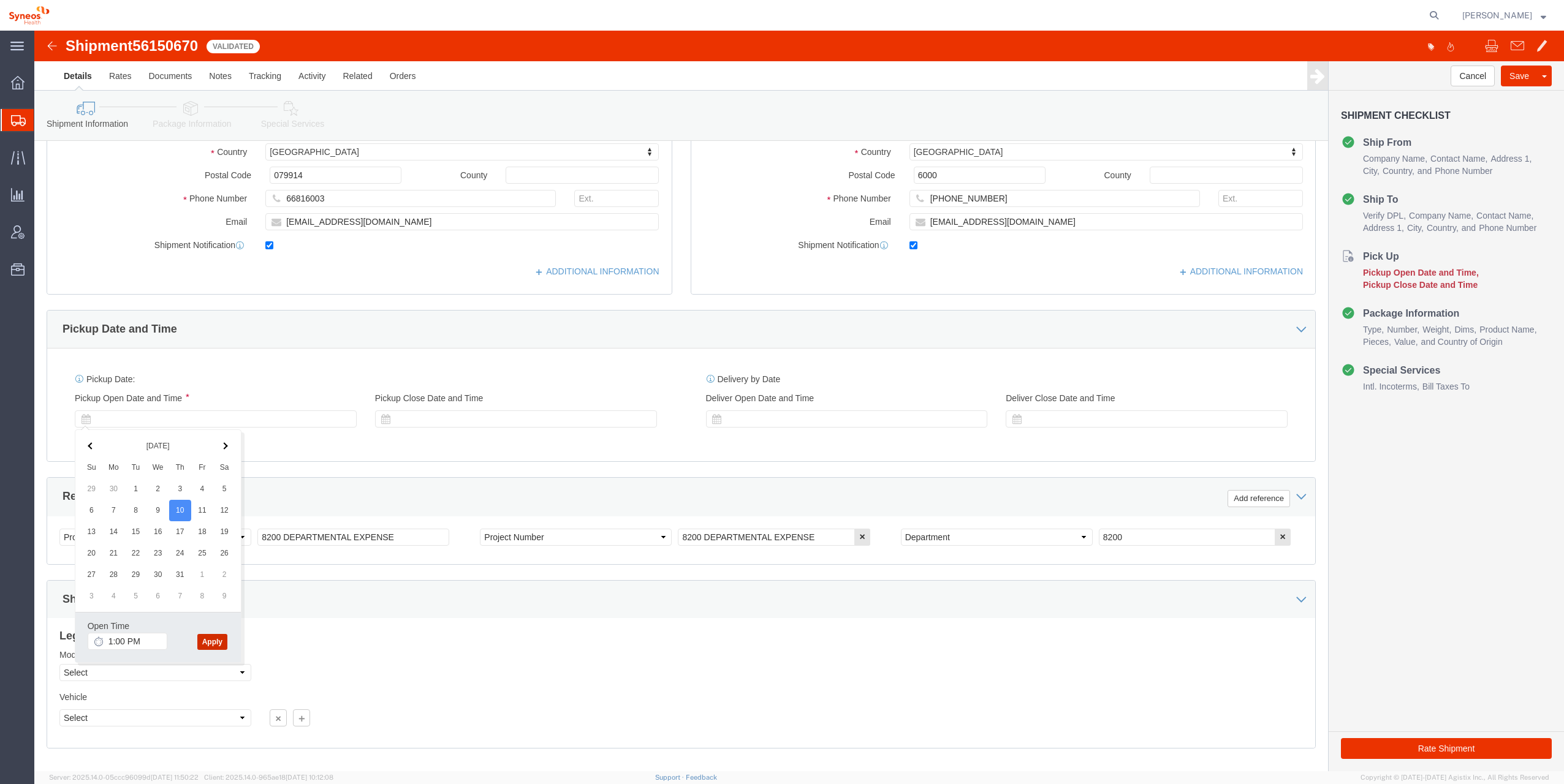 click on "Apply" 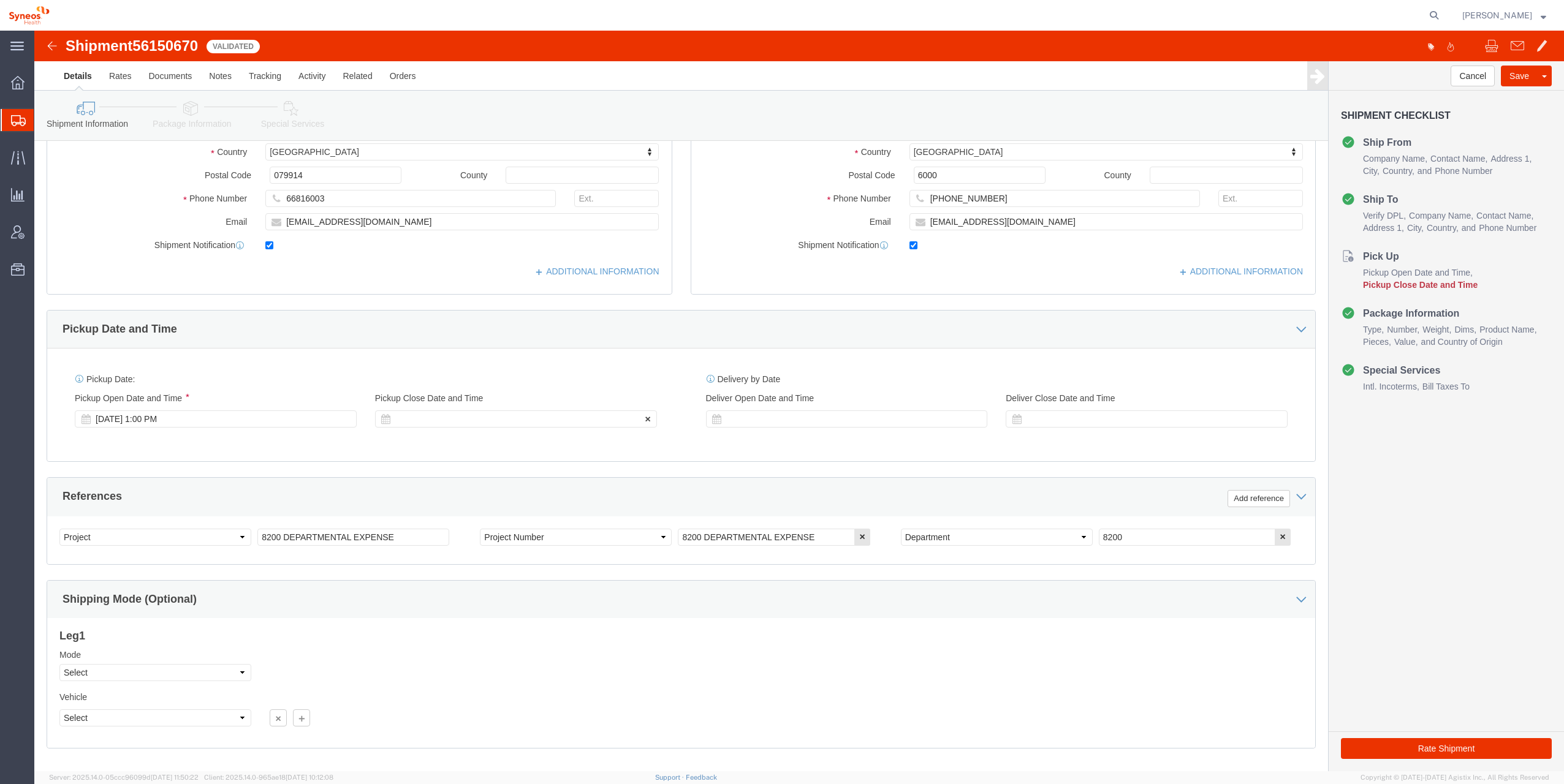 click 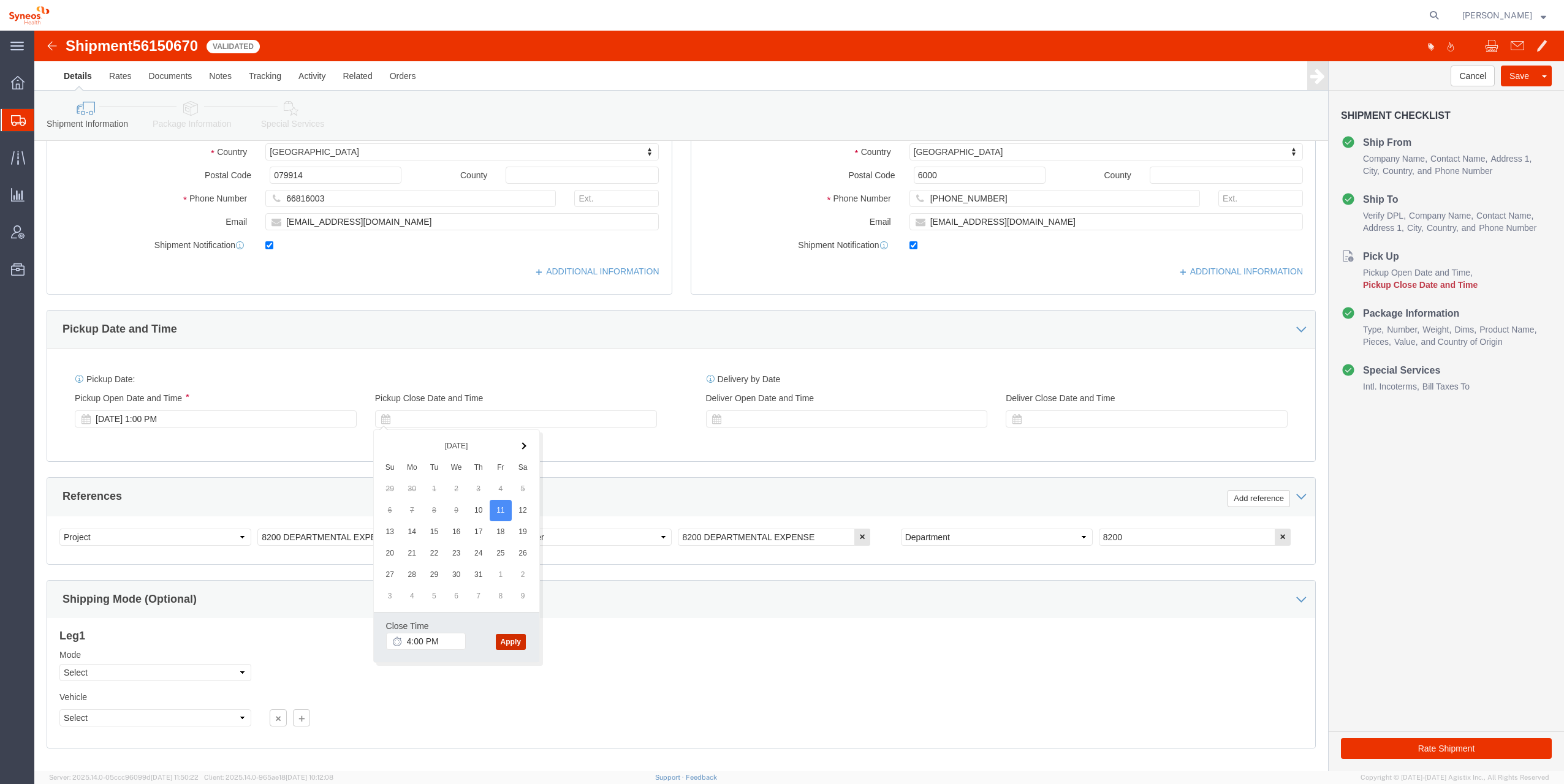 click on "Apply" 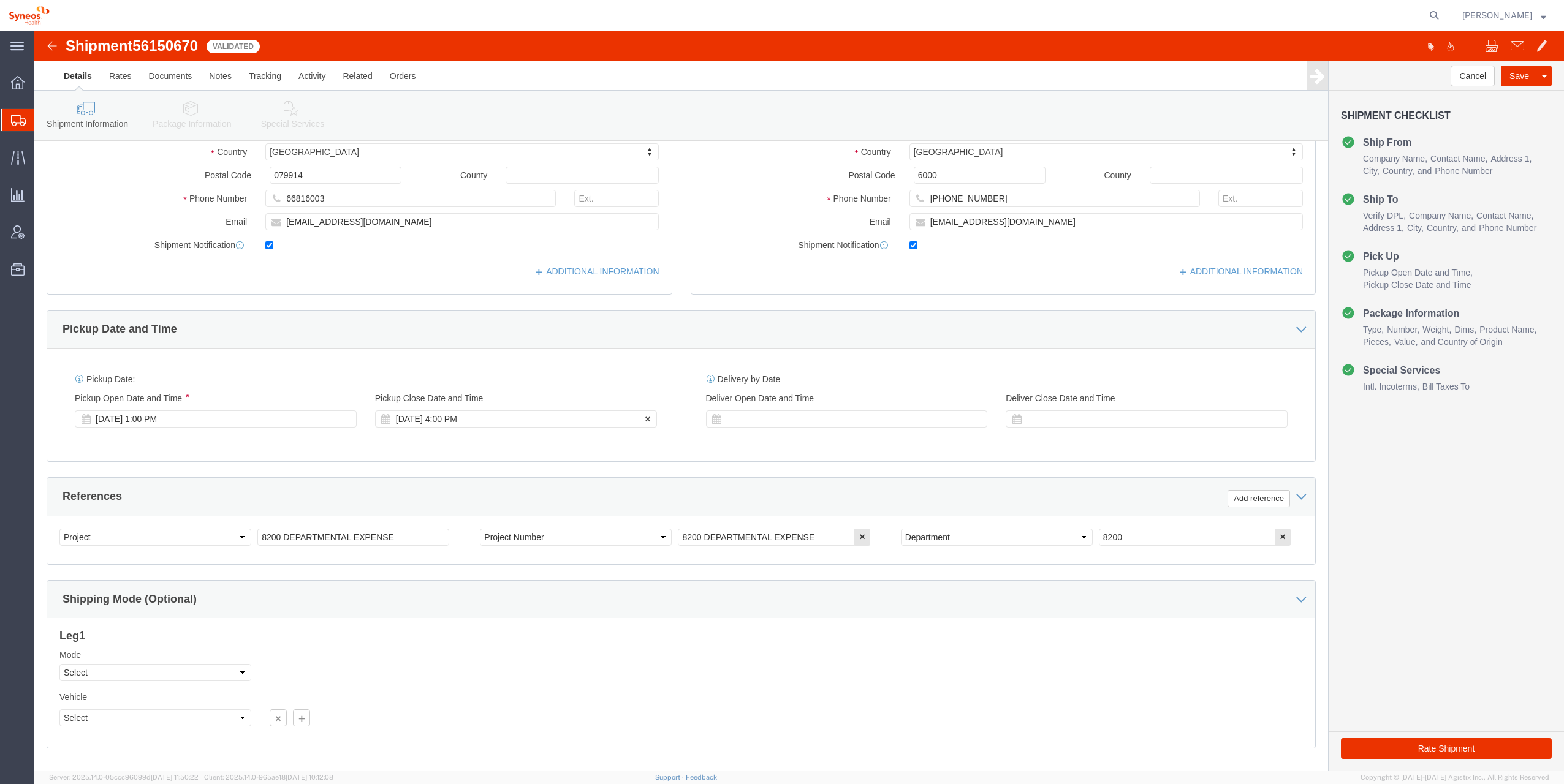 click 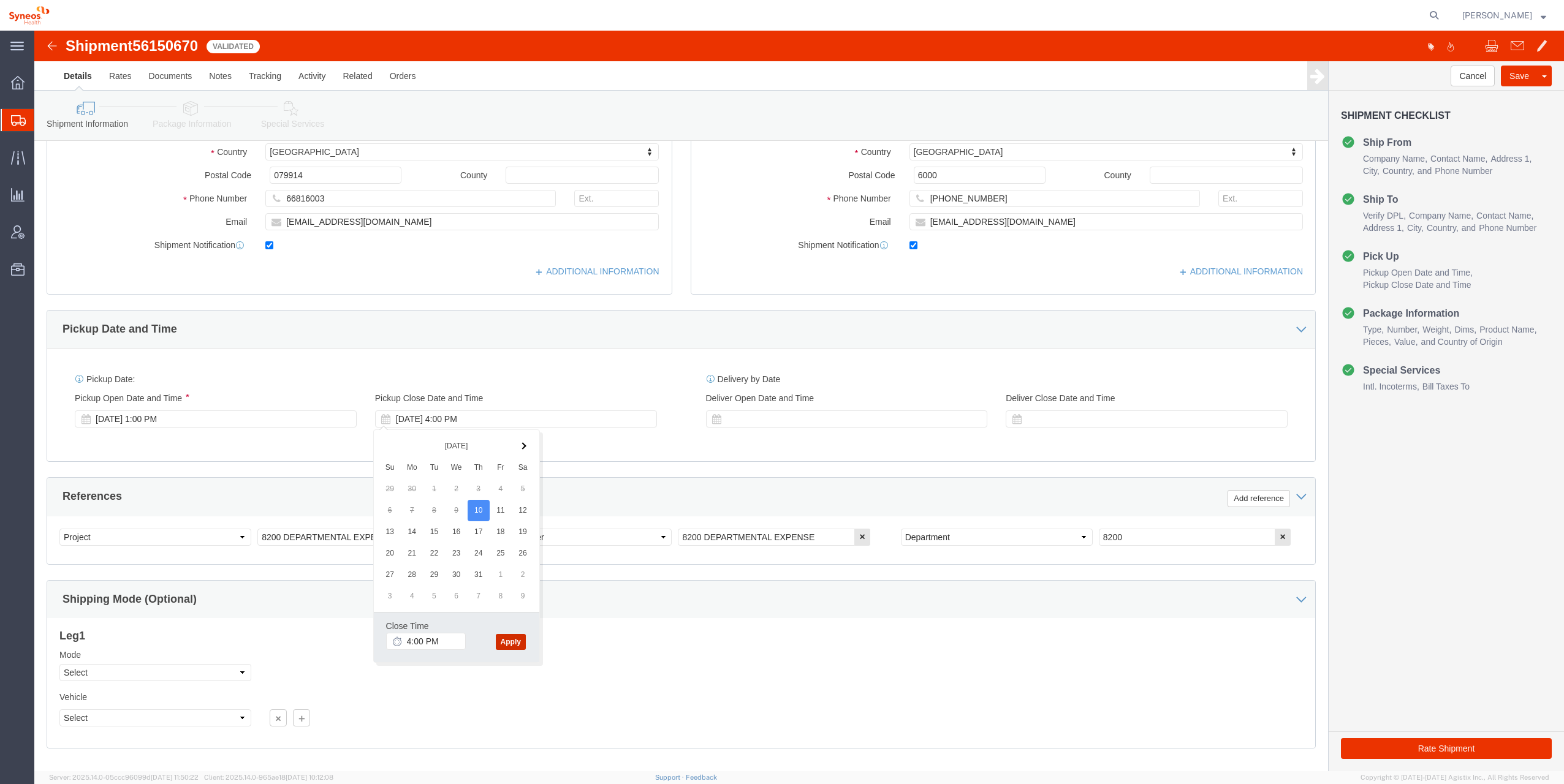 click on "Apply" 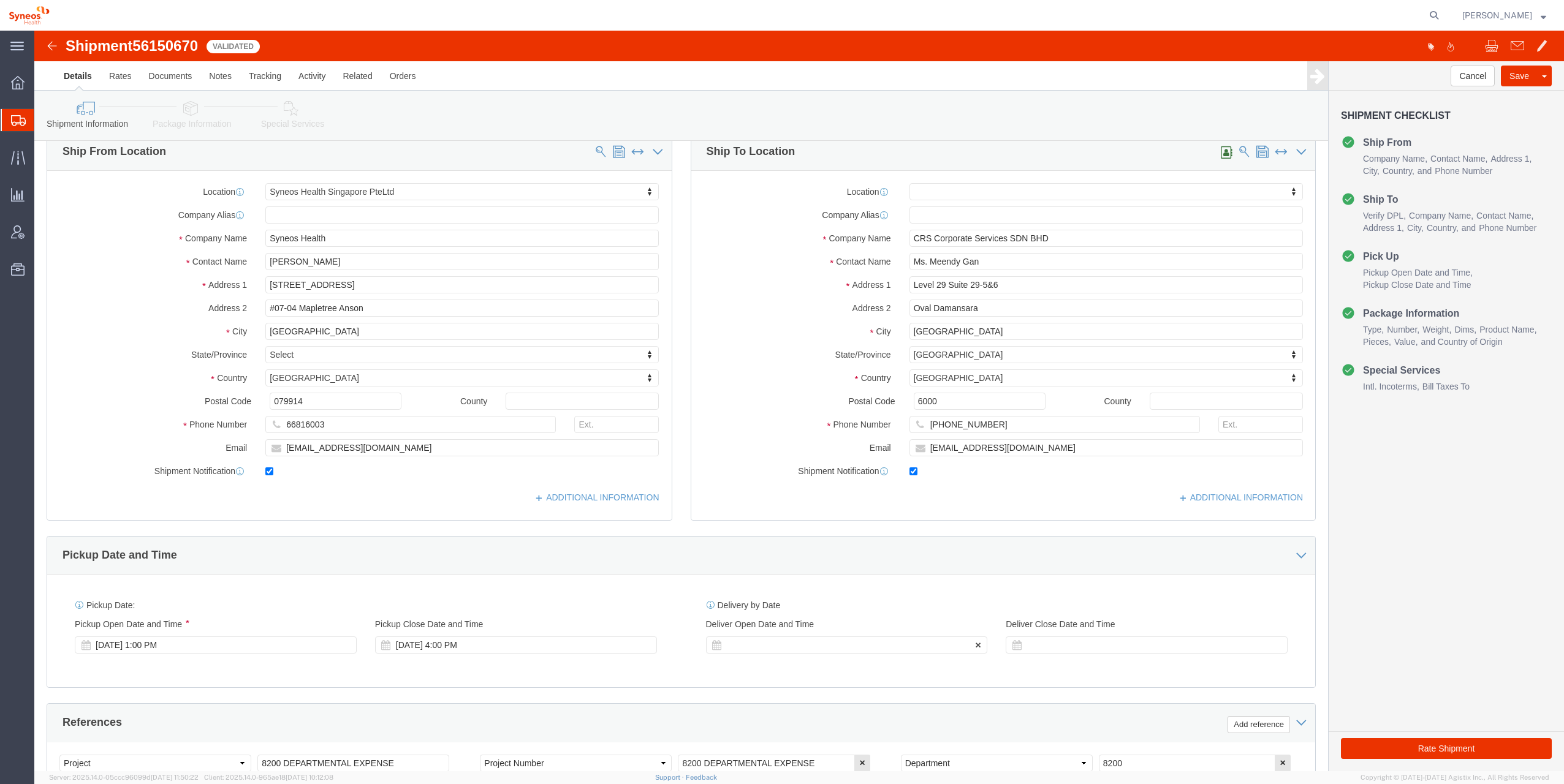 scroll, scrollTop: 0, scrollLeft: 0, axis: both 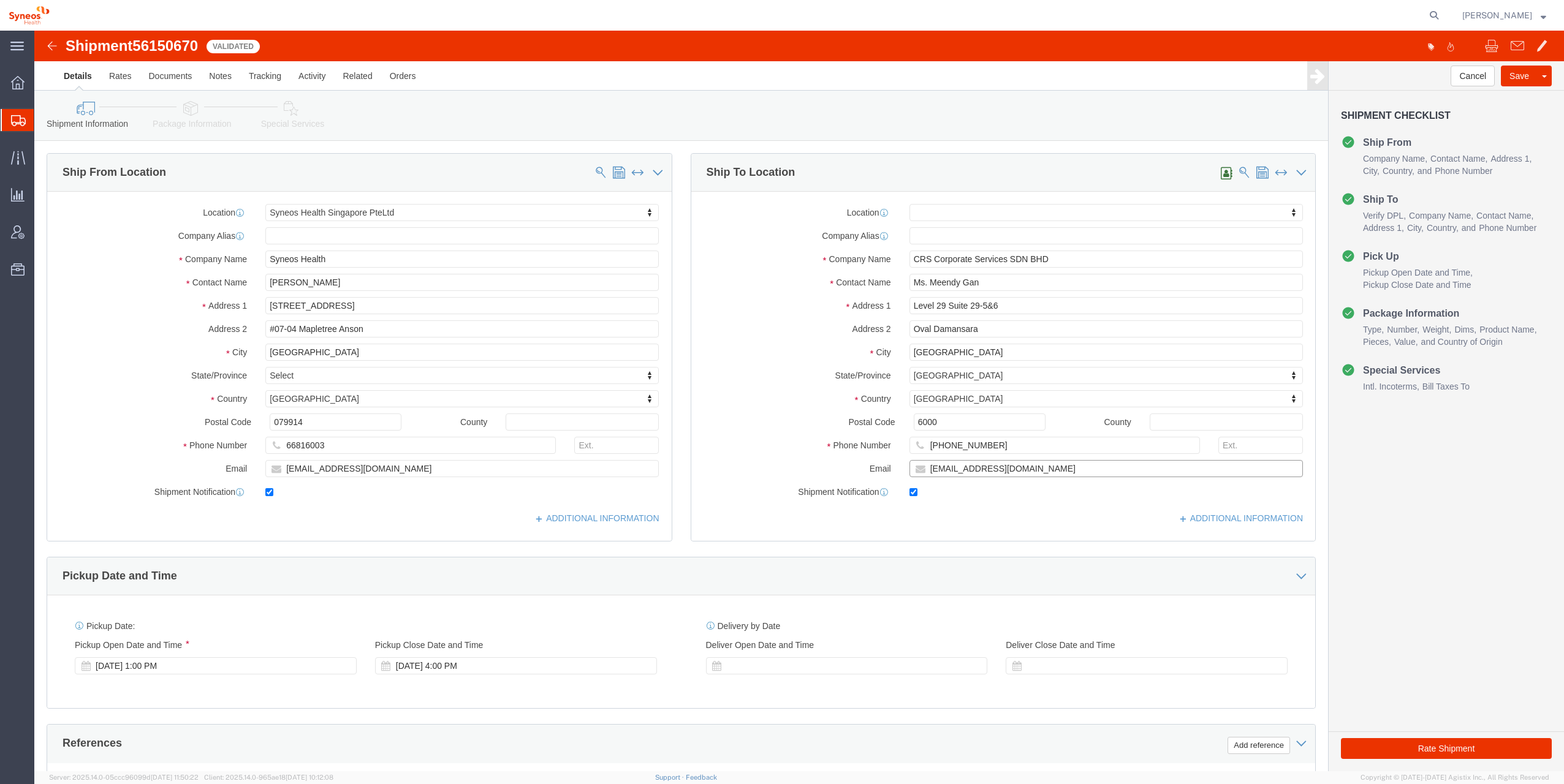 click on "[EMAIL_ADDRESS][DOMAIN_NAME]" 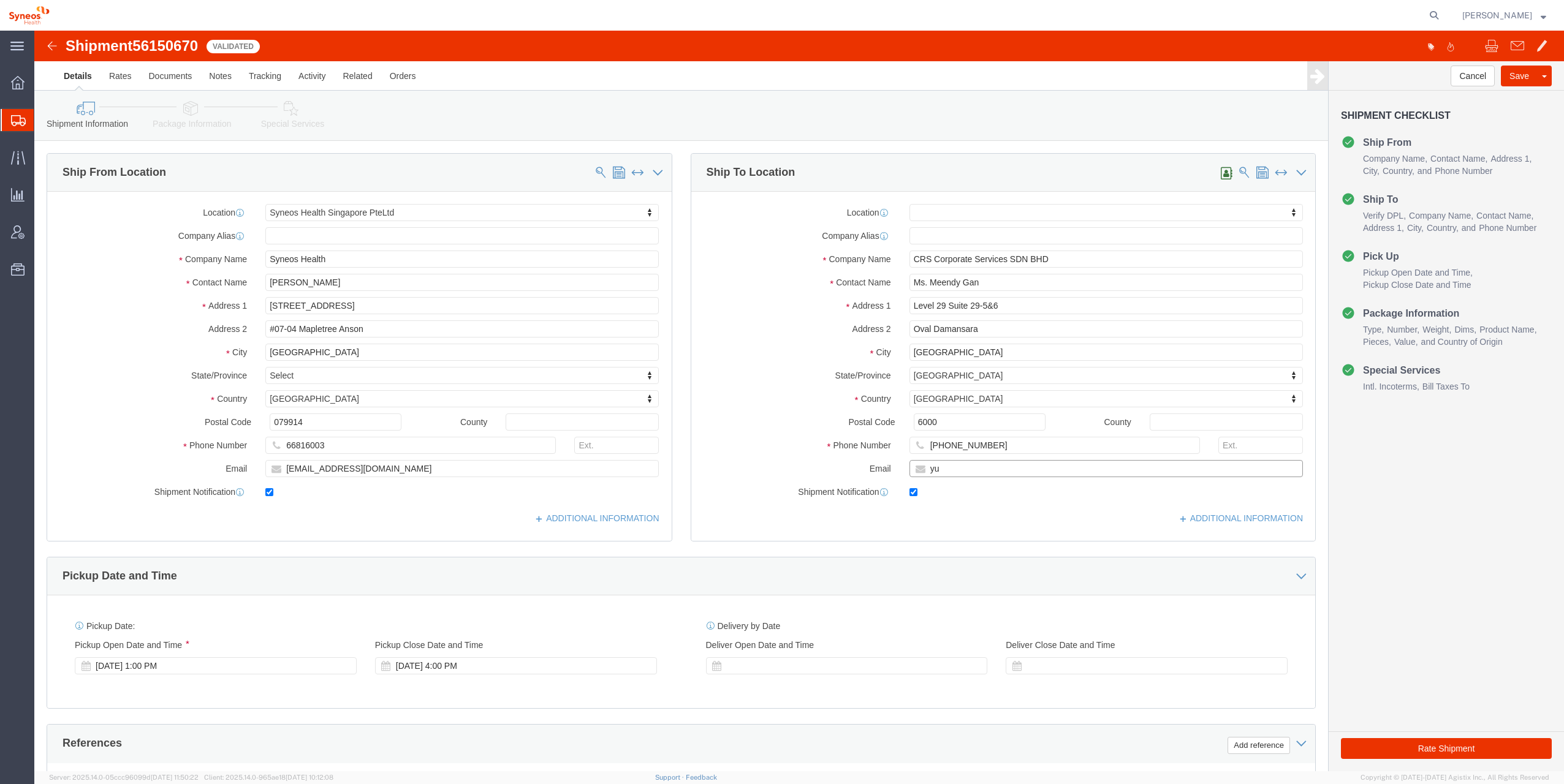type on "y" 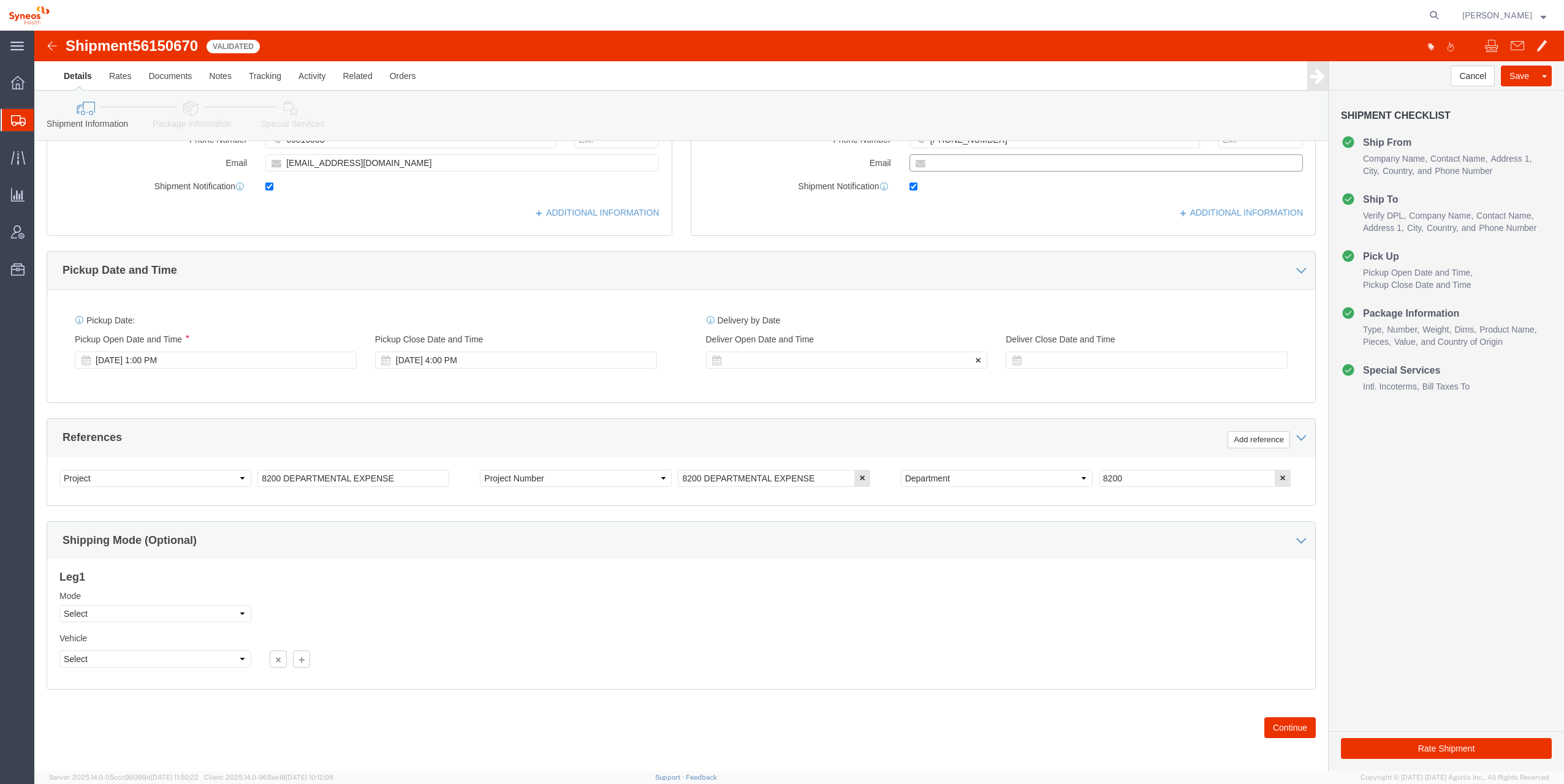 scroll, scrollTop: 308, scrollLeft: 0, axis: vertical 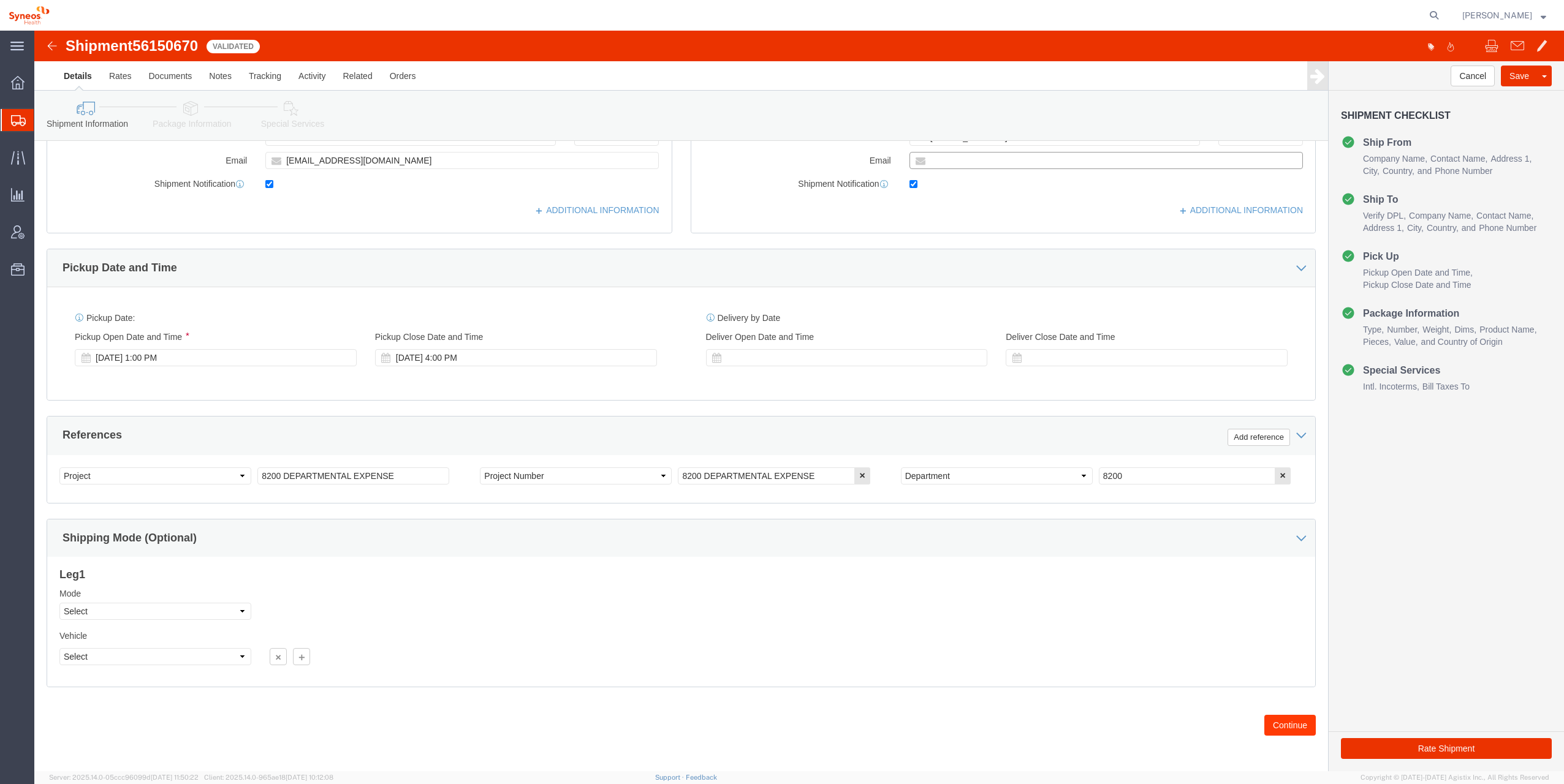 type 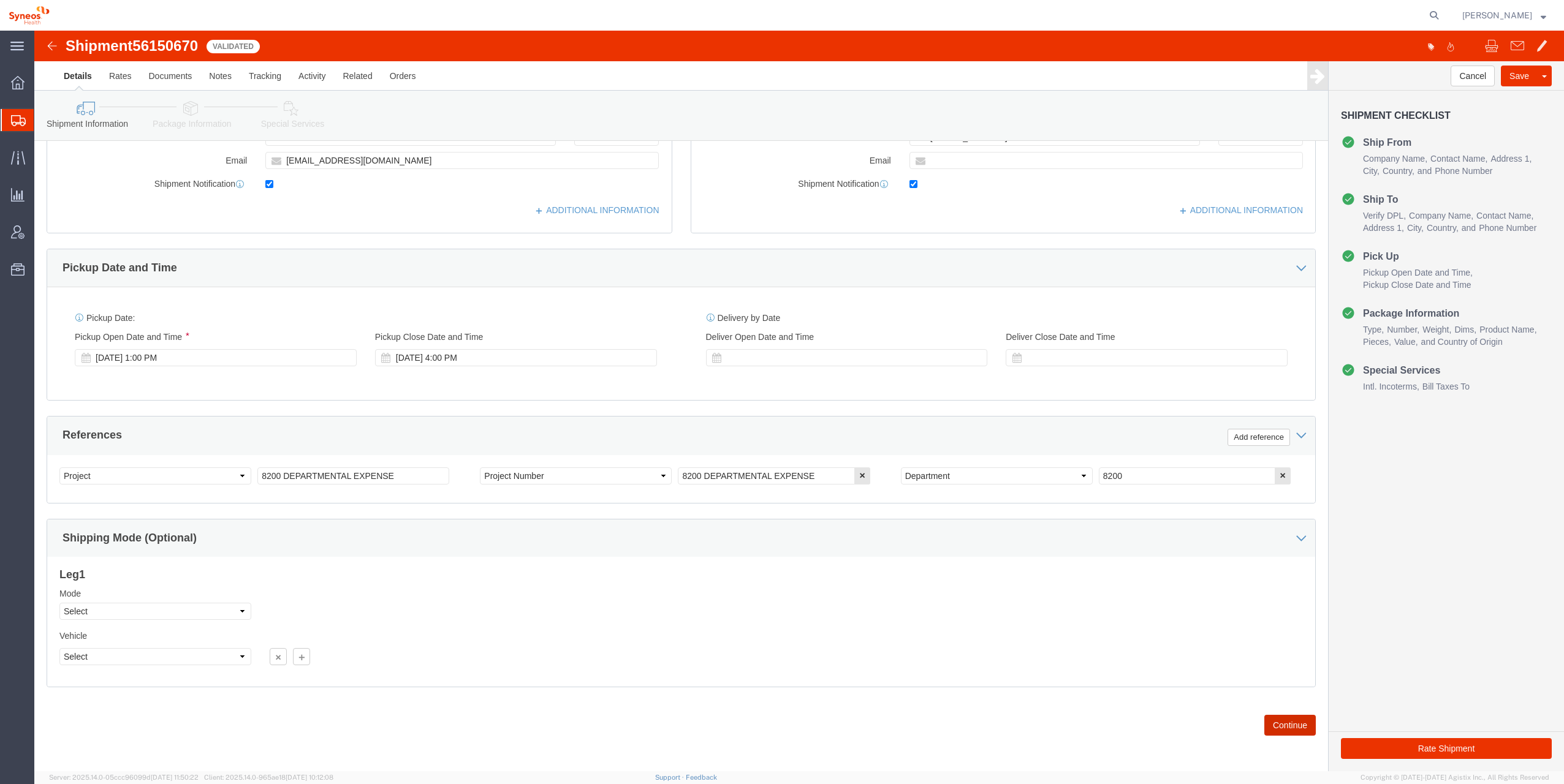 click on "Continue" 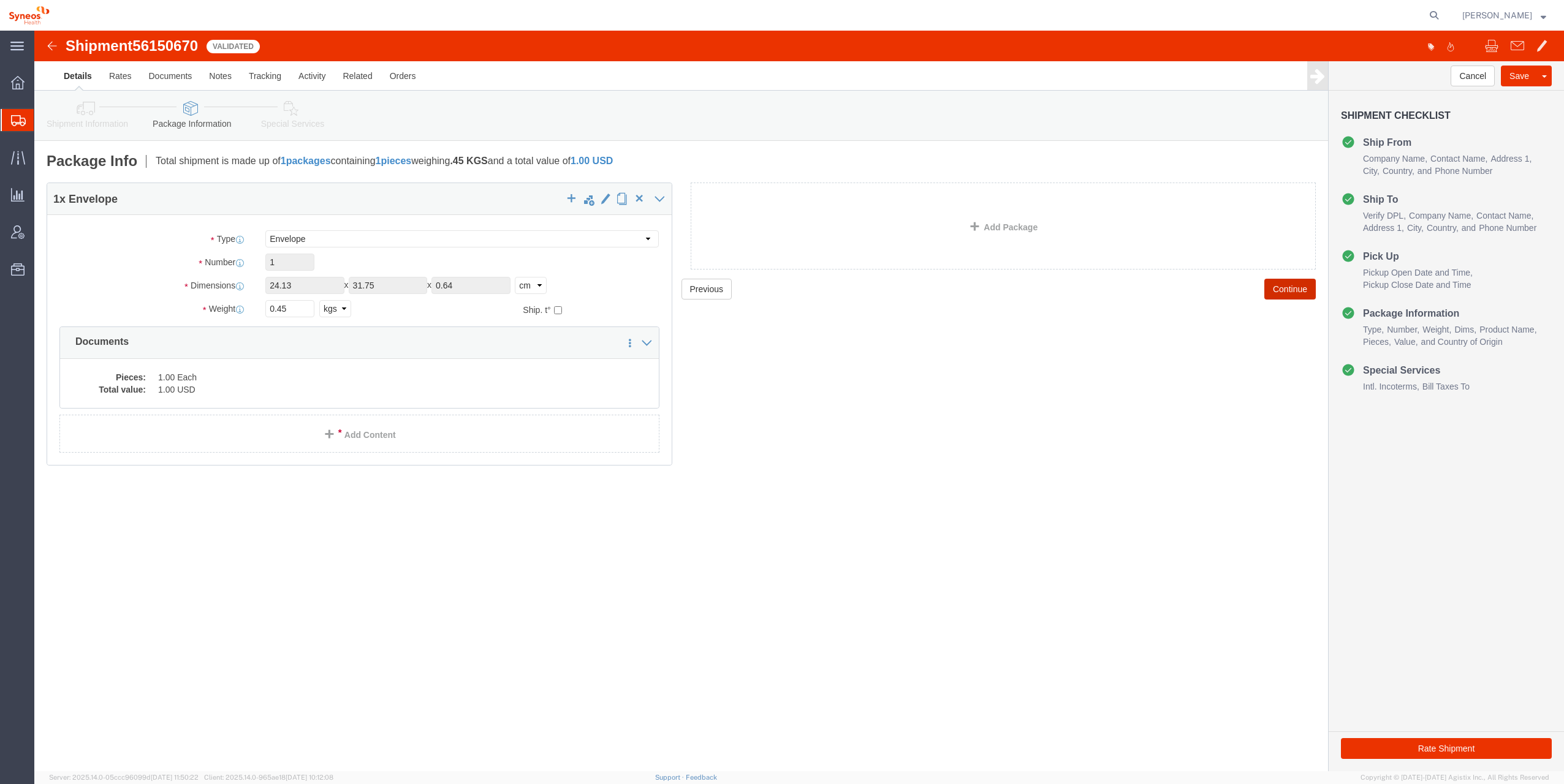 scroll, scrollTop: 0, scrollLeft: 0, axis: both 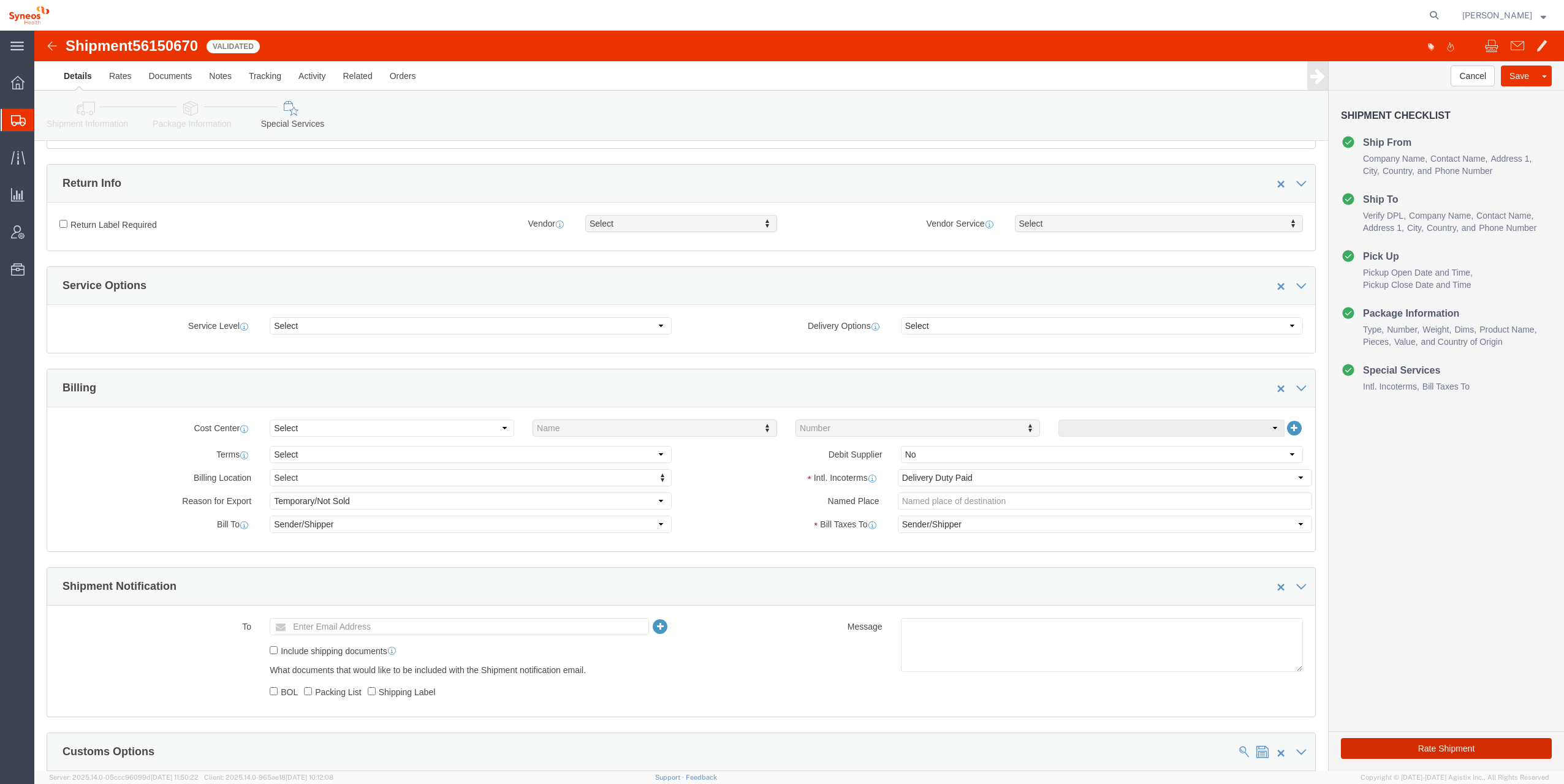 click on "Rate Shipment" 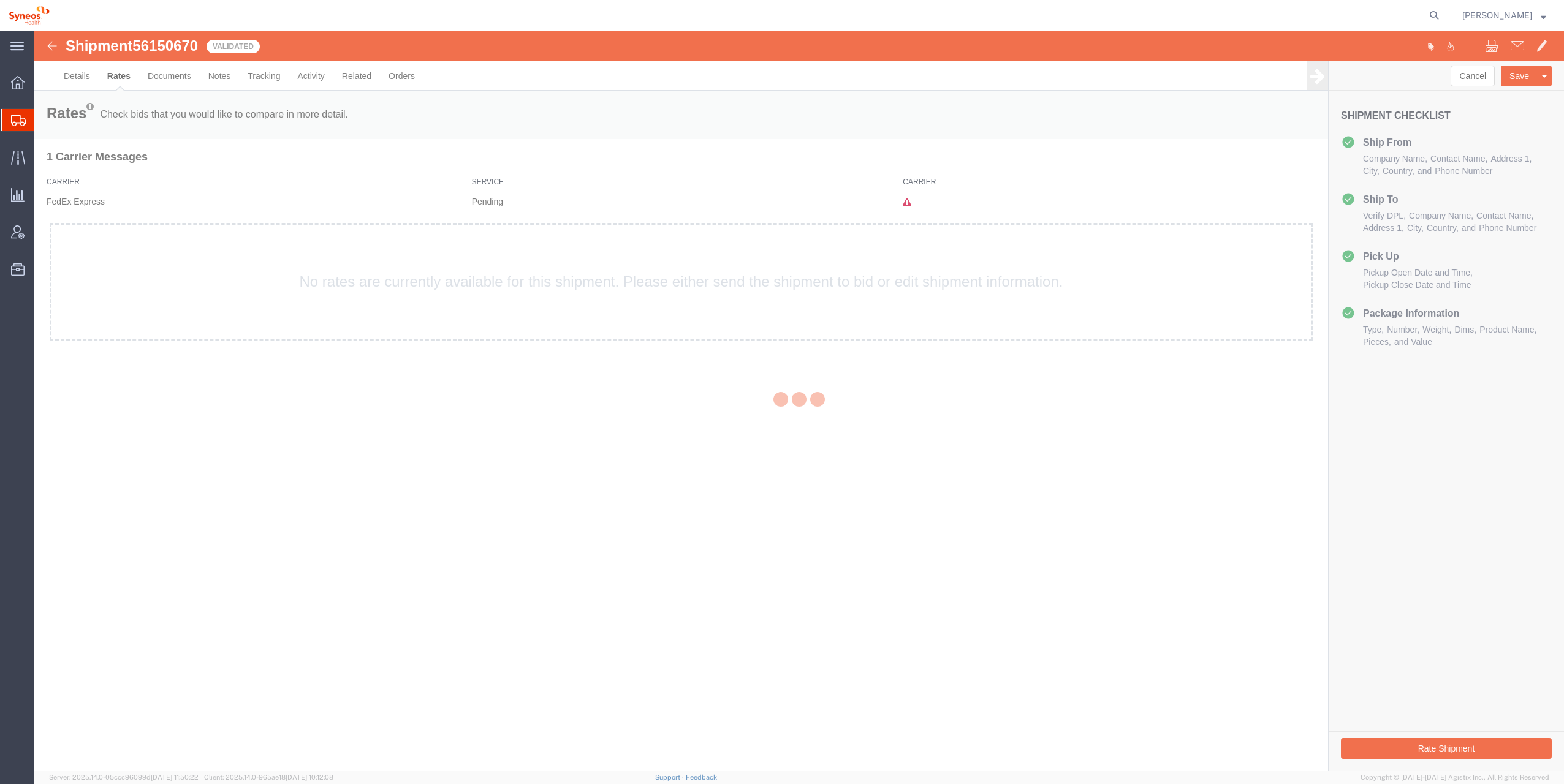 scroll, scrollTop: 0, scrollLeft: 0, axis: both 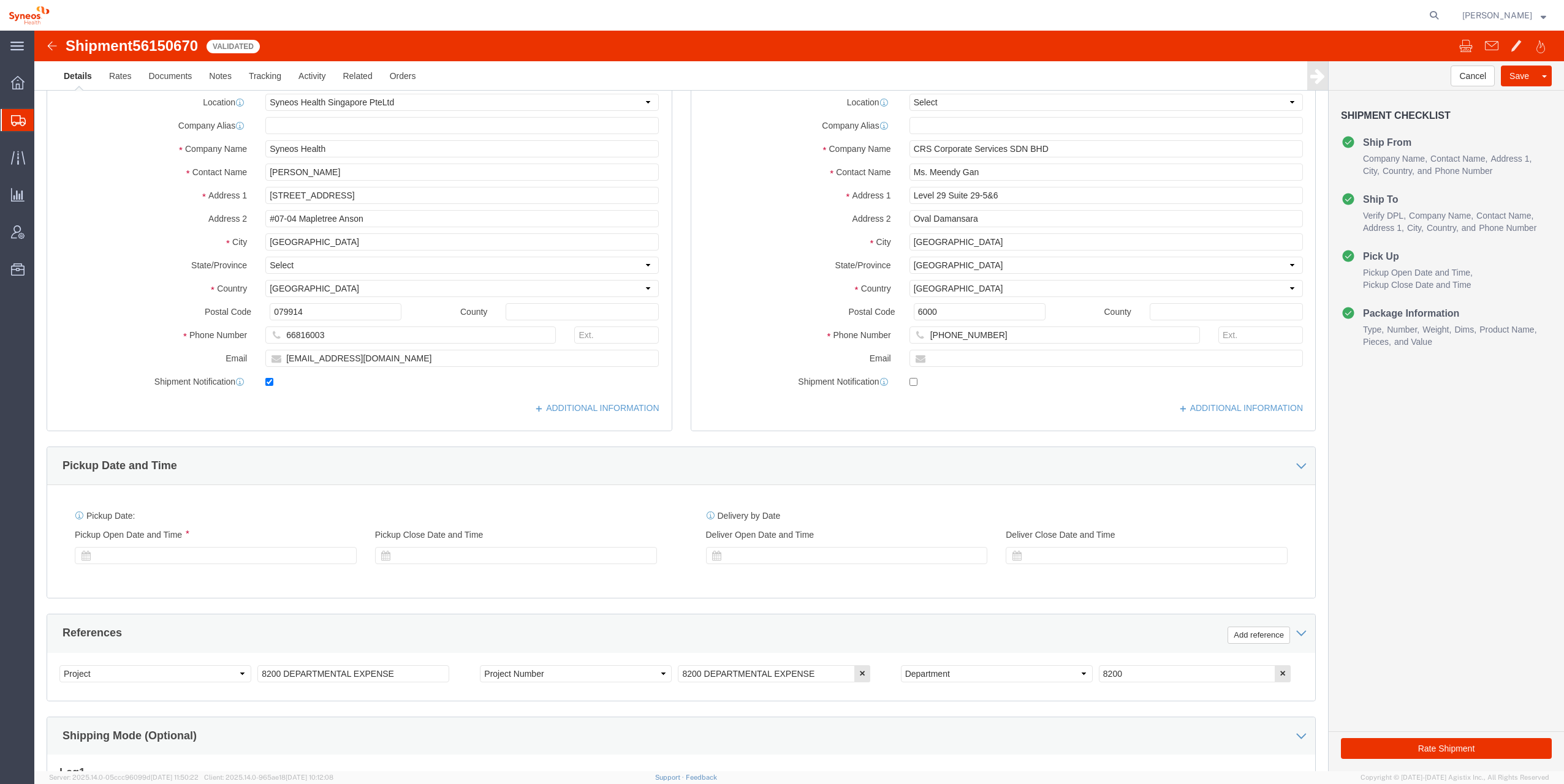select on "48944" 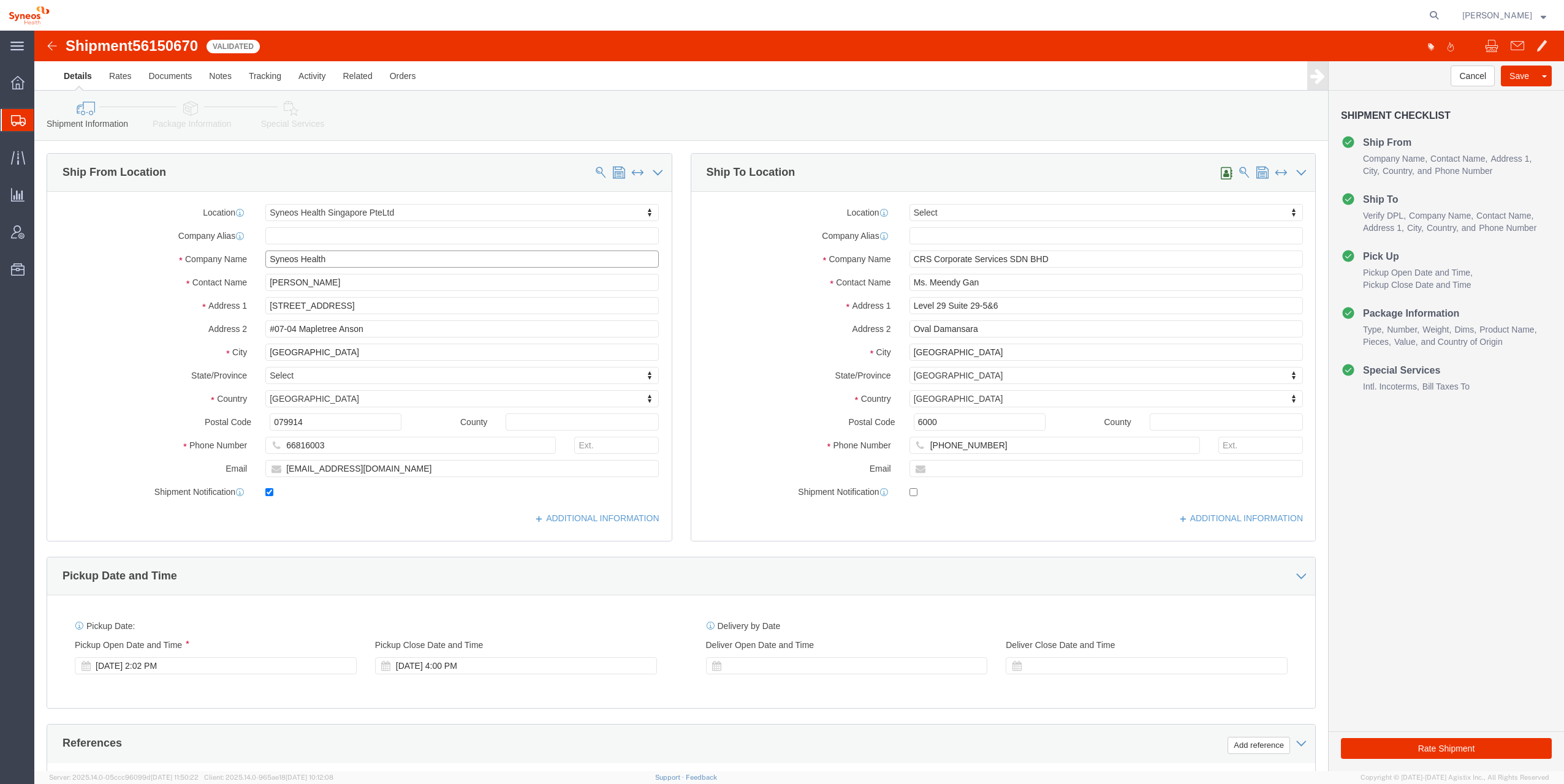 click on "Syneos Health" 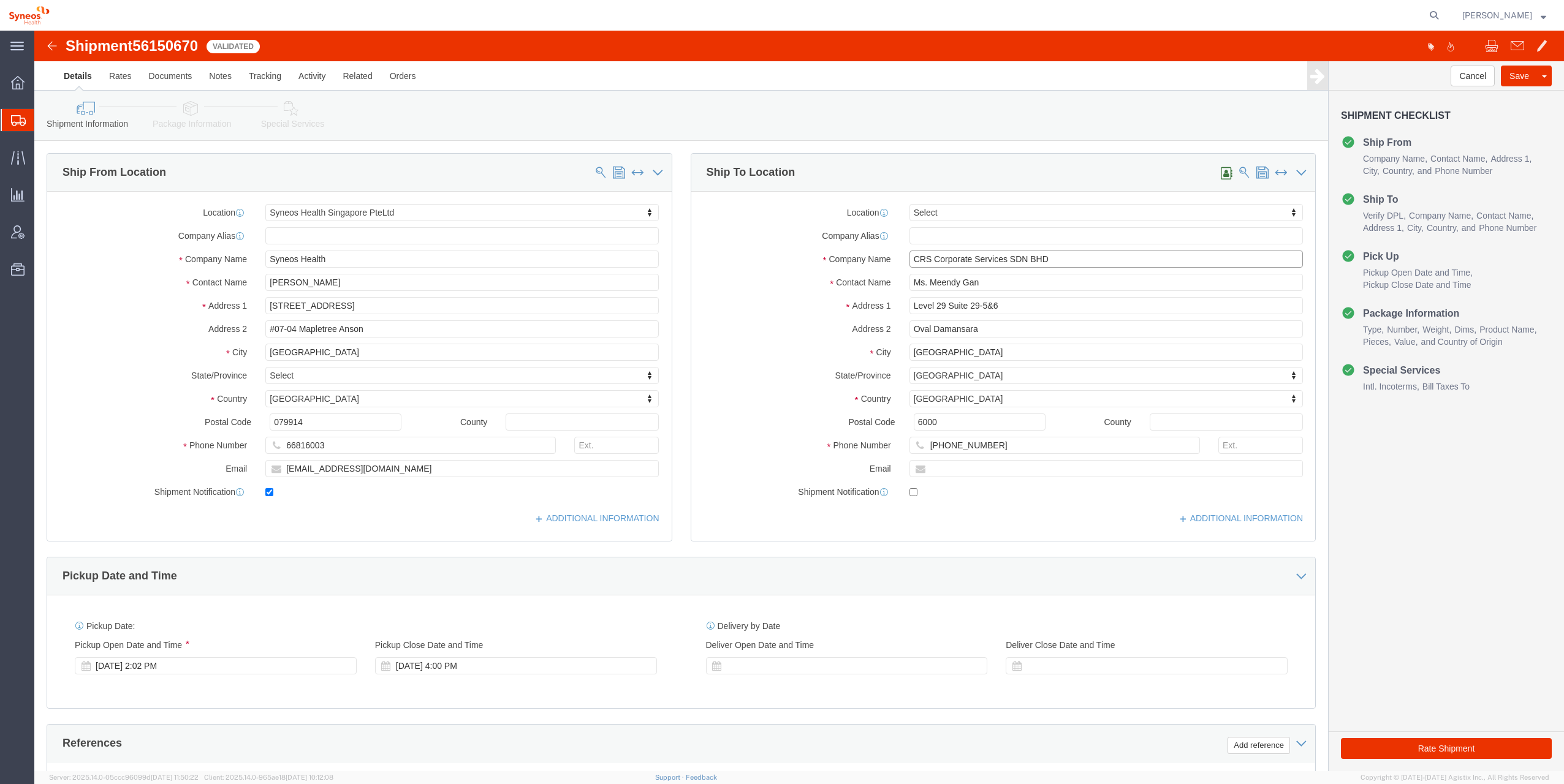 click on "CRS Corporate Services SDN BHD" 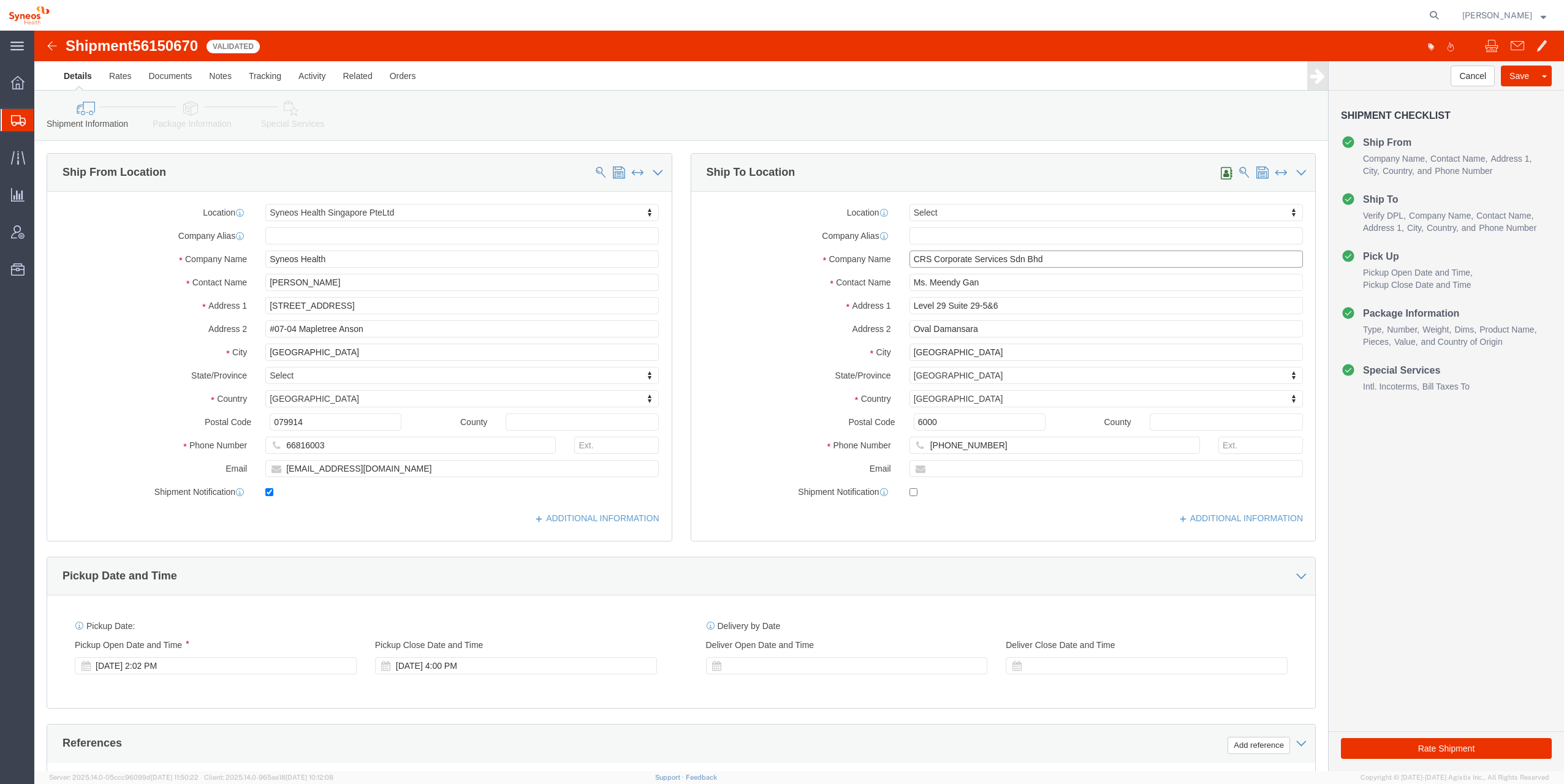 type on "CRS Corporate Services Sdn Bhd" 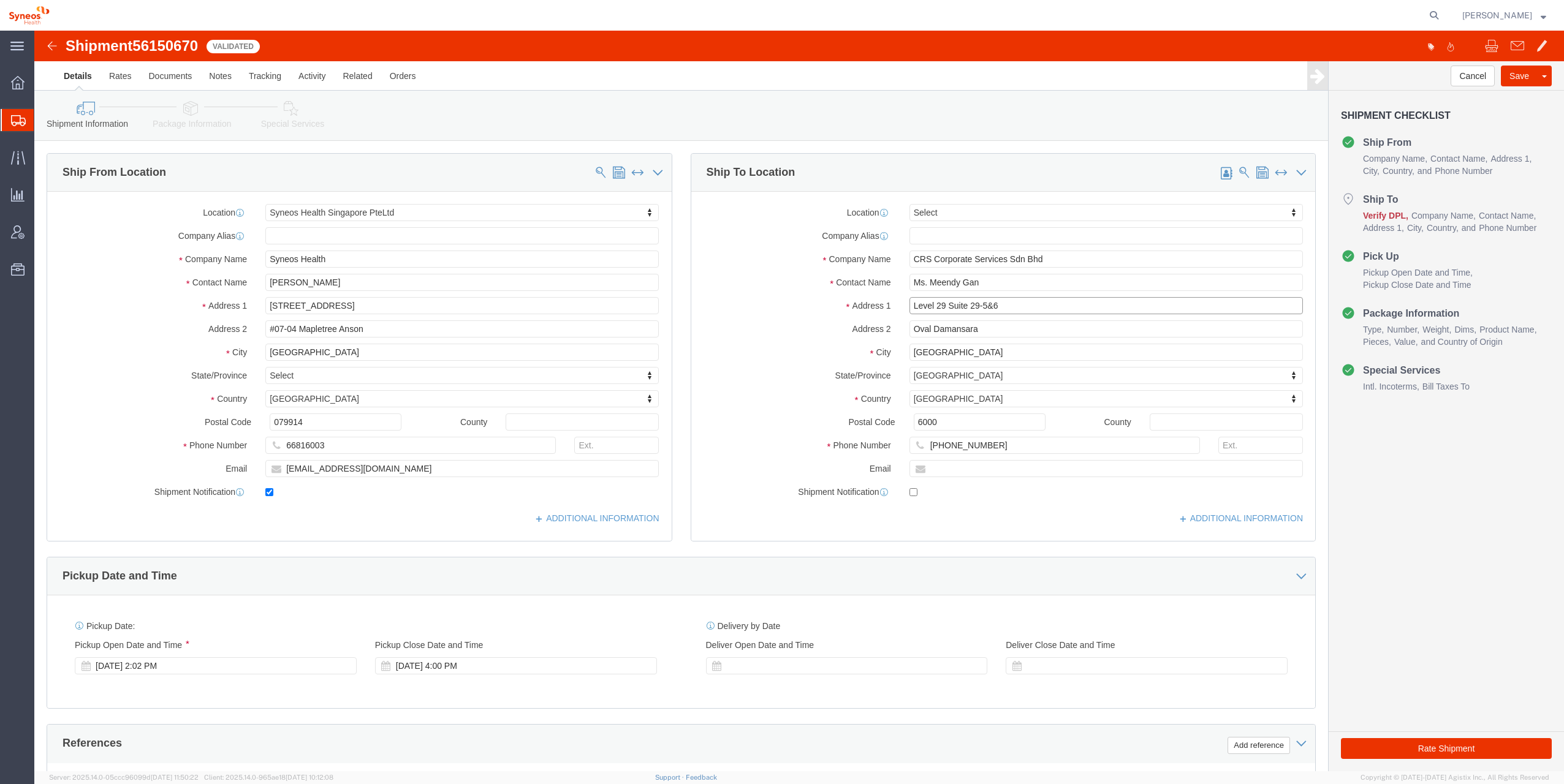 drag, startPoint x: 974, startPoint y: 274, endPoint x: 855, endPoint y: 276, distance: 119.01681 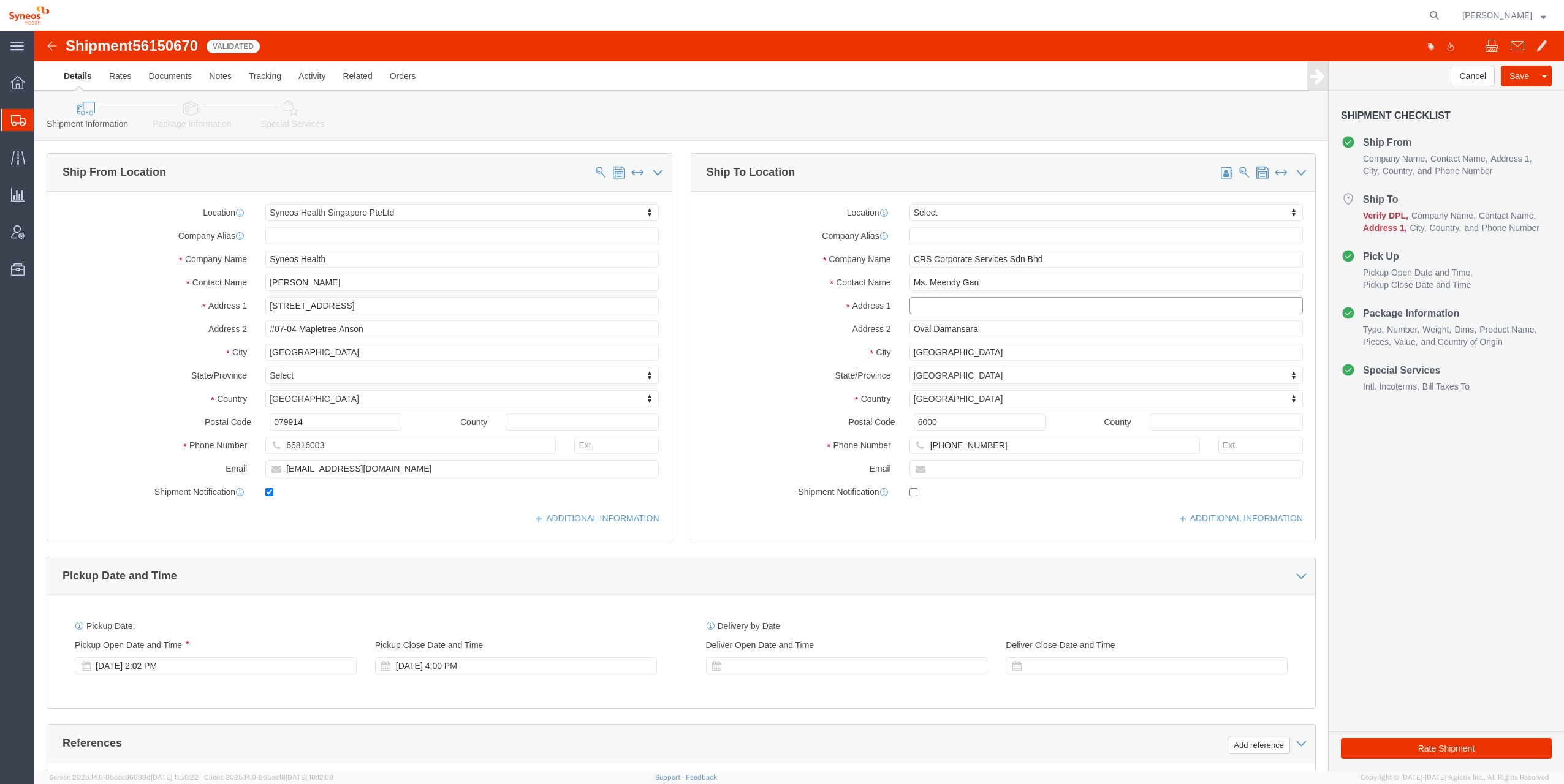 paste on "Suite 29-5 & 29-6, Level 29" 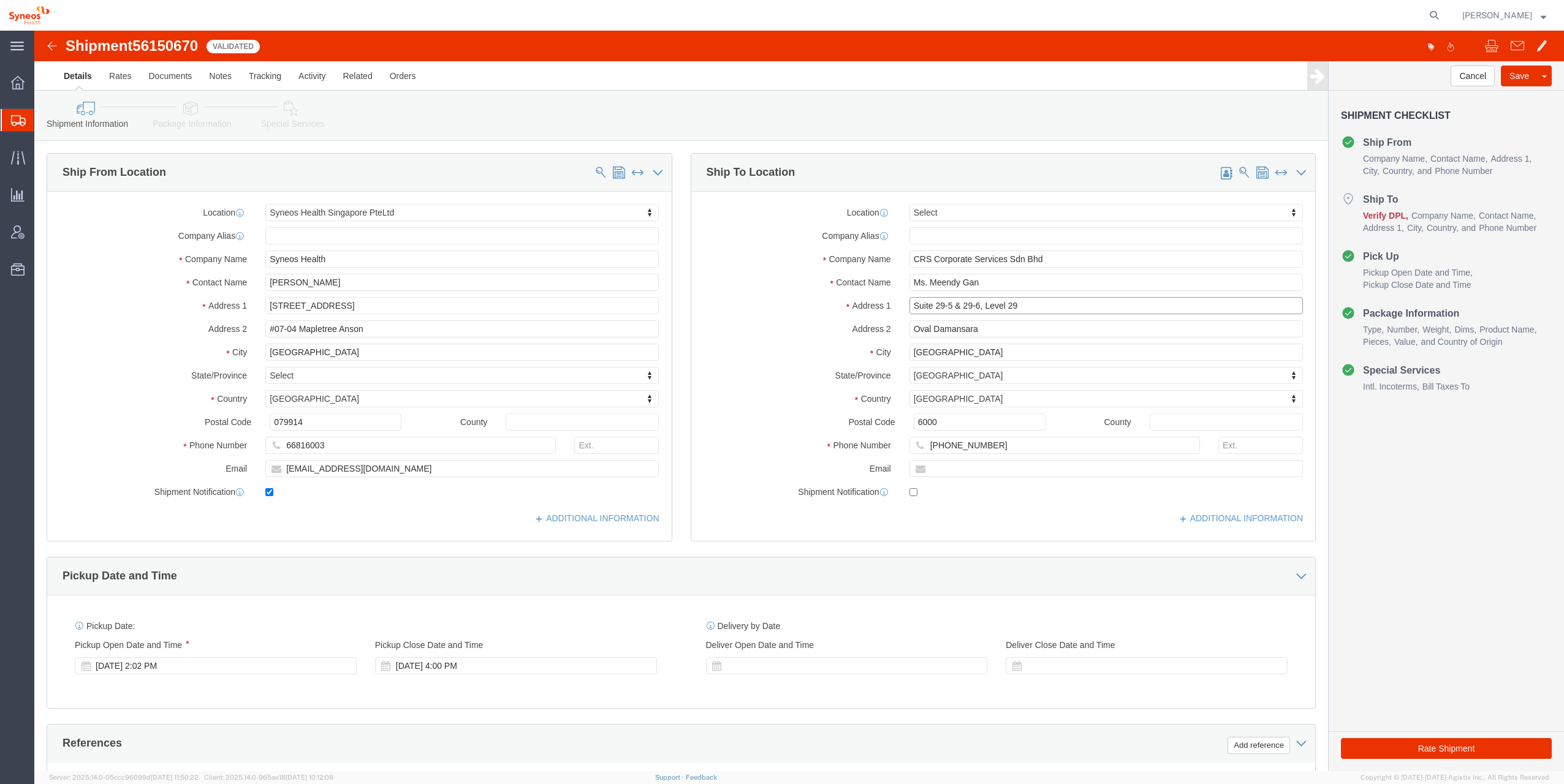 type on "Suite 29-5 & 29-6, Level 29" 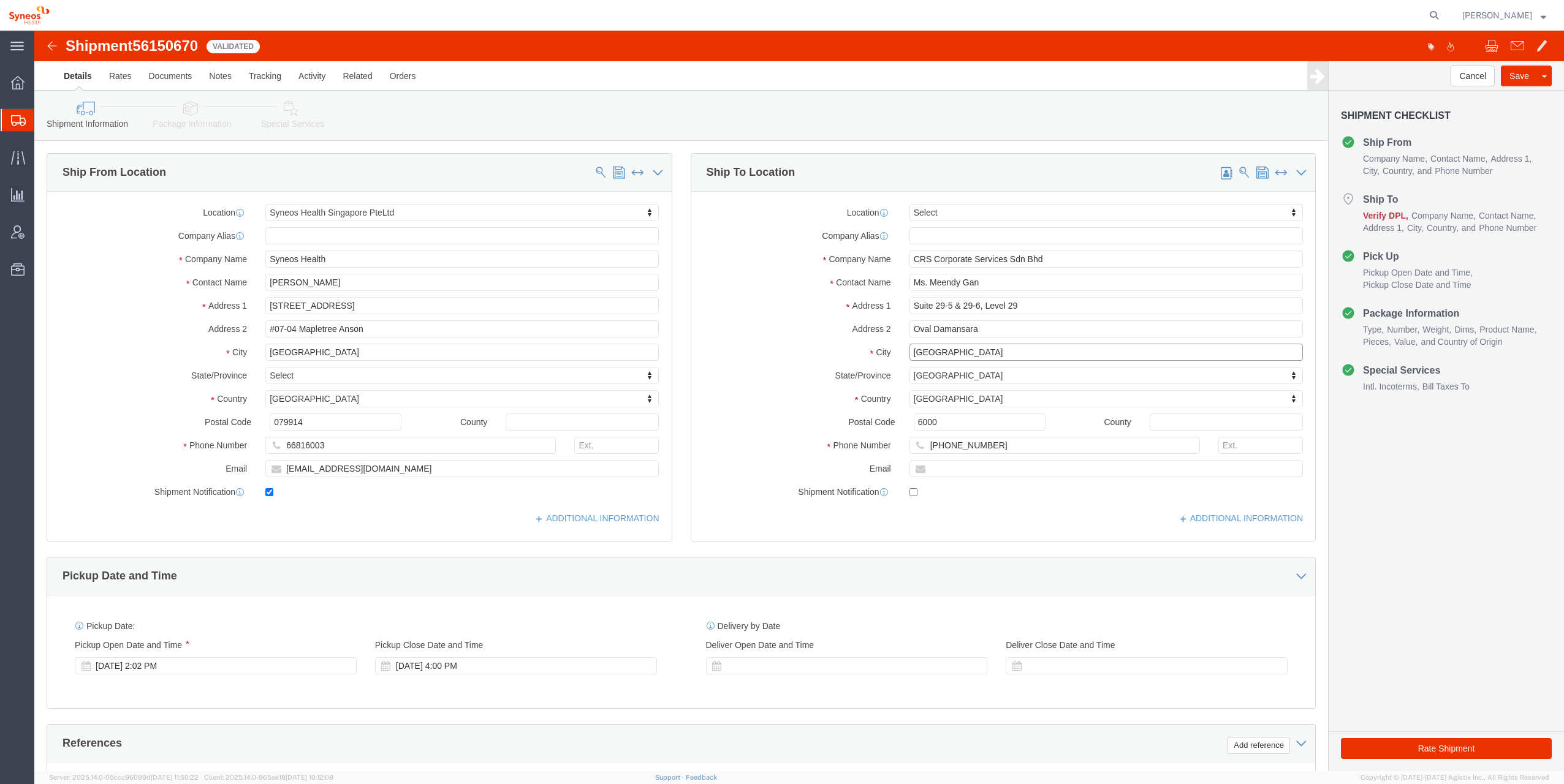 drag, startPoint x: 873, startPoint y: 323, endPoint x: 951, endPoint y: 337, distance: 79.24645 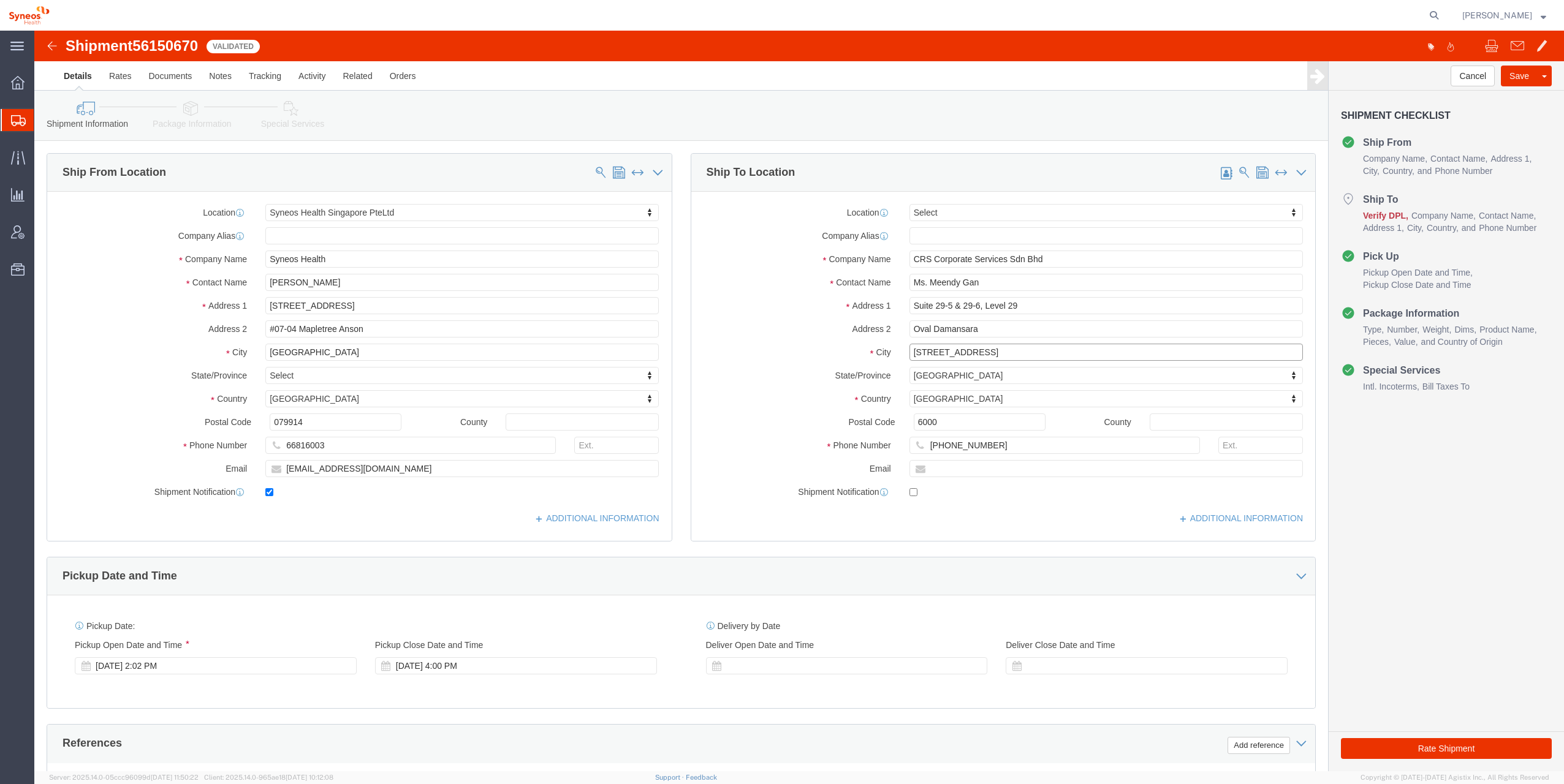 type on "[STREET_ADDRESS]" 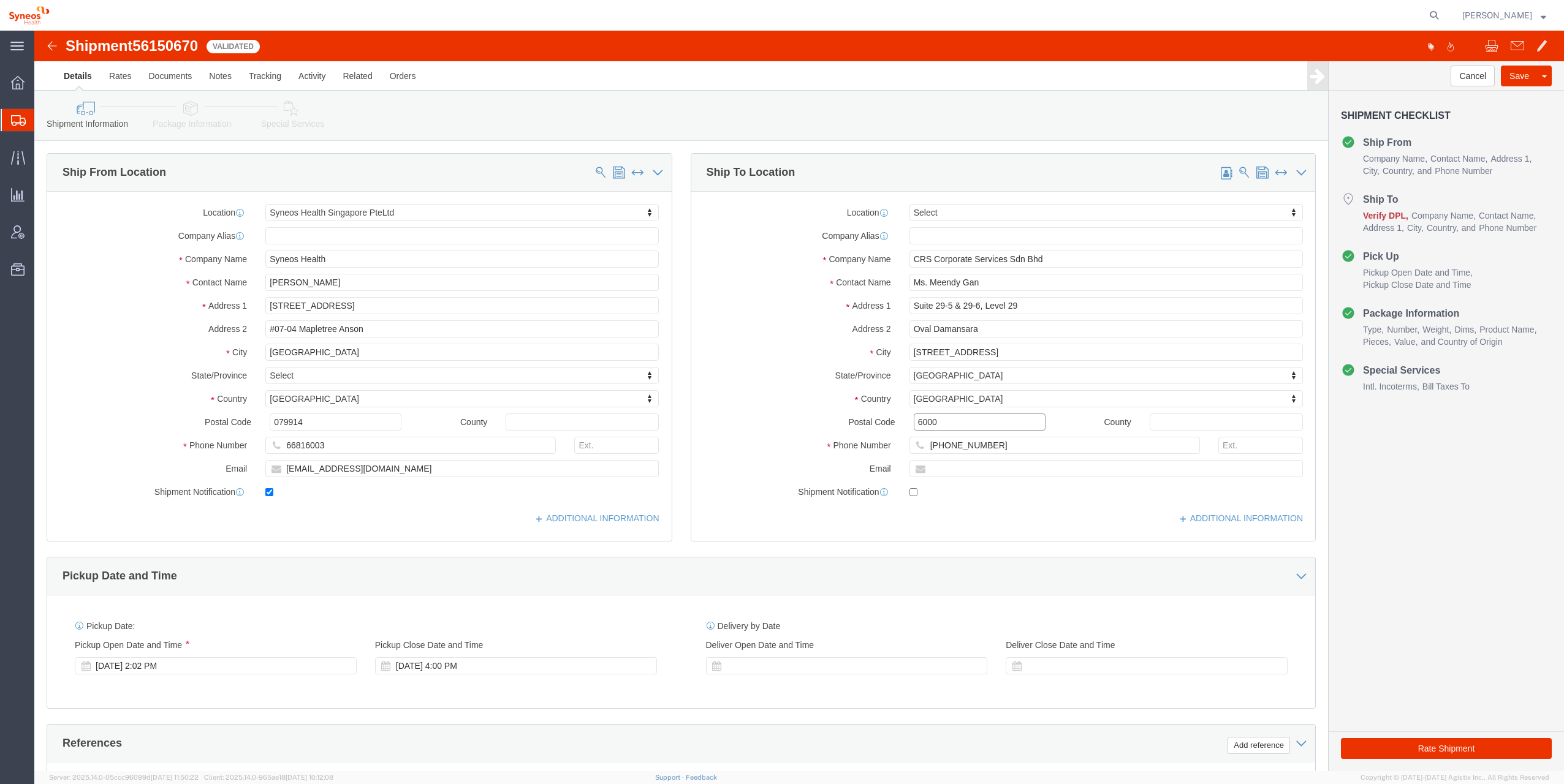 drag, startPoint x: 901, startPoint y: 389, endPoint x: 935, endPoint y: 398, distance: 35.17101 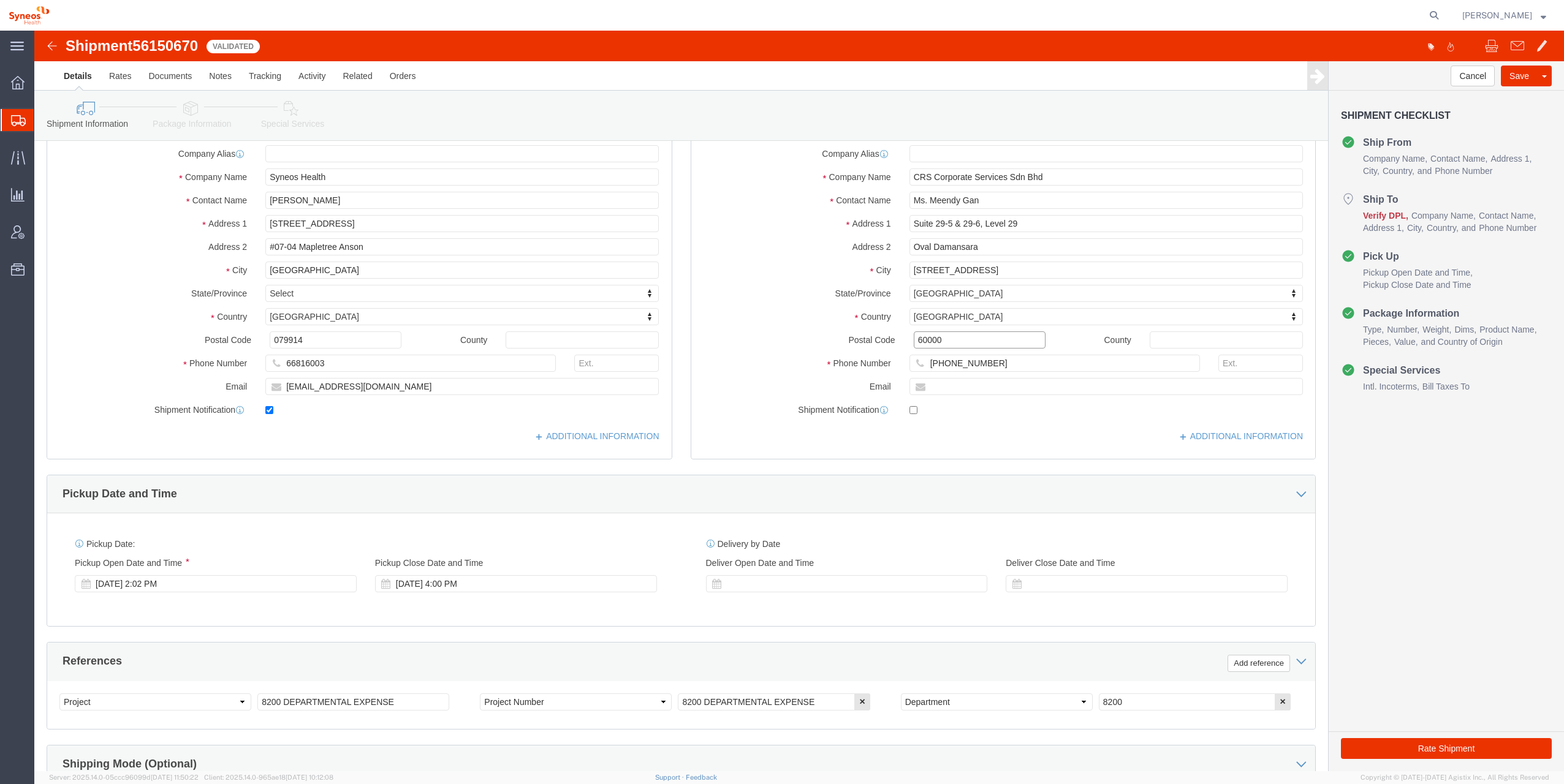 scroll, scrollTop: 123, scrollLeft: 0, axis: vertical 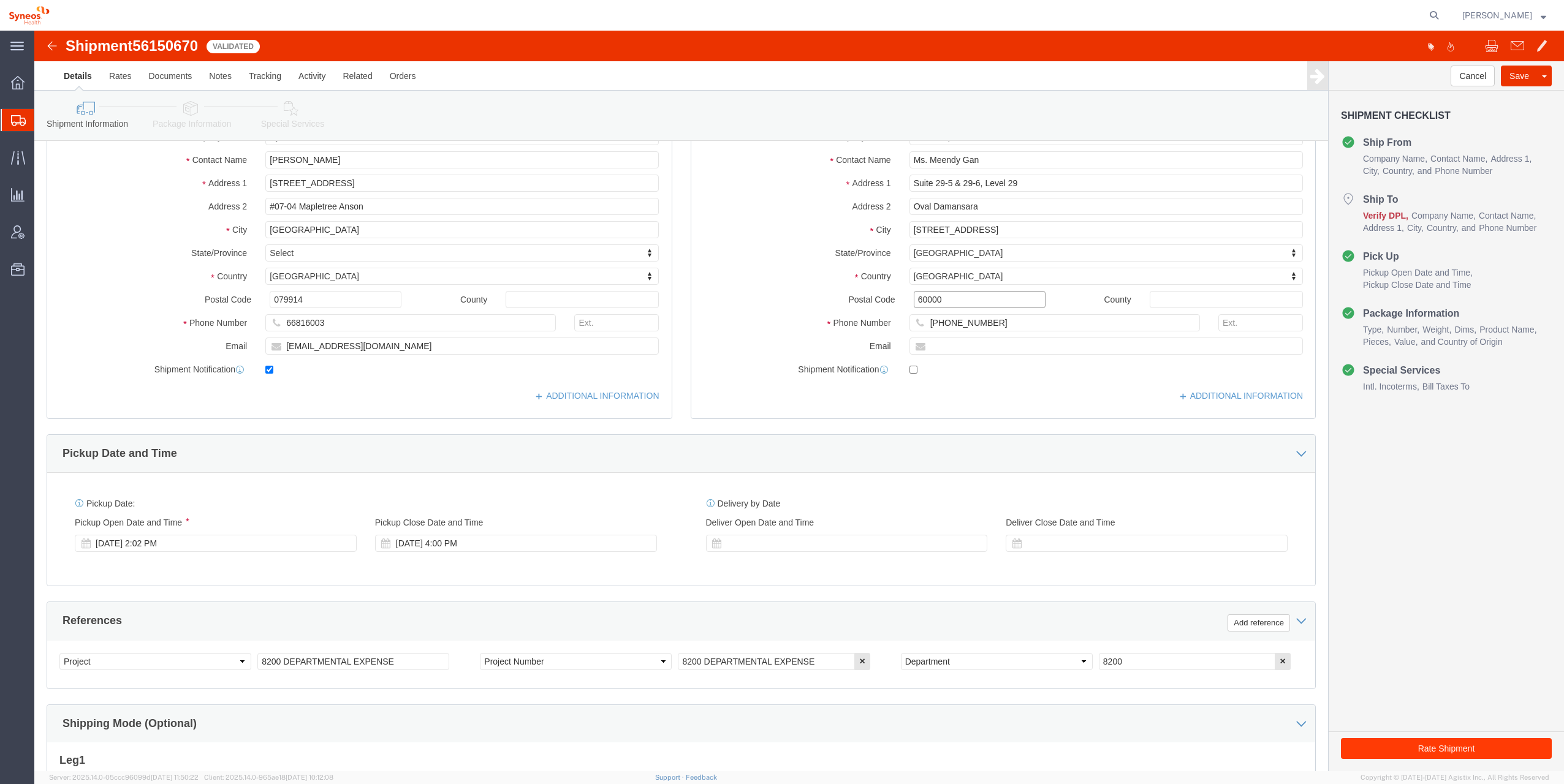 type on "60000" 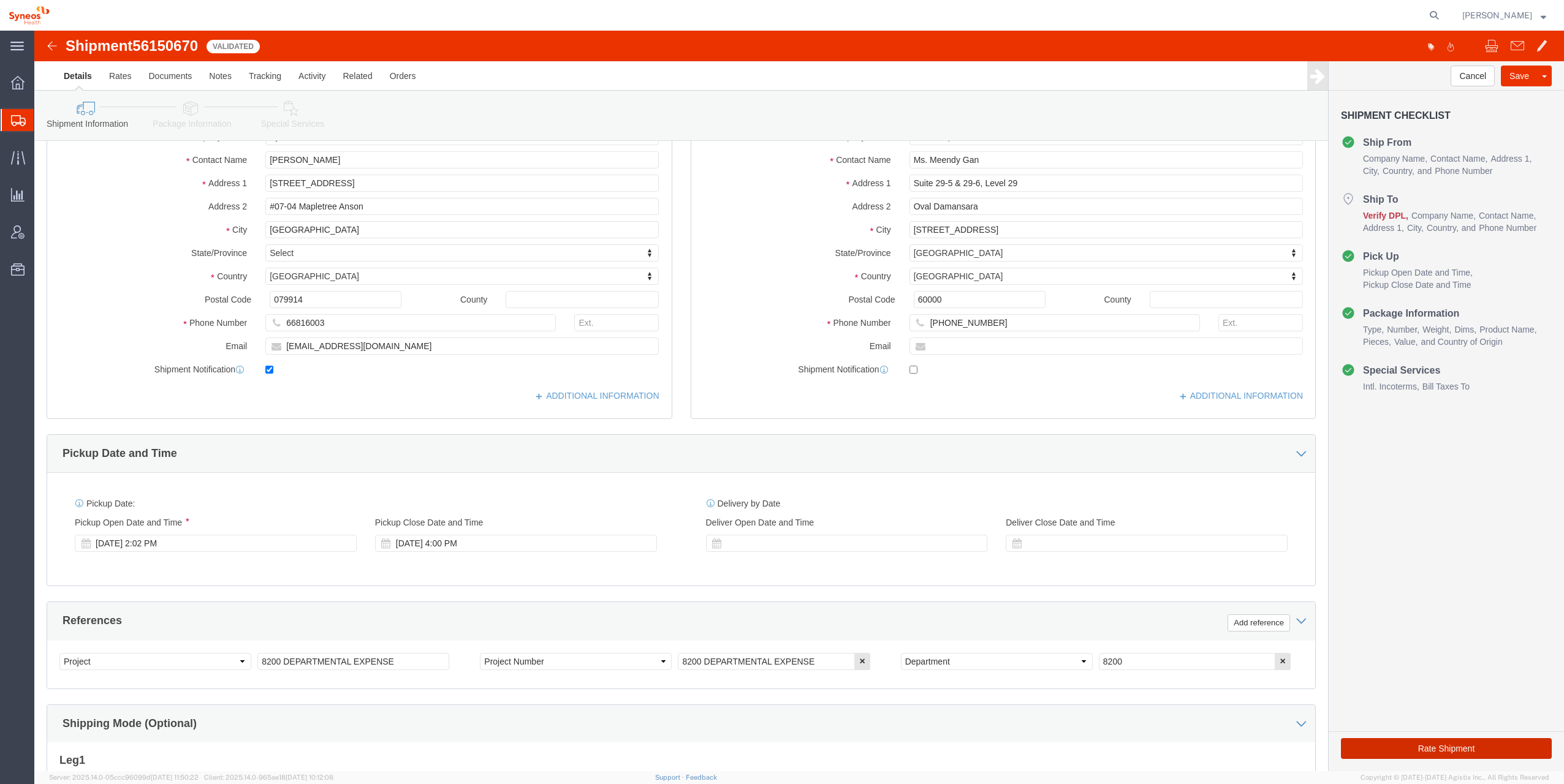 click on "Rate Shipment" 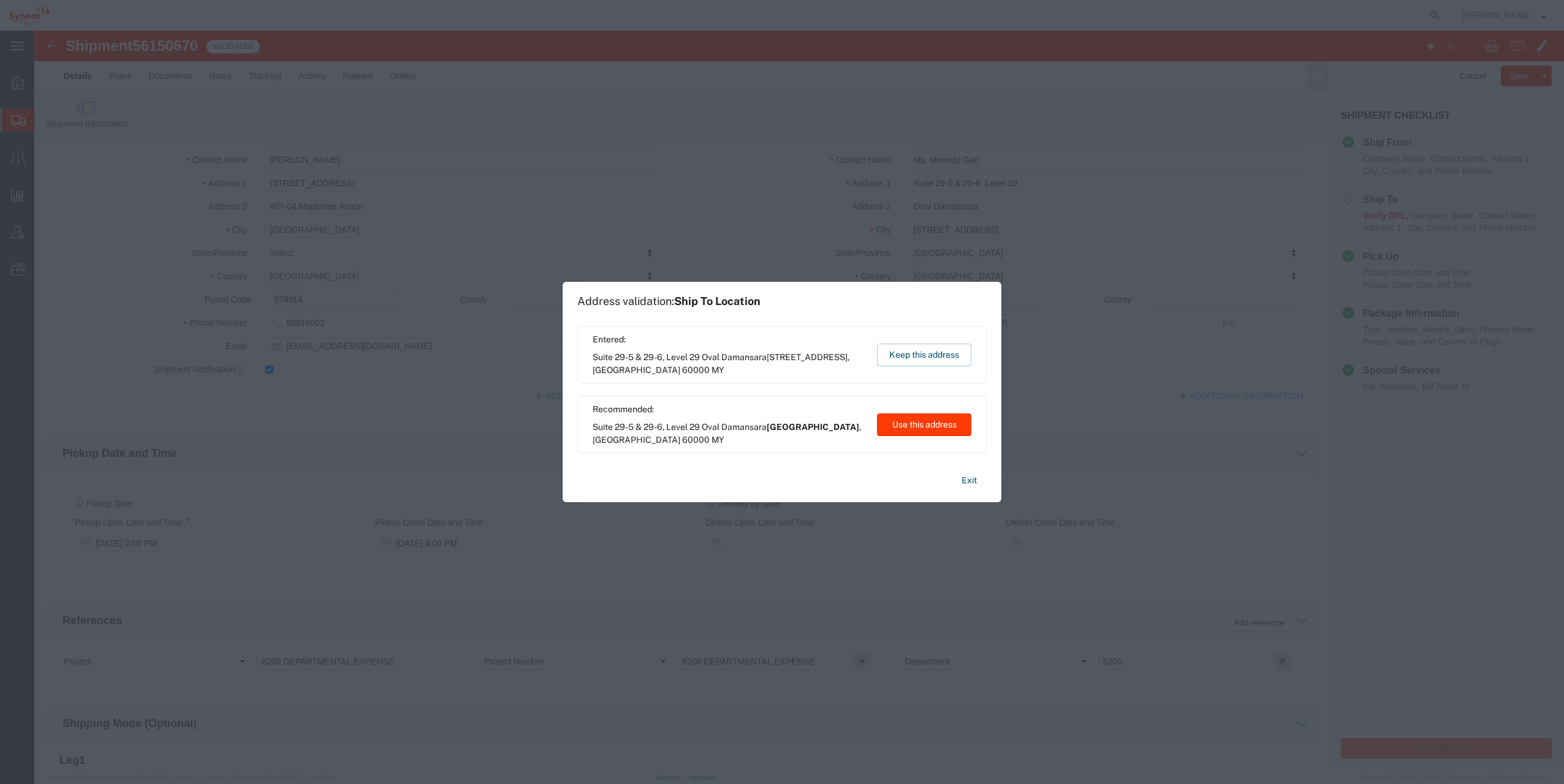click on "Use this address" 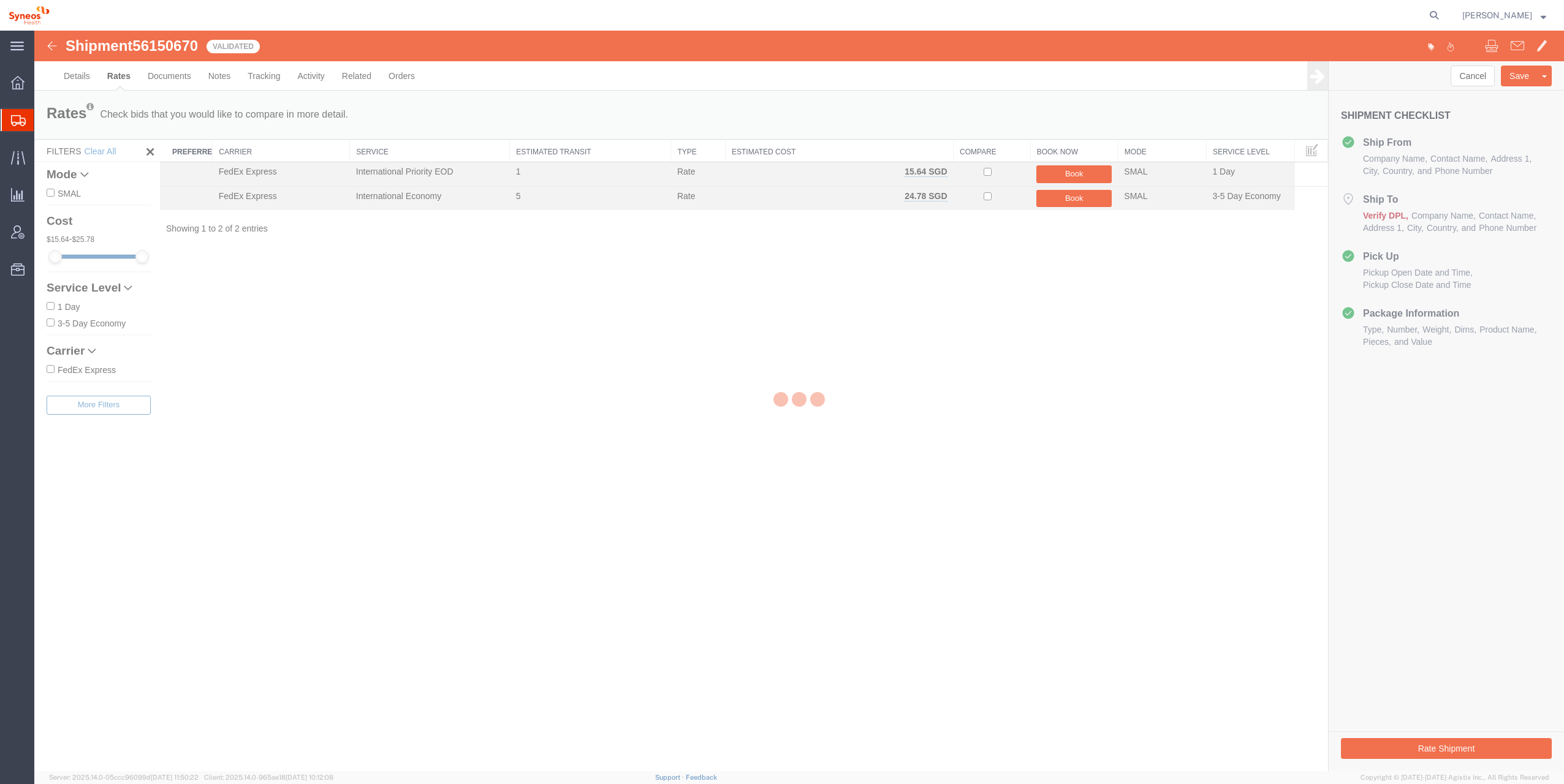 scroll, scrollTop: 0, scrollLeft: 0, axis: both 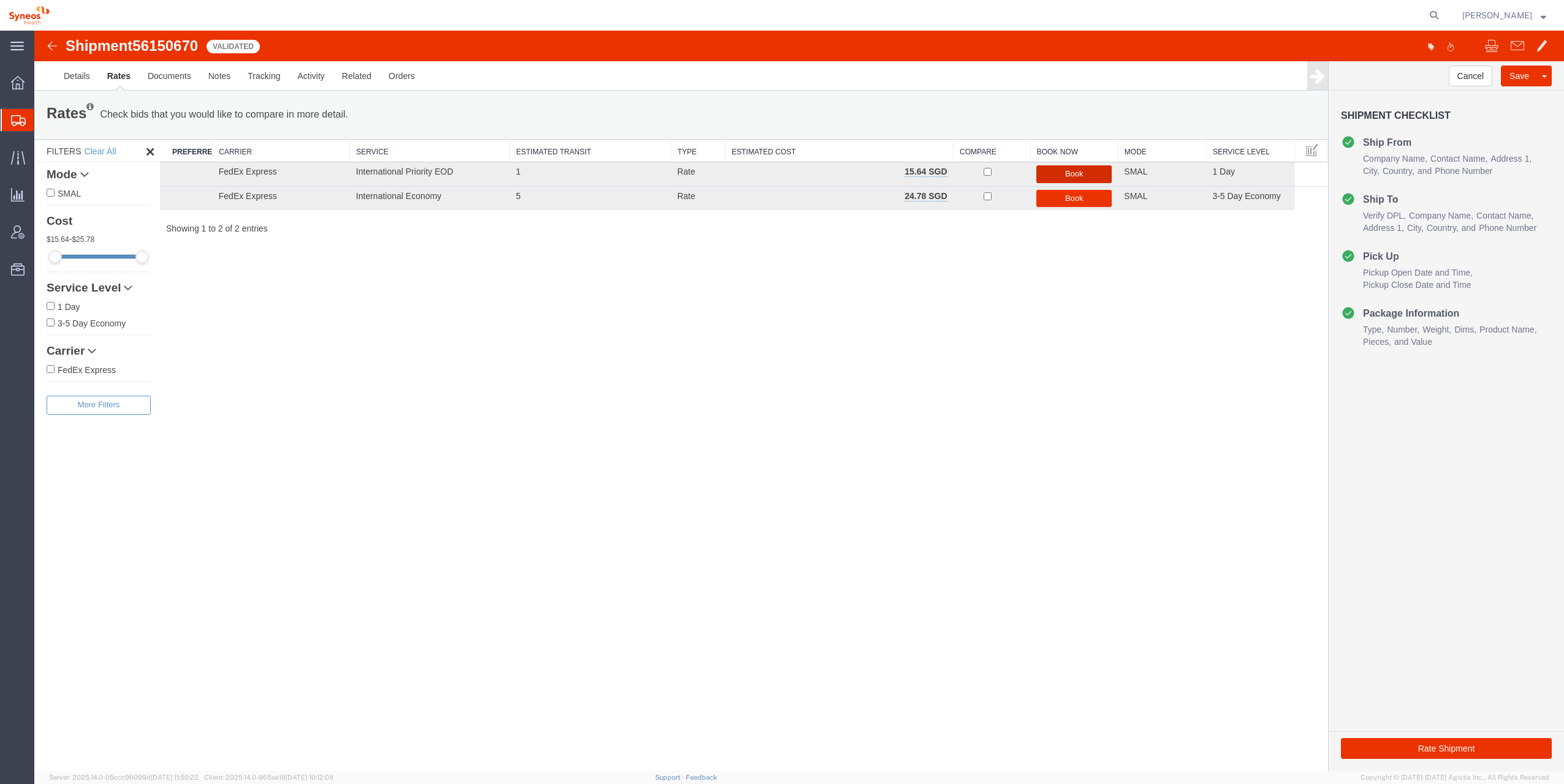 drag, startPoint x: 1077, startPoint y: 172, endPoint x: 998, endPoint y: 266, distance: 122.78844 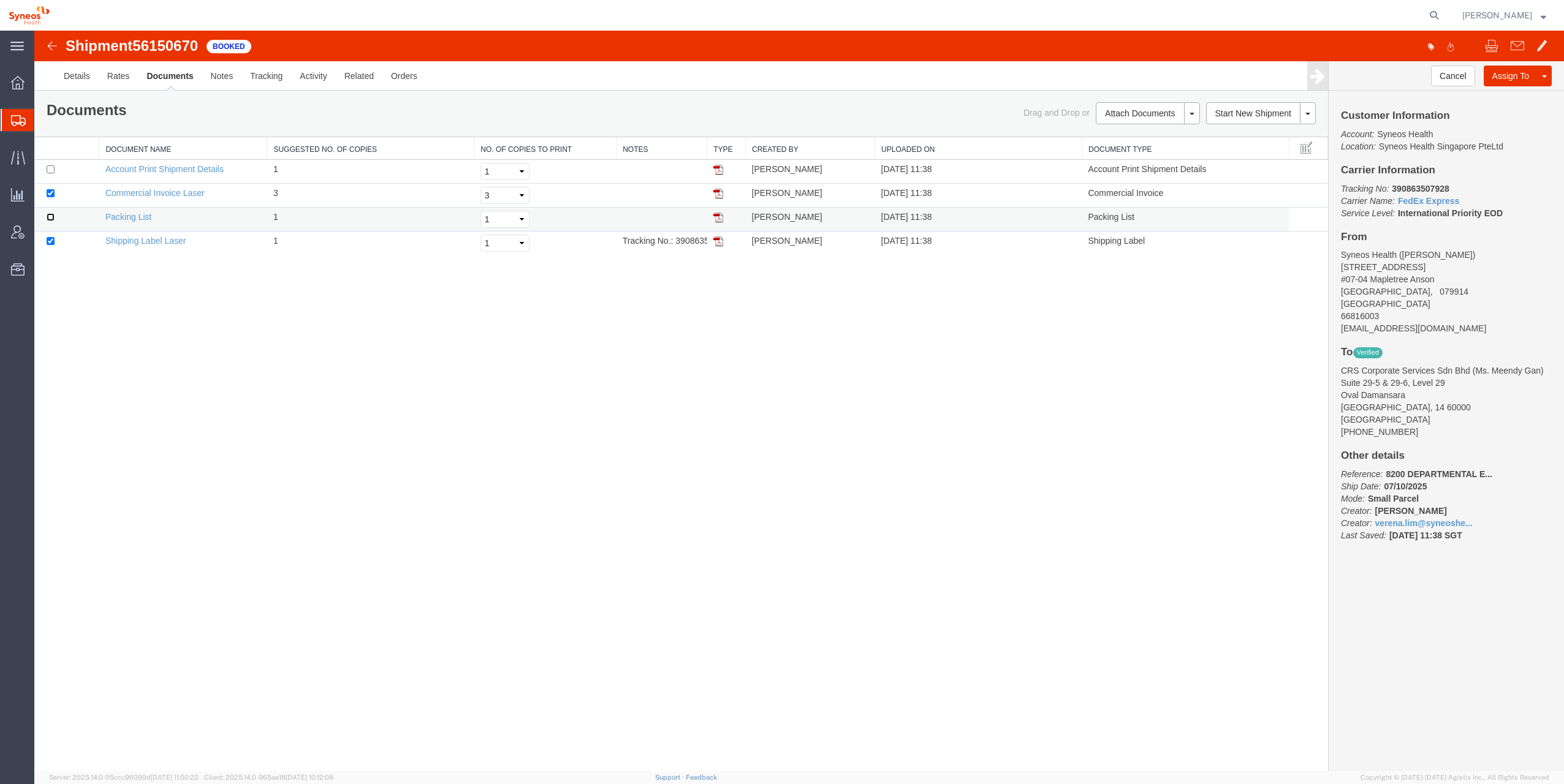 click at bounding box center [50, 217] 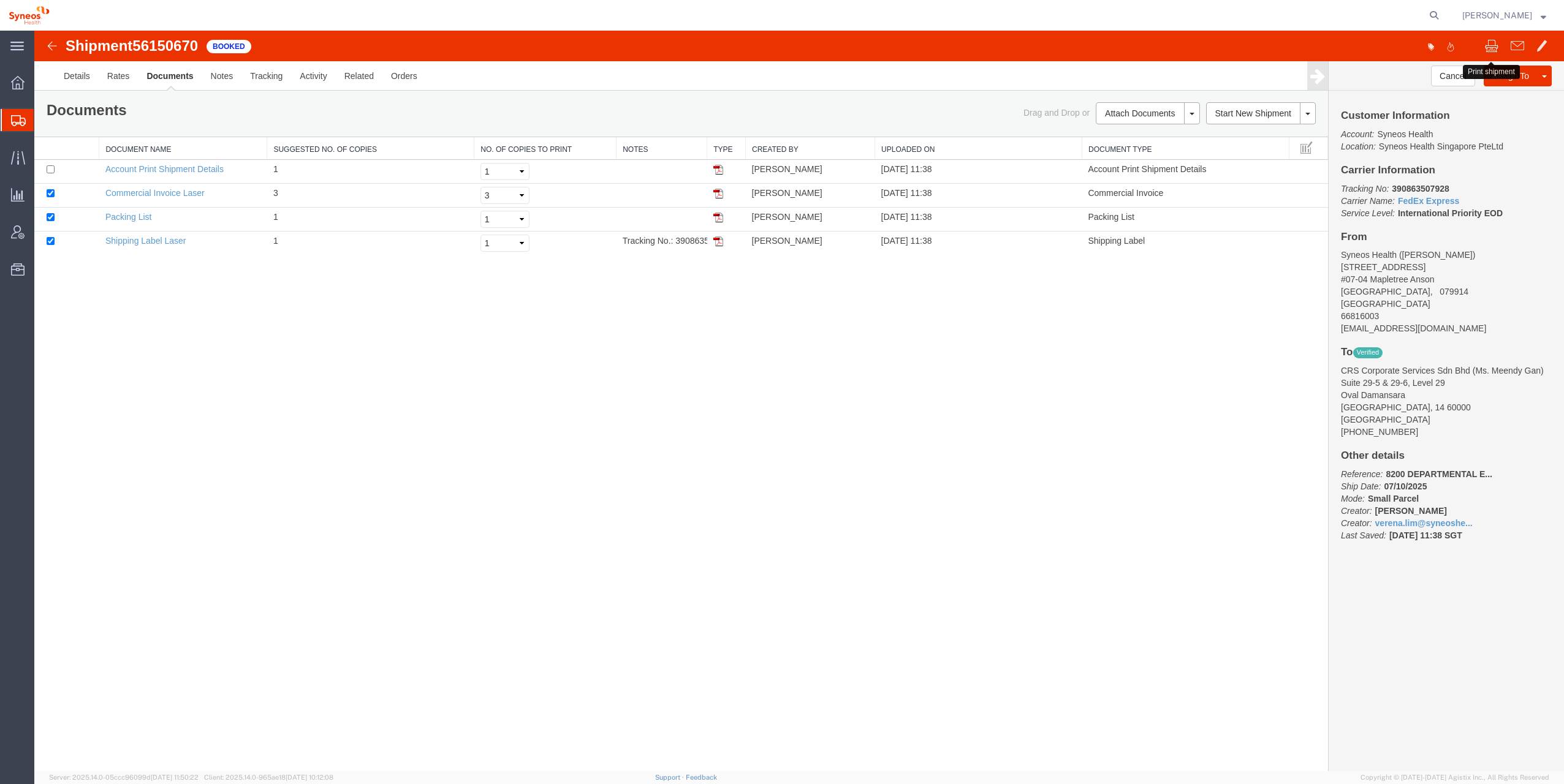 click at bounding box center (1492, 45) 